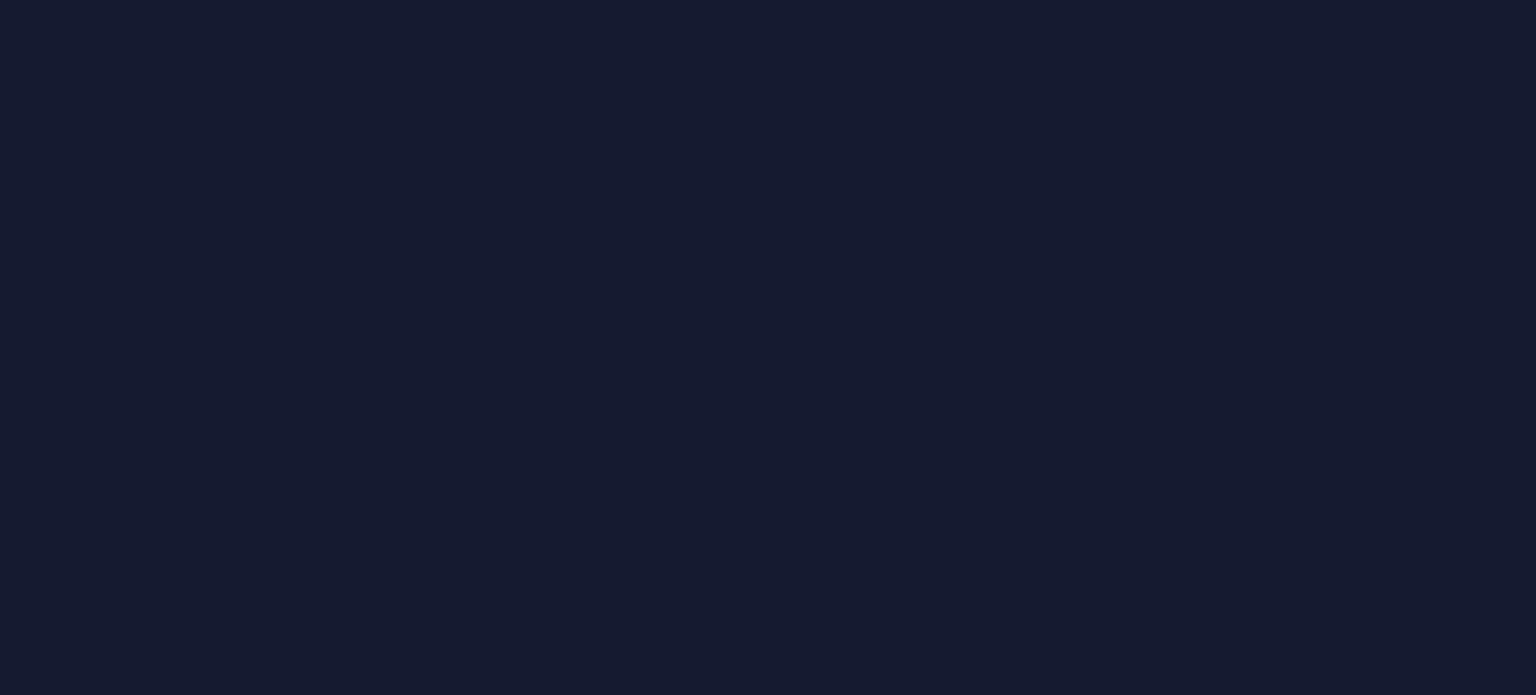 scroll, scrollTop: 0, scrollLeft: 0, axis: both 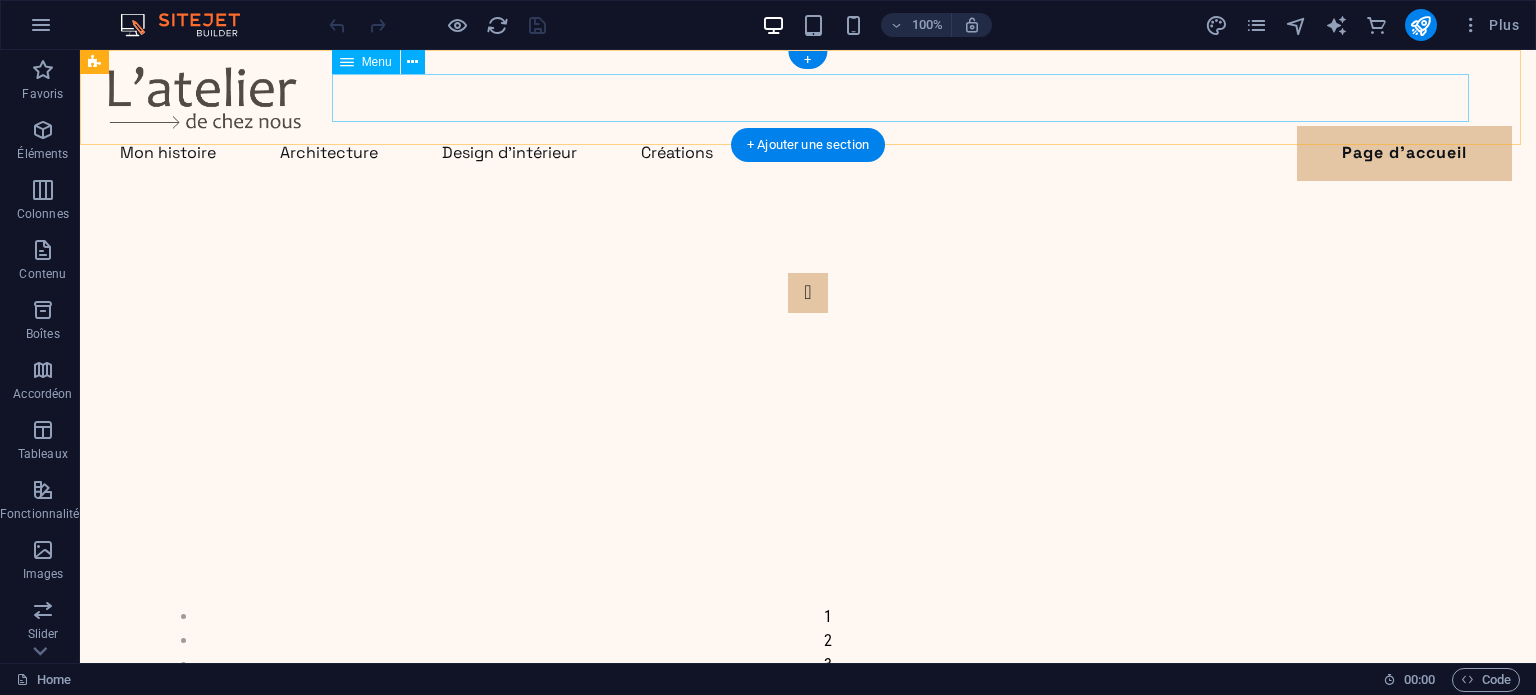 click on "Mon histoire Architecture Design d'intérieur Créations Contact Page d'accueil" at bounding box center [808, 153] 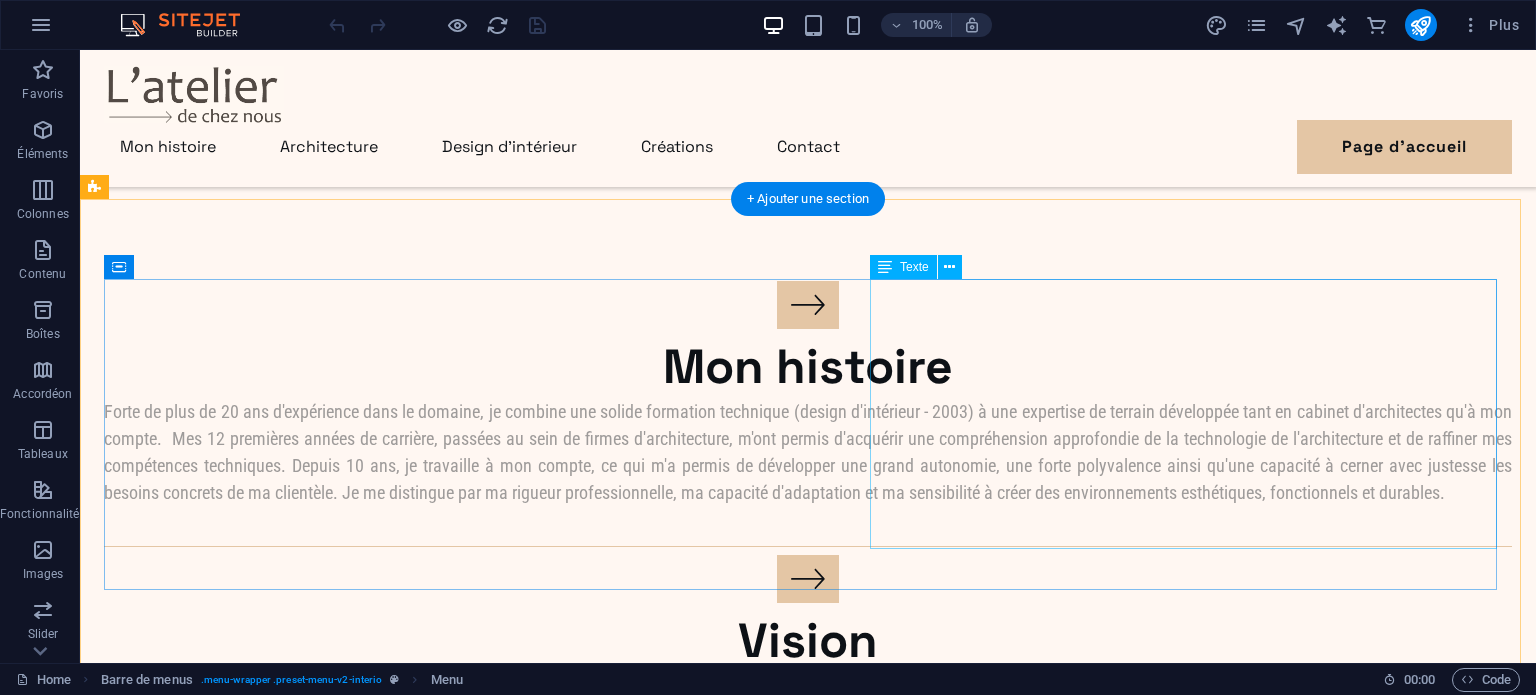 scroll, scrollTop: 500, scrollLeft: 0, axis: vertical 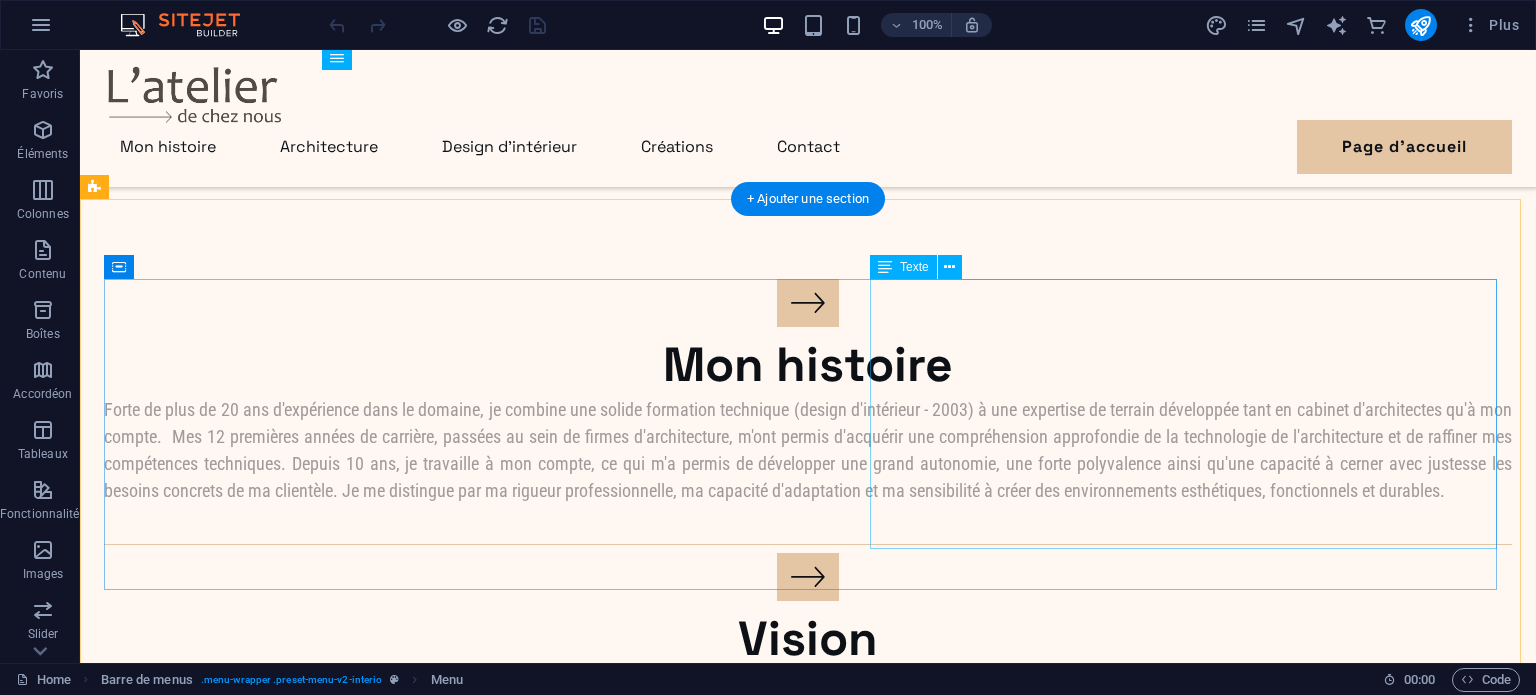 click on "Forte de plus de 20 ans d'expérience dans le domaine, je combine une solide formation technique (design d'intérieur - 2003) à une expertise de terrain développée tant en cabinet d'architectes qu'à mon compte.  Mes 12 premières années de carrière, passées au sein de firmes d'architecture, m'ont permis d'acquérir une compréhension approfondie de la technologie de l'architecture et de raffiner mes compétences techniques. Depuis 10 ans, je travaille à mon compte, ce qui m'a permis de développer une grand autonomie, une forte polyvalence ainsi qu'une capacité à cerner avec justesse les besoins concrets de ma clientèle. Je me distingue par ma rigueur professionnelle, ma capacité d'adaptation et ma sensibilité à créer des environnements esthétiques, fonctionnels et durables." at bounding box center [808, 450] 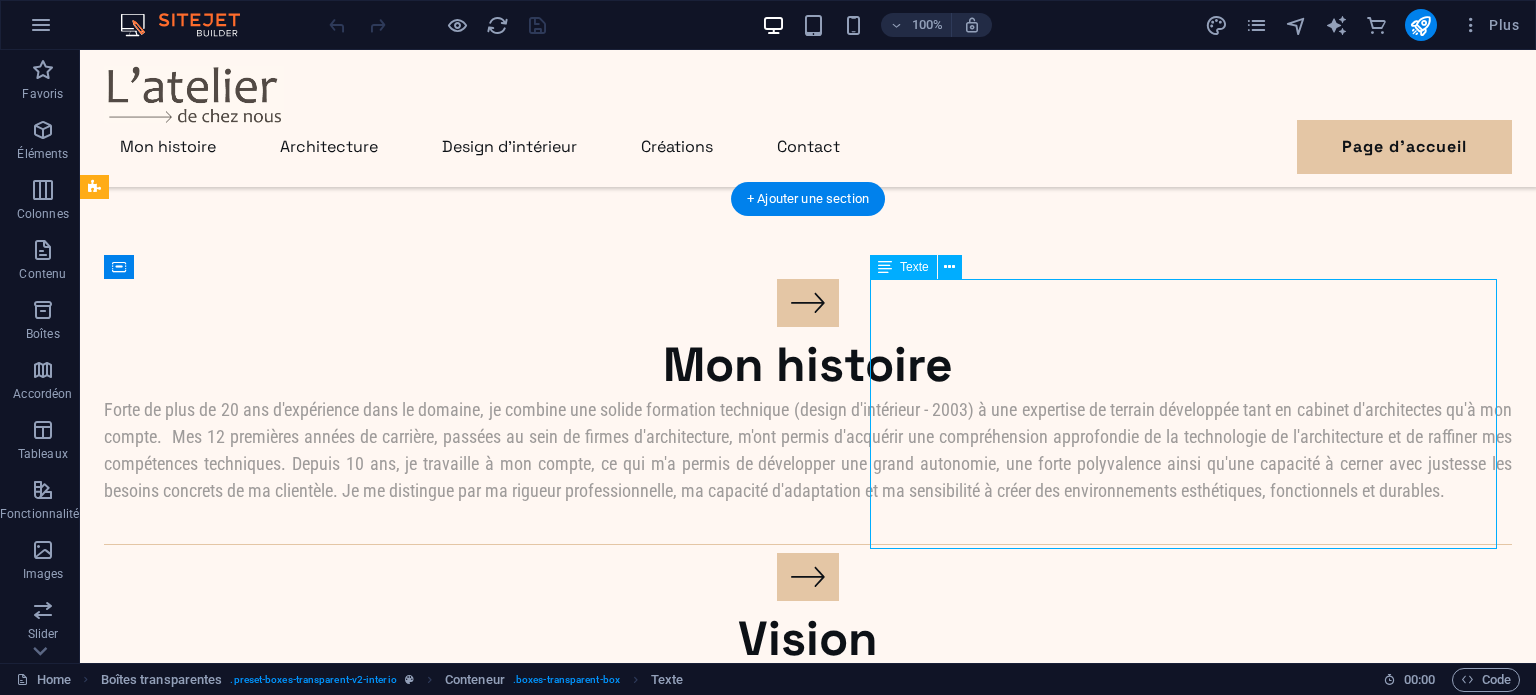 click on "Forte de plus de 20 ans d'expérience dans le domaine, je combine une solide formation technique (design d'intérieur - 2003) à une expertise de terrain développée tant en cabinet d'architectes qu'à mon compte.  Mes 12 premières années de carrière, passées au sein de firmes d'architecture, m'ont permis d'acquérir une compréhension approfondie de la technologie de l'architecture et de raffiner mes compétences techniques. Depuis 10 ans, je travaille à mon compte, ce qui m'a permis de développer une grand autonomie, une forte polyvalence ainsi qu'une capacité à cerner avec justesse les besoins concrets de ma clientèle. Je me distingue par ma rigueur professionnelle, ma capacité d'adaptation et ma sensibilité à créer des environnements esthétiques, fonctionnels et durables." at bounding box center (808, 450) 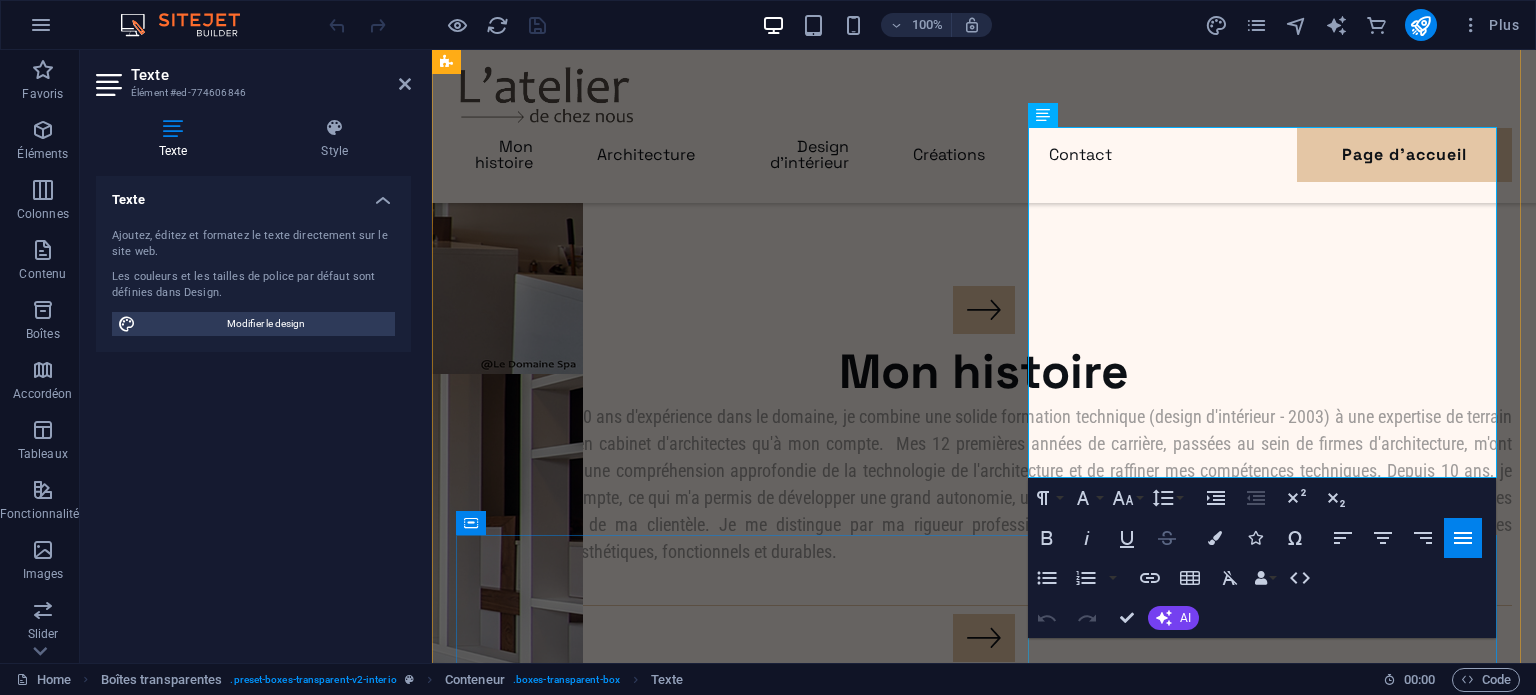 scroll, scrollTop: 700, scrollLeft: 0, axis: vertical 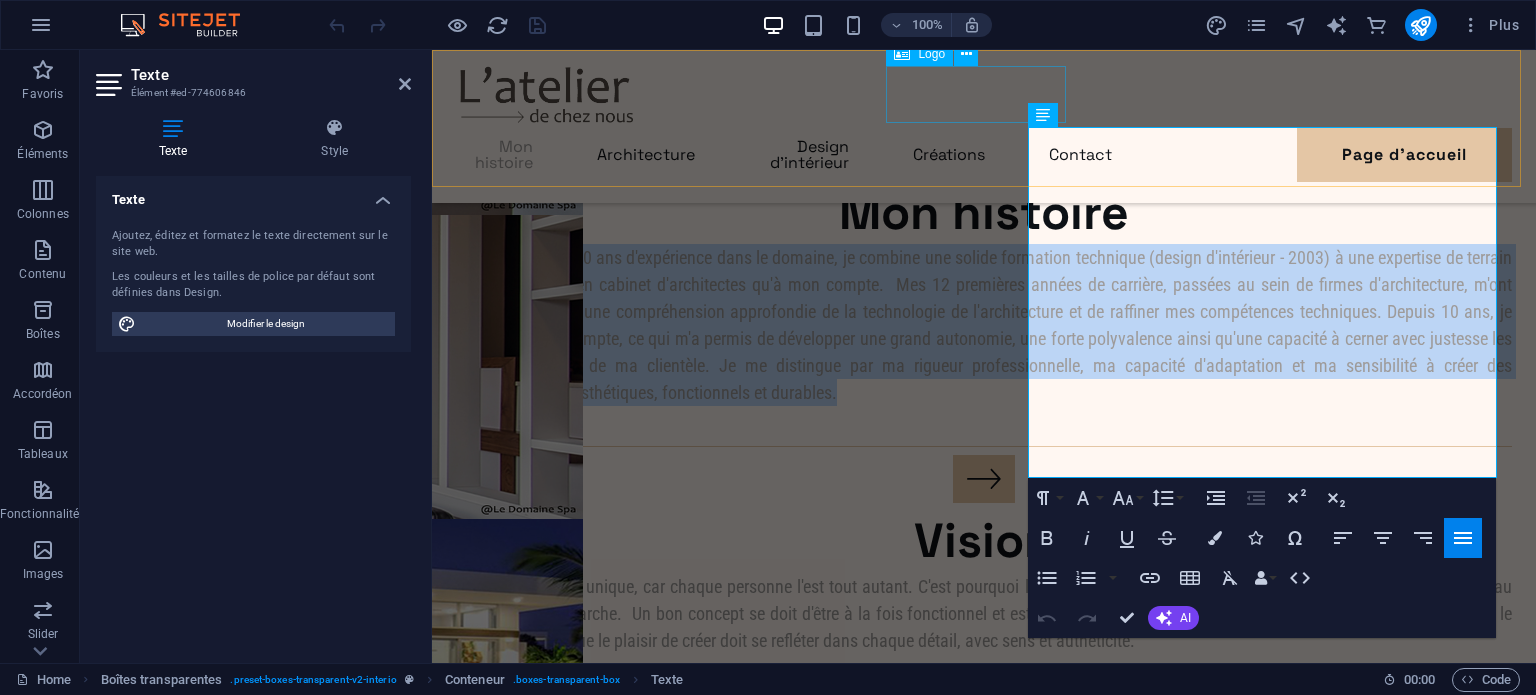 drag, startPoint x: 1317, startPoint y: 466, endPoint x: 980, endPoint y: 95, distance: 501.20853 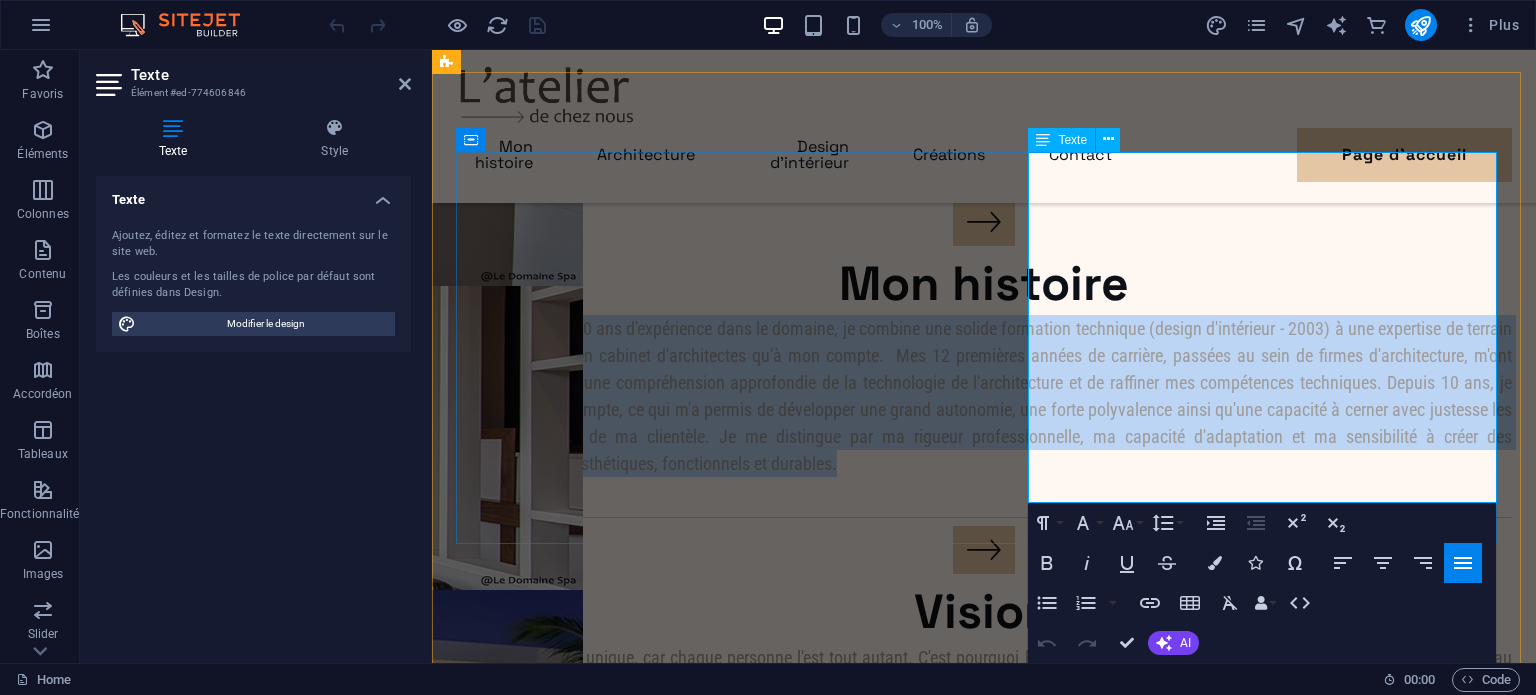 scroll, scrollTop: 500, scrollLeft: 0, axis: vertical 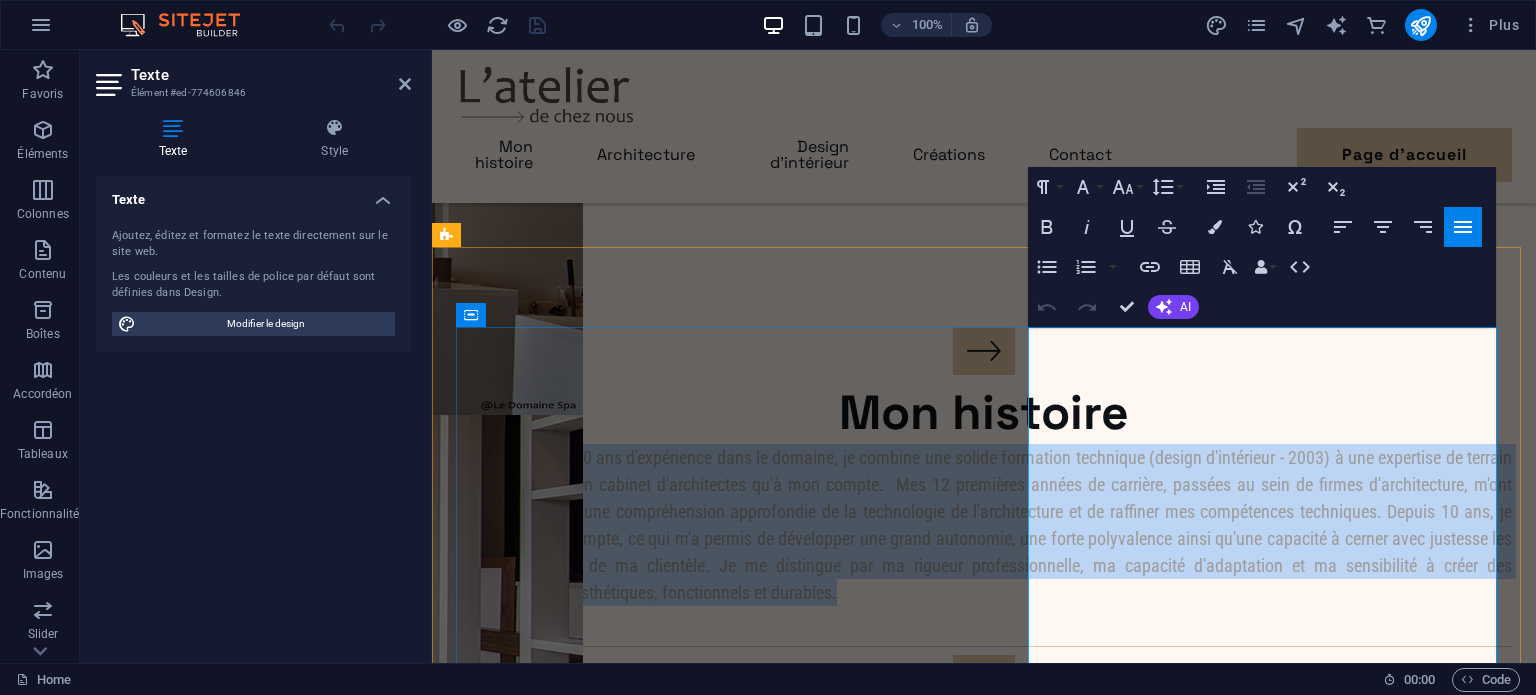 copy on "Forte de plus de 20 ans d'expérience dans le domaine, je combine une solide formation technique (design d'intérieur - 2003) à une expertise de terrain développée tant en cabinet d'architectes qu'à mon compte.  Mes 12 premières années de carrière, passées au sein de firmes d'architecture, m'ont permis d'acquérir une compréhension approfondie de la technologie de l'architecture et de raffiner mes compétences techniques. Depuis 10 ans, je travaille à mon compte, ce qui m'a permis de développer une grand autonomie, une forte polyvalence ainsi qu'une capacité à cerner avec justesse les besoins concrets de ma clientèle. Je me distingue par ma rigueur professionnelle, ma capacité d'adaptation et ma sensibilité à créer des environnements esthétiques, fonctionnels et durables." 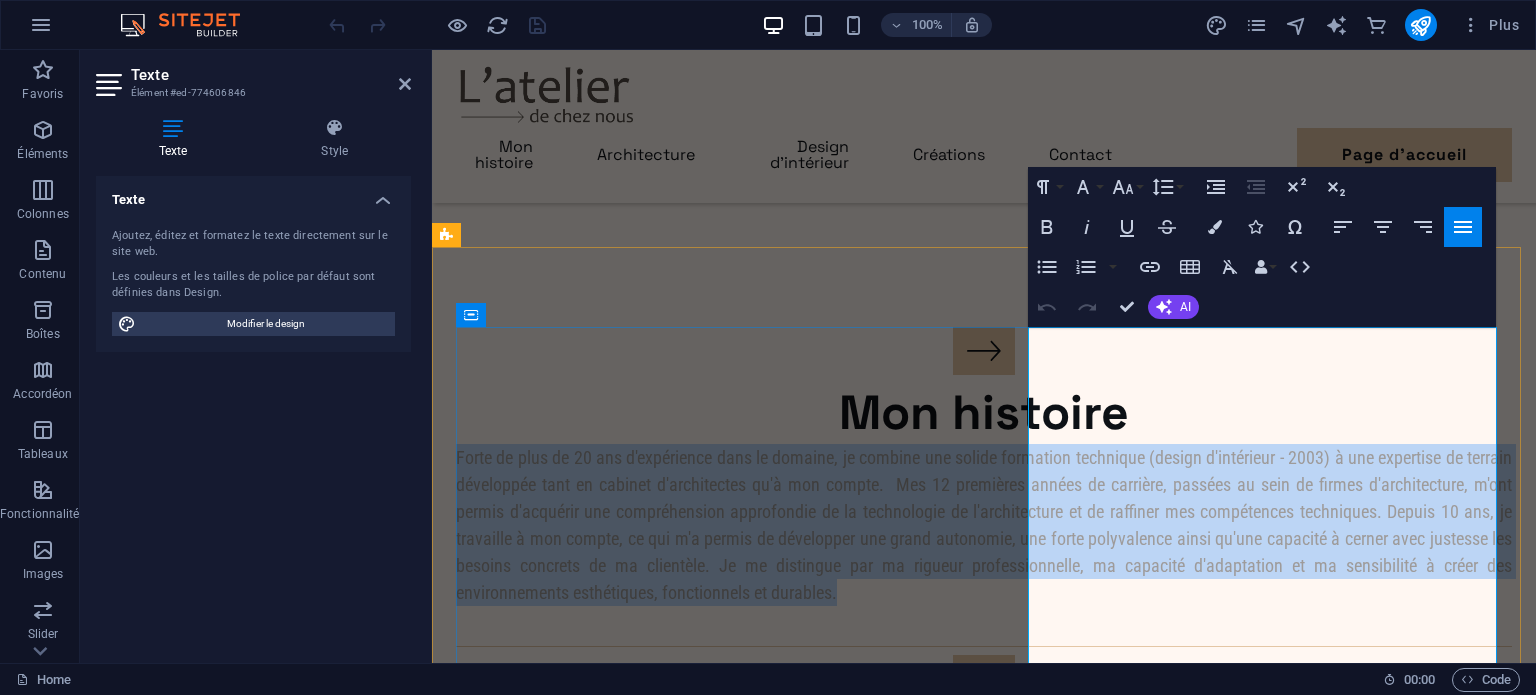 scroll, scrollTop: 600, scrollLeft: 0, axis: vertical 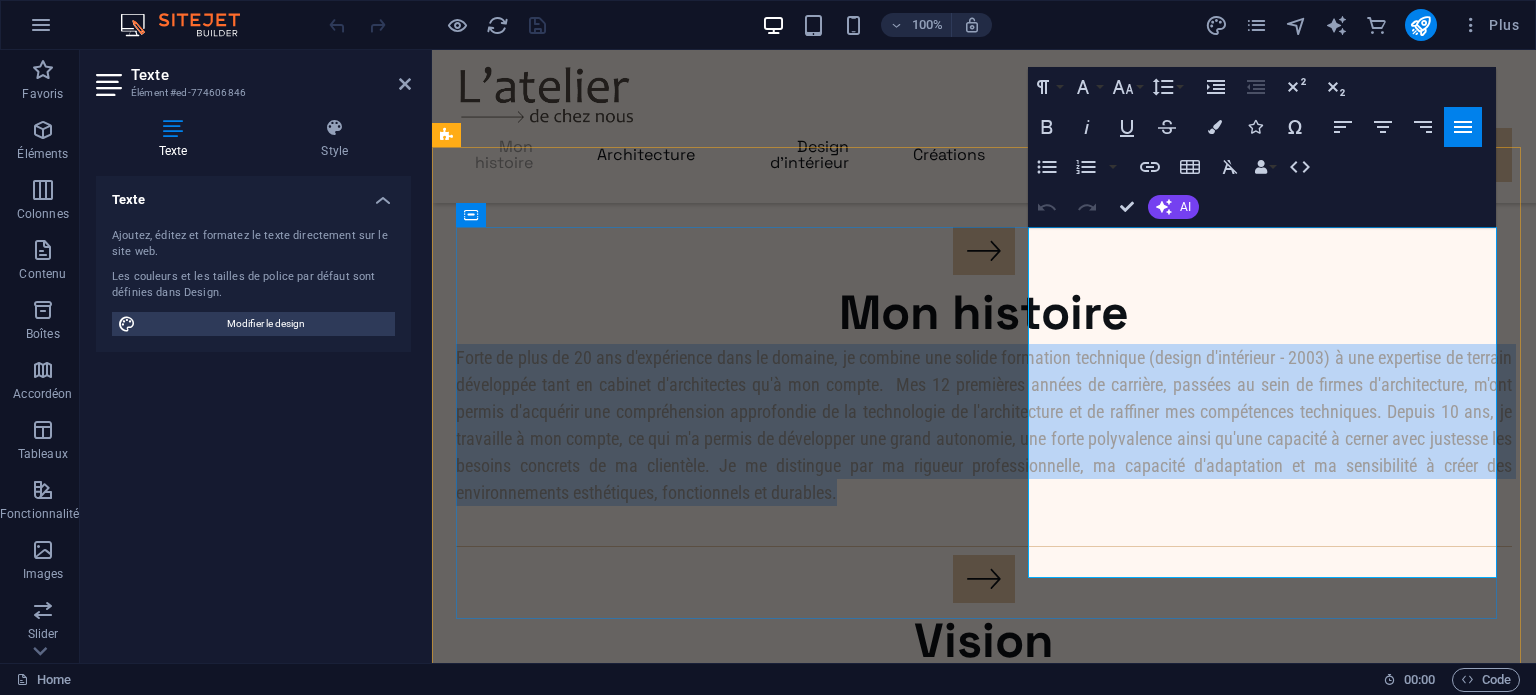click on "Forte de plus de 20 ans d'expérience dans le domaine, je combine une solide formation technique (design d'intérieur - 2003) à une expertise de terrain développée tant en cabinet d'architectes qu'à mon compte.  Mes 12 premières années de carrière, passées au sein de firmes d'architecture, m'ont permis d'acquérir une compréhension approfondie de la technologie de l'architecture et de raffiner mes compétences techniques. Depuis 10 ans, je travaille à mon compte, ce qui m'a permis de développer une grand autonomie, une forte polyvalence ainsi qu'une capacité à cerner avec justesse les besoins concrets de ma clientèle. Je me distingue par ma rigueur professionnelle, ma capacité d'adaptation et ma sensibilité à créer des environnements esthétiques, fonctionnels et durables." at bounding box center (984, 425) 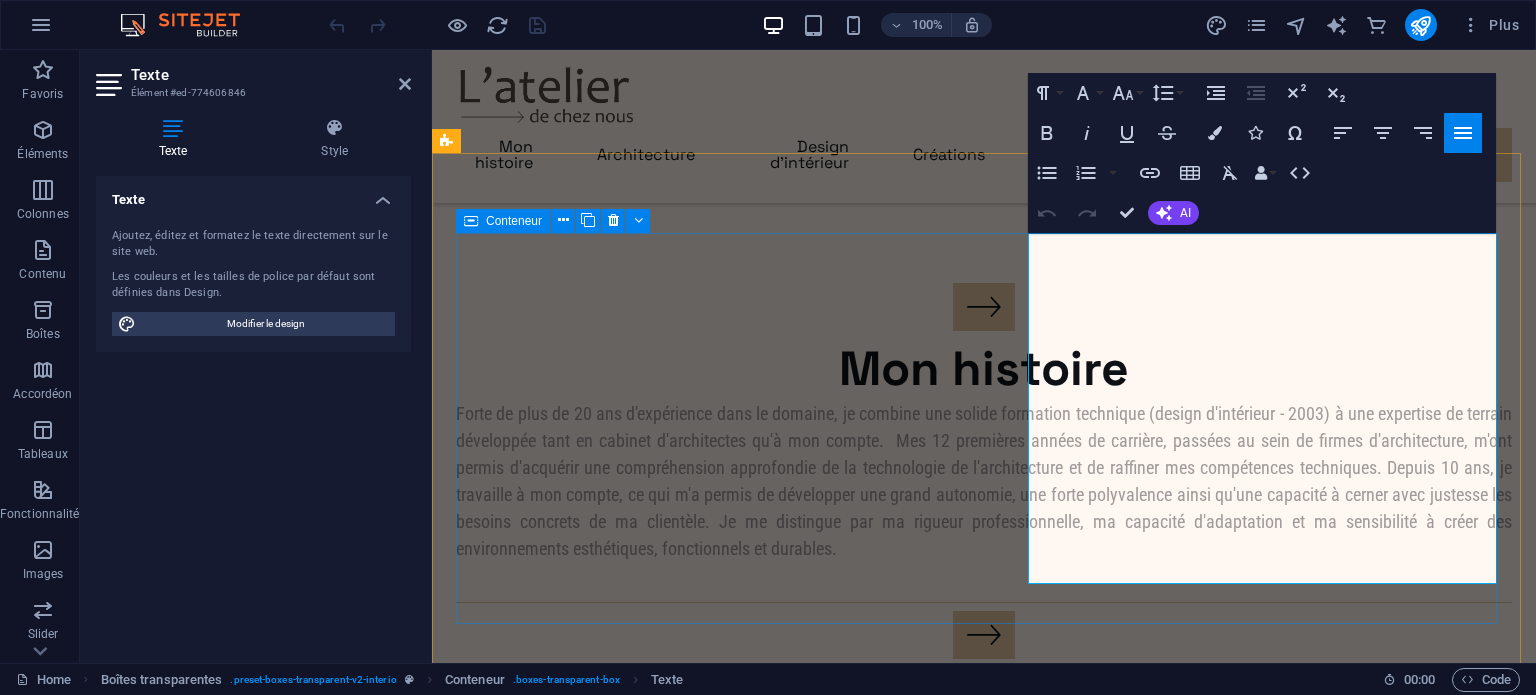 scroll, scrollTop: 600, scrollLeft: 0, axis: vertical 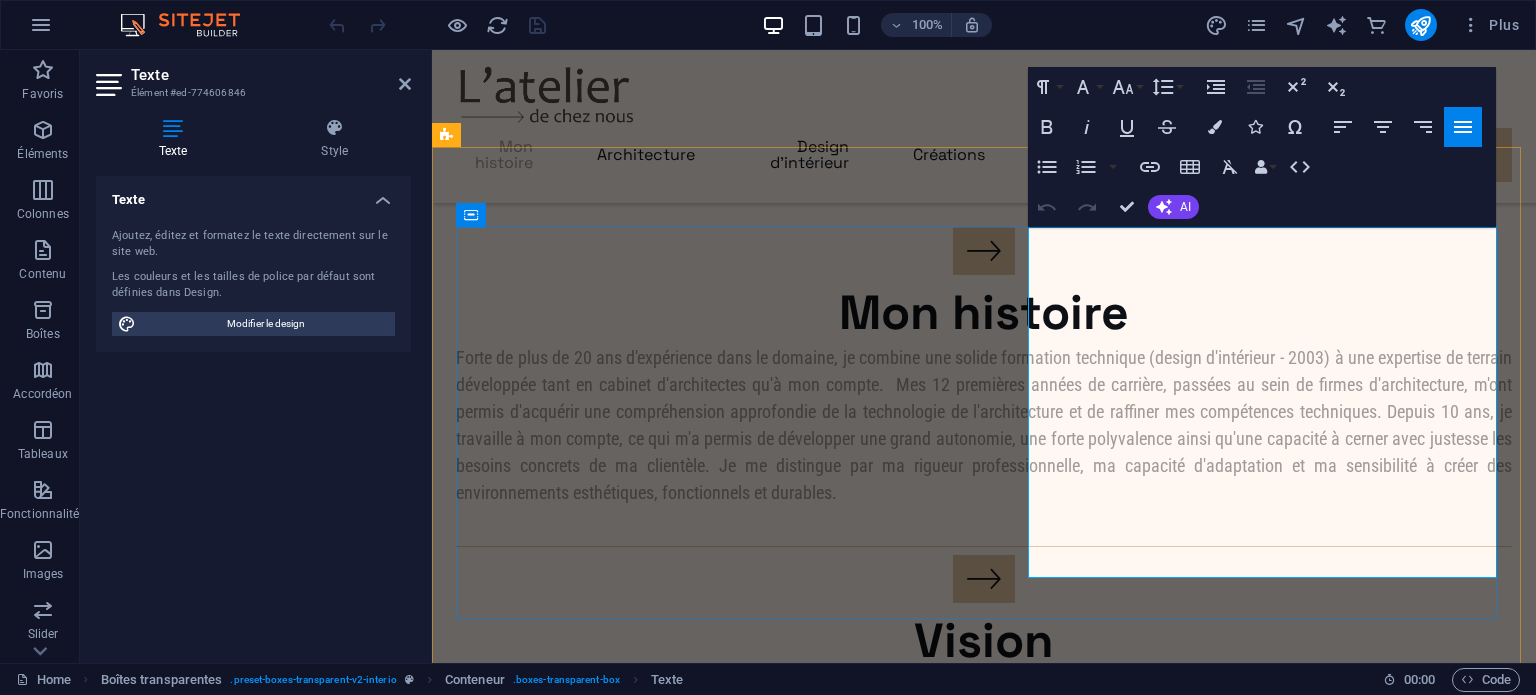 click on "Forte de plus de 20 ans d'expérience dans le domaine, je combine une solide formation technique (design d'intérieur - 2003) à une expertise de terrain développée tant en cabinet d'architectes qu'à mon compte.  Mes 12 premières années de carrière, passées au sein de firmes d'architecture, m'ont permis d'acquérir une compréhension approfondie de la technologie de l'architecture et de raffiner mes compétences techniques. Depuis 10 ans, je travaille à mon compte, ce qui m'a permis de développer une grand autonomie, une forte polyvalence ainsi qu'une capacité à cerner avec justesse les besoins concrets de ma clientèle. Je me distingue par ma rigueur professionnelle, ma capacité d'adaptation et ma sensibilité à créer des environnements esthétiques, fonctionnels et durables." at bounding box center [984, 425] 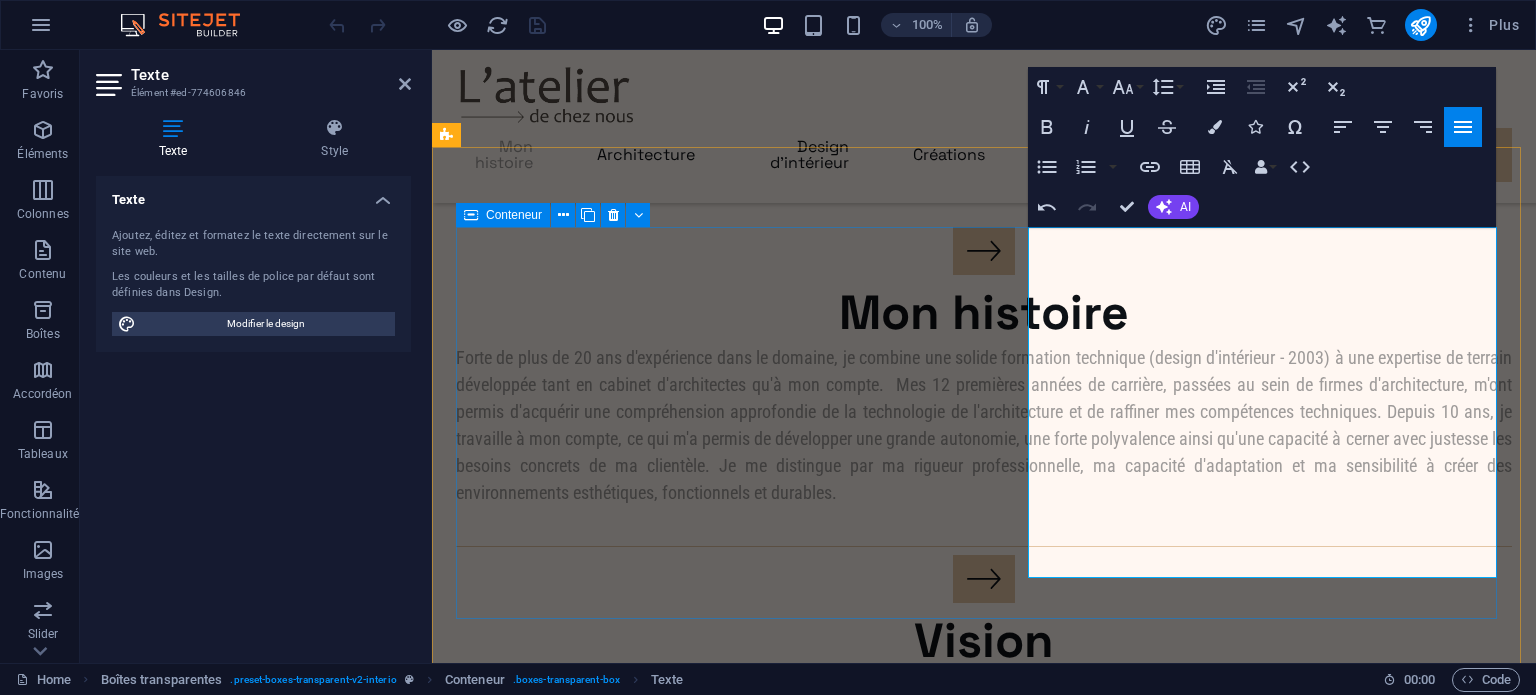 click on "Mon histoire Forte de plus de 20 ans d'expérience dans le domaine, je combine une solide formation technique (design d'intérieur - 2003) à une expertise de terrain développée tant en cabinet d'architectes qu'à mon compte.  Mes 12 premières années de carrière, passées au sein de firmes d'architecture, m'ont permis d'acquérir une compréhension approfondie de la technologie de l'architecture et de raffiner mes compétences techniques. Depuis 10 ans, je travaille à mon compte, ce qui m'a permis de développer une grande autonomie, une forte polyvalence ainsi qu'une capacité à cerner avec justesse les besoins concrets de ma clientèle. Je me distingue par ma rigueur professionnelle, ma capacité d'adaptation et ma sensibilité à créer des environnements esthétiques, fonctionnels et durables." at bounding box center [984, 387] 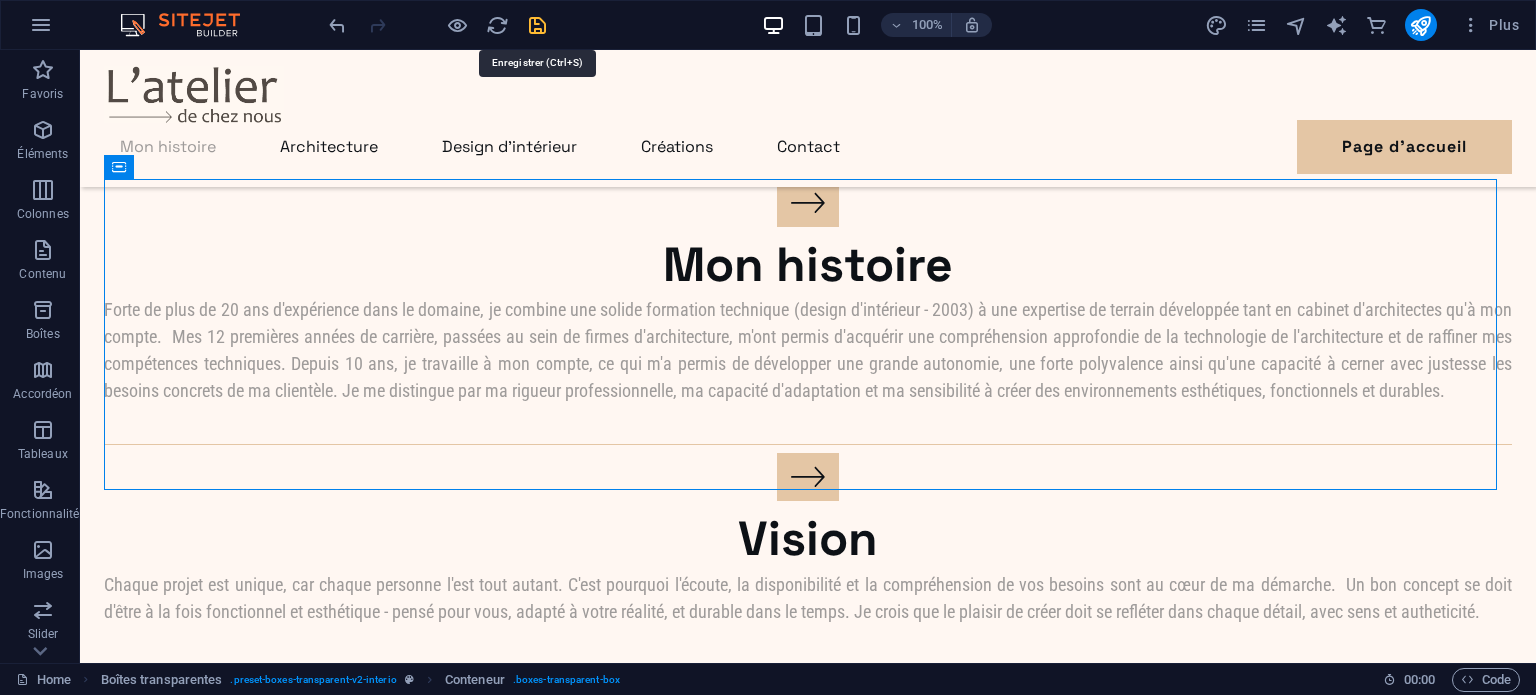 click at bounding box center (537, 25) 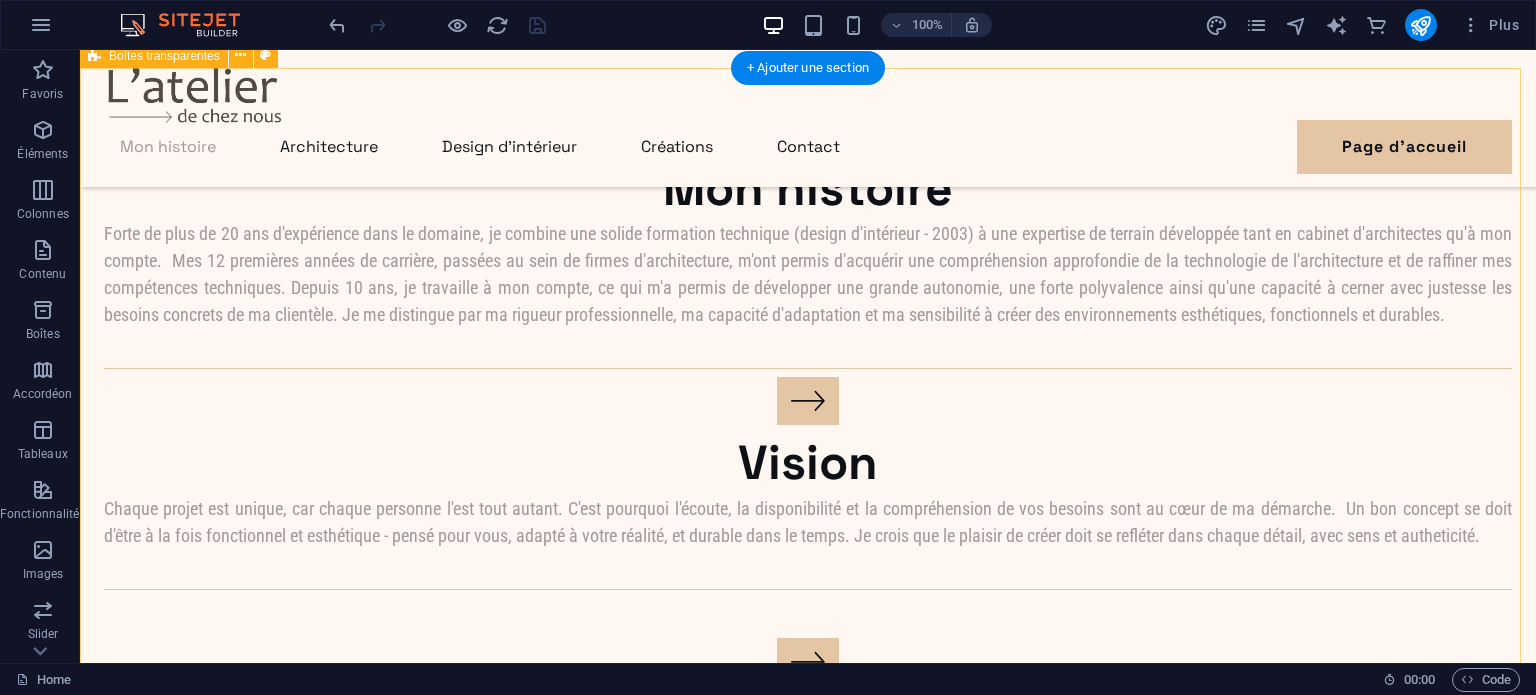 scroll, scrollTop: 700, scrollLeft: 0, axis: vertical 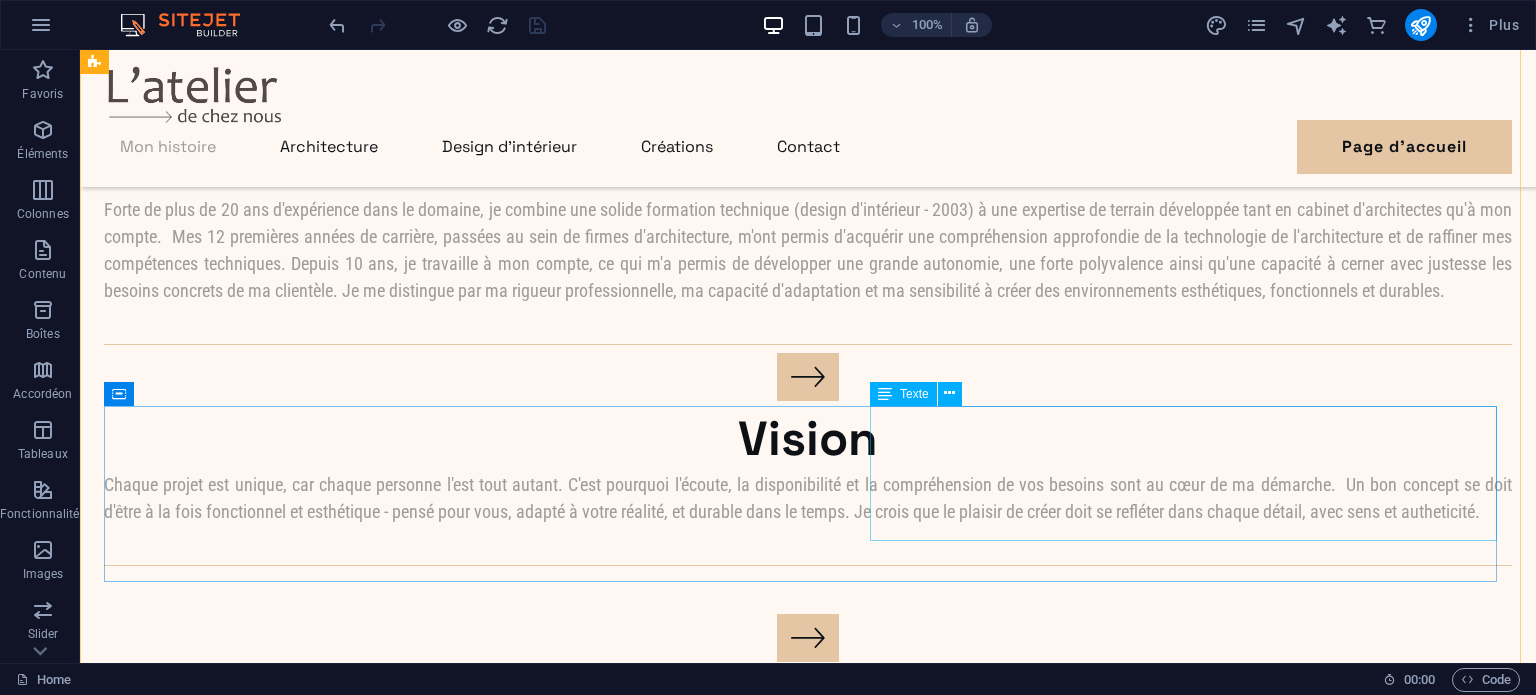 click on "Chaque projet est unique, car chaque personne l'est tout autant. C'est pourquoi l'écoute, la disponibilité et la compréhension de vos besoins sont au cœur de ma démarche.  Un bon concept se doit d'être à la fois fonctionnel et esthétique - pensé pour vous, adapté à votre réalité, et durable dans le temps. Je crois que le plaisir de créer doit se refléter dans chaque détail, avec sens et autheticité." at bounding box center [808, 498] 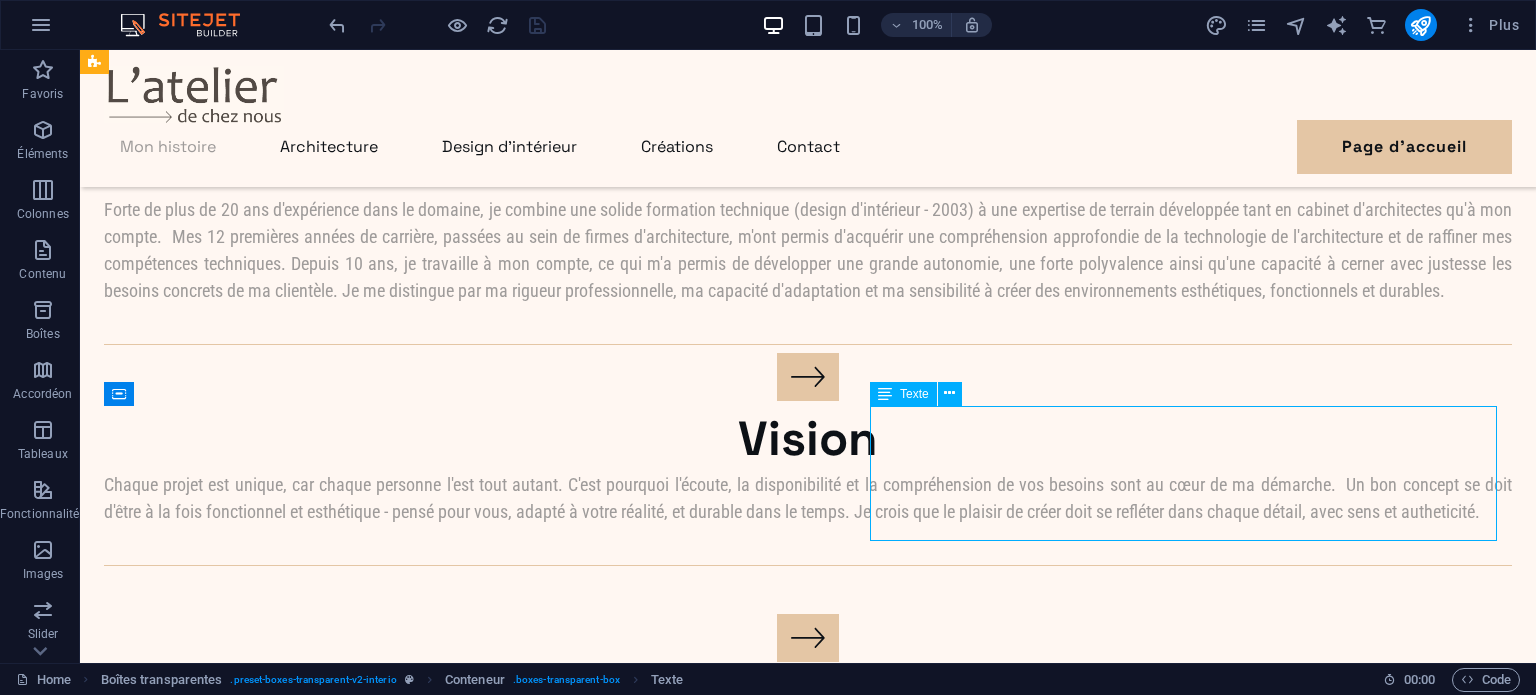 click on "Chaque projet est unique, car chaque personne l'est tout autant. C'est pourquoi l'écoute, la disponibilité et la compréhension de vos besoins sont au cœur de ma démarche.  Un bon concept se doit d'être à la fois fonctionnel et esthétique - pensé pour vous, adapté à votre réalité, et durable dans le temps. Je crois que le plaisir de créer doit se refléter dans chaque détail, avec sens et autheticité." at bounding box center [808, 498] 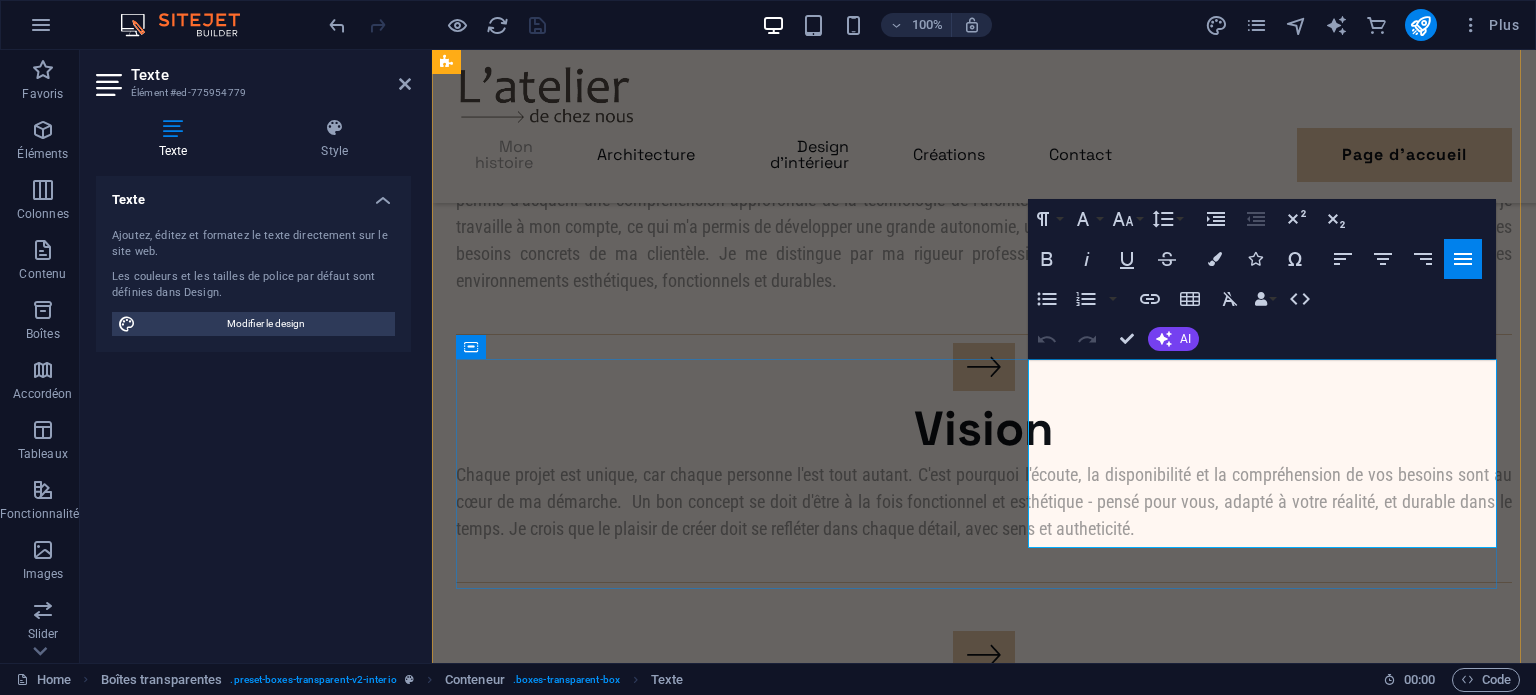 scroll, scrollTop: 948, scrollLeft: 0, axis: vertical 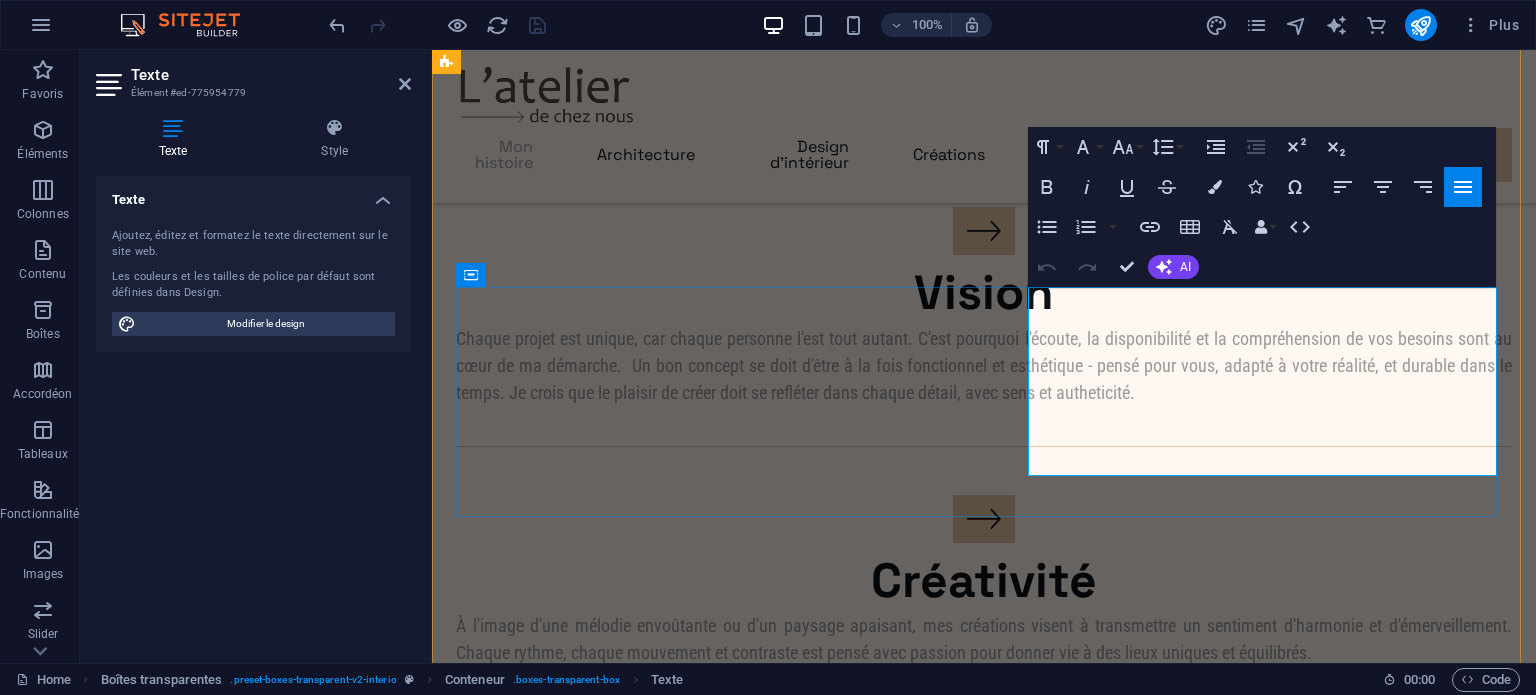 click on "Chaque projet est unique, car chaque personne l'est tout autant. C'est pourquoi l'écoute, la disponibilité et la compréhension de vos besoins sont au cœur de ma démarche.  Un bon concept se doit d'être à la fois fonctionnel et esthétique - pensé pour vous, adapté à votre réalité, et durable dans le temps. Je crois que le plaisir de créer doit se refléter dans chaque détail, avec sens et autheticité." at bounding box center (984, 365) 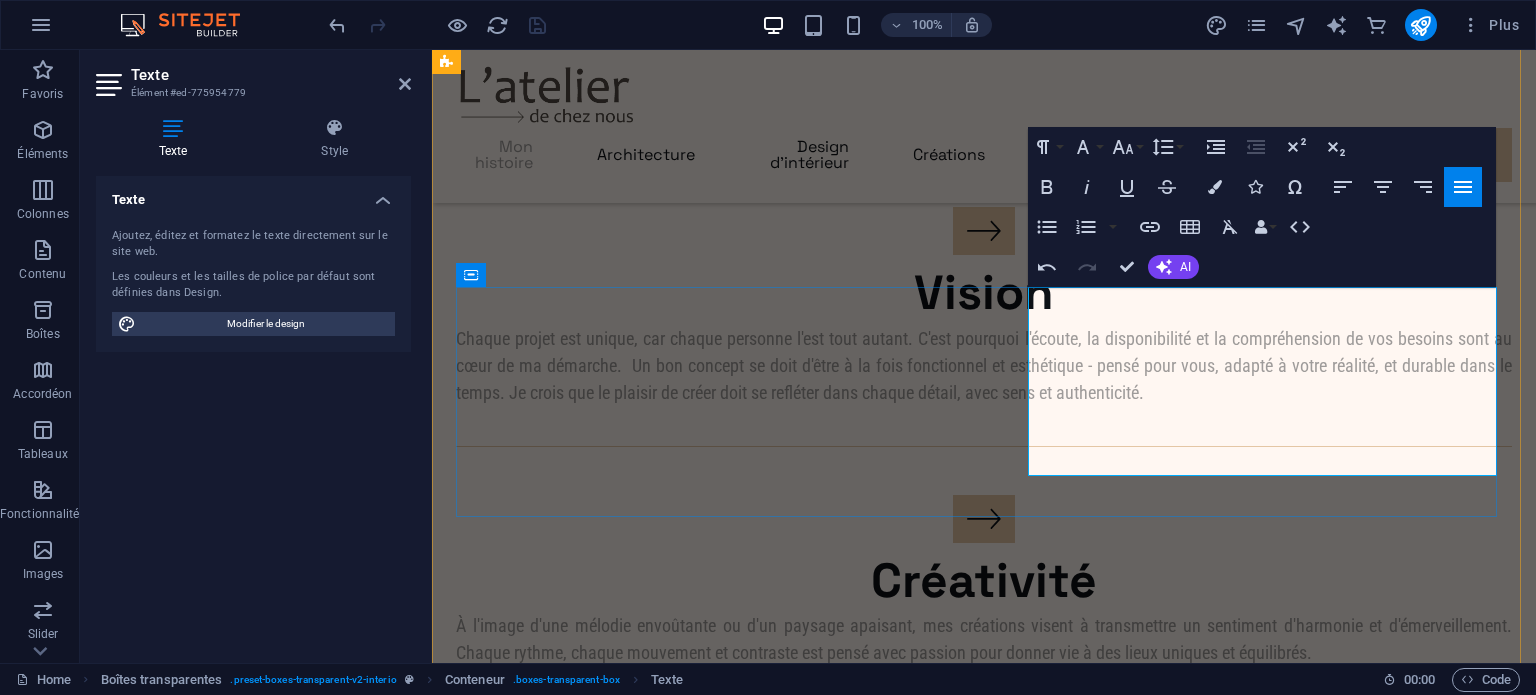 click on "Chaque projet est unique, car chaque personne l'est tout autant. C'est pourquoi l'écoute, la disponibilité et la compréhension de vos besoins sont au cœur de ma démarche.  Un bon concept se doit d'être à la fois fonctionnel et esthétique - pensé pour vous, adapté à votre réalité, et durable dans le temps. Je crois que le plaisir de créer doit se refléter dans chaque détail, avec sens et authenticité." at bounding box center [984, 365] 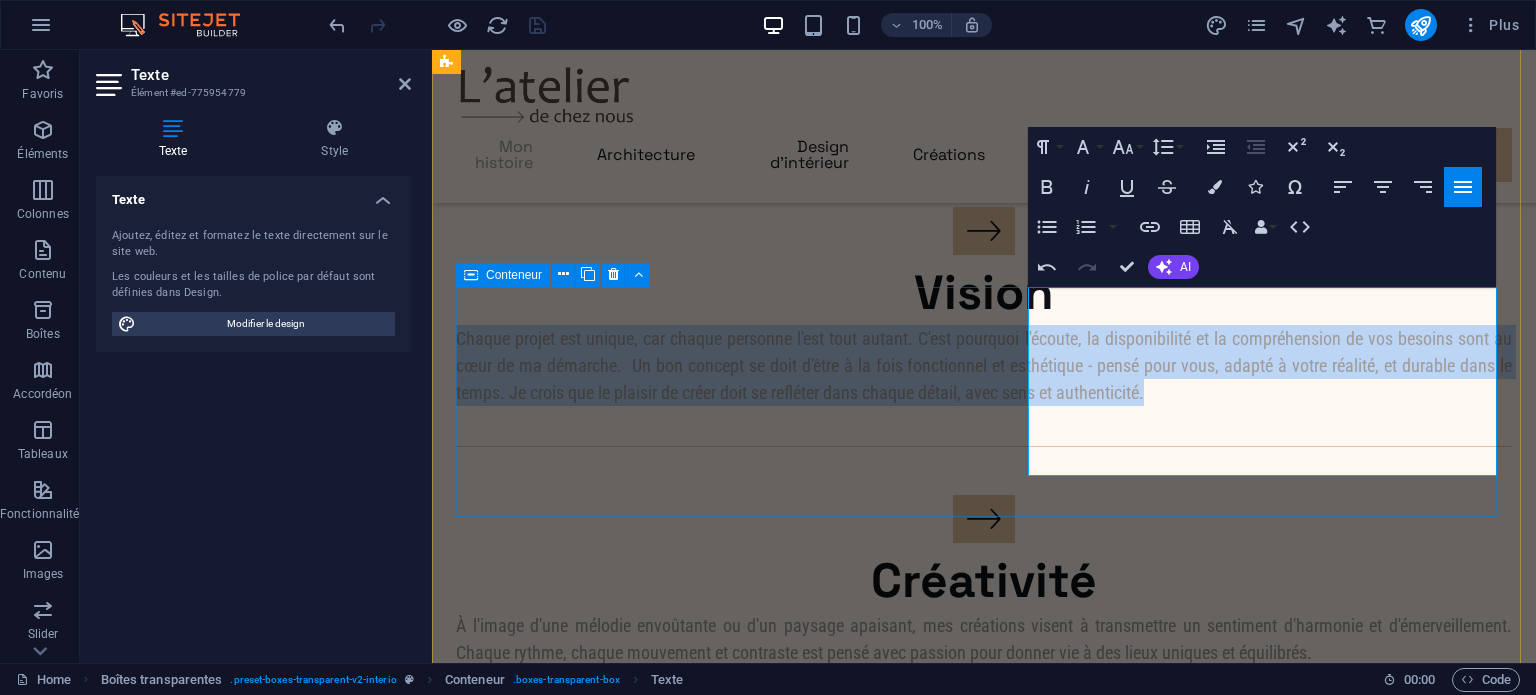 drag, startPoint x: 1144, startPoint y: 465, endPoint x: 996, endPoint y: 280, distance: 236.9156 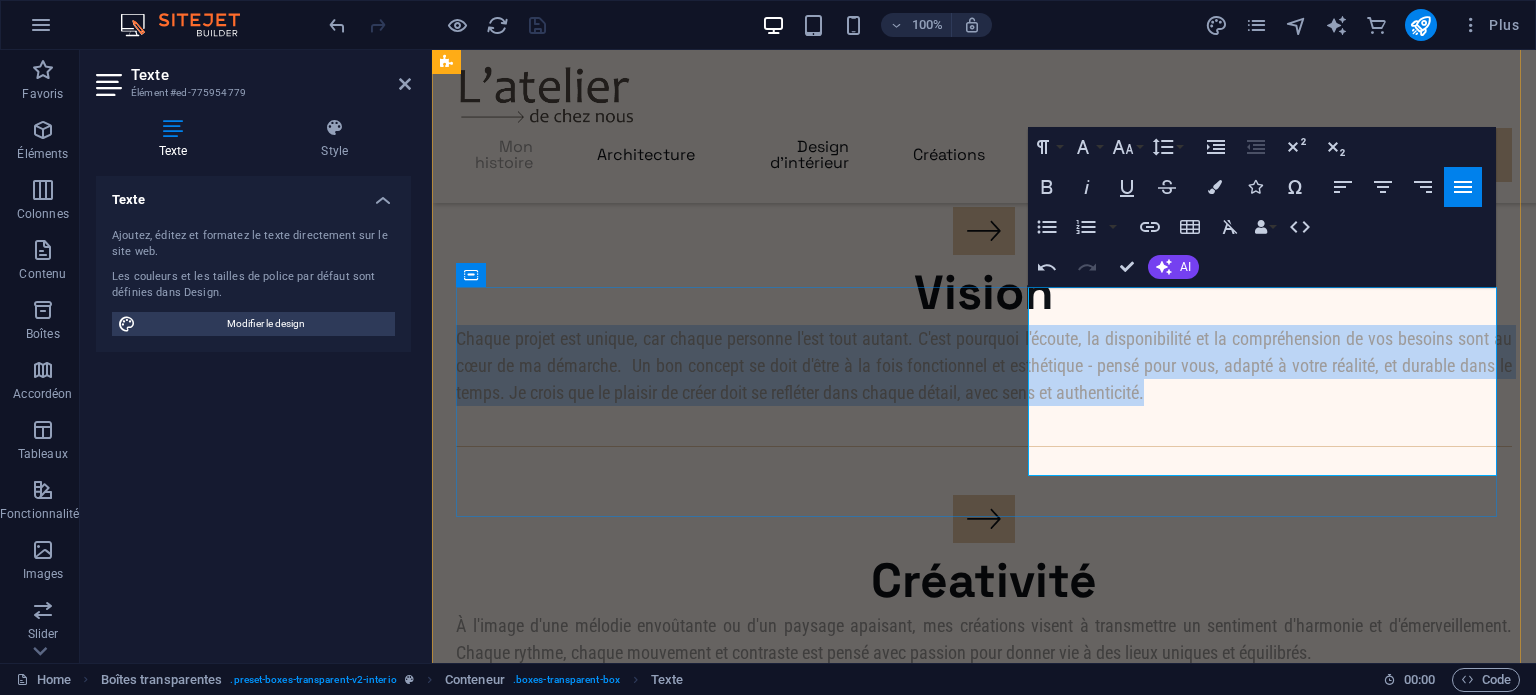 copy on "Chaque projet est unique, car chaque personne l'est tout autant. C'est pourquoi l'écoute, la disponibilité et la compréhension de vos besoins sont au cœur de ma démarche.  Un bon concept se doit d'être à la fois fonctionnel et esthétique - pensé pour vous, adapté à votre réalité, et durable dans le temps. Je crois que le plaisir de créer doit se refléter dans chaque détail, avec sens et authenticité." 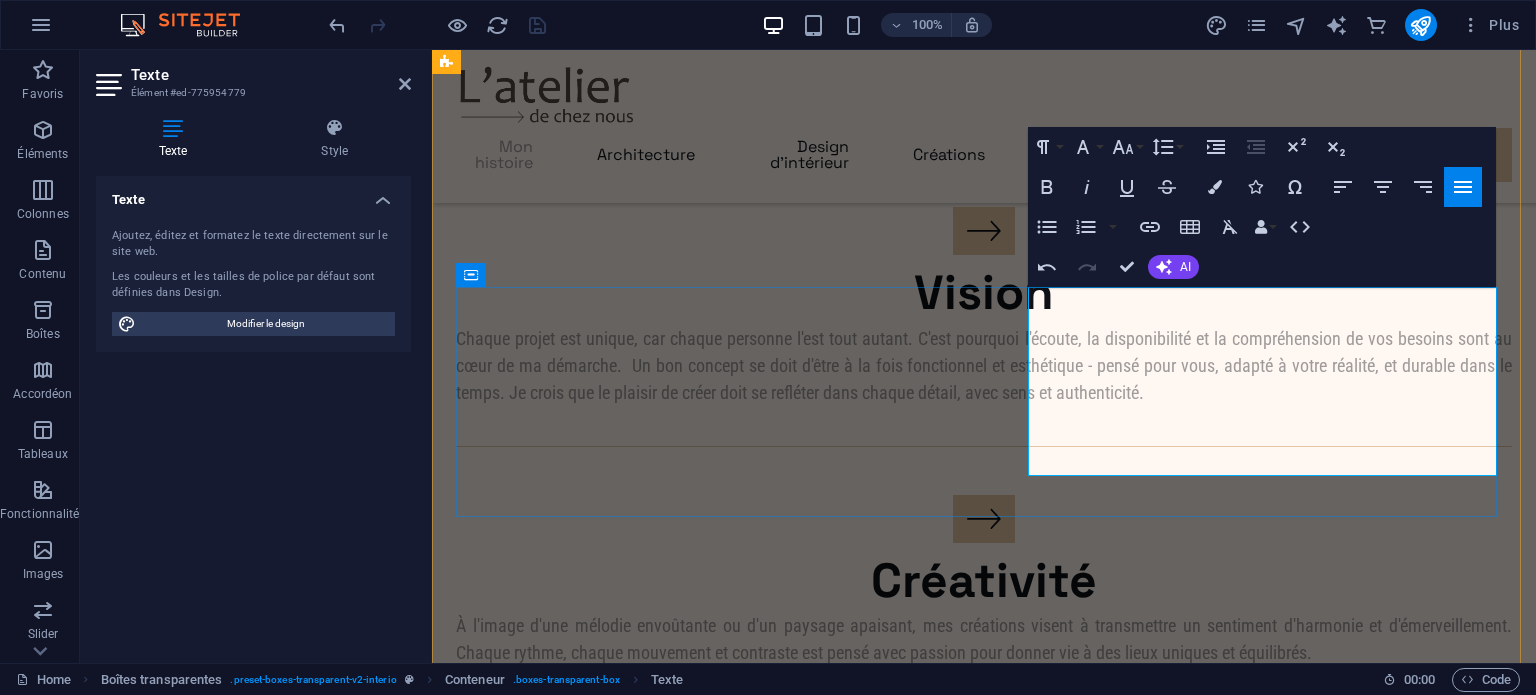 click on "Chaque projet est unique, car chaque personne l'est tout autant. C'est pourquoi l'écoute, la disponibilité et la compréhension de vos besoins sont au cœur de ma démarche.  Un bon concept se doit d'être à la fois fonctionnel et esthétique - pensé pour vous, adapté à votre réalité, et durable dans le temps. Je crois que le plaisir de créer doit se refléter dans chaque détail, avec sens et authenticité." at bounding box center (984, 365) 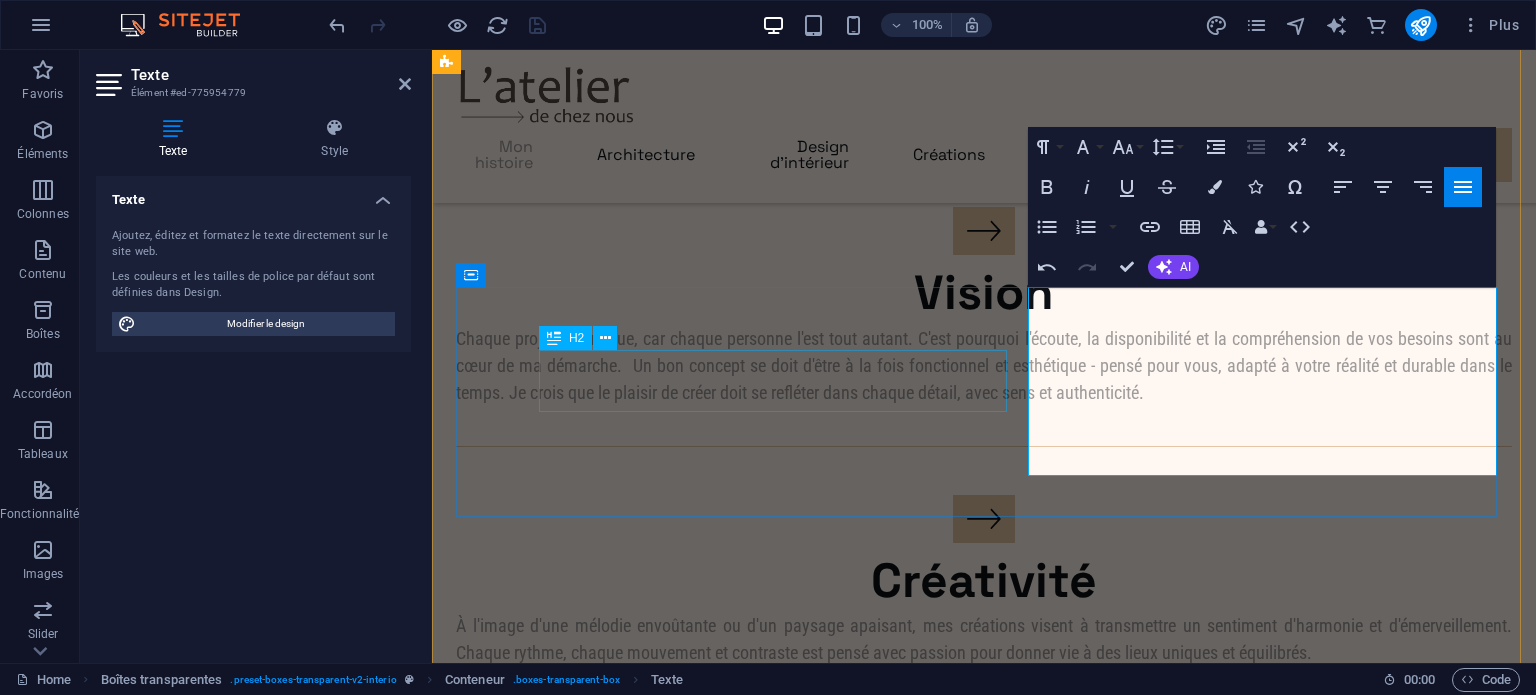 click on "Vision" at bounding box center [984, 293] 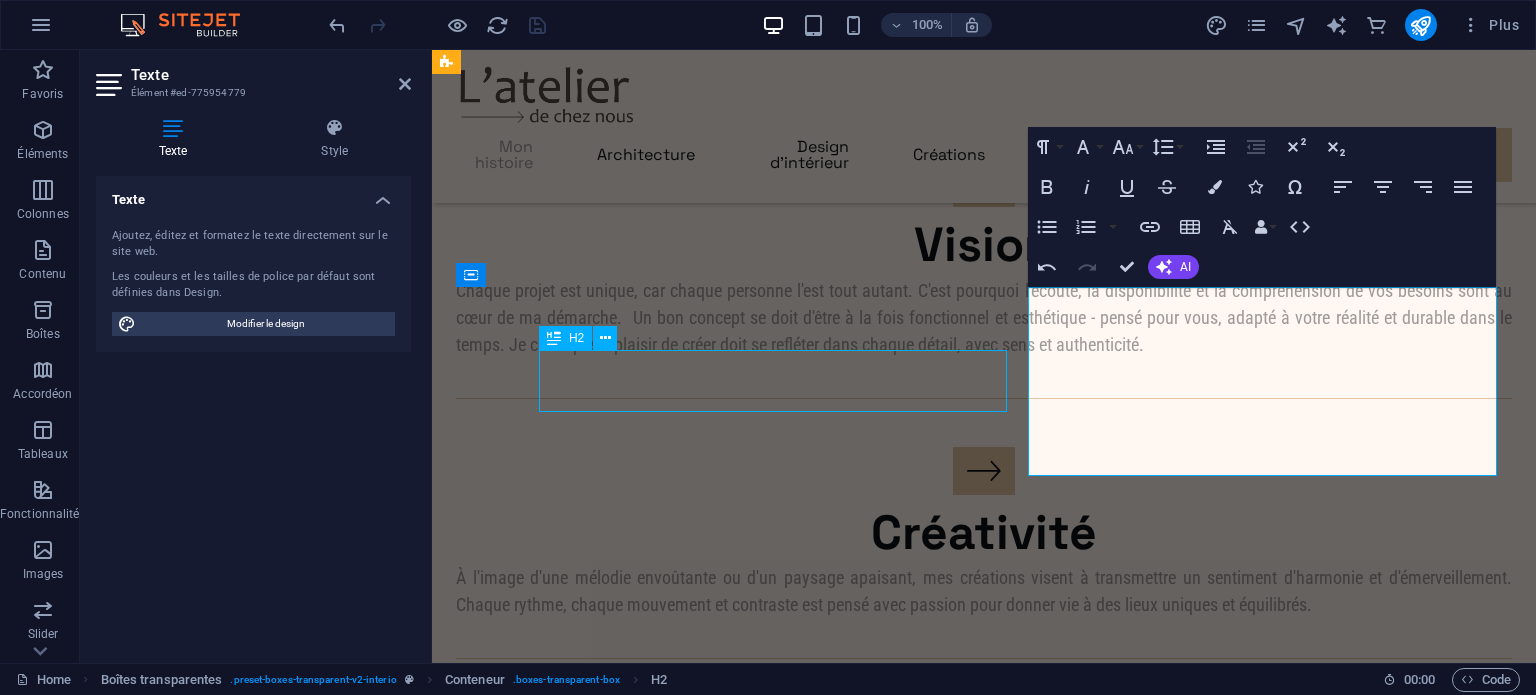 scroll, scrollTop: 859, scrollLeft: 0, axis: vertical 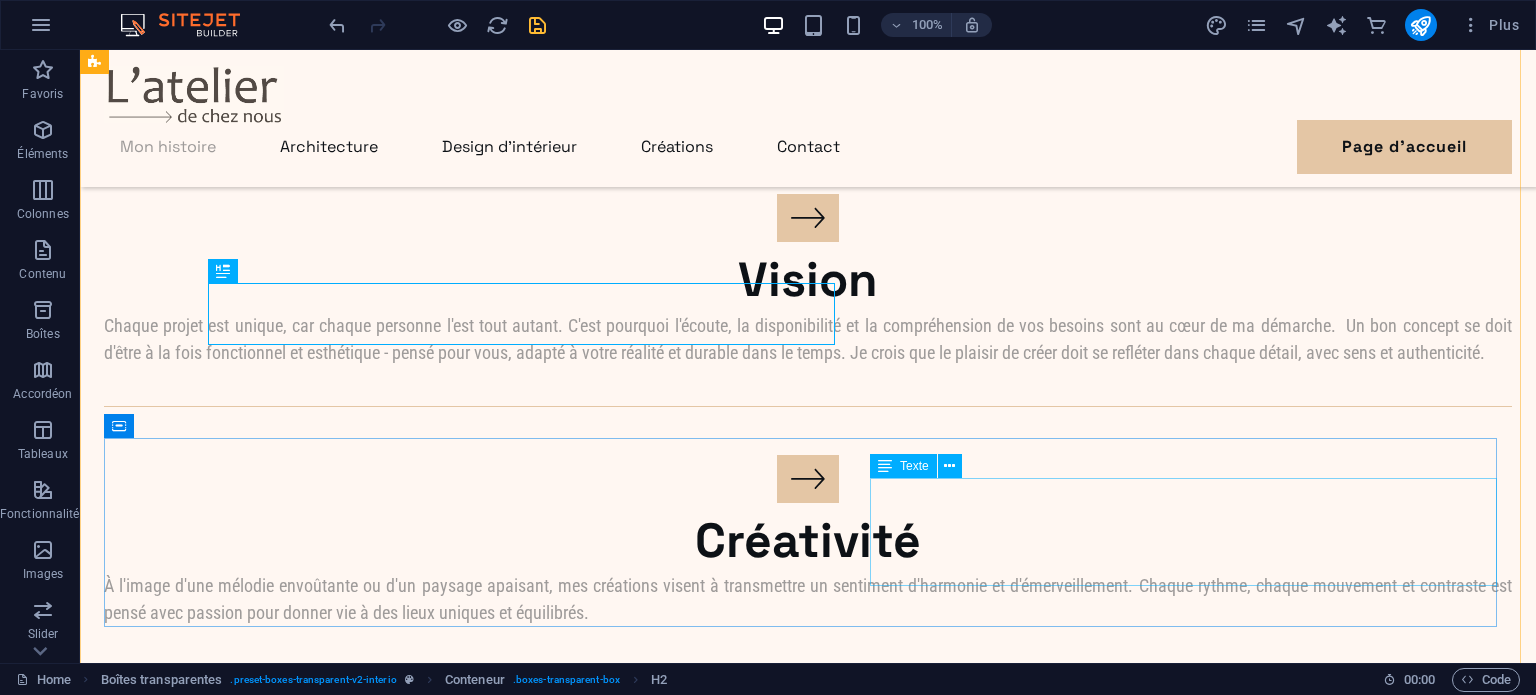 click on "À l'image d'une mélodie envoûtante ou d'un paysage apaisant, mes créations visent à transmettre un sentiment d'harmonie et d'émerveillement. Chaque rythme, chaque mouvement et contraste est pensé avec passion pour donner vie à des lieux uniques et équilibrés." at bounding box center (808, 599) 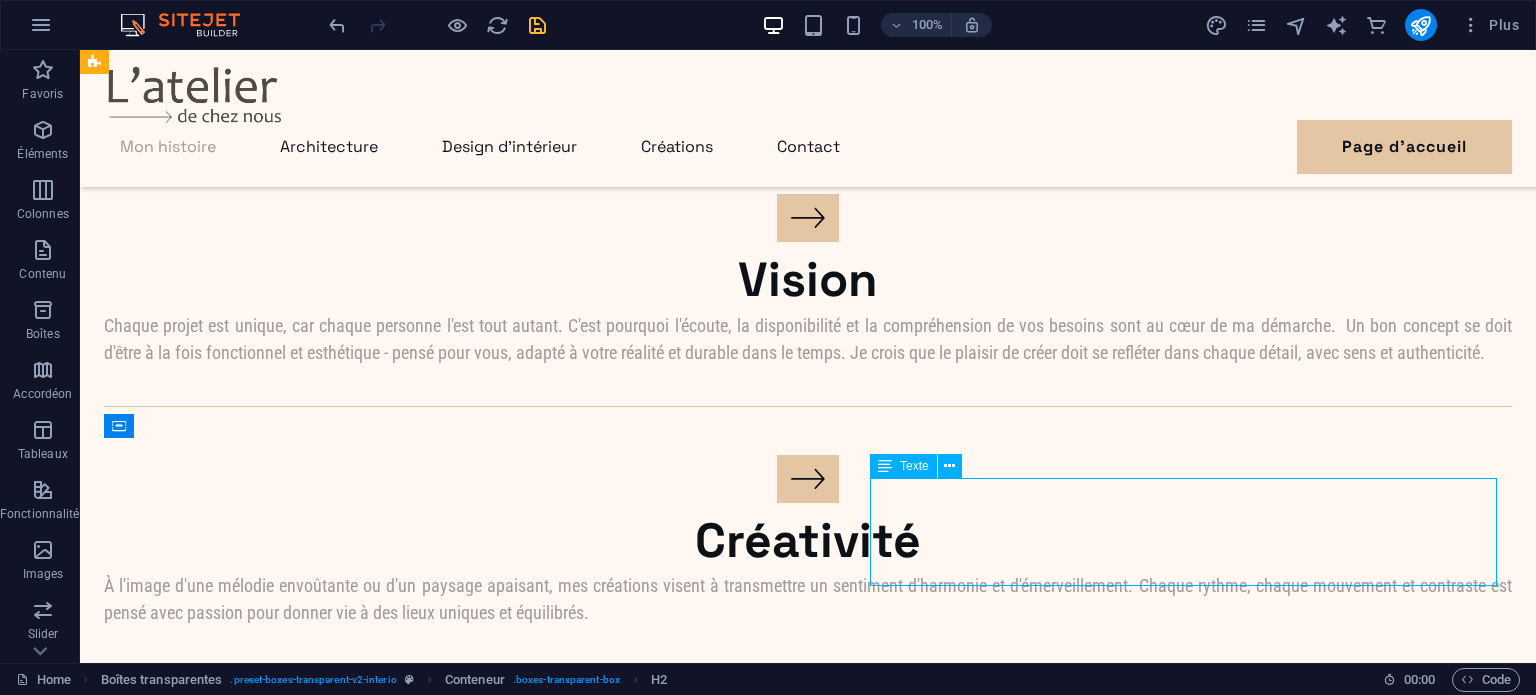 click on "À l'image d'une mélodie envoûtante ou d'un paysage apaisant, mes créations visent à transmettre un sentiment d'harmonie et d'émerveillement. Chaque rythme, chaque mouvement et contraste est pensé avec passion pour donner vie à des lieux uniques et équilibrés." at bounding box center (808, 599) 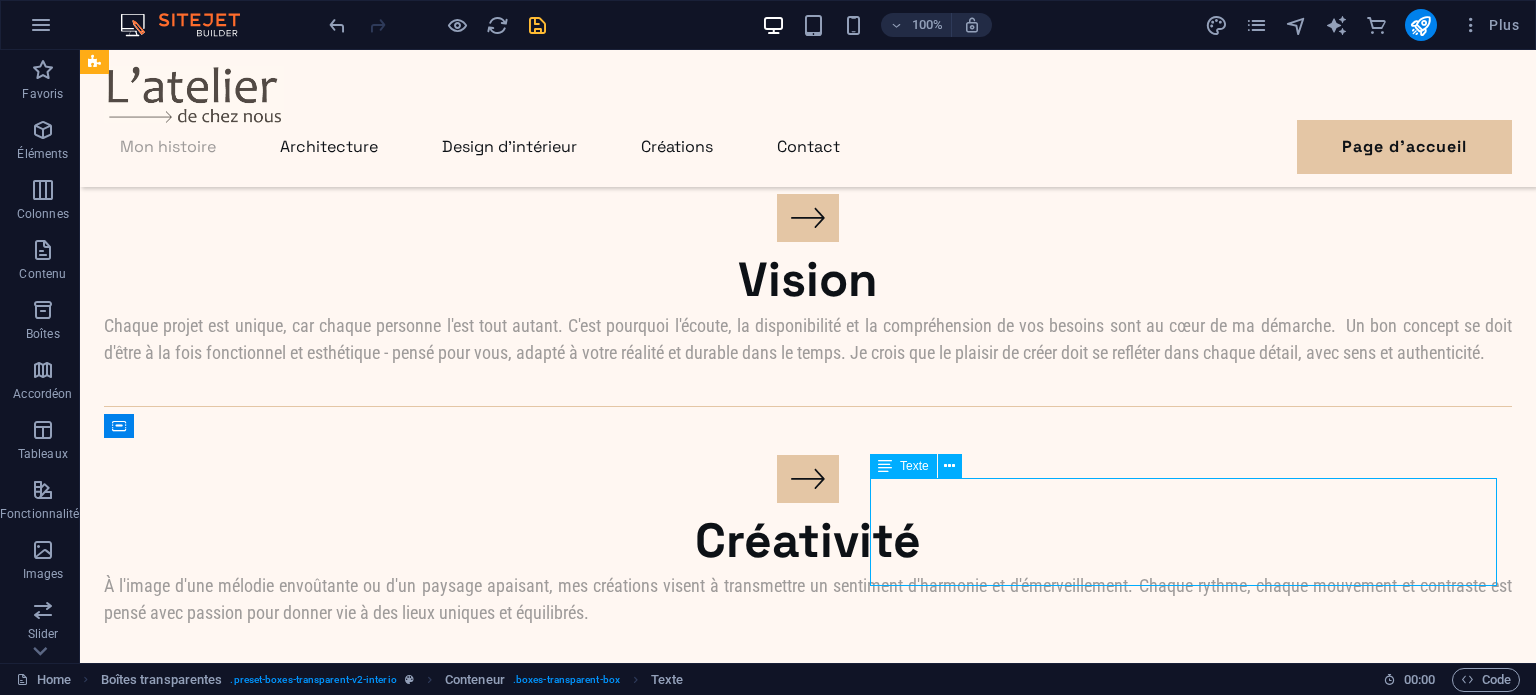 click on "À l'image d'une mélodie envoûtante ou d'un paysage apaisant, mes créations visent à transmettre un sentiment d'harmonie et d'émerveillement. Chaque rythme, chaque mouvement et contraste est pensé avec passion pour donner vie à des lieux uniques et équilibrés." at bounding box center (808, 599) 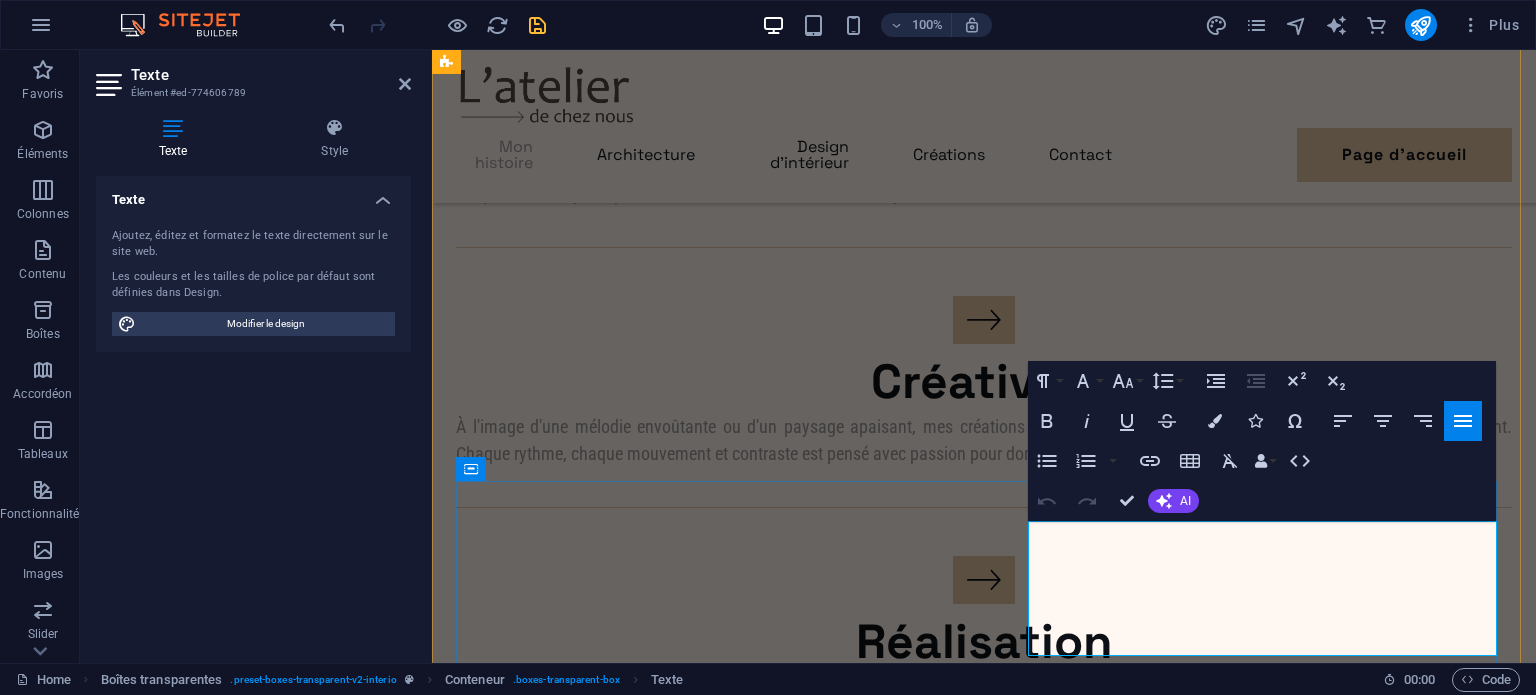 scroll, scrollTop: 1148, scrollLeft: 0, axis: vertical 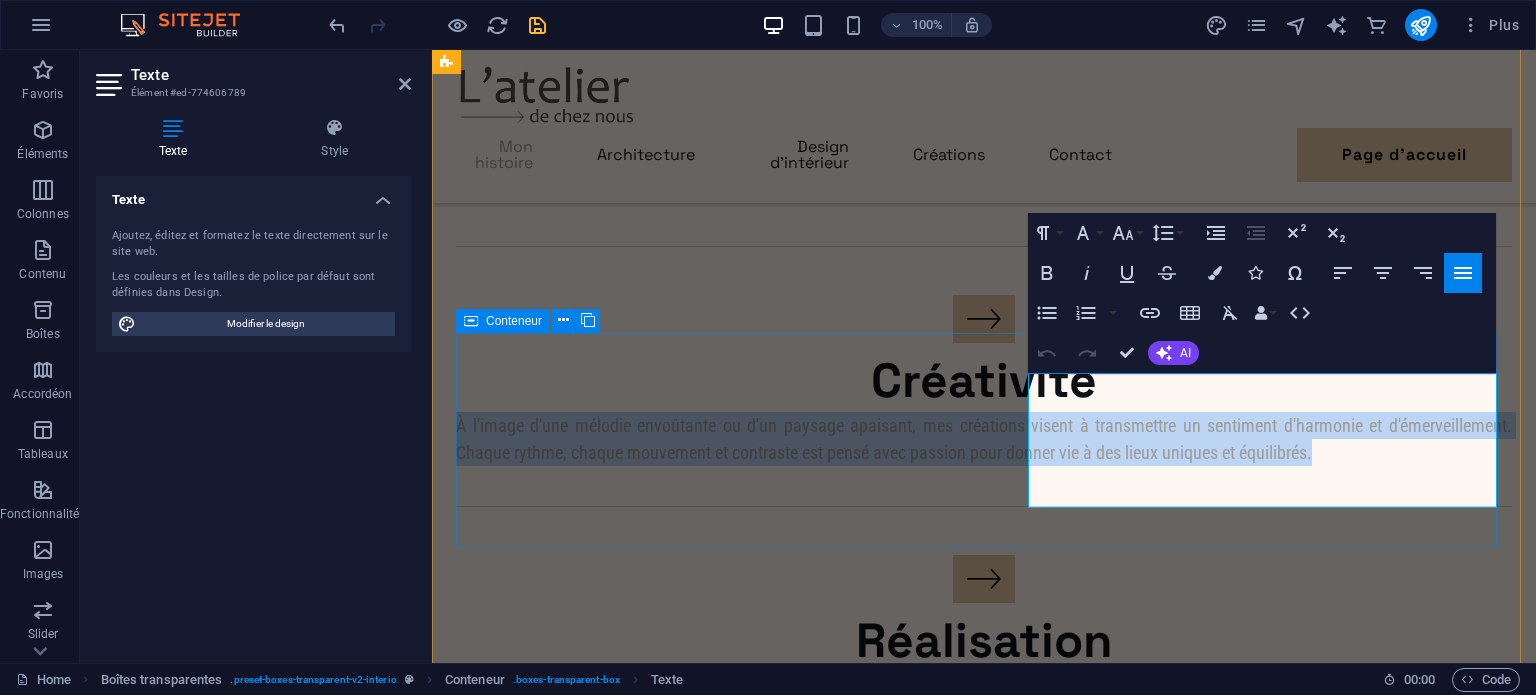 drag, startPoint x: 1199, startPoint y: 503, endPoint x: 1000, endPoint y: 371, distance: 238.79907 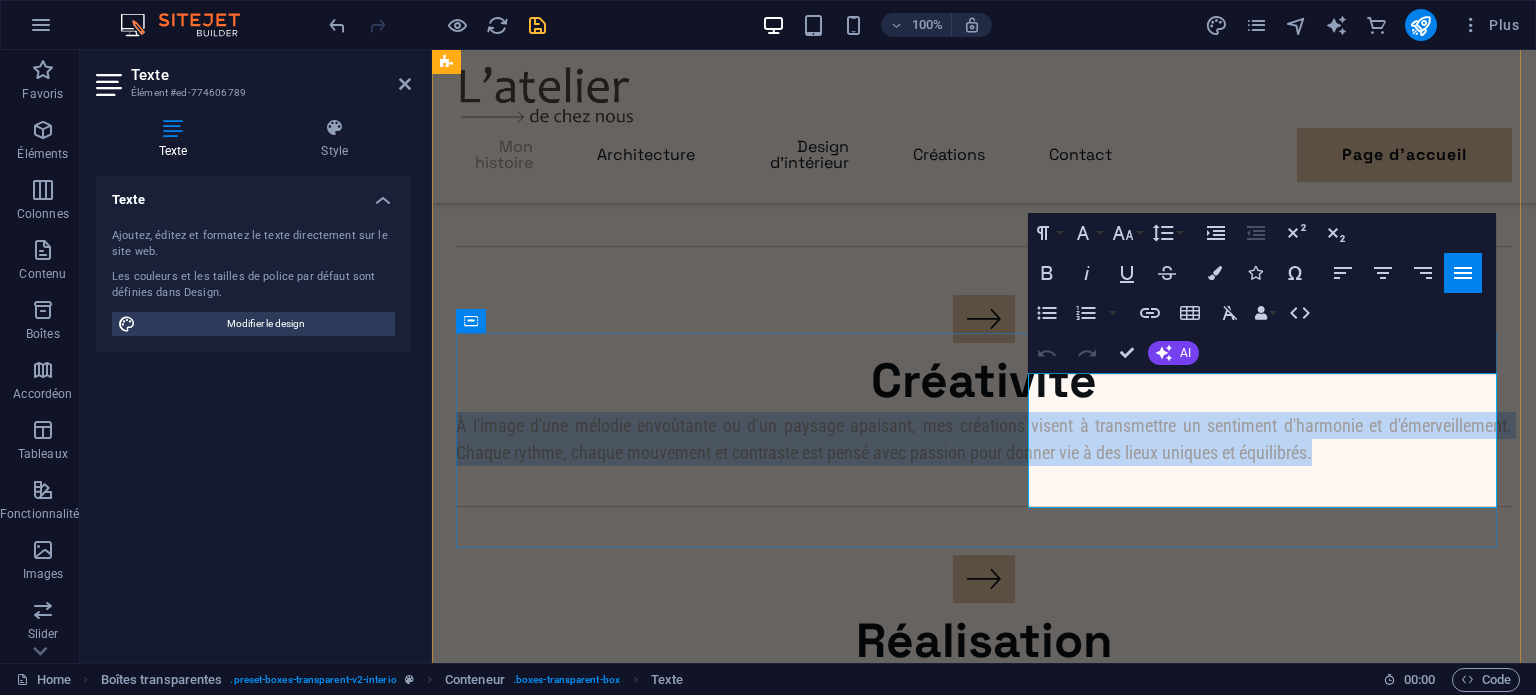 copy on "À l'image d'une mélodie envoûtante ou d'un paysage apaisant, mes créations visent à transmettre un sentiment d'harmonie et d'émerveillement. Chaque rythme, chaque mouvement et contraste est pensé avec passion pour donner vie à des lieux uniques et équilibrés." 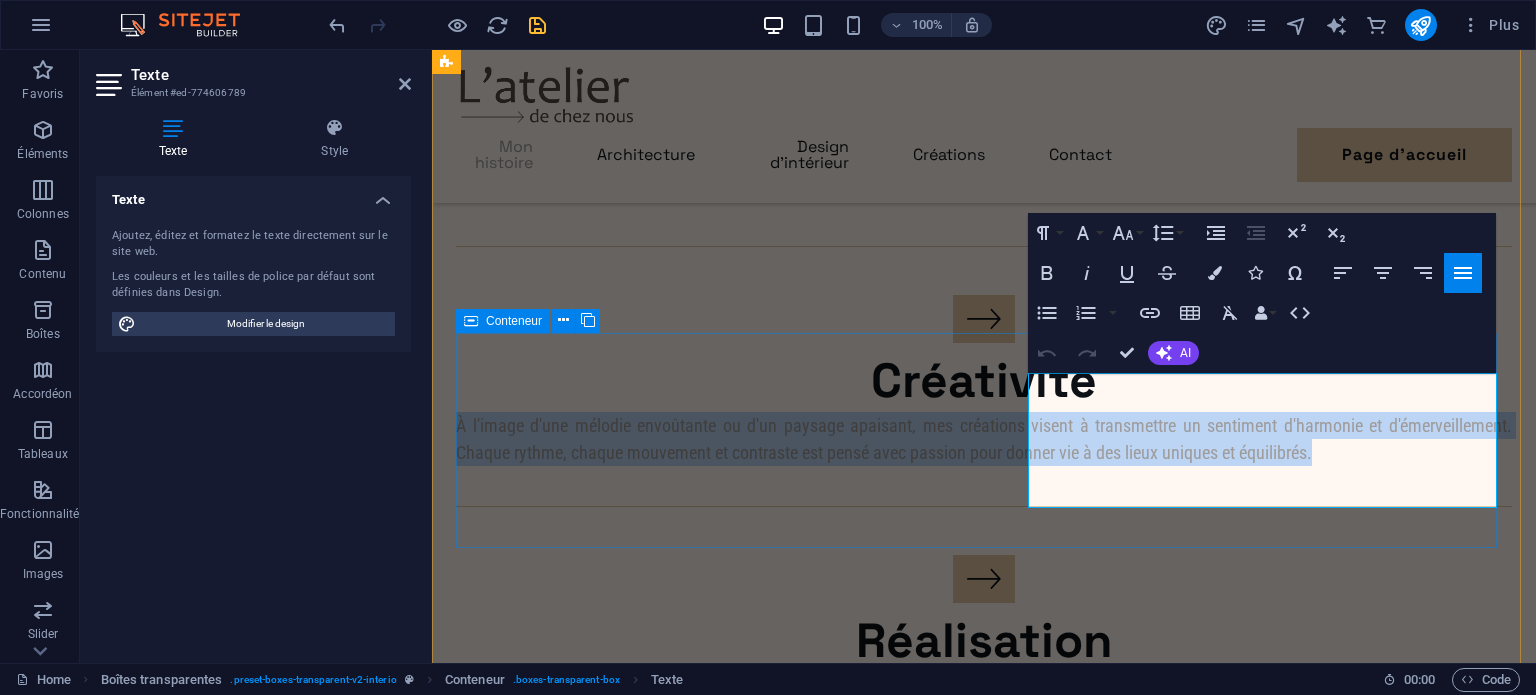 click on "Créativité À l'image d'une mélodie envoûtante ou d'un paysage apaisant, mes créations visent à transmettre un sentiment d'harmonie et d'émerveillement. Chaque rythme, chaque mouvement et contraste est pensé avec passion pour donner vie à des lieux uniques et équilibrés." at bounding box center [984, 381] 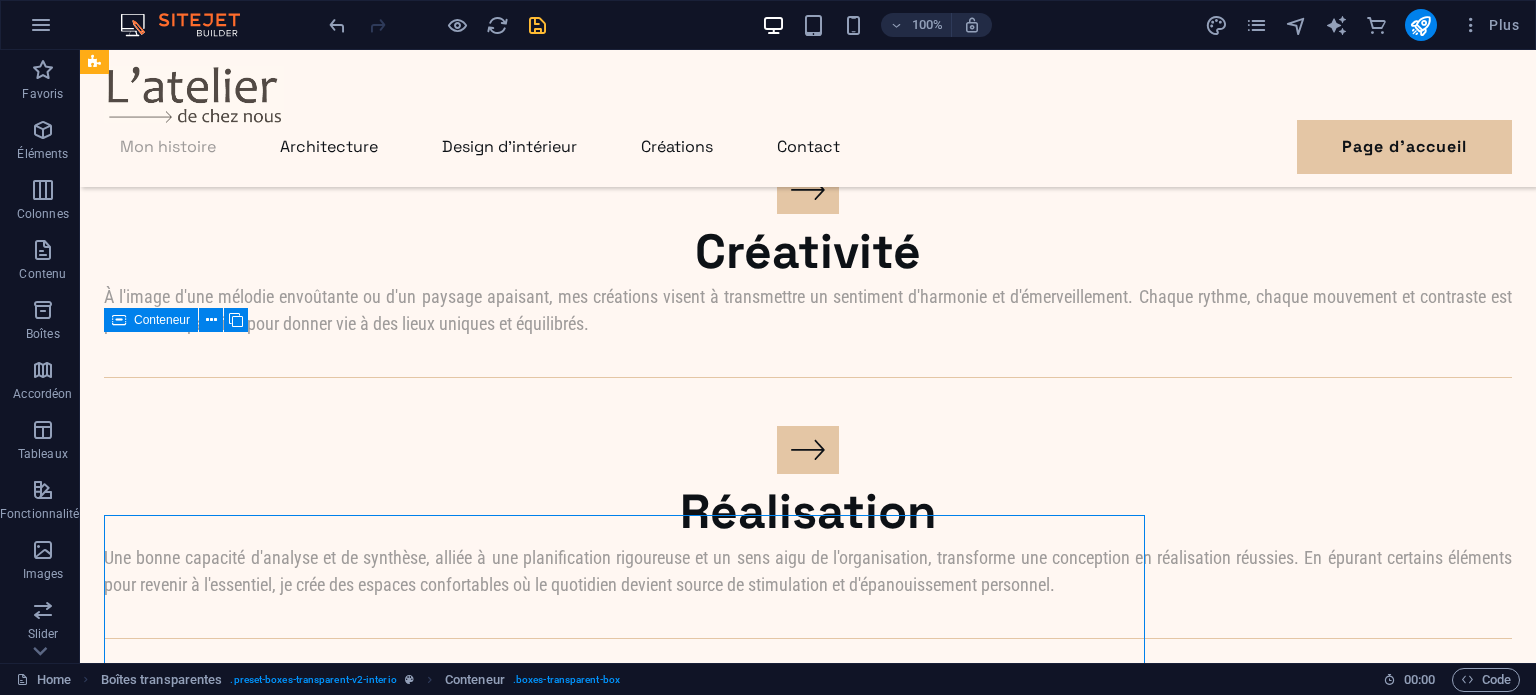 scroll, scrollTop: 965, scrollLeft: 0, axis: vertical 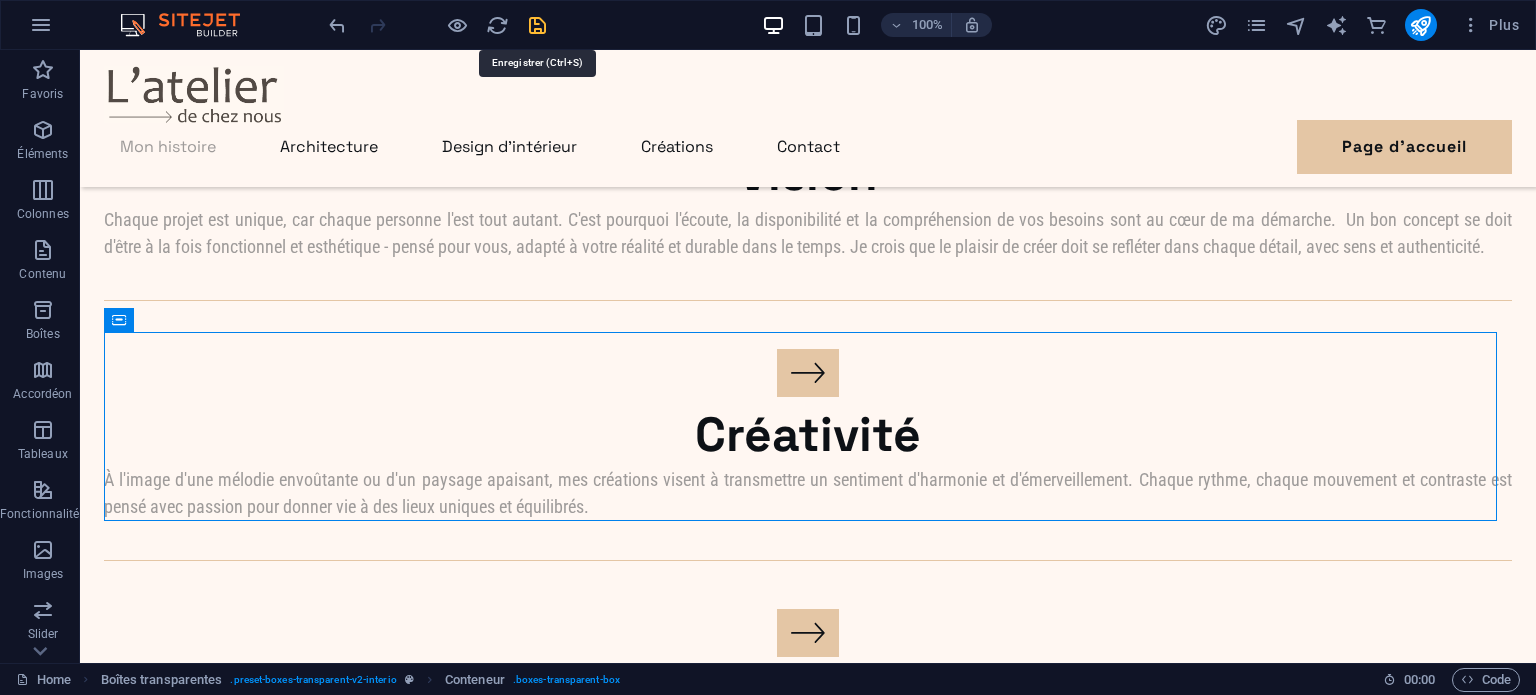 click at bounding box center [537, 25] 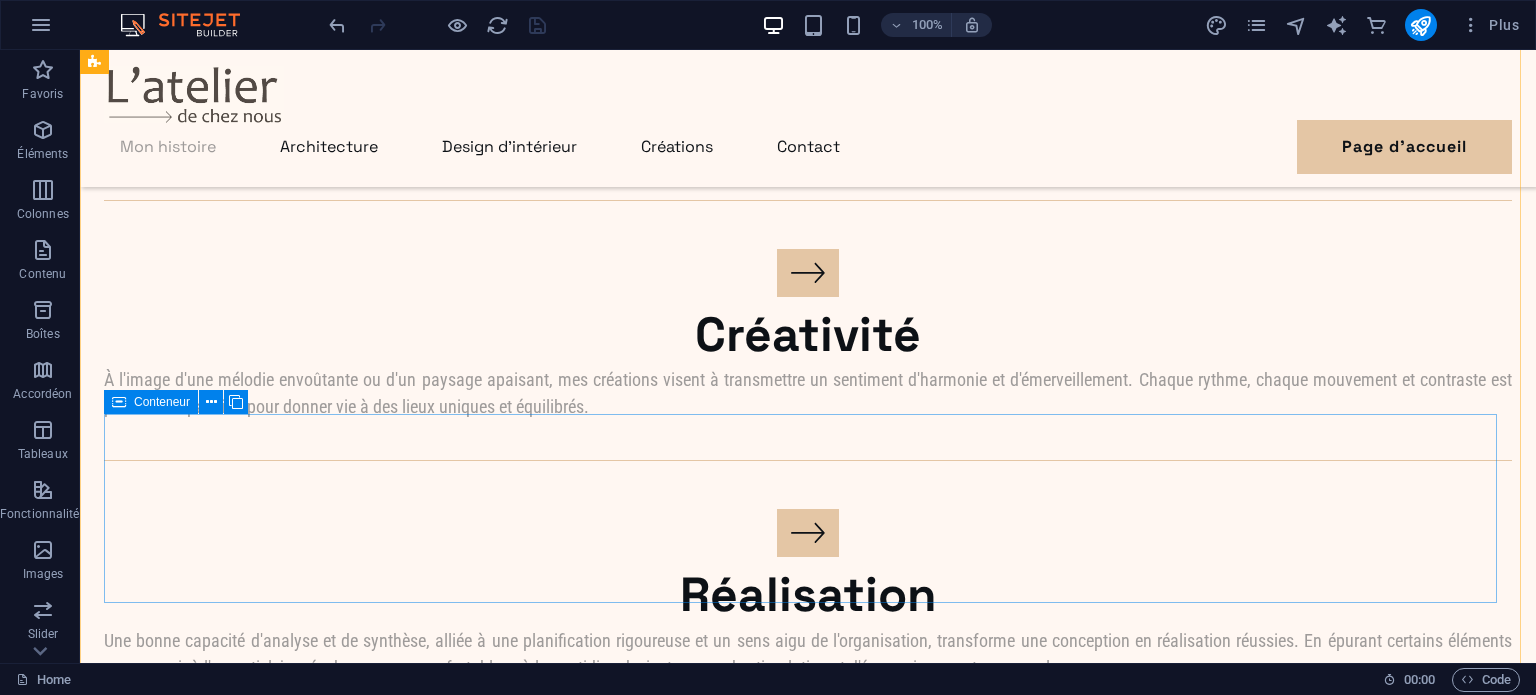 scroll, scrollTop: 1265, scrollLeft: 0, axis: vertical 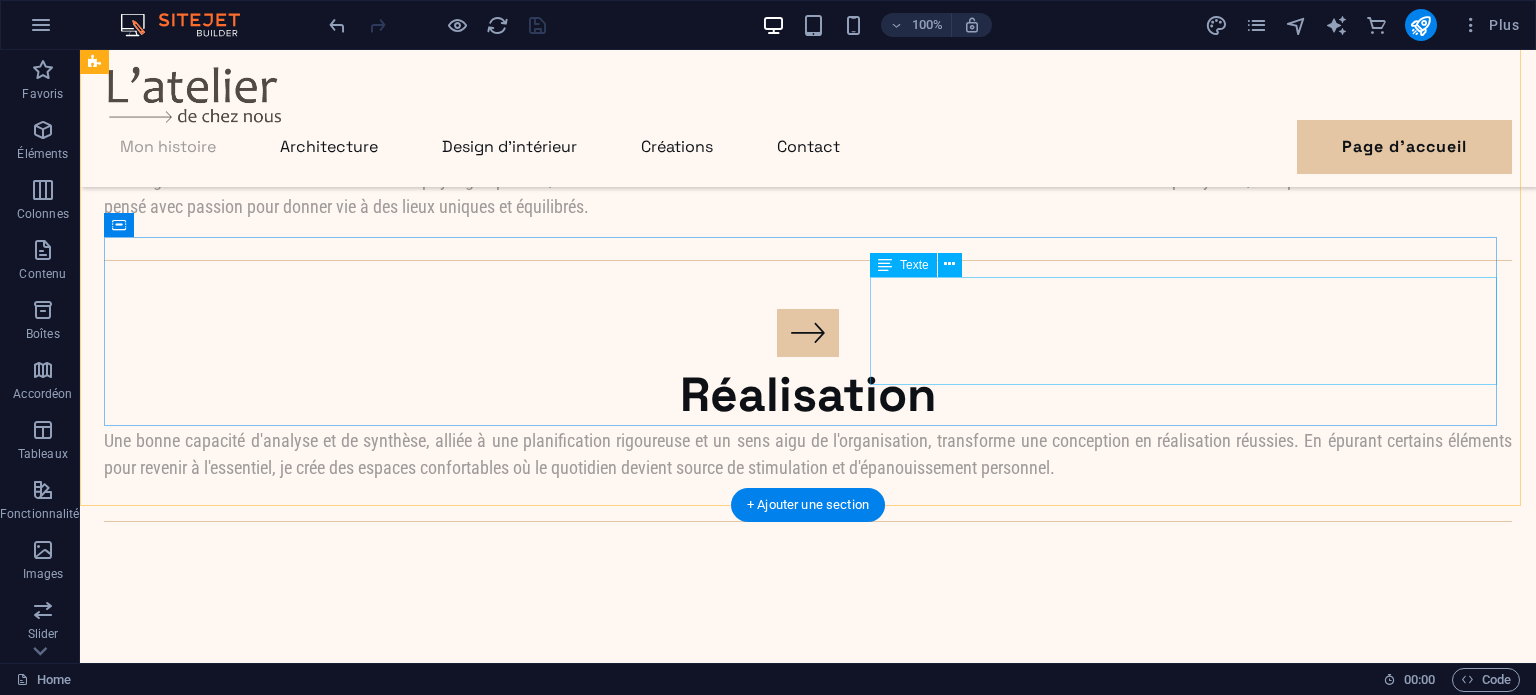 click on "Une bonne capacité d'analyse et de synthèse, alliée à une planification rigoureuse et un sens aigu de l'organisation, transforme une conception en réalisation réussies. En épurant certains éléments pour revenir à l'essentiel, je crée des espaces confortables où le quotidien devient source de stimulation et d'épanouissement personnel." at bounding box center [808, 454] 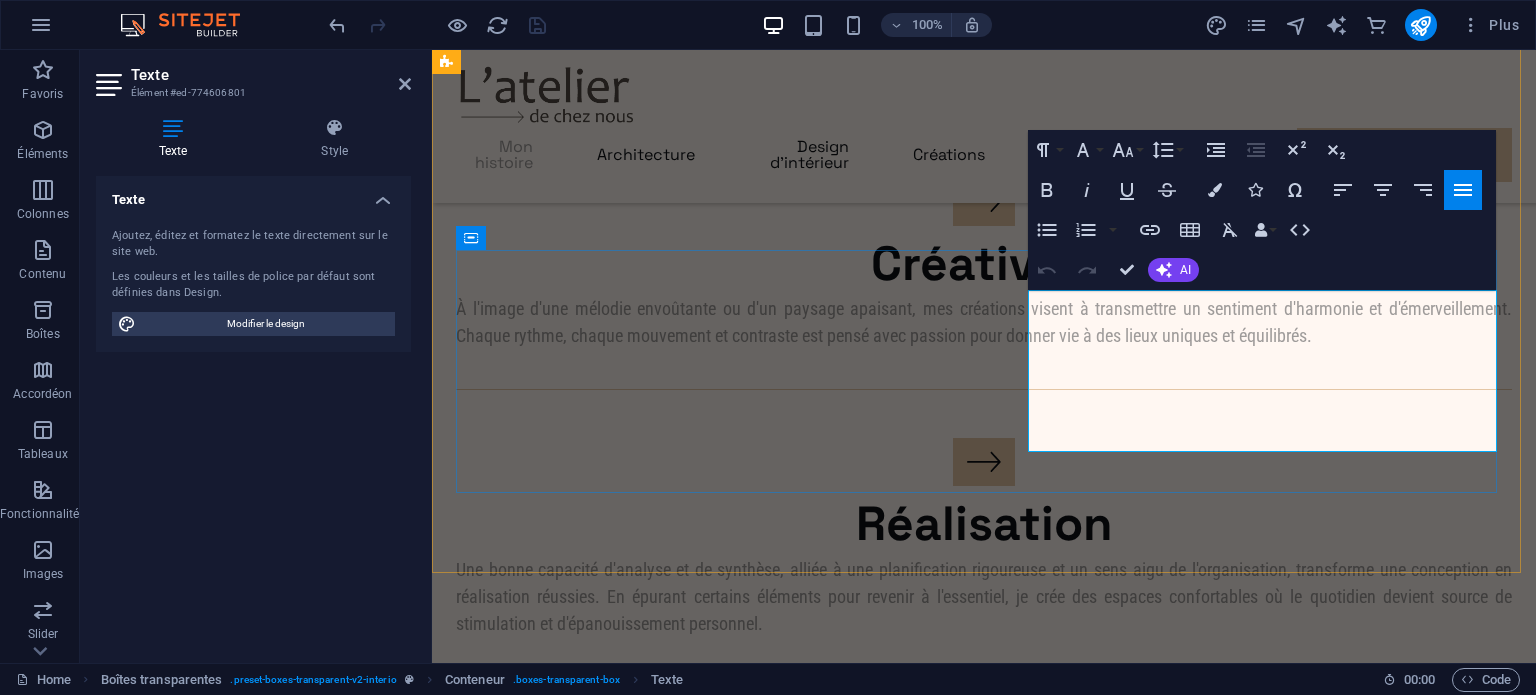 scroll, scrollTop: 1462, scrollLeft: 0, axis: vertical 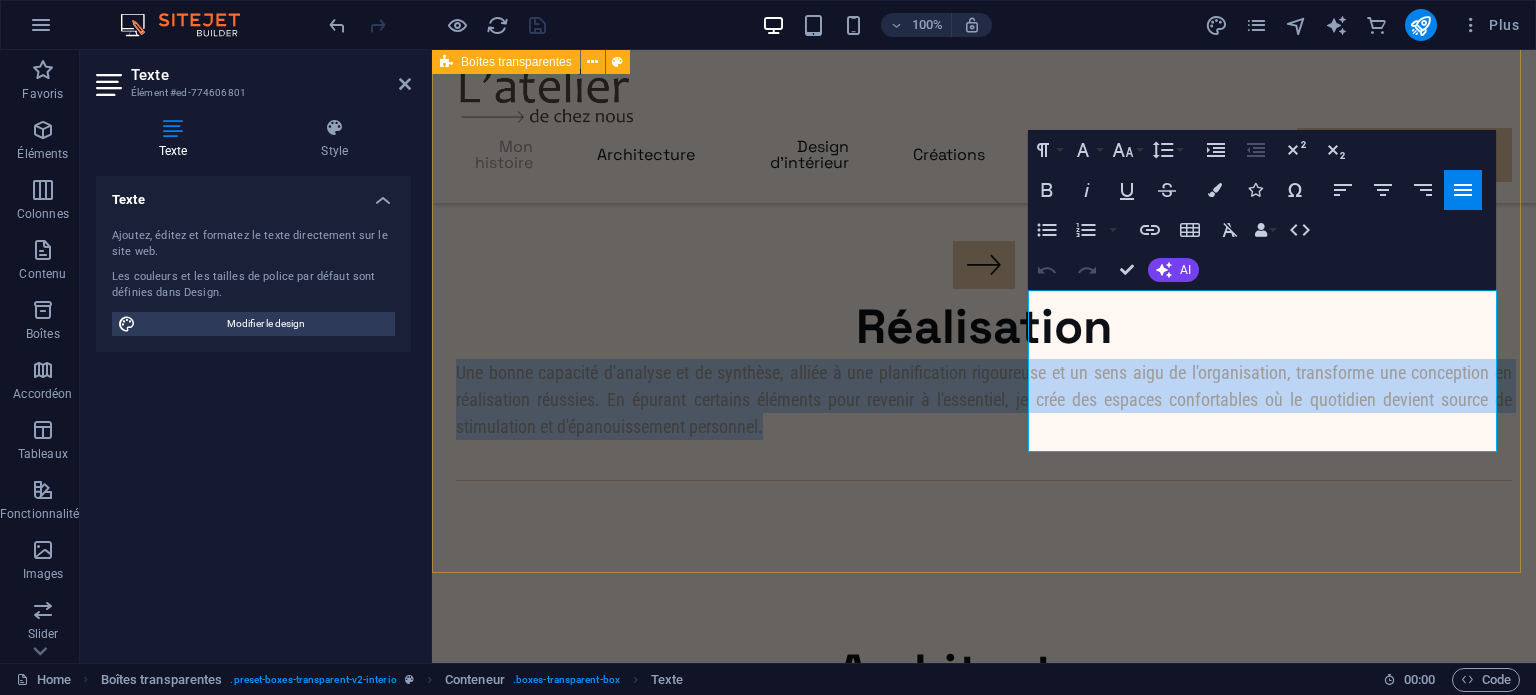 drag, startPoint x: 1364, startPoint y: 447, endPoint x: 894, endPoint y: 243, distance: 512.36316 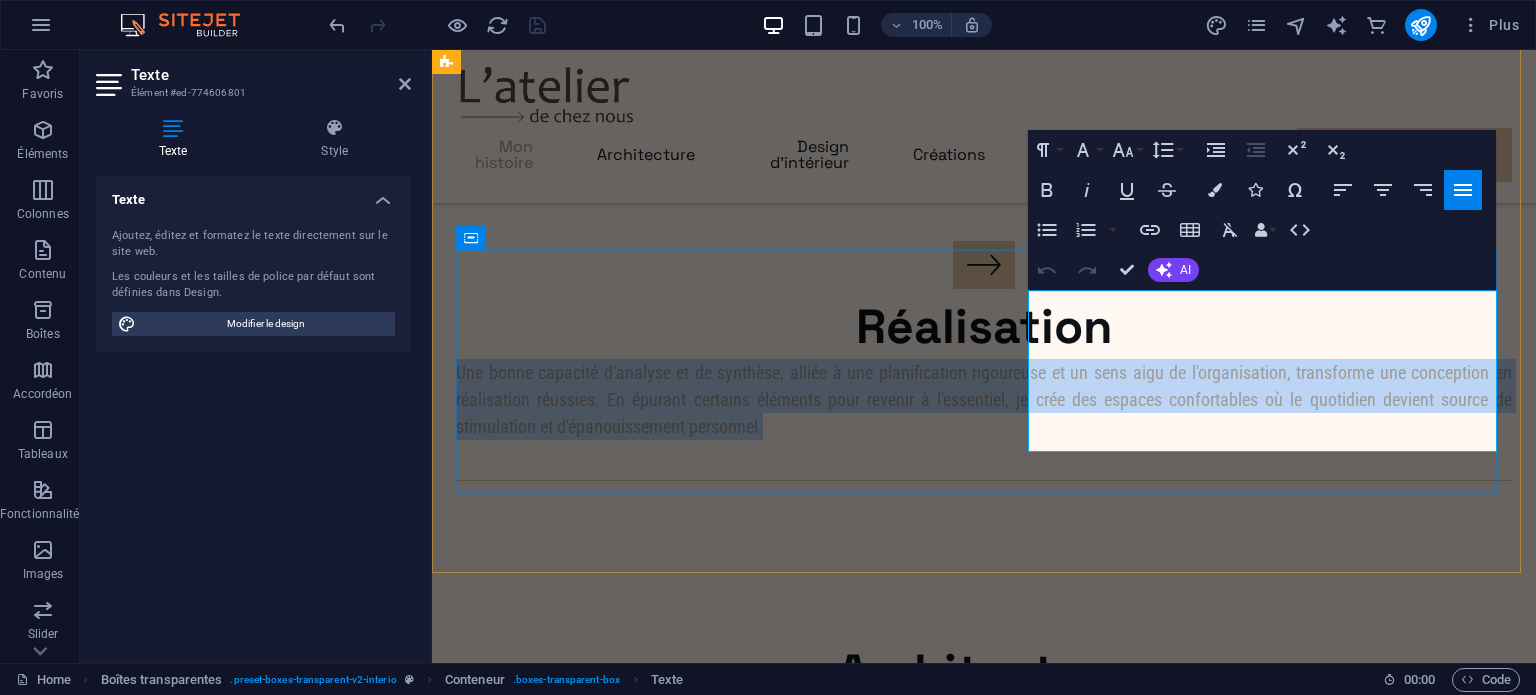 copy on "Une bonne capacité d'analyse et de synthèse, alliée à une planification rigoureuse et un sens aigu de l'organisation, transforme une conception en réalisation réussies. En épurant certains éléments pour revenir à l'essentiel, je crée des espaces confortables où le quotidien devient source de stimulation et d'épanouissement personnel." 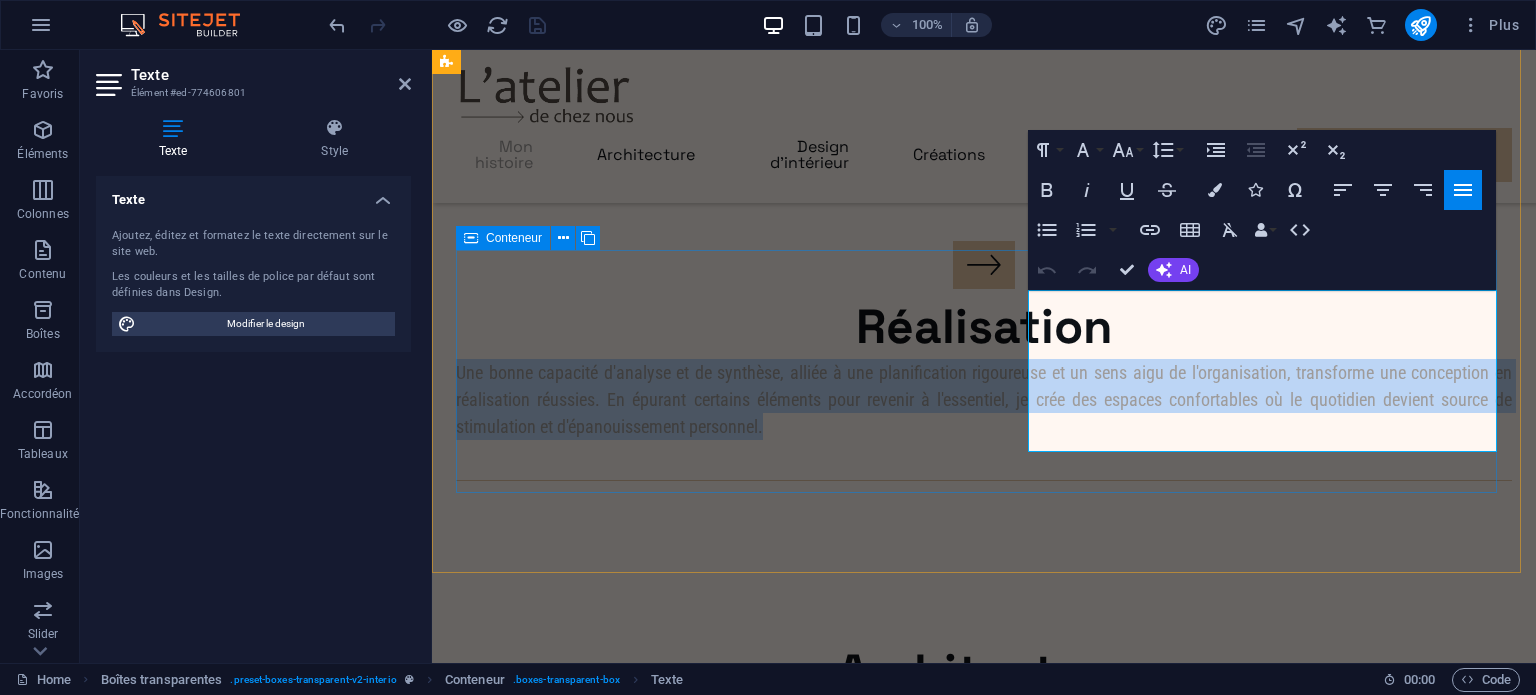 click on "Mon histoire Forte de plus de 20 ans d'expérience dans le domaine, je combine une solide formation technique (design d'intérieur - 2003) à une expertise de terrain développée tant en cabinet d'architectes qu'à mon compte.  Mes 12 premières années de carrière, passées au sein de firmes d'architecture, m'ont permis d'acquérir une compréhension approfondie de la technologie de l'architecture et de raffiner mes compétences techniques. Depuis 10 ans, je travaille à mon compte, ce qui m'a permis de développer une grande autonomie, une forte polyvalence ainsi qu'une capacité à cerner avec justesse les besoins concrets de ma clientèle. Je me distingue par ma rigueur professionnelle, ma capacité d'adaptation et ma sensibilité à créer des environnements esthétiques, fonctionnels et durables. Vision Créativité Réalisation" at bounding box center (984, -77) 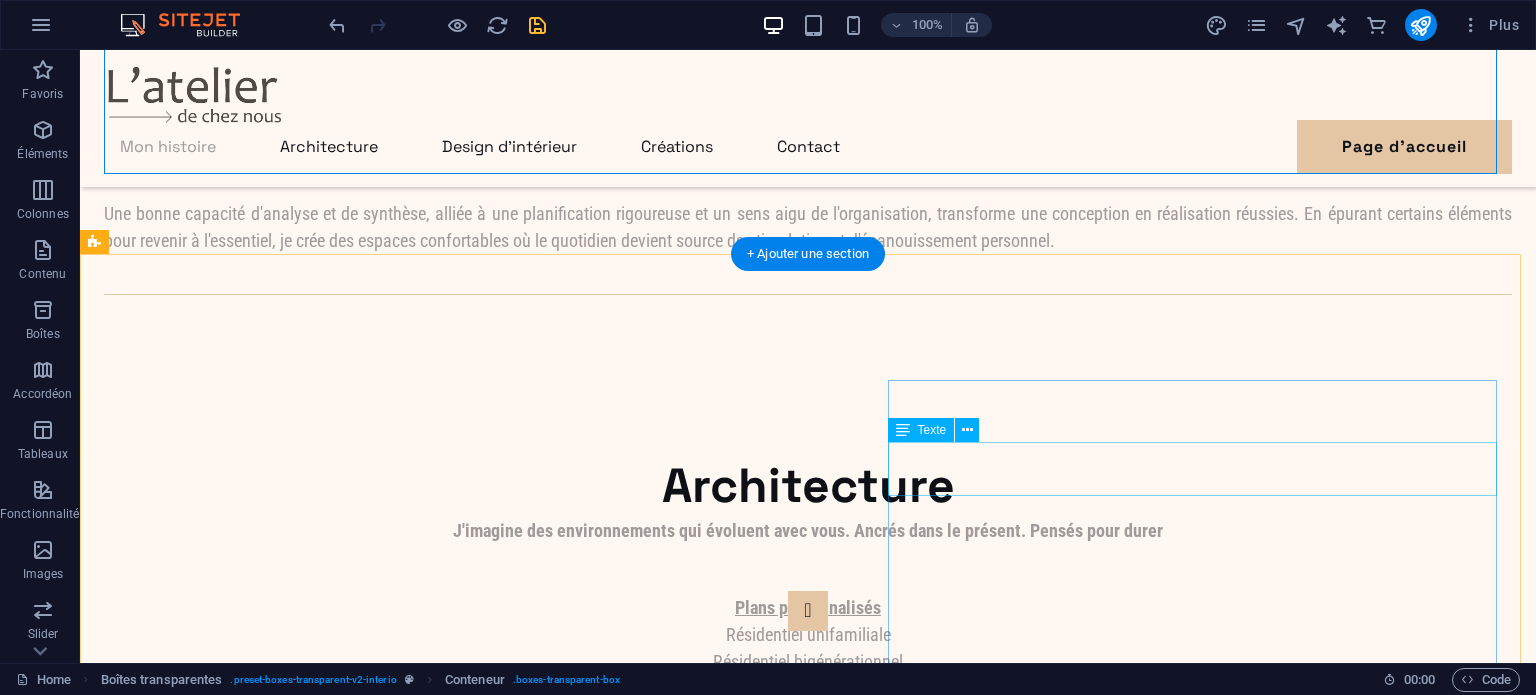 scroll, scrollTop: 1552, scrollLeft: 0, axis: vertical 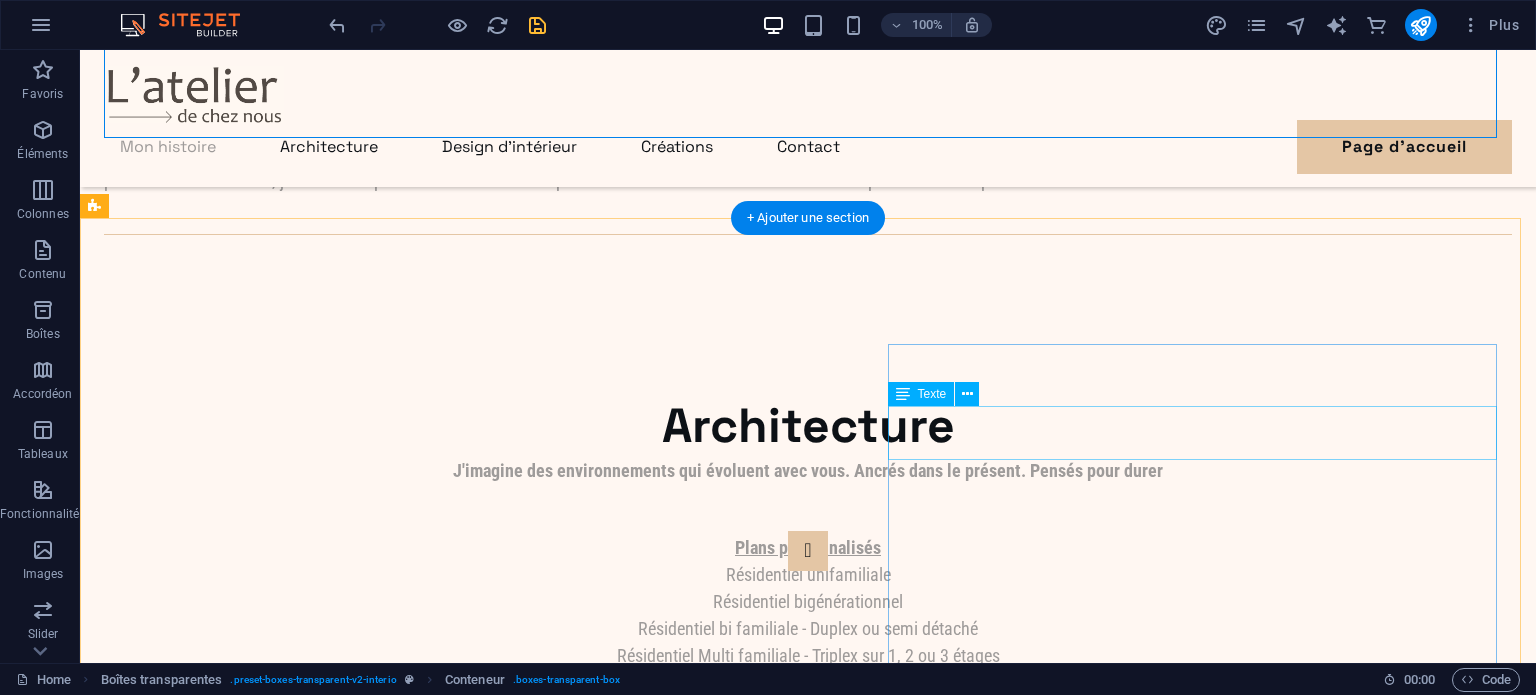 click on "J'imagine des environnements qui évoluent avec vous. Ancrés dans le présent. Pensés pour durer" at bounding box center (808, 470) 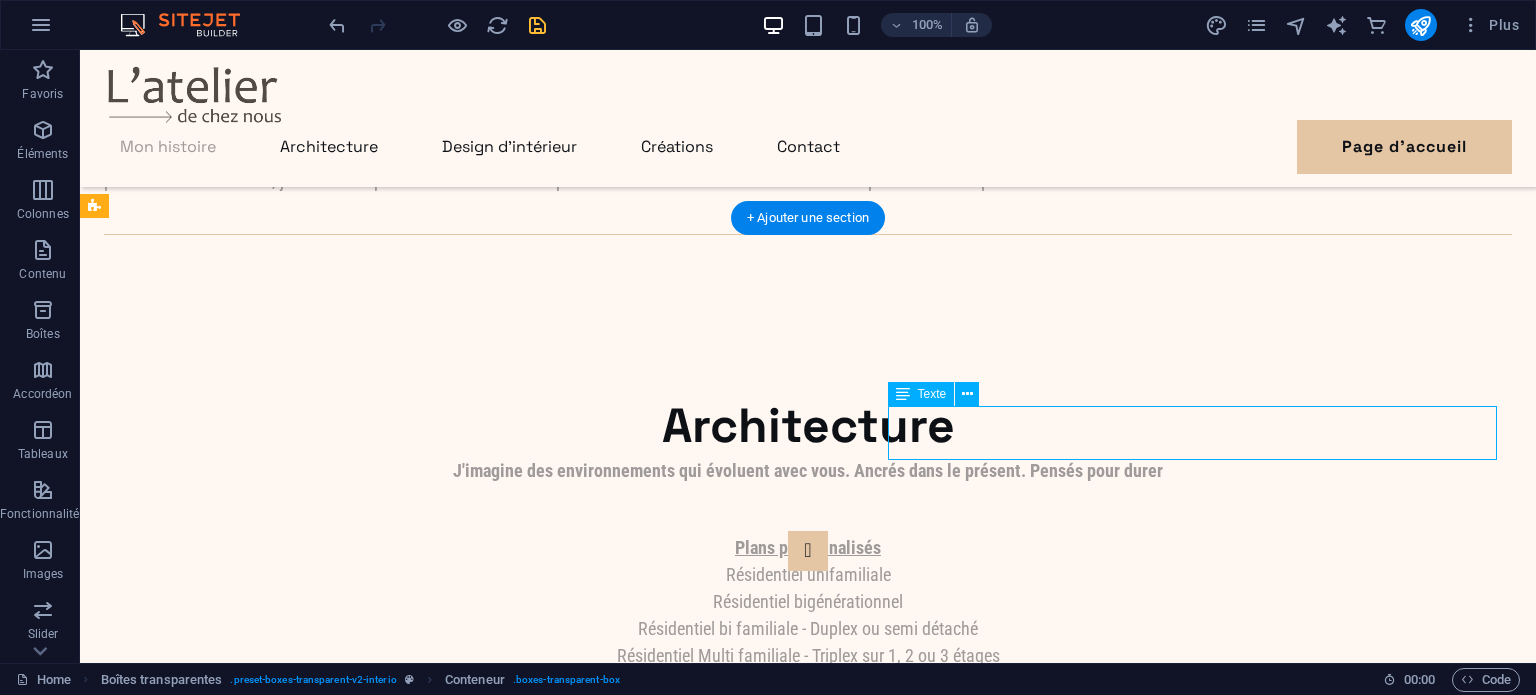 click on "J'imagine des environnements qui évoluent avec vous. Ancrés dans le présent. Pensés pour durer" at bounding box center [808, 470] 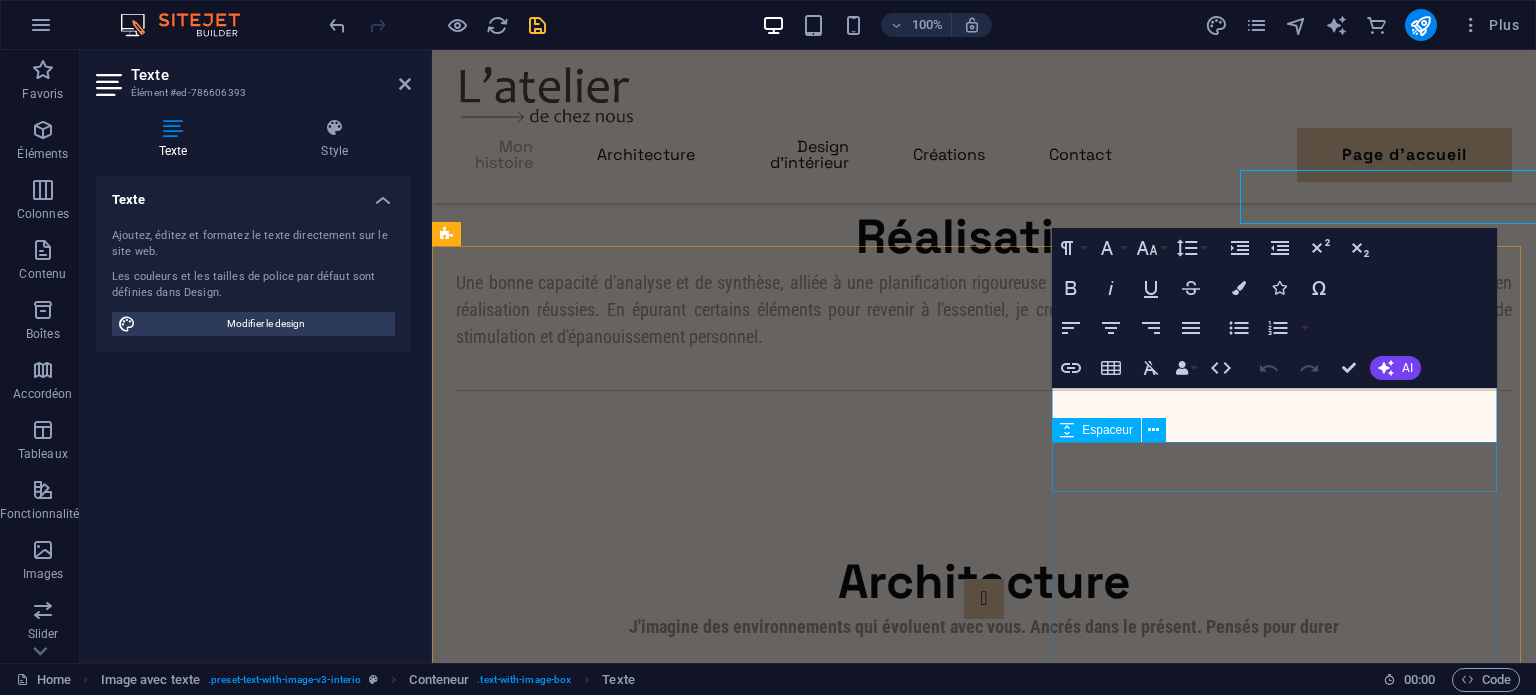 scroll, scrollTop: 1789, scrollLeft: 0, axis: vertical 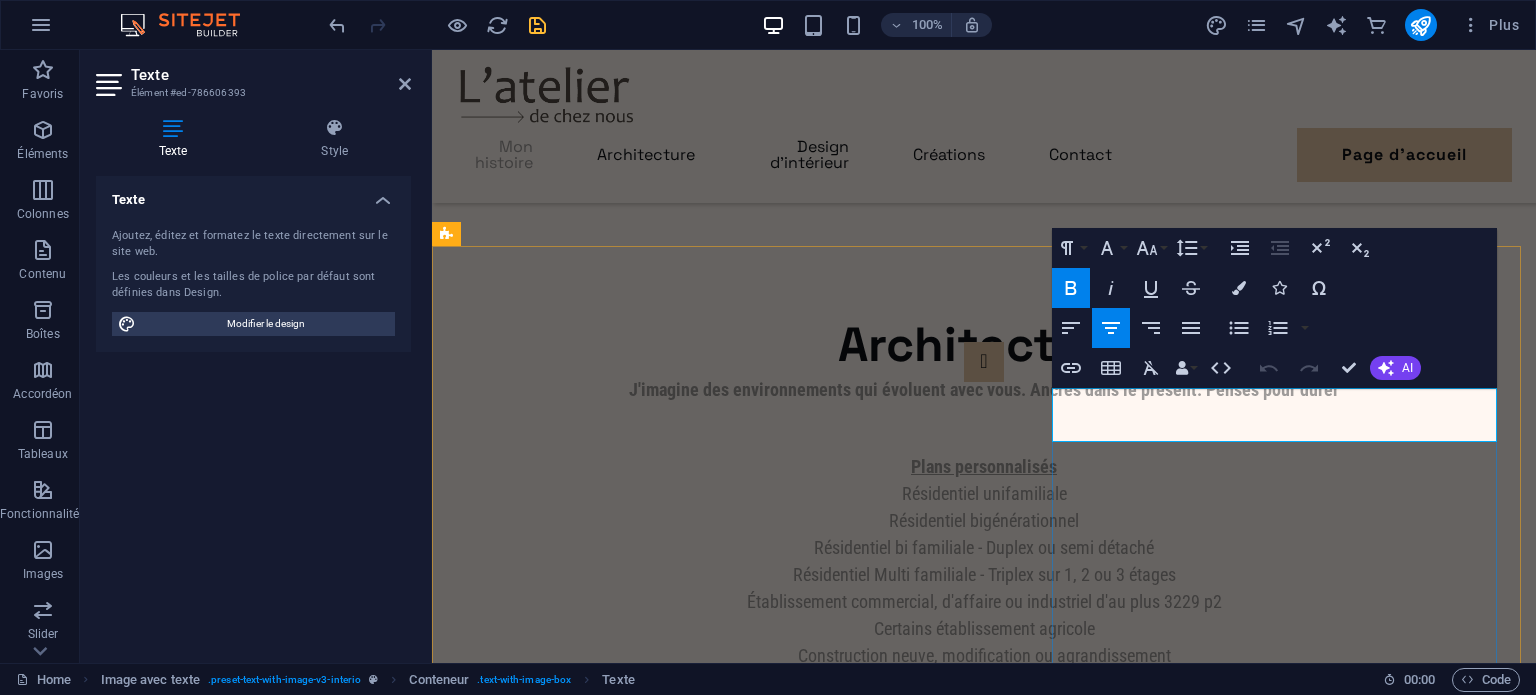 click on "J'imagine des environnements qui évoluent avec vous. Ancrés dans le présent. Pensés pour durer" at bounding box center (984, 389) 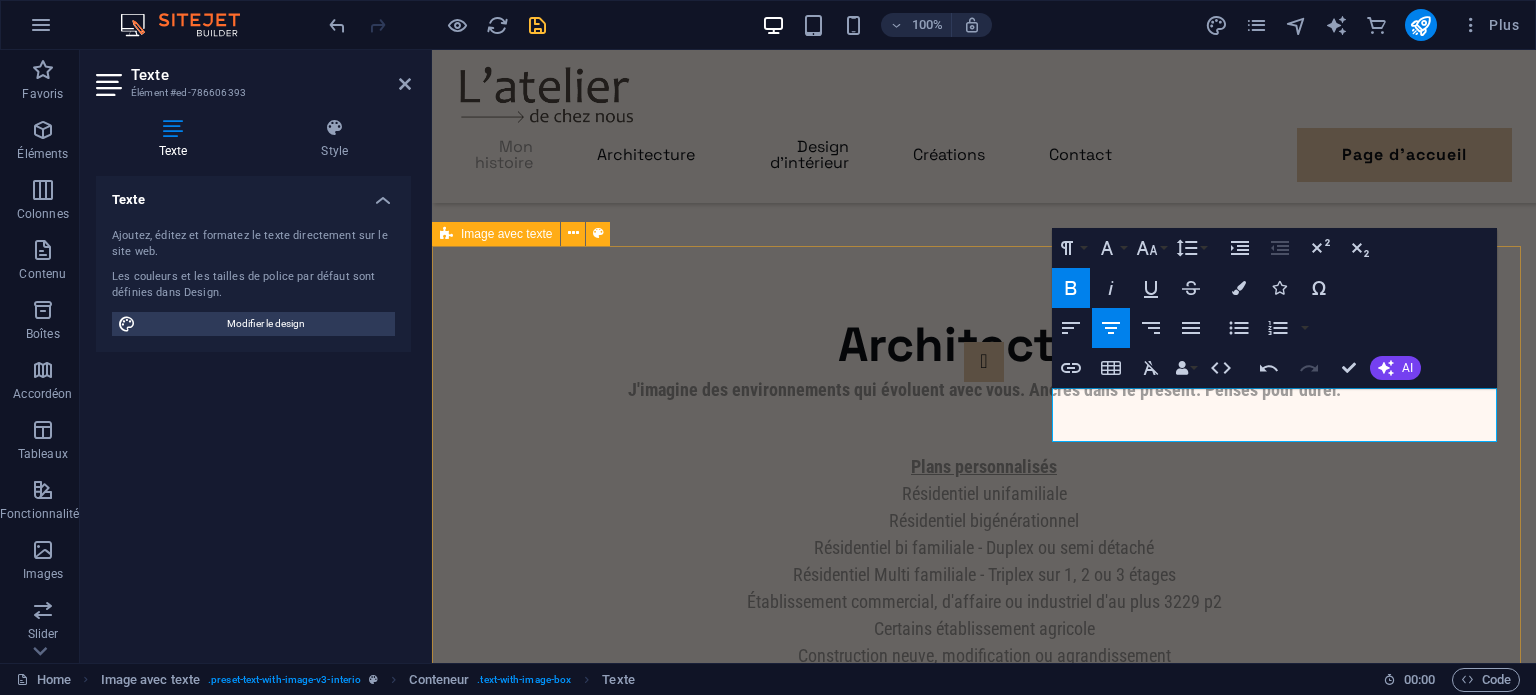 click on "Architecture J'imagine des environnements qui évoluent avec vous. Ancrés dans le présent. Pensés pour durer. Plans personnalisés Résidentiel unifamiliale Résidentiel bigénérationnel Résidentiel bi familiale - Duplex ou semi détaché Résidentiel Multi familiale - Triplex sur 1, 2 ou 3 étages Établissement commercial, d'affaire ou industriel d'au plus 3229 p2 Certains établissement agricole Construction neuve, modification ou agrandissement Réfection de façade Plans prêts à acheter Section en construction... voir les projets" at bounding box center [984, 1158] 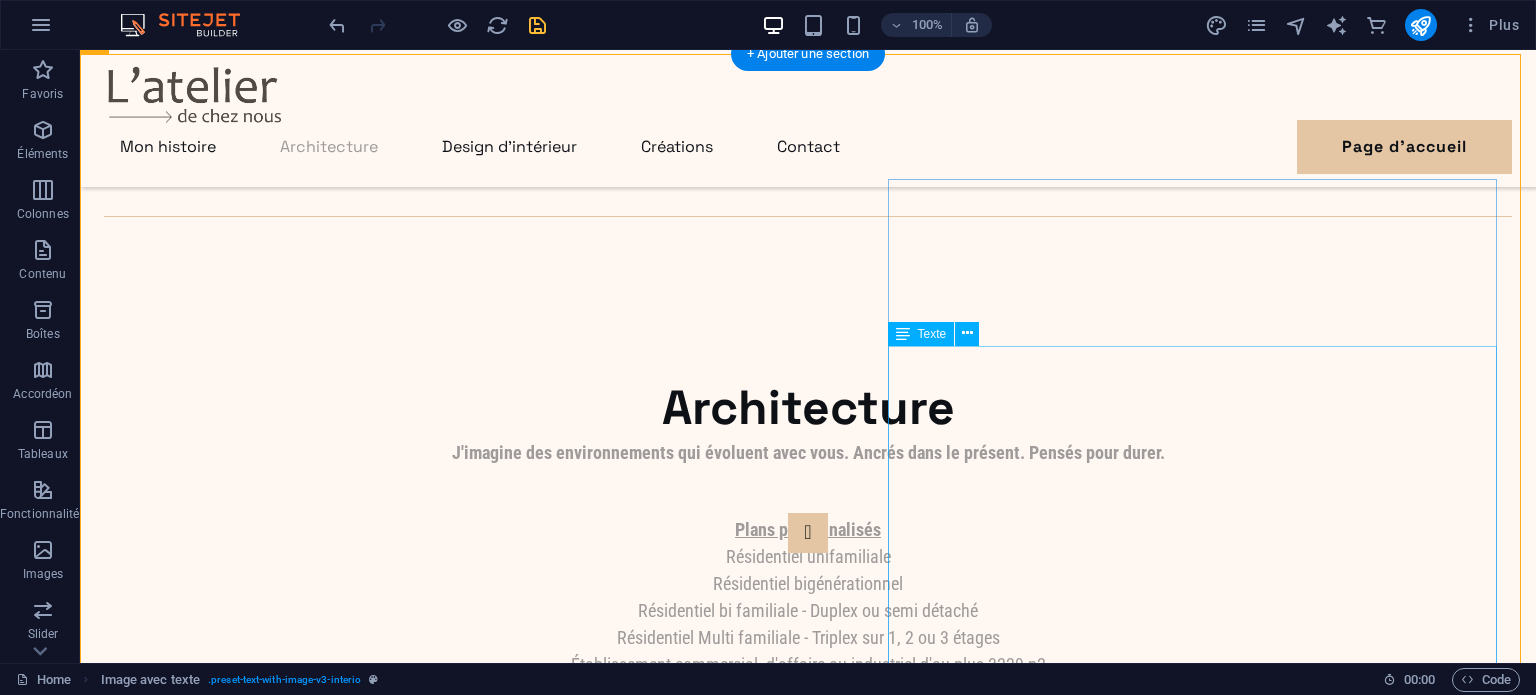 scroll, scrollTop: 1770, scrollLeft: 0, axis: vertical 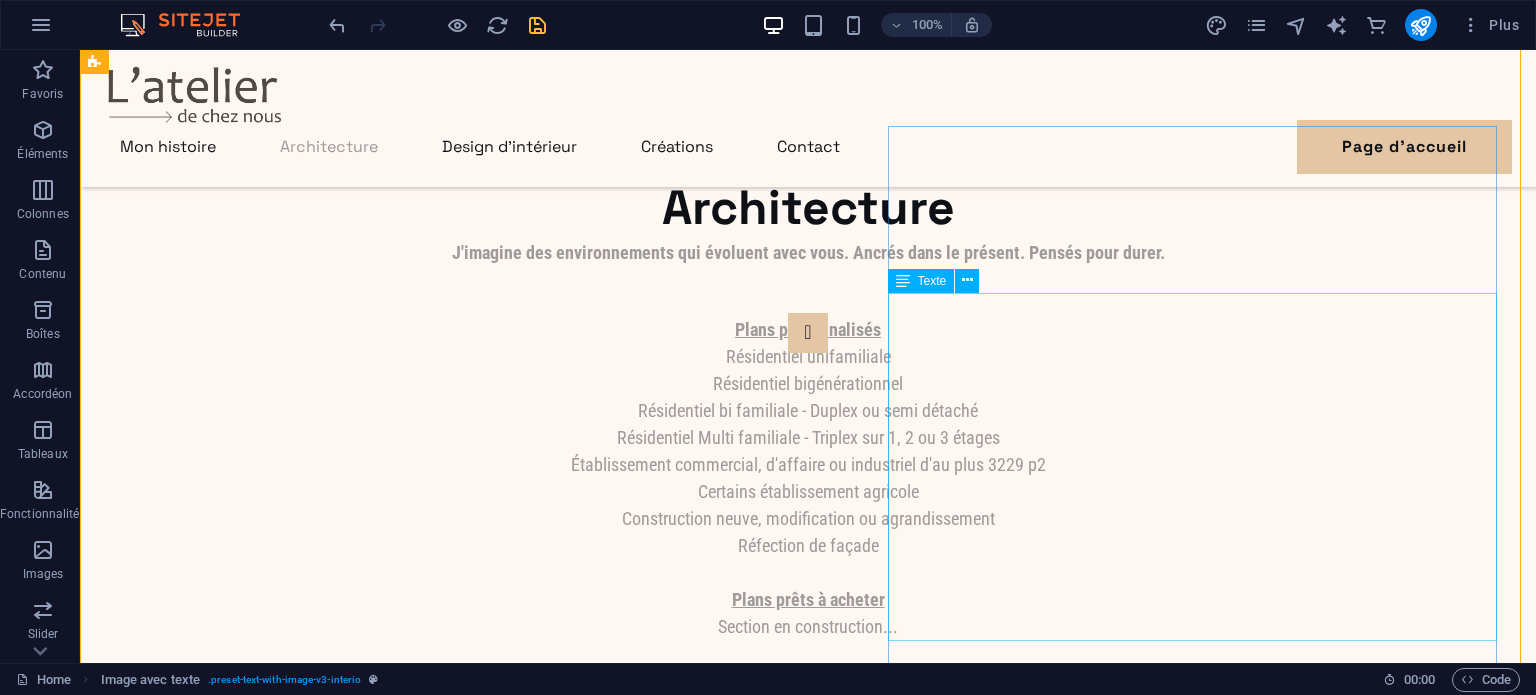click on "Plans personnalisés Résidentiel unifamiliale Résidentiel bigénérationnel Résidentiel bi familiale - Duplex ou semi détaché Résidentiel Multi familiale - Triplex sur 1, 2 ou 3 étages Établissement commercial, d'affaire ou industriel d'au plus 3229 p2 Certains établissement agricole Construction neuve, modification ou agrandissement Réfection de façade Plans prêts à acheter Section en construction..." at bounding box center [808, 490] 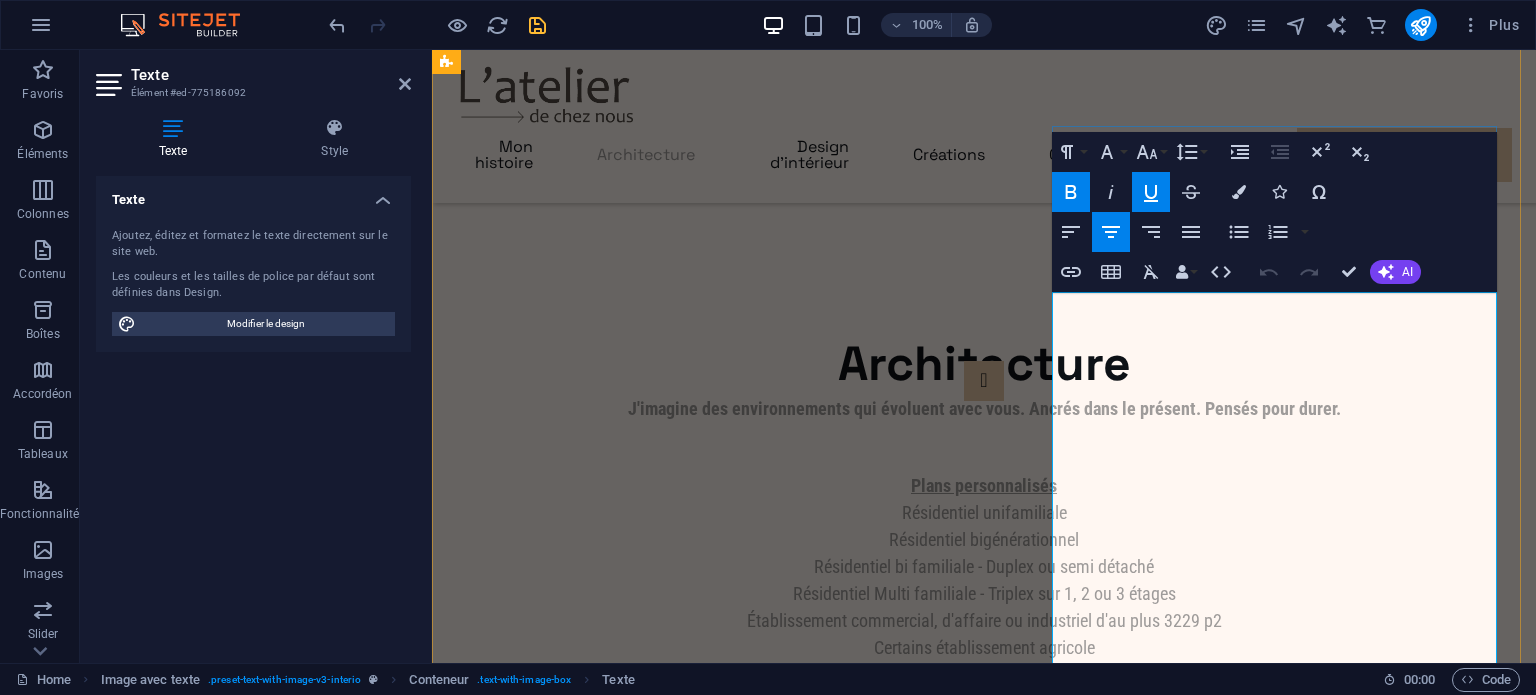 scroll, scrollTop: 1989, scrollLeft: 0, axis: vertical 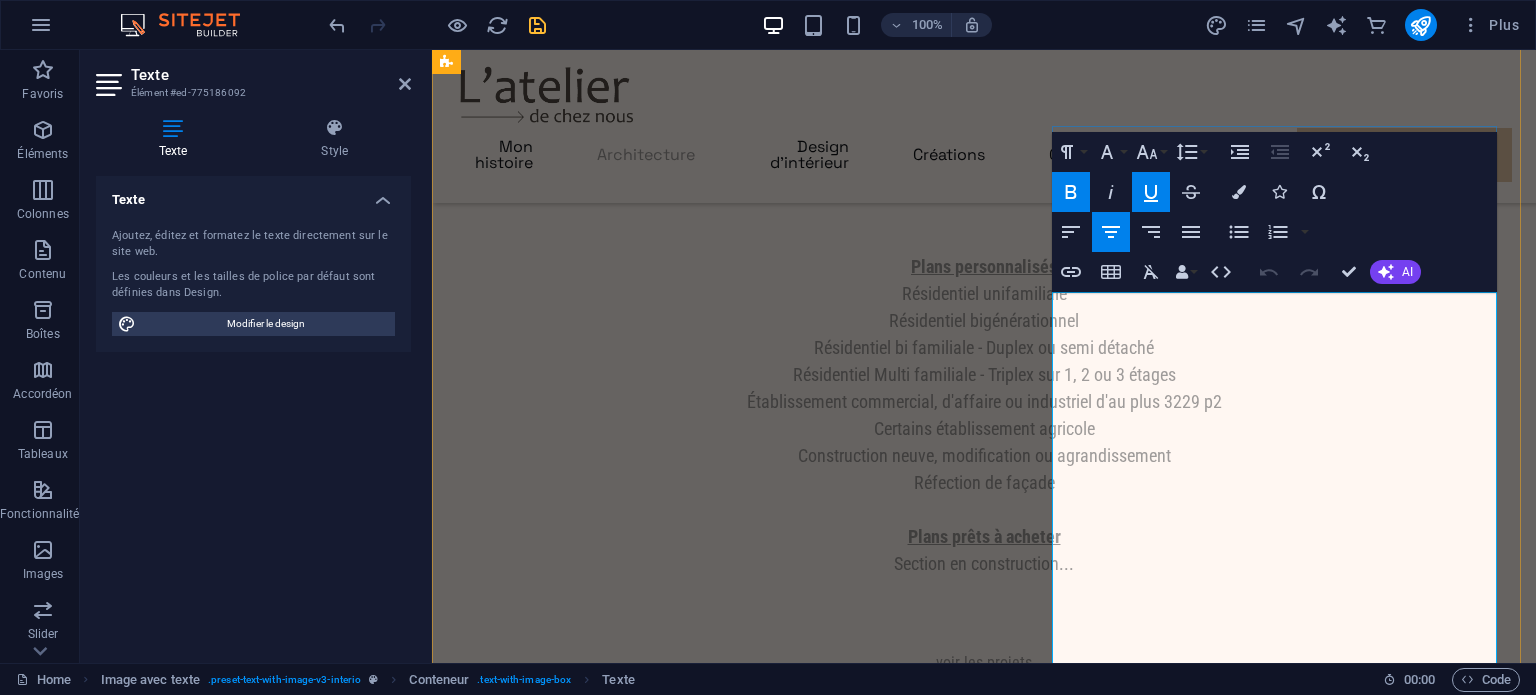 click on "Certains établissement agricole" at bounding box center [984, 428] 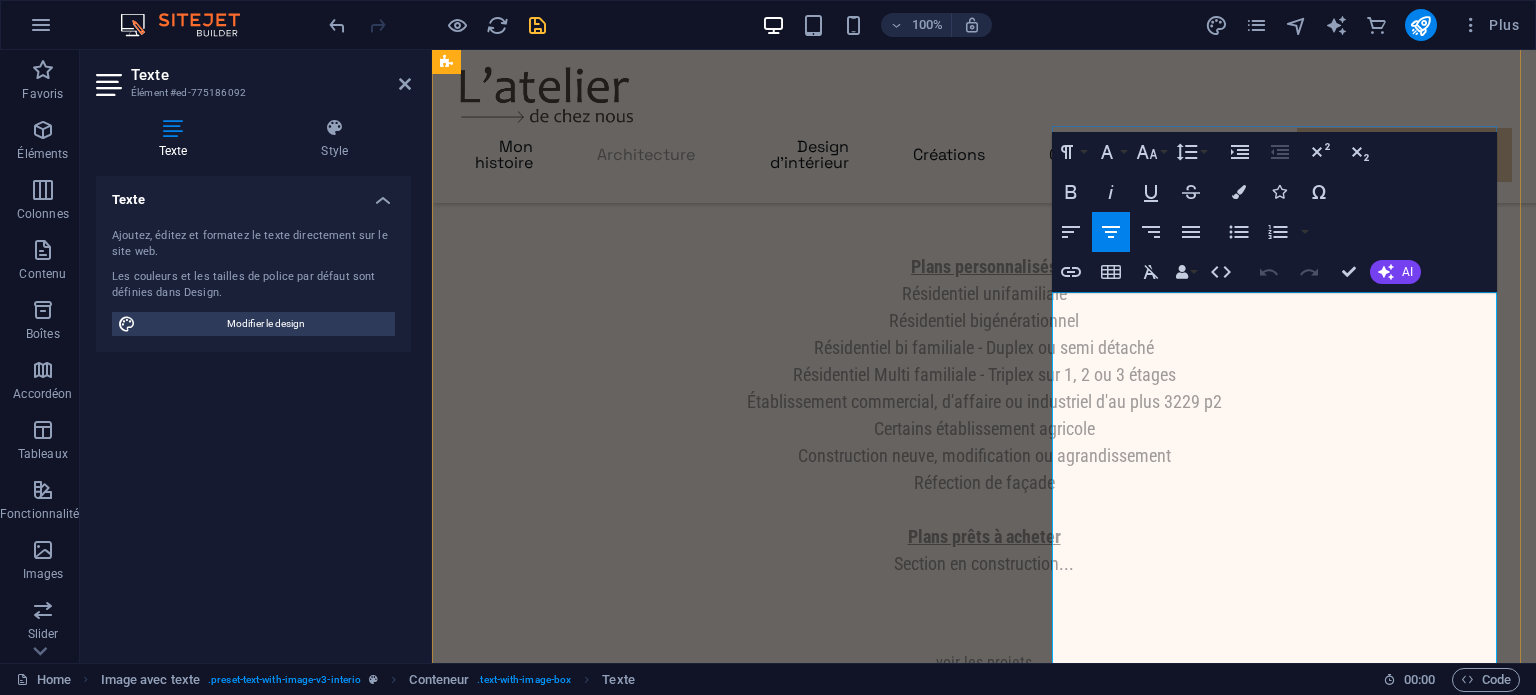 type 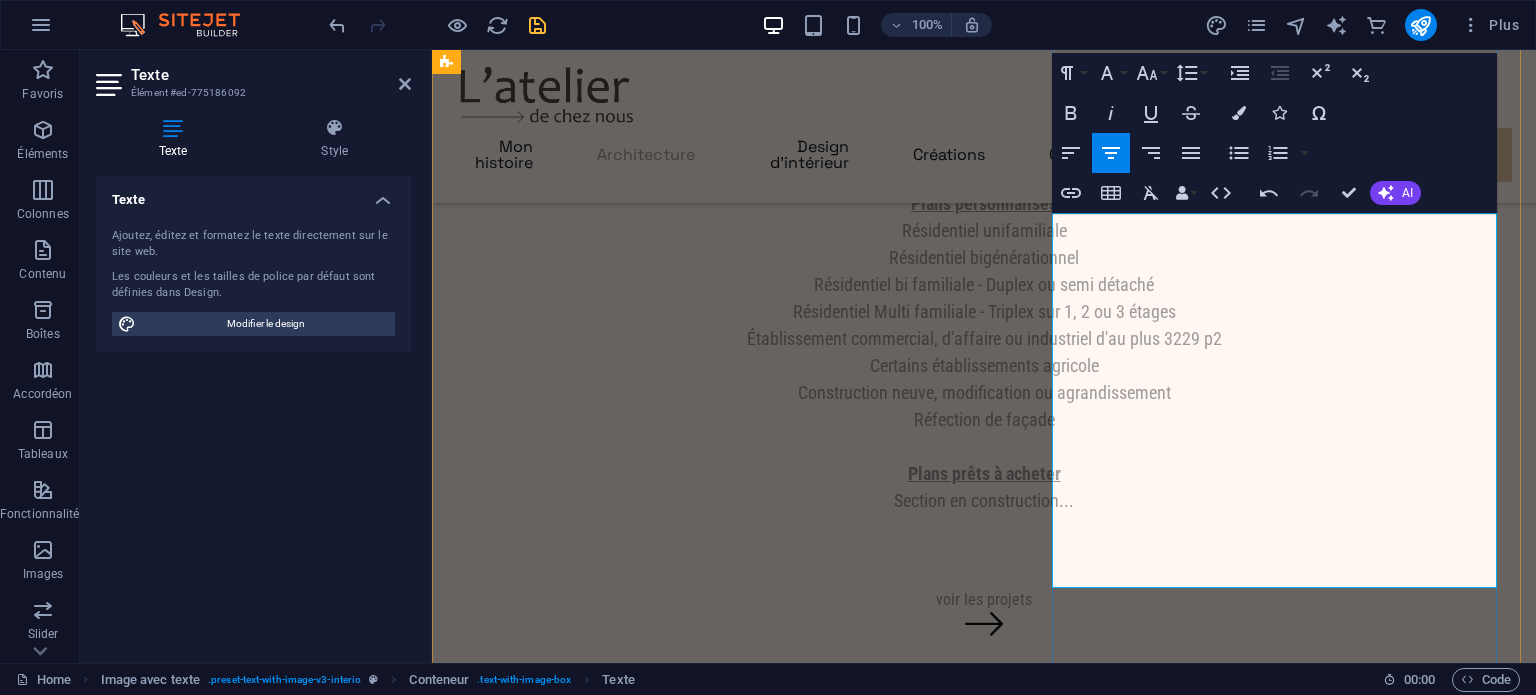 scroll, scrollTop: 2089, scrollLeft: 0, axis: vertical 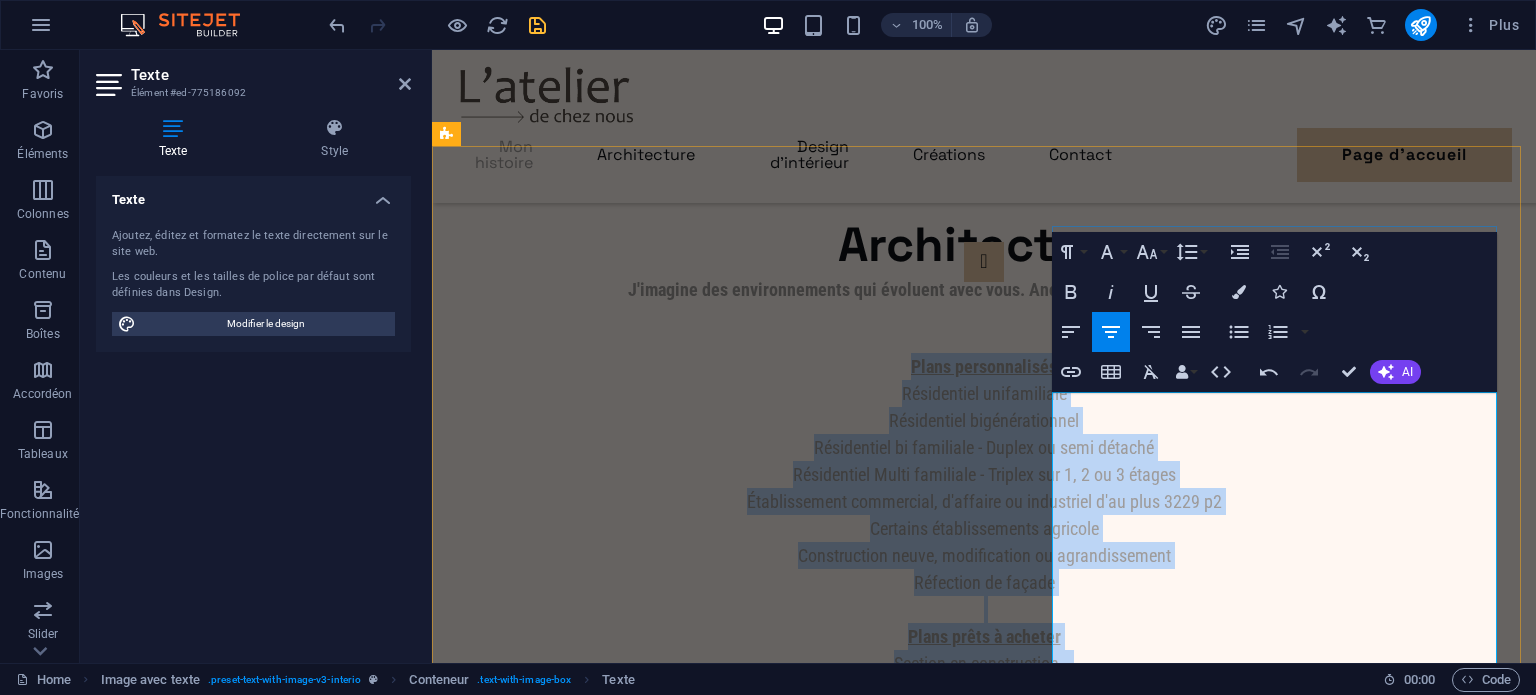 drag, startPoint x: 1388, startPoint y: 533, endPoint x: 1162, endPoint y: 331, distance: 303.11713 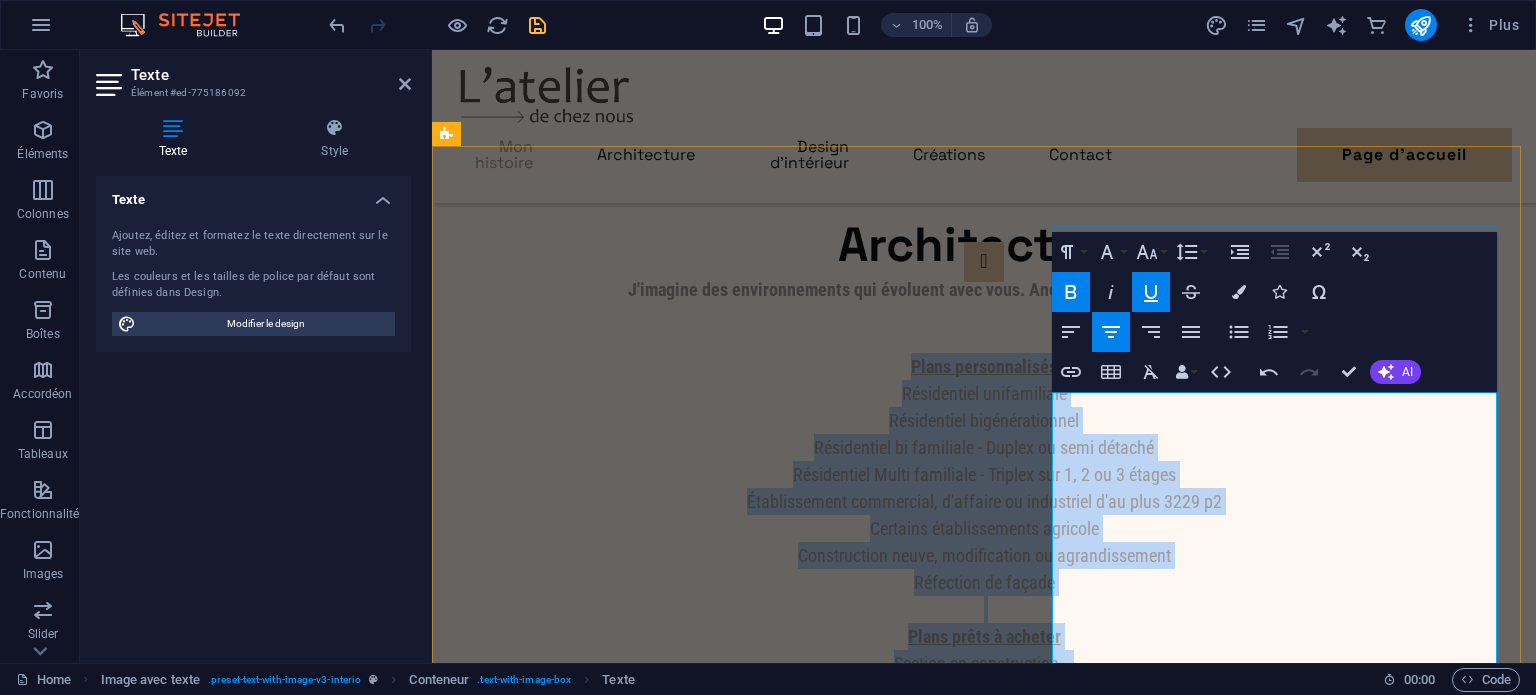 copy on "Plans personnalisés Résidentiel unifamiliale Résidentiel bigénérationnel Résidentiel bi familiale - Duplex ou semi détaché Résidentiel Multi familiale - Triplex sur 1, 2 ou 3 étages Établissement commercial, d'affaire ou industriel d'au plus 3229 p2 Certains établissements agricole Construction neuve, modification ou agrandissement Réfection de façade Plans prêts à acheter Section en construction..." 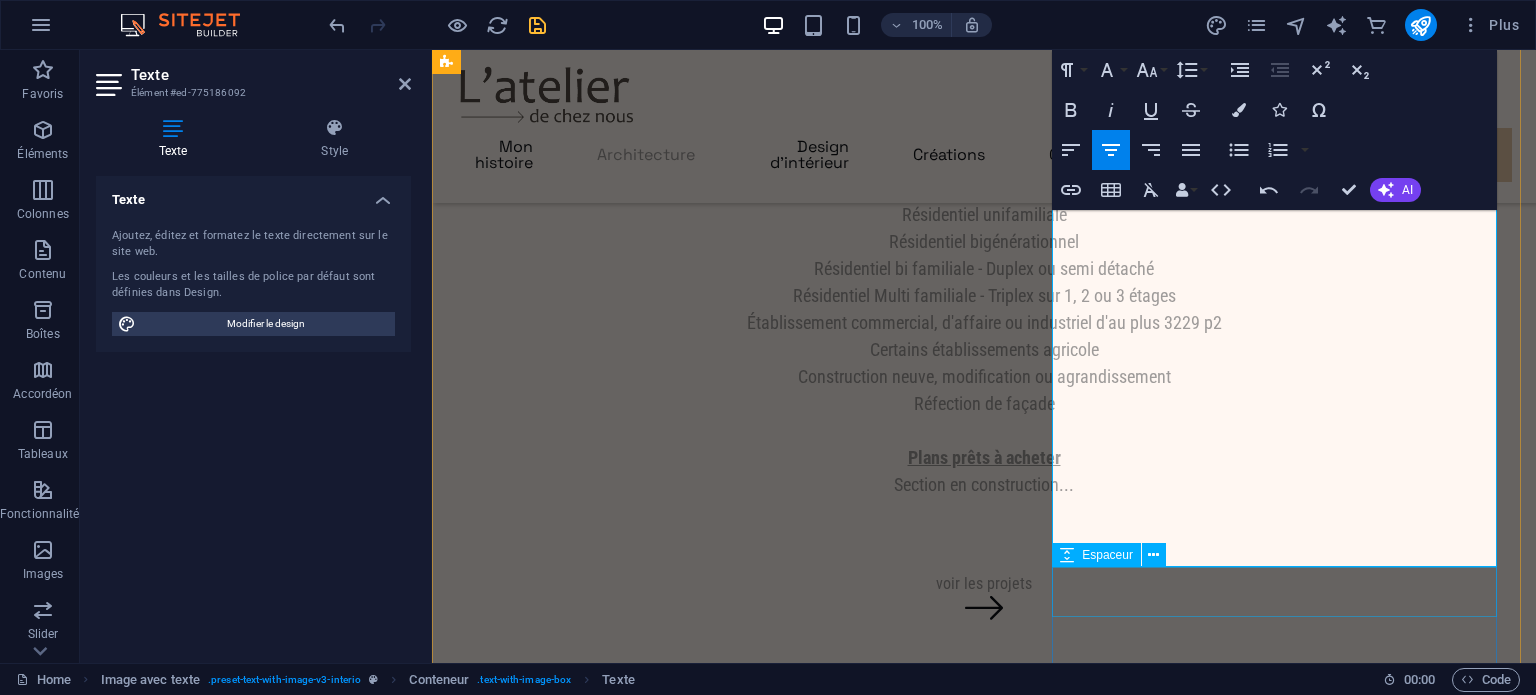 scroll, scrollTop: 2089, scrollLeft: 0, axis: vertical 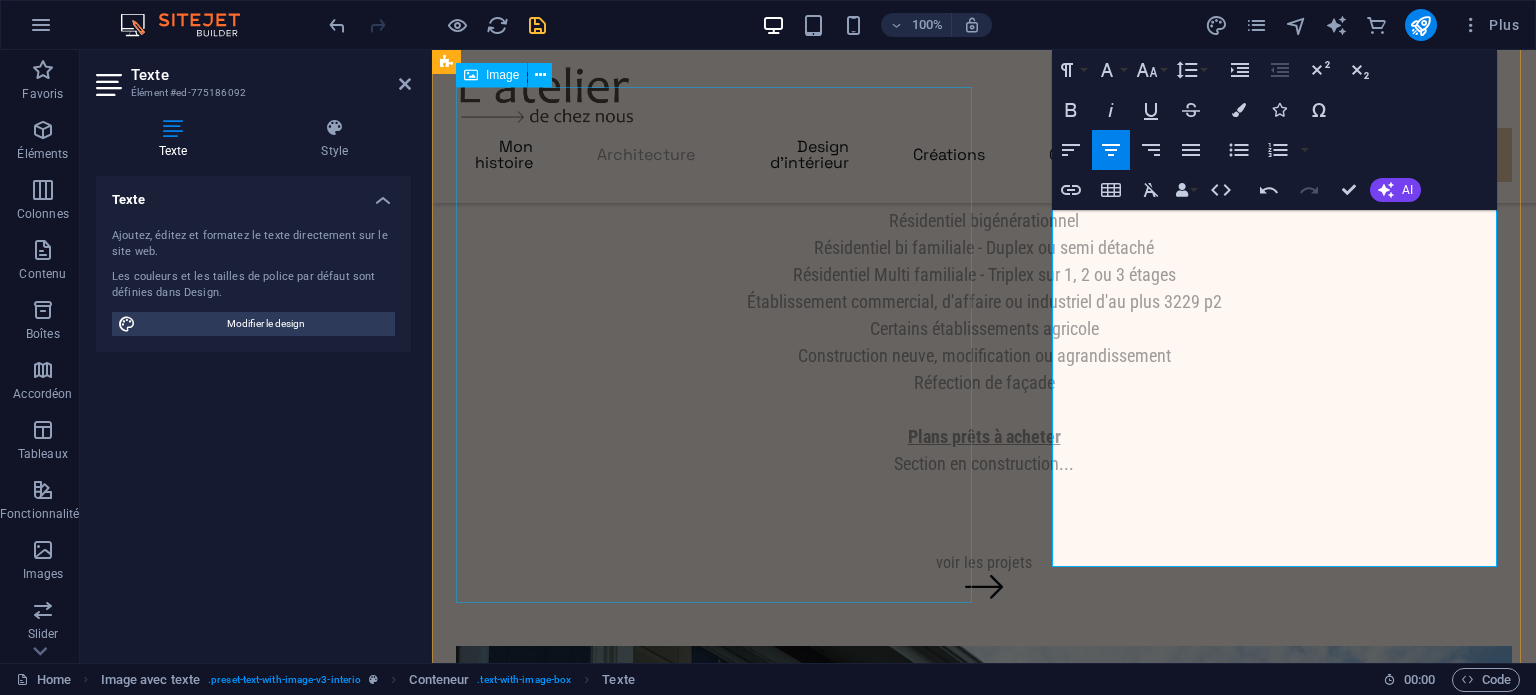 click at bounding box center [984, 1174] 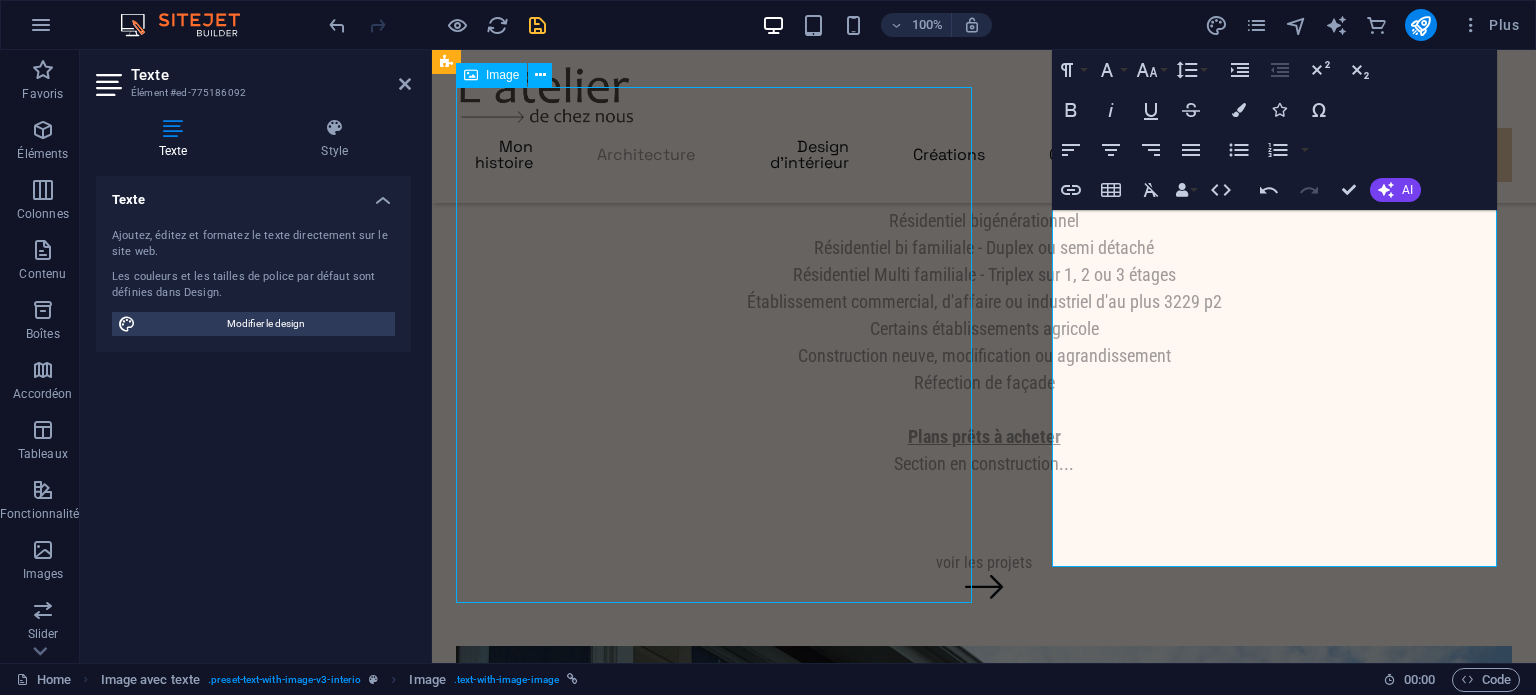 scroll, scrollTop: 1870, scrollLeft: 0, axis: vertical 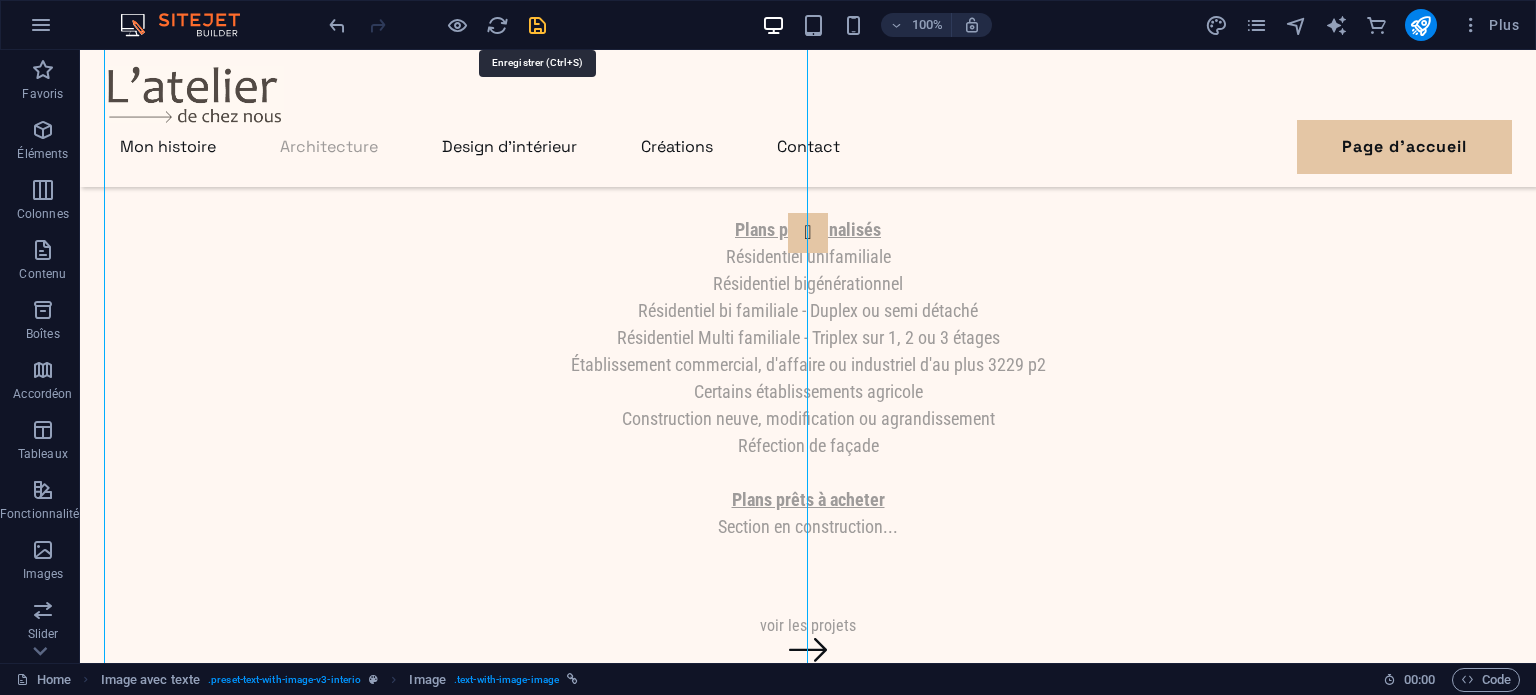 click at bounding box center [537, 25] 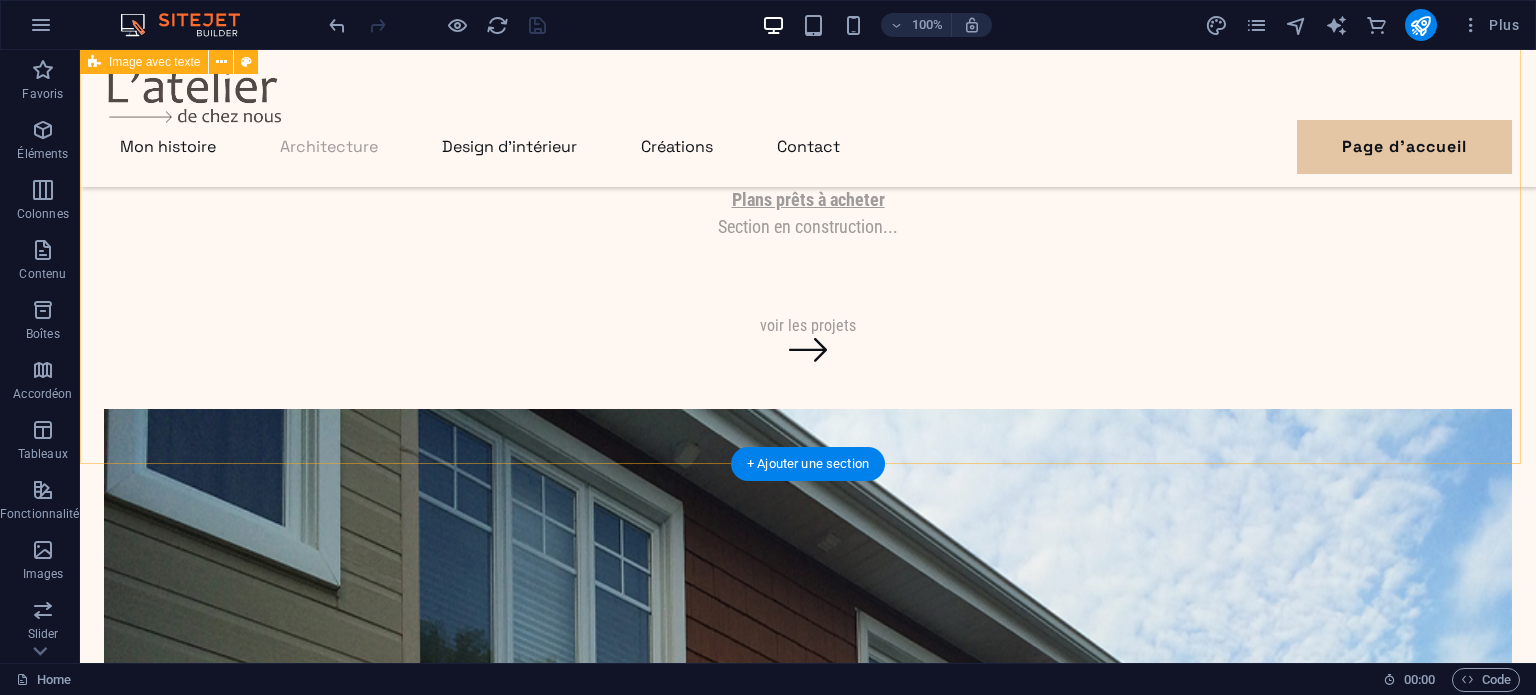 scroll, scrollTop: 2470, scrollLeft: 0, axis: vertical 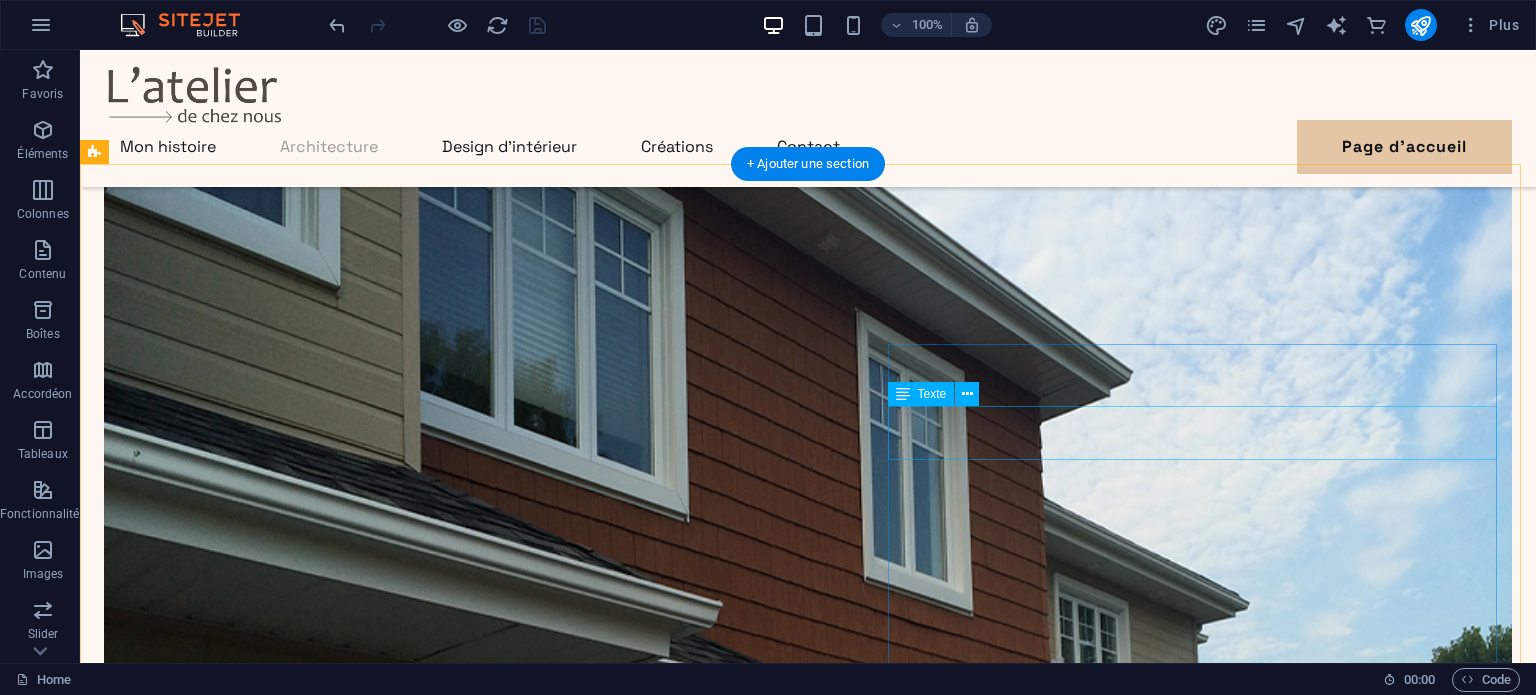 click on "Mon approche: humaine, rigoureuse, créative. Parce qu'un bon design ne se content pas de plaire, il doit aussi vous ressembler." at bounding box center (808, 1752) 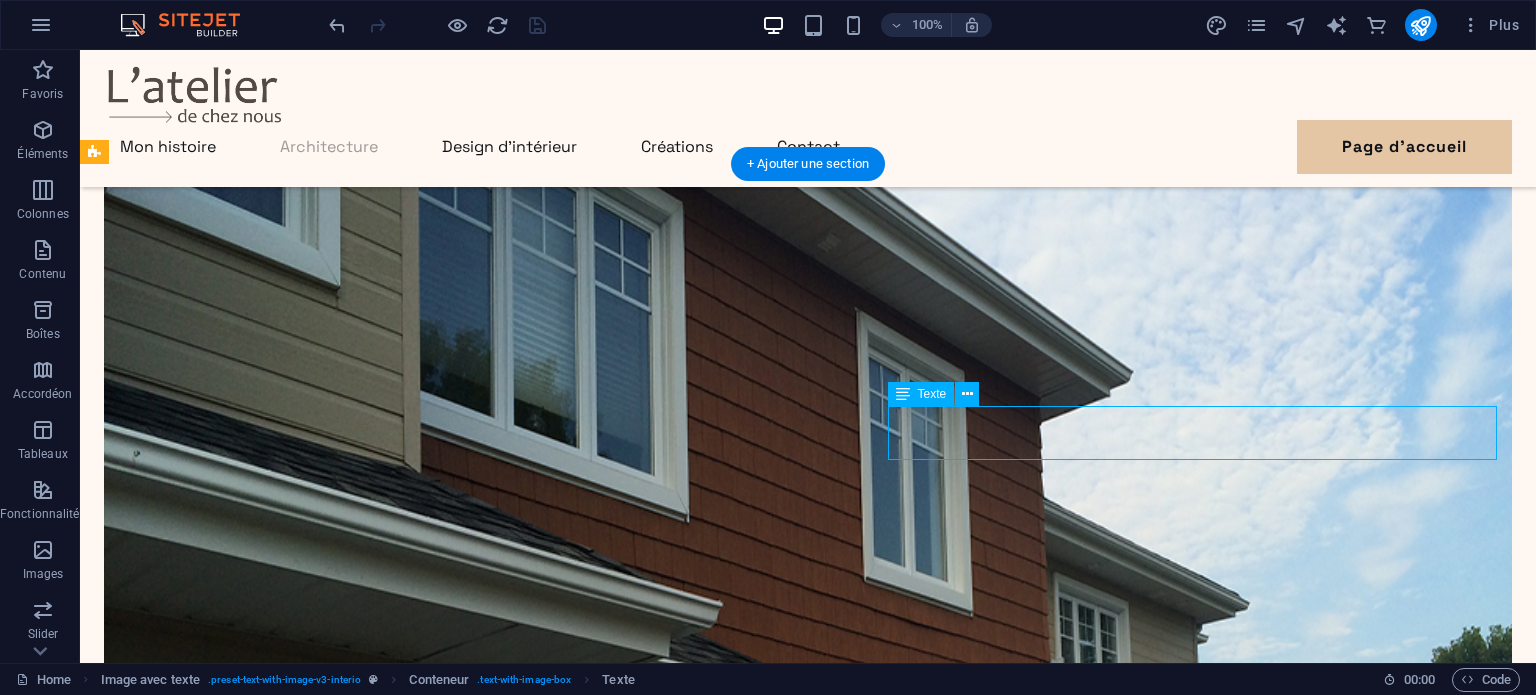 click on "Mon approche: humaine, rigoureuse, créative. Parce qu'un bon design ne se content pas de plaire, il doit aussi vous ressembler." at bounding box center (808, 1752) 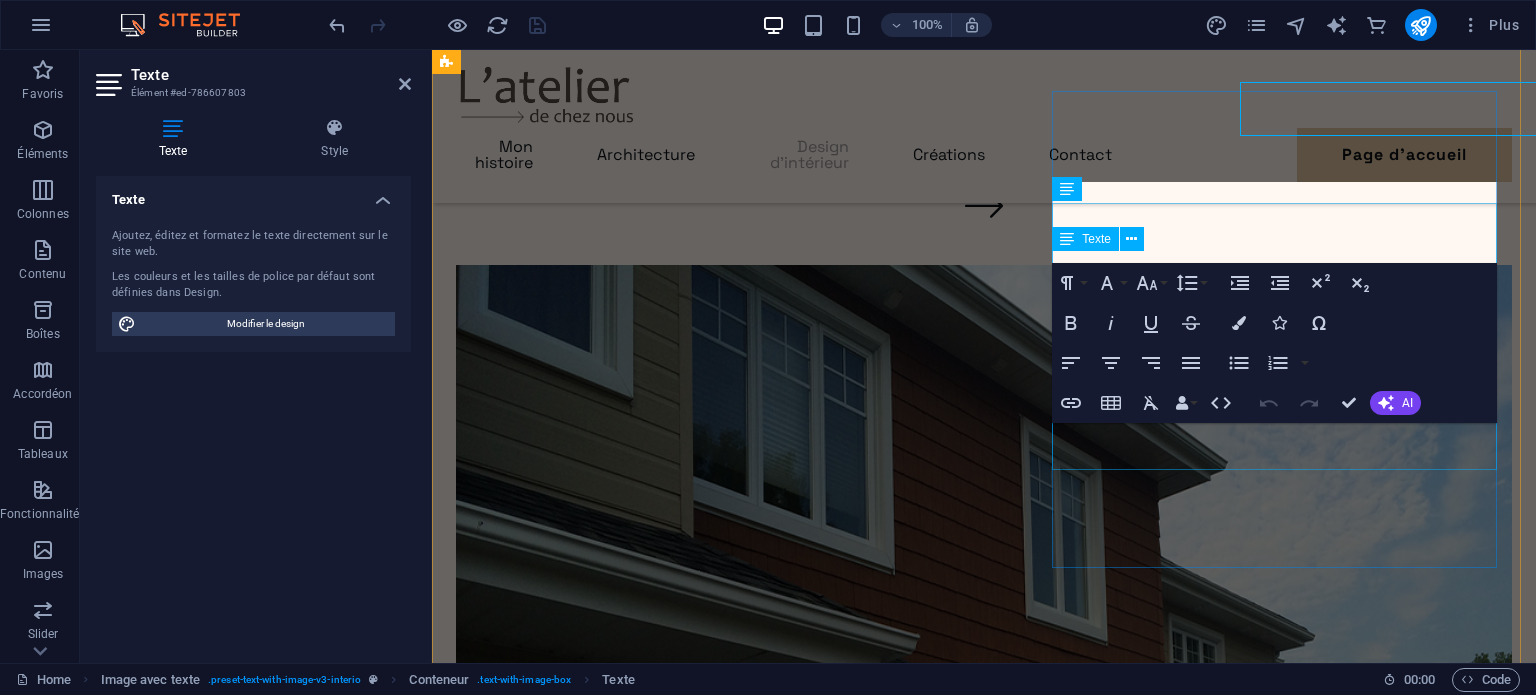 scroll, scrollTop: 2795, scrollLeft: 0, axis: vertical 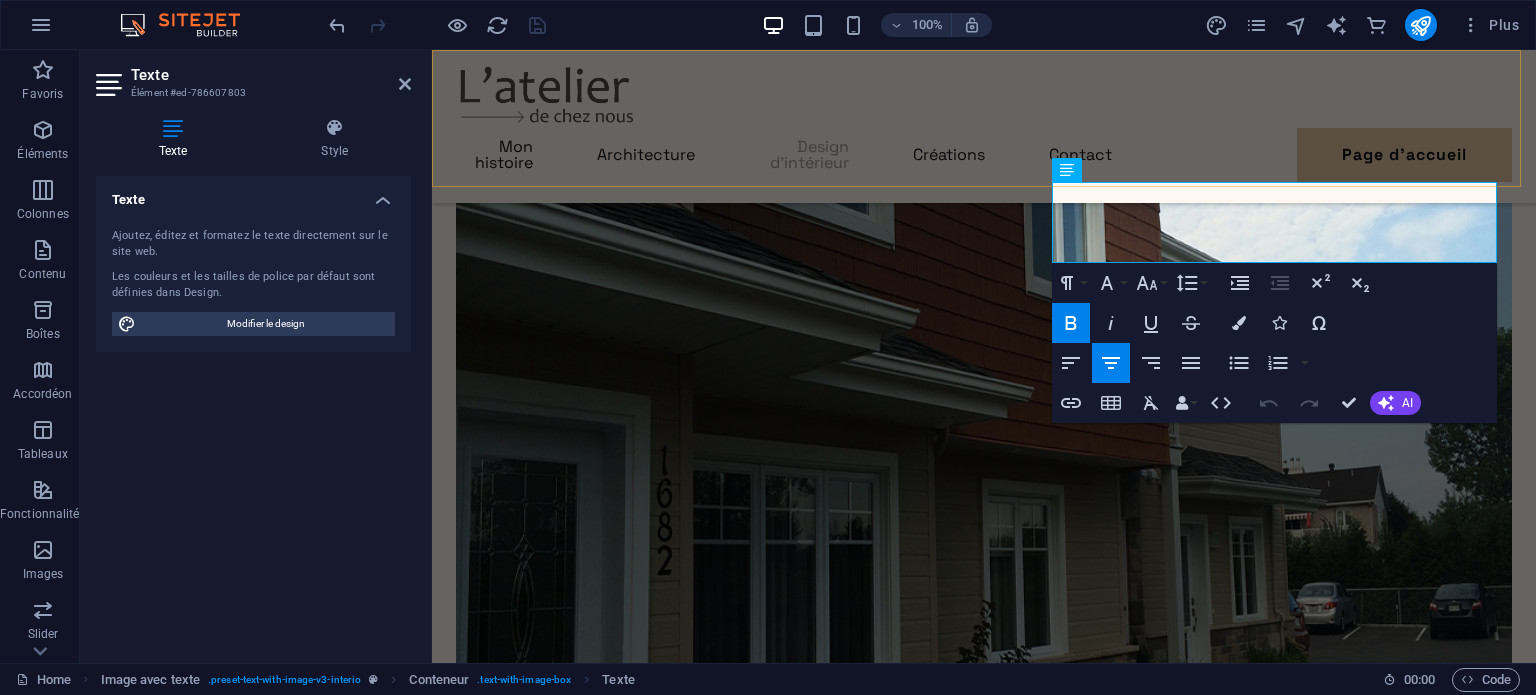 drag, startPoint x: 1358, startPoint y: 255, endPoint x: 948, endPoint y: 167, distance: 419.3376 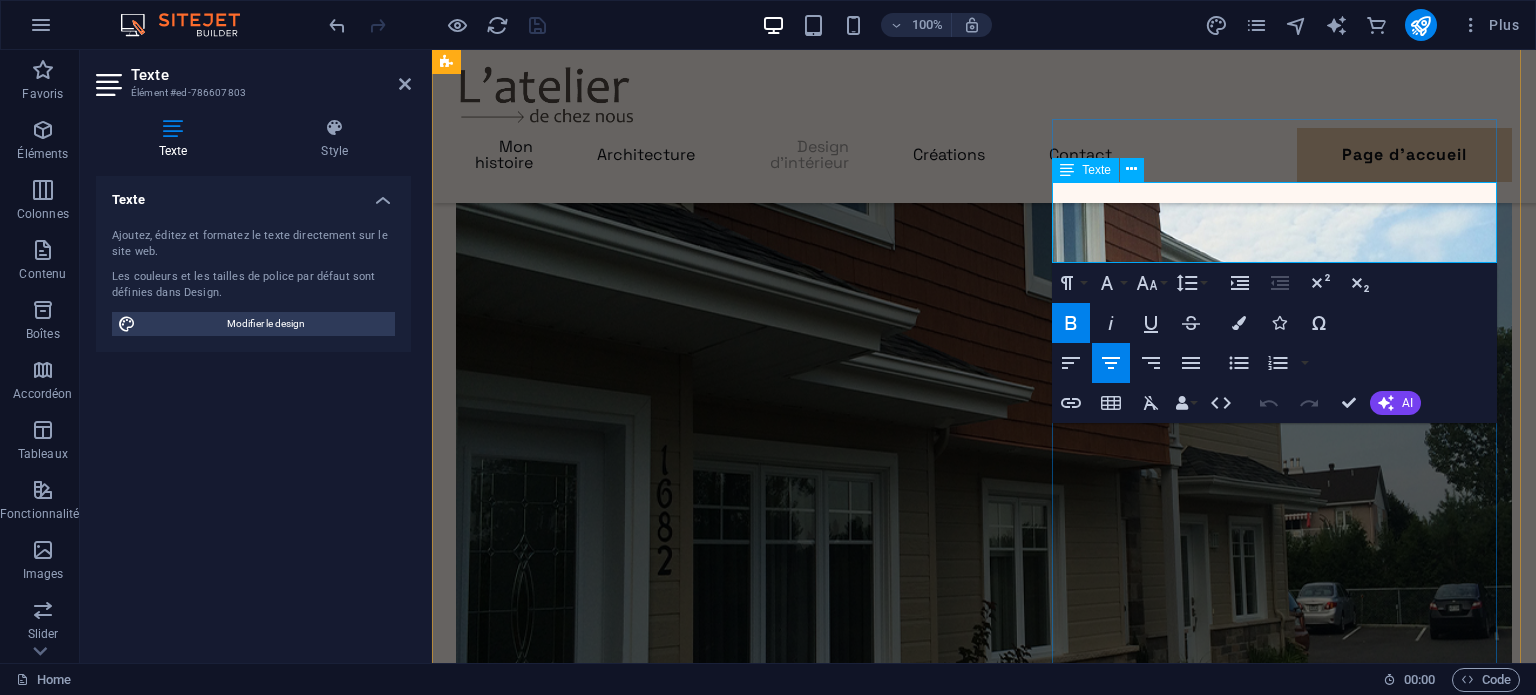 copy on "Mon approche: humaine, rigoureuse, créative. Parce qu'un bon design ne se content pas de plaire, il doit aussi vous ressembler." 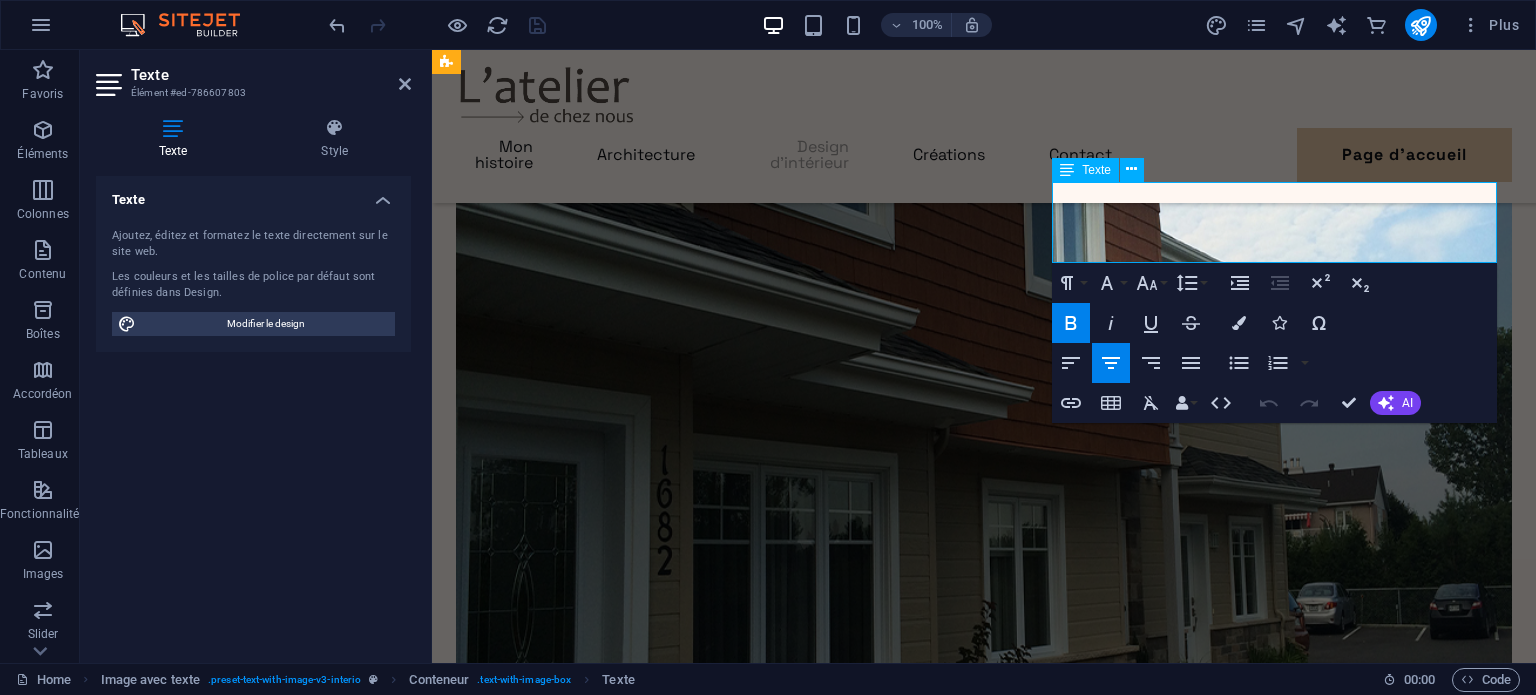 click on "Mon approche: humaine, rigoureuse, créative. Parce qu'un bon design ne se content pas de plaire, il doit aussi vous ressembler." at bounding box center (984, 1231) 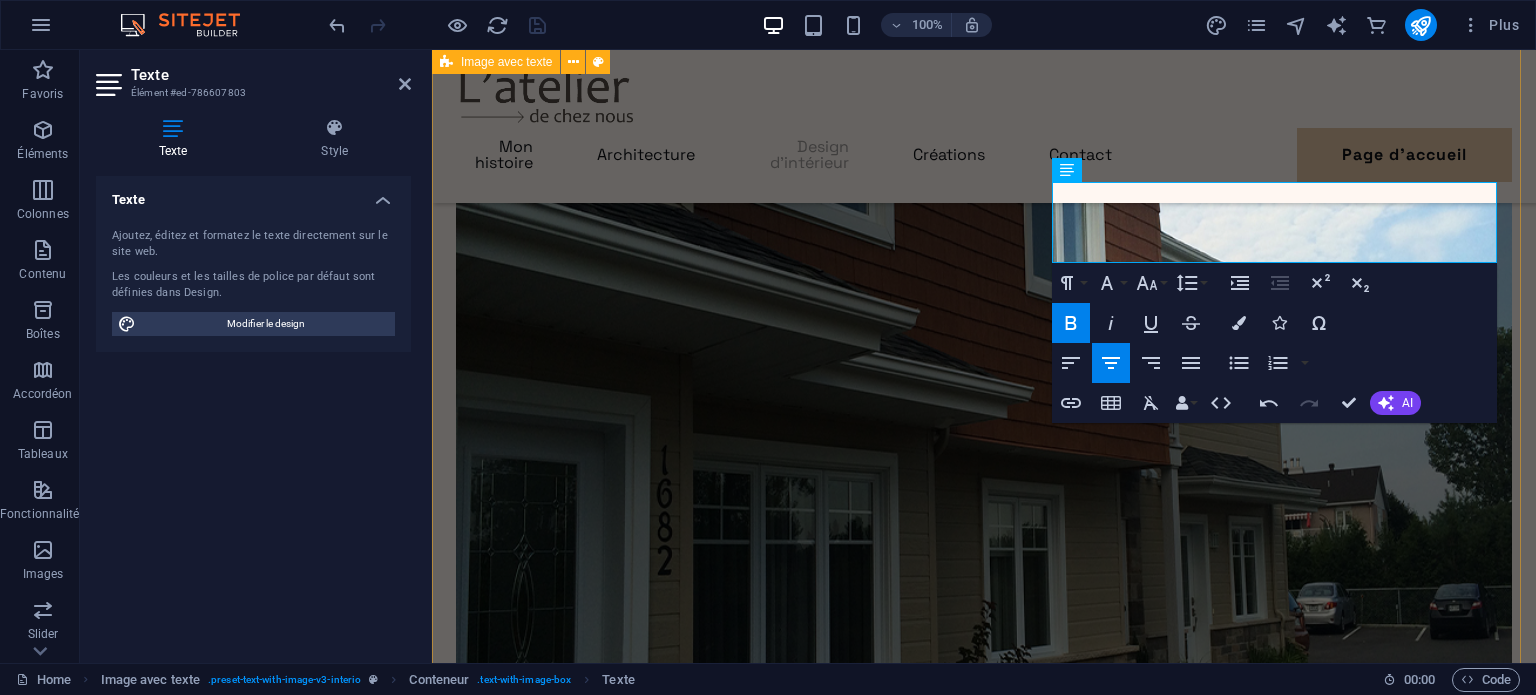 click on "Design d'intérieur Mon approche: humaine, rigoureuse, créative. Parce qu'un bon design ne se contente  pas de plaire, il doit aussi vous ressembler. Design commercial Établissement d'affaire, bureaux, salles de rencontre ou d'exposition Bibliothèques Mobilier d'ébénisterie Design résidentiel Cuisines et salles de bain Mobilier d'ébénisterie voir les projets" at bounding box center (984, 1946) 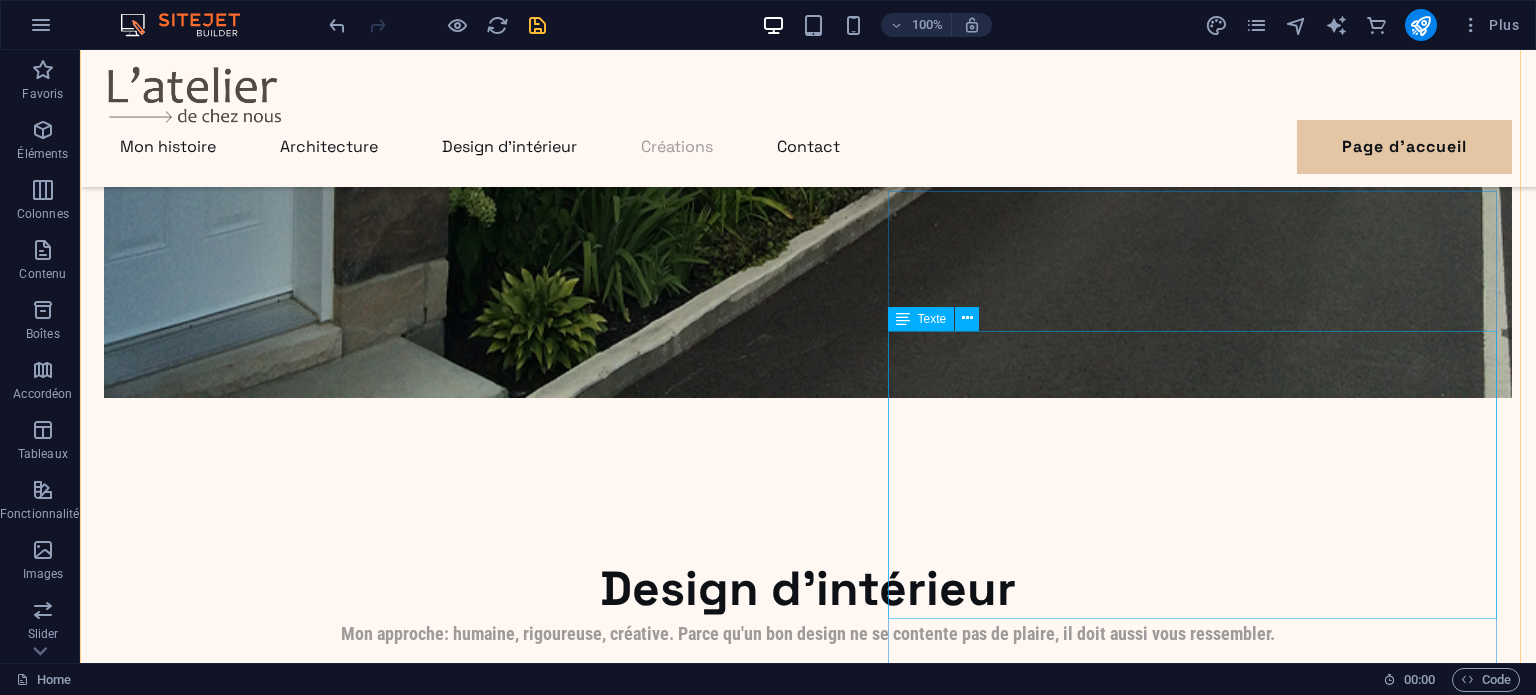 scroll, scrollTop: 3594, scrollLeft: 0, axis: vertical 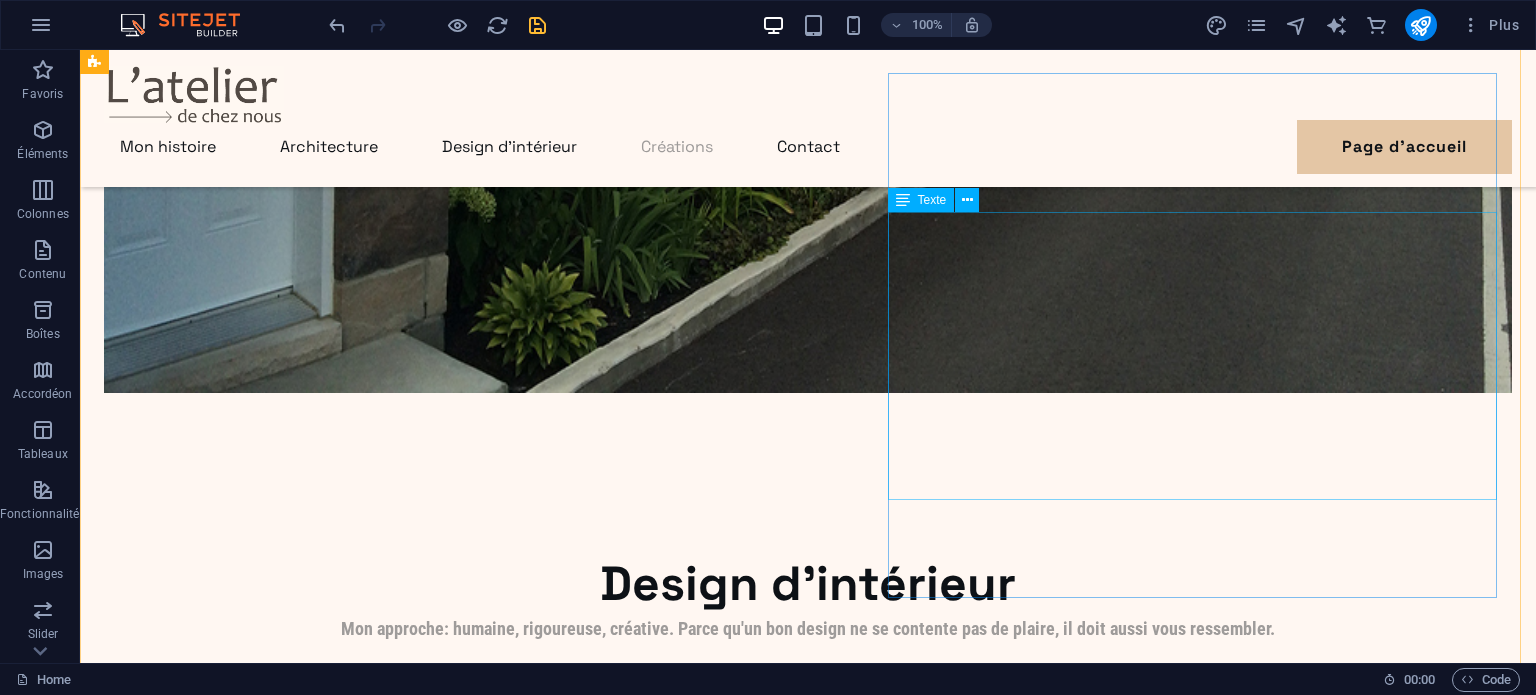 click on "Art  Tableaux à l'aquarelle, l'acrylique ou techniques mixtes Travaux  de fils et d'aiguilles Tricot, crochet, macramé, broderie Bijoux Bracelet tressé avec crin de cheval Sculpture et objets divers Bois, argile, céramique" at bounding box center (808, 2929) 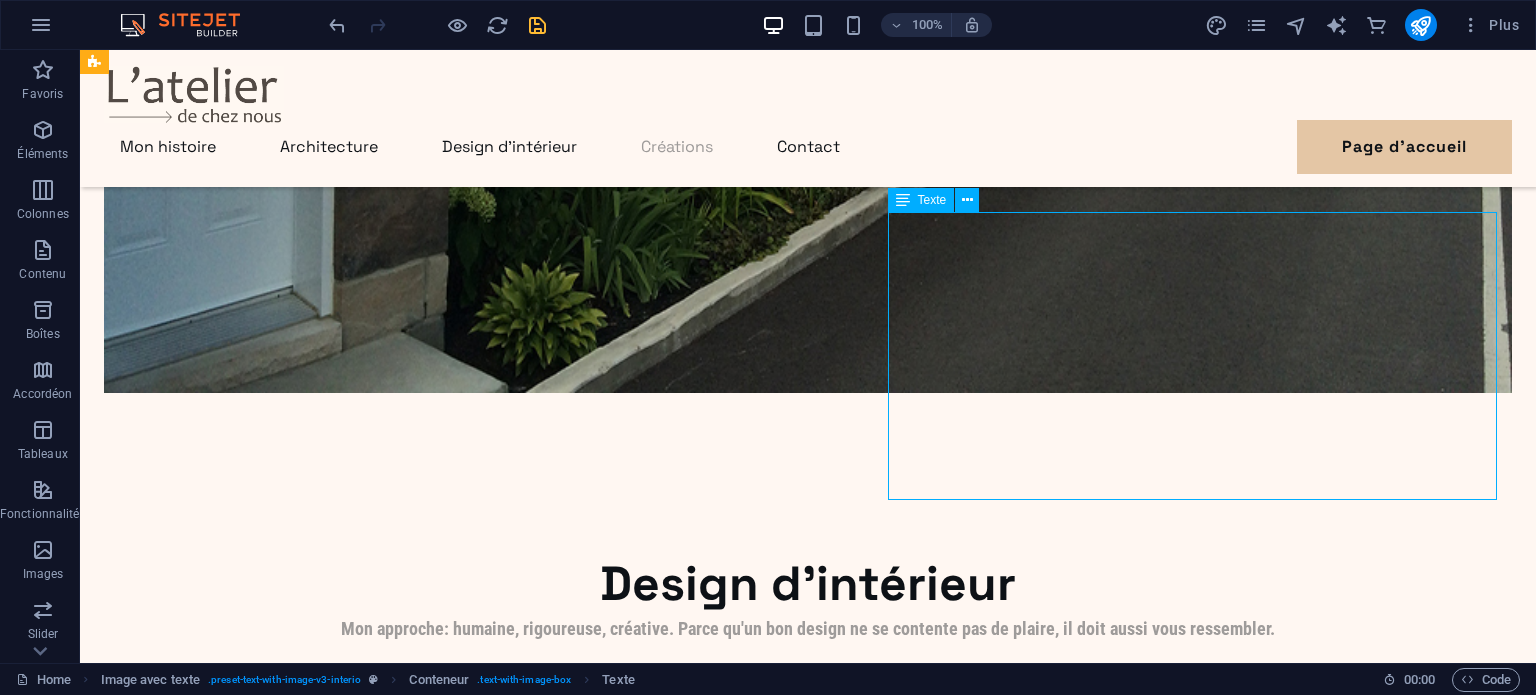 click on "Art  Tableaux à l'aquarelle, l'acrylique ou techniques mixtes Travaux  de fils et d'aiguilles Tricot, crochet, macramé, broderie Bijoux Bracelet tressé avec crin de cheval Sculpture et objets divers Bois, argile, céramique" at bounding box center (808, 2929) 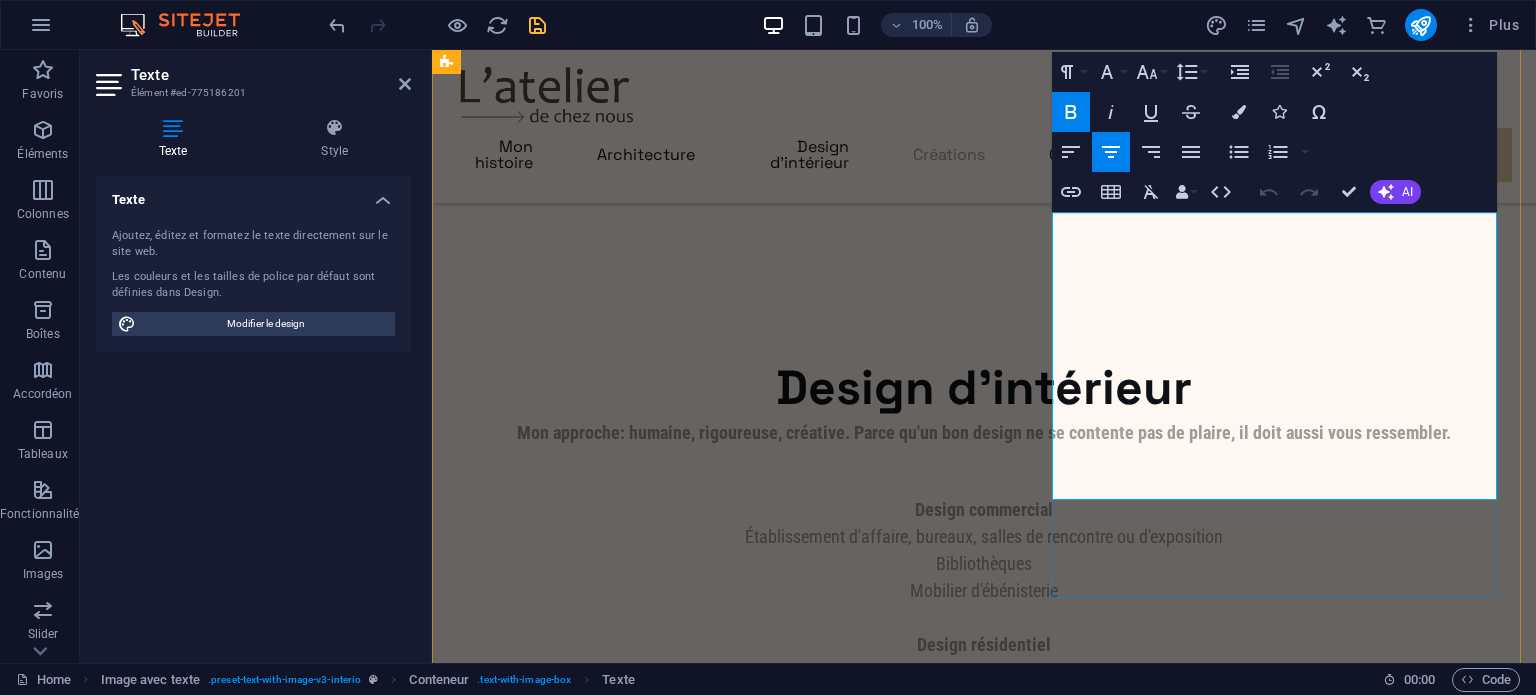 scroll, scrollTop: 3560, scrollLeft: 0, axis: vertical 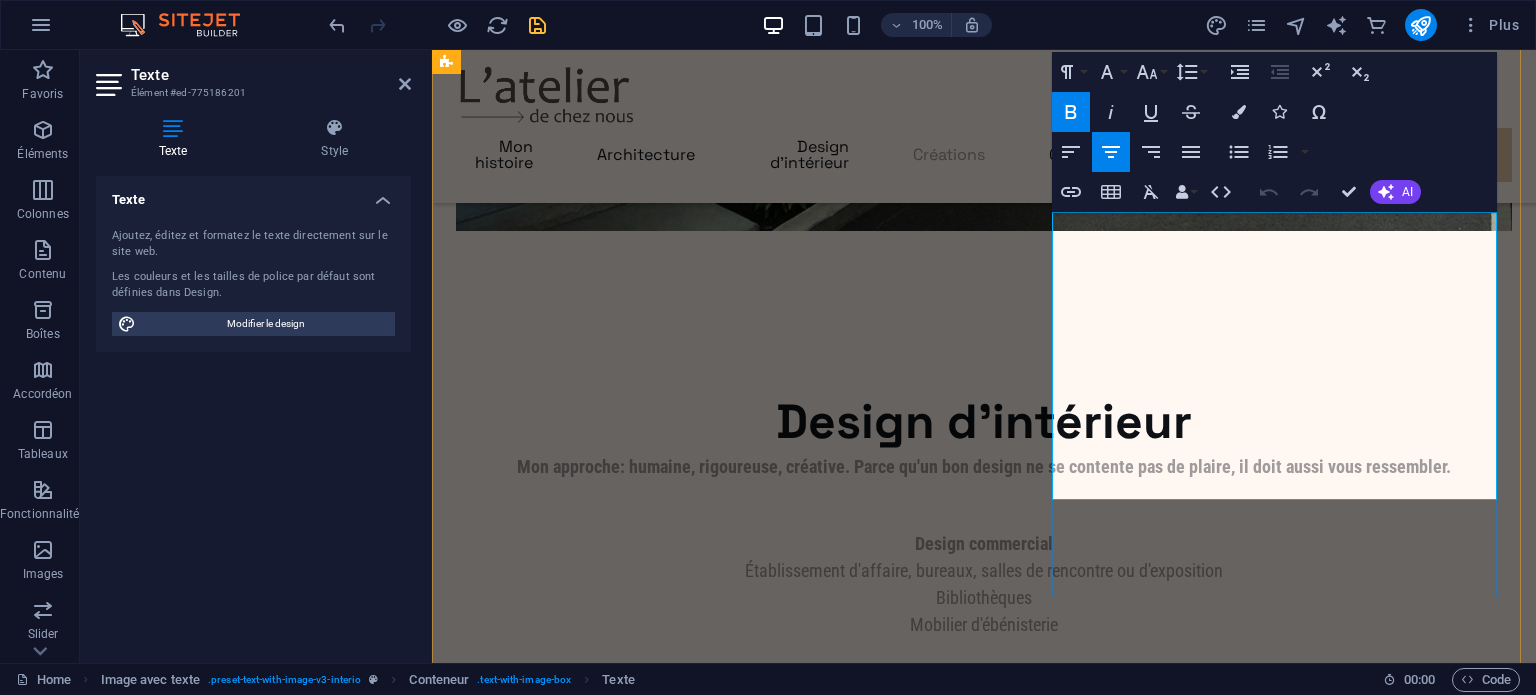 drag, startPoint x: 1357, startPoint y: 489, endPoint x: 1158, endPoint y: 467, distance: 200.21239 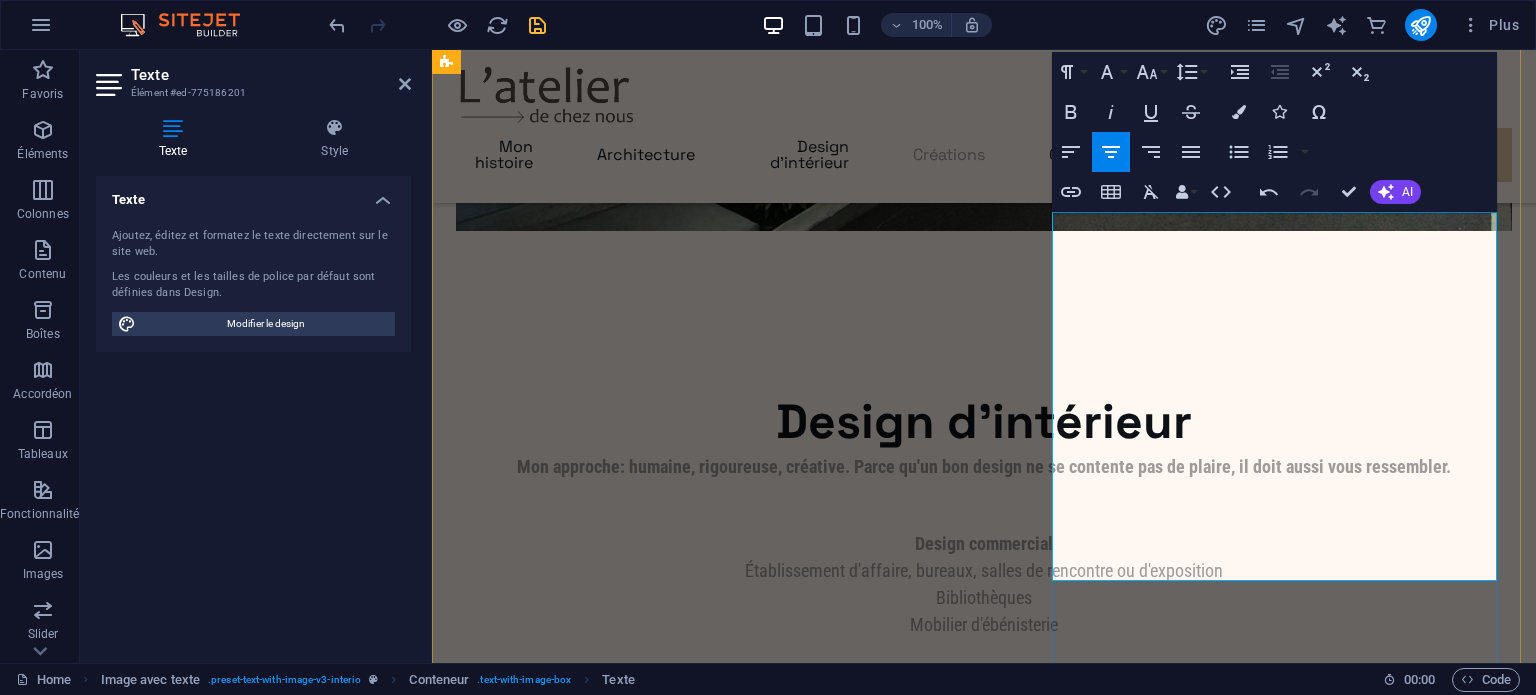 drag, startPoint x: 1380, startPoint y: 537, endPoint x: 1176, endPoint y: 543, distance: 204.08821 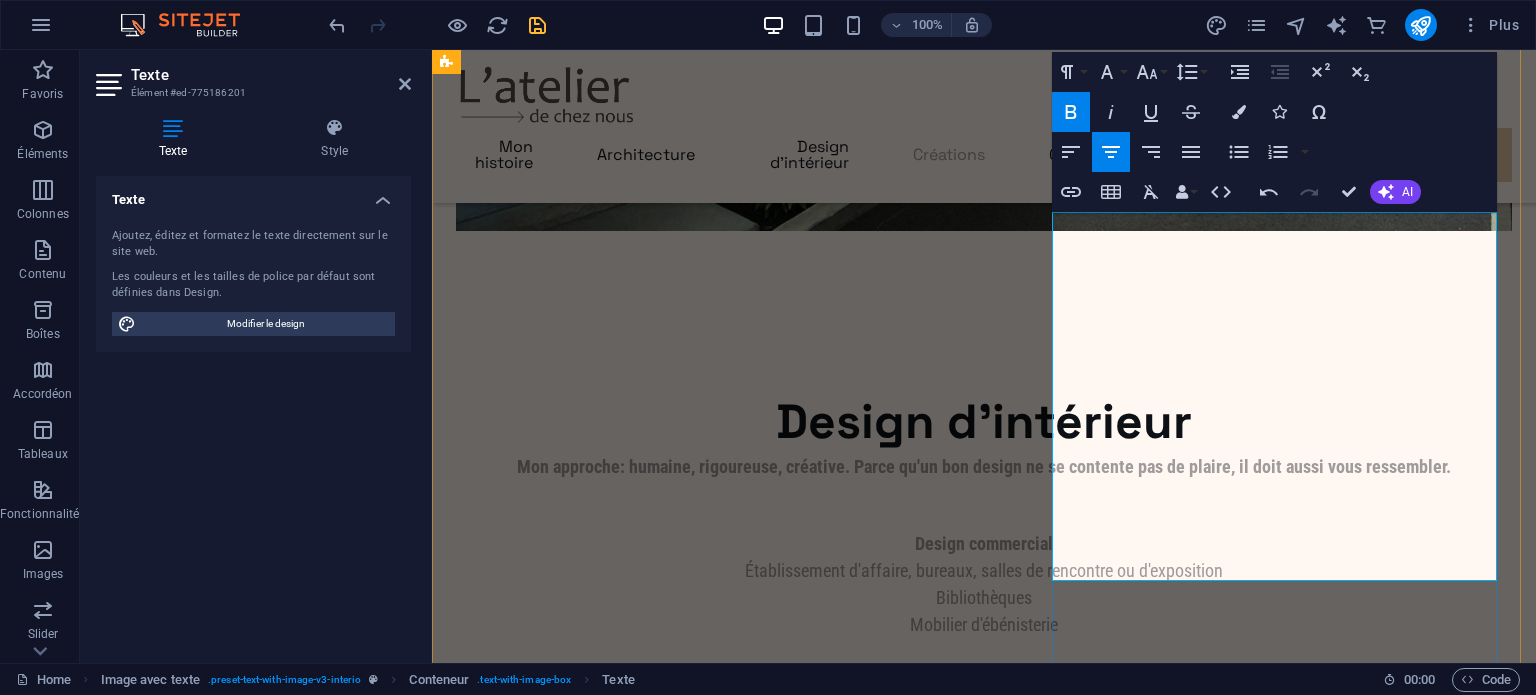 type 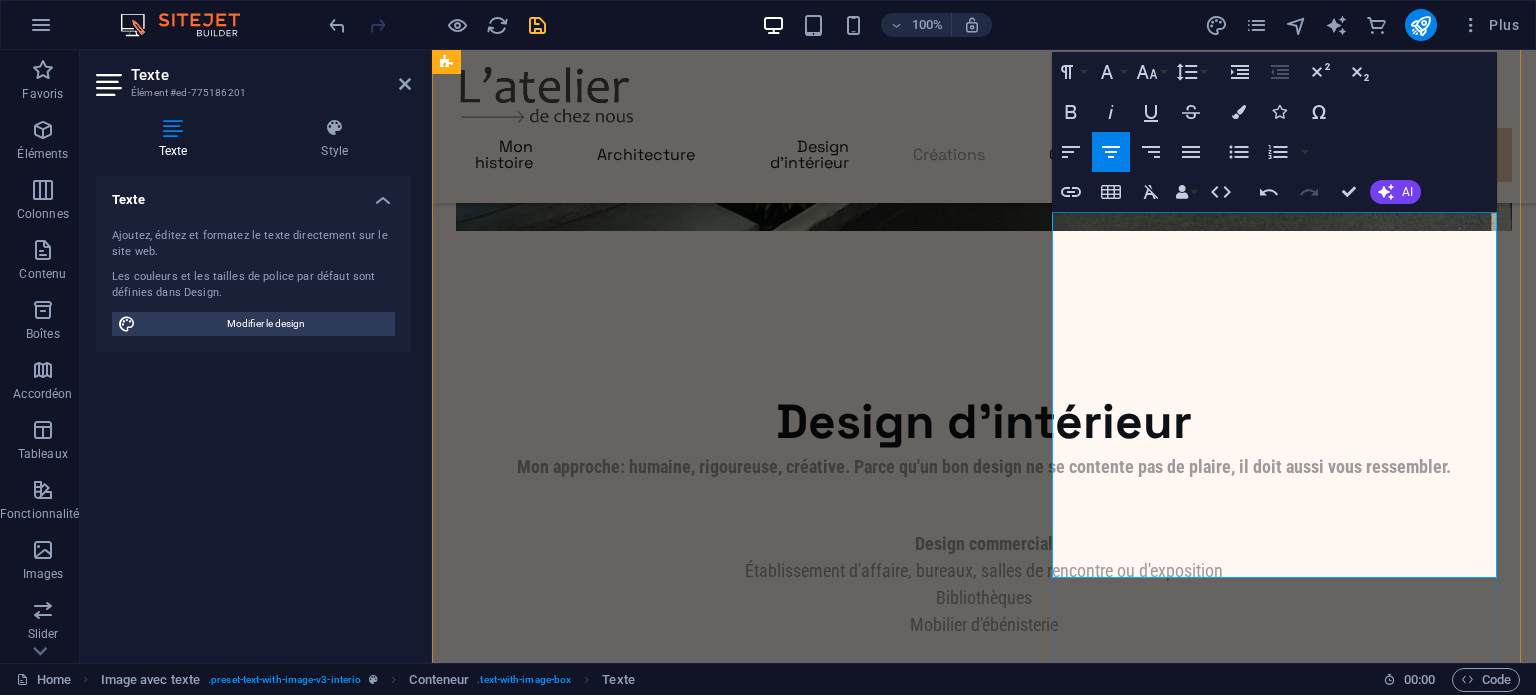 click on "​" at bounding box center (984, 2572) 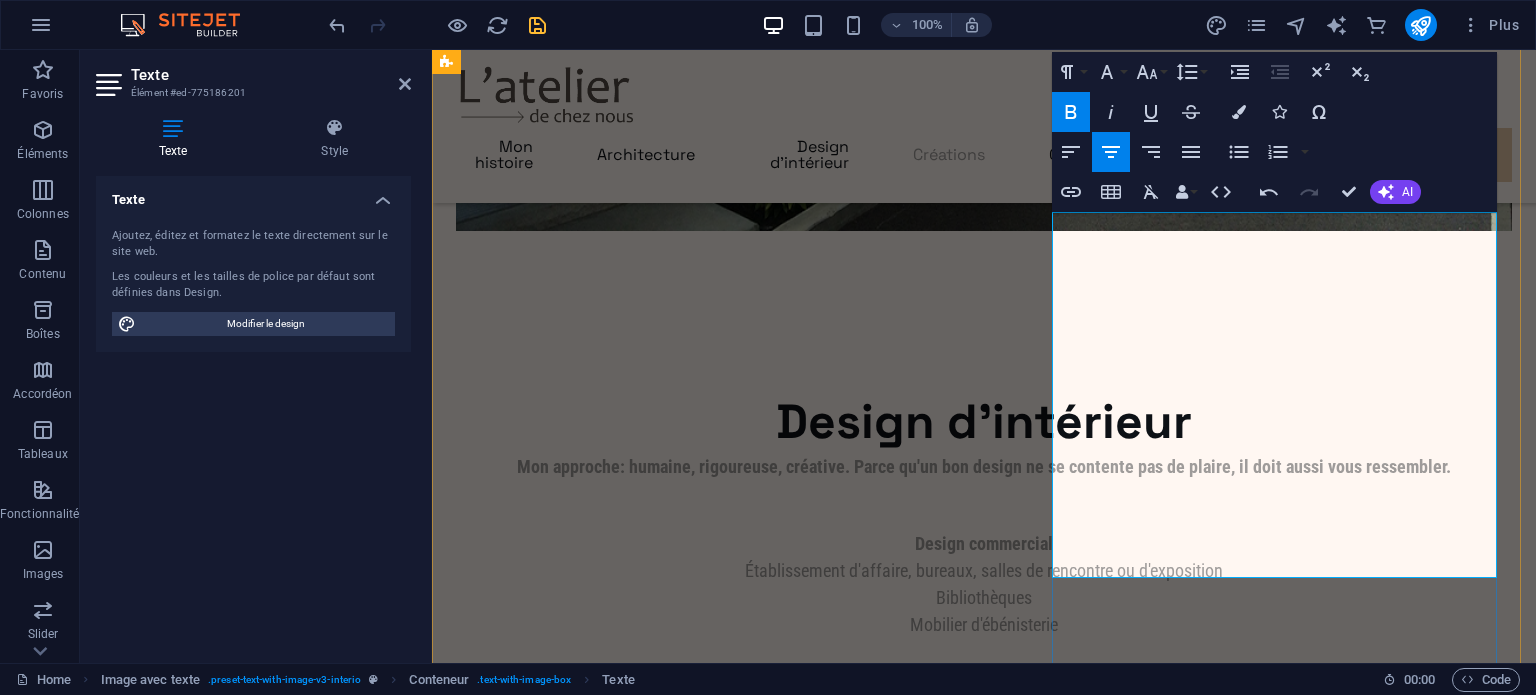 drag, startPoint x: 1320, startPoint y: 541, endPoint x: 1217, endPoint y: 544, distance: 103.04368 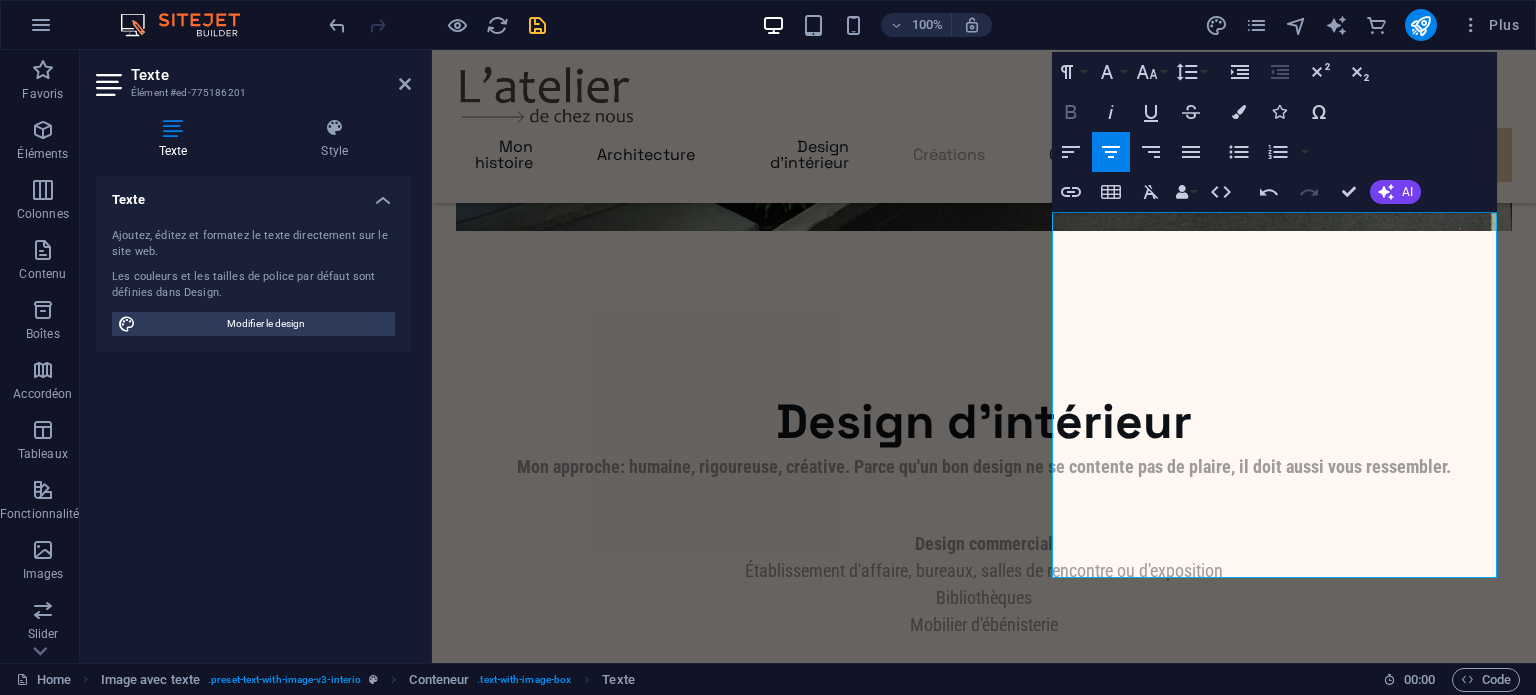 click 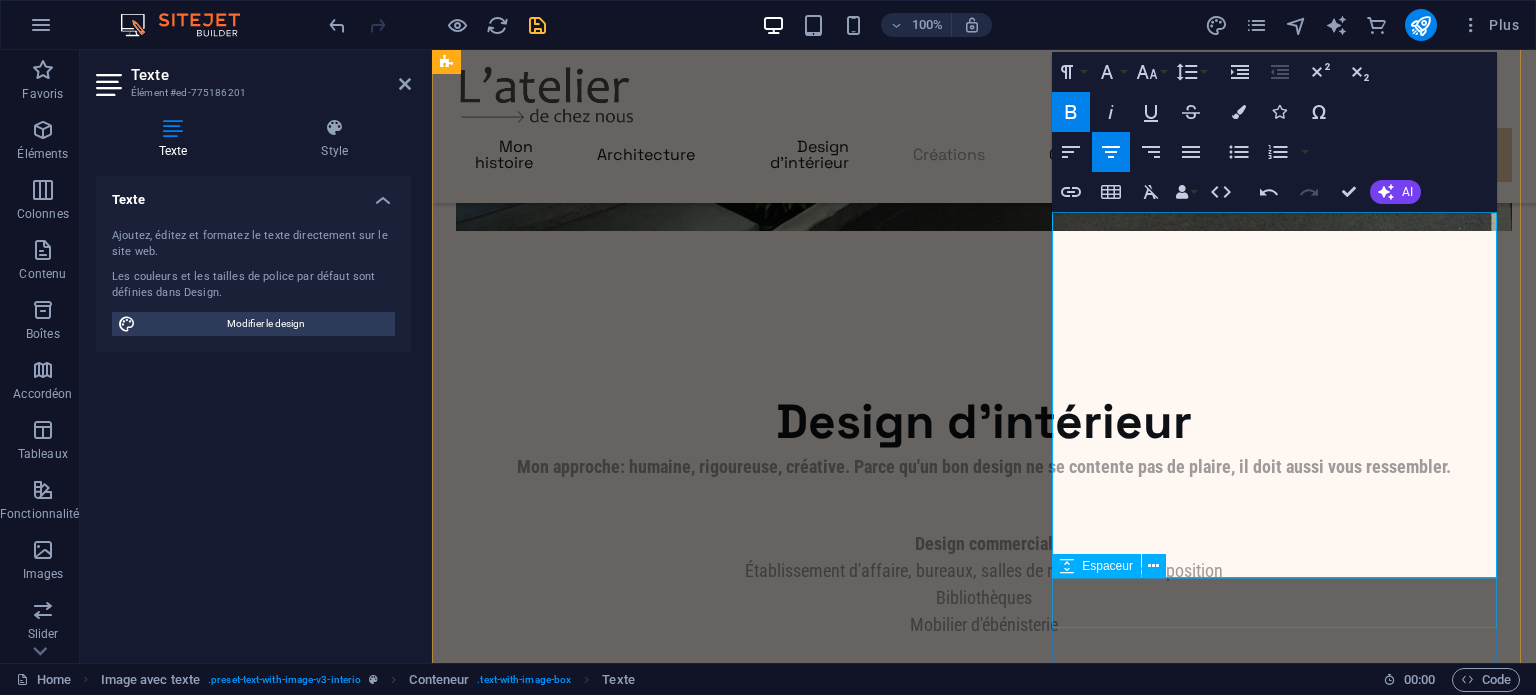 click at bounding box center (984, 2662) 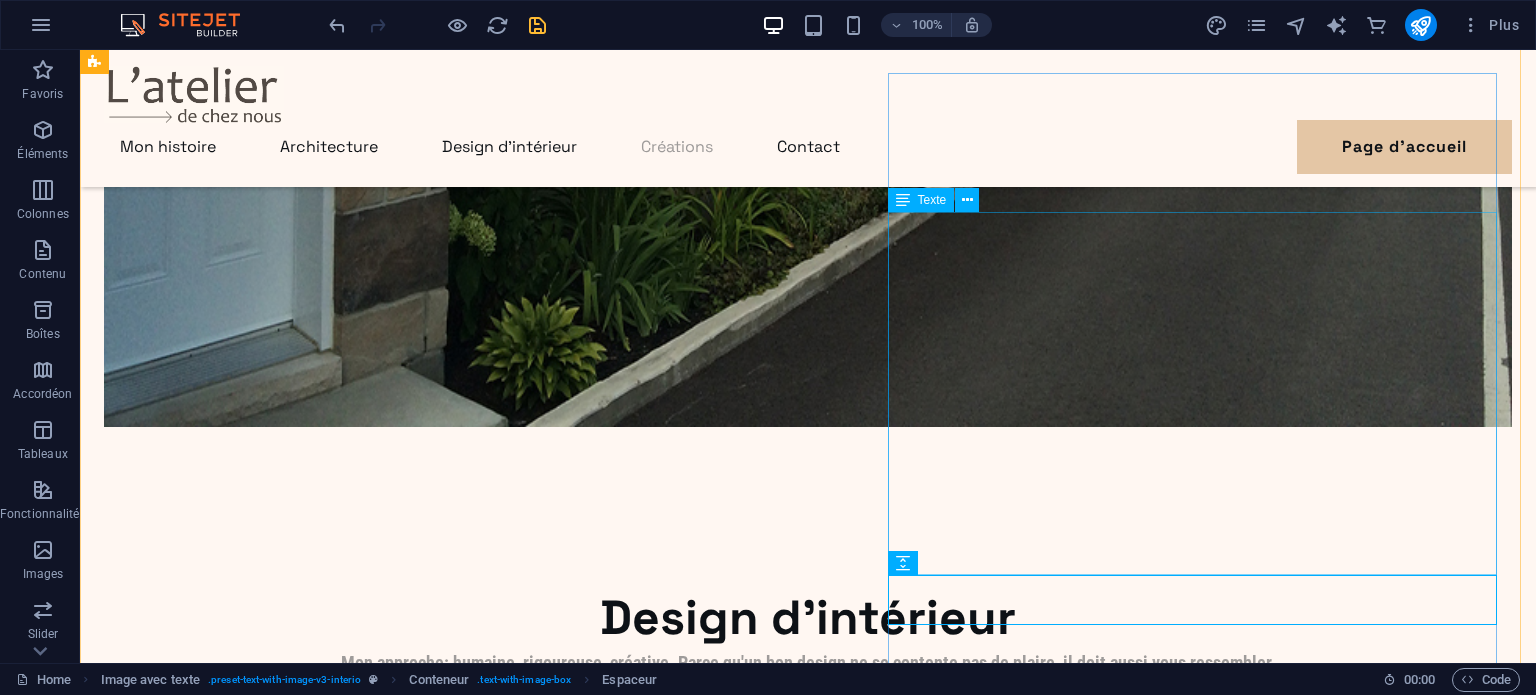 scroll, scrollTop: 3556, scrollLeft: 0, axis: vertical 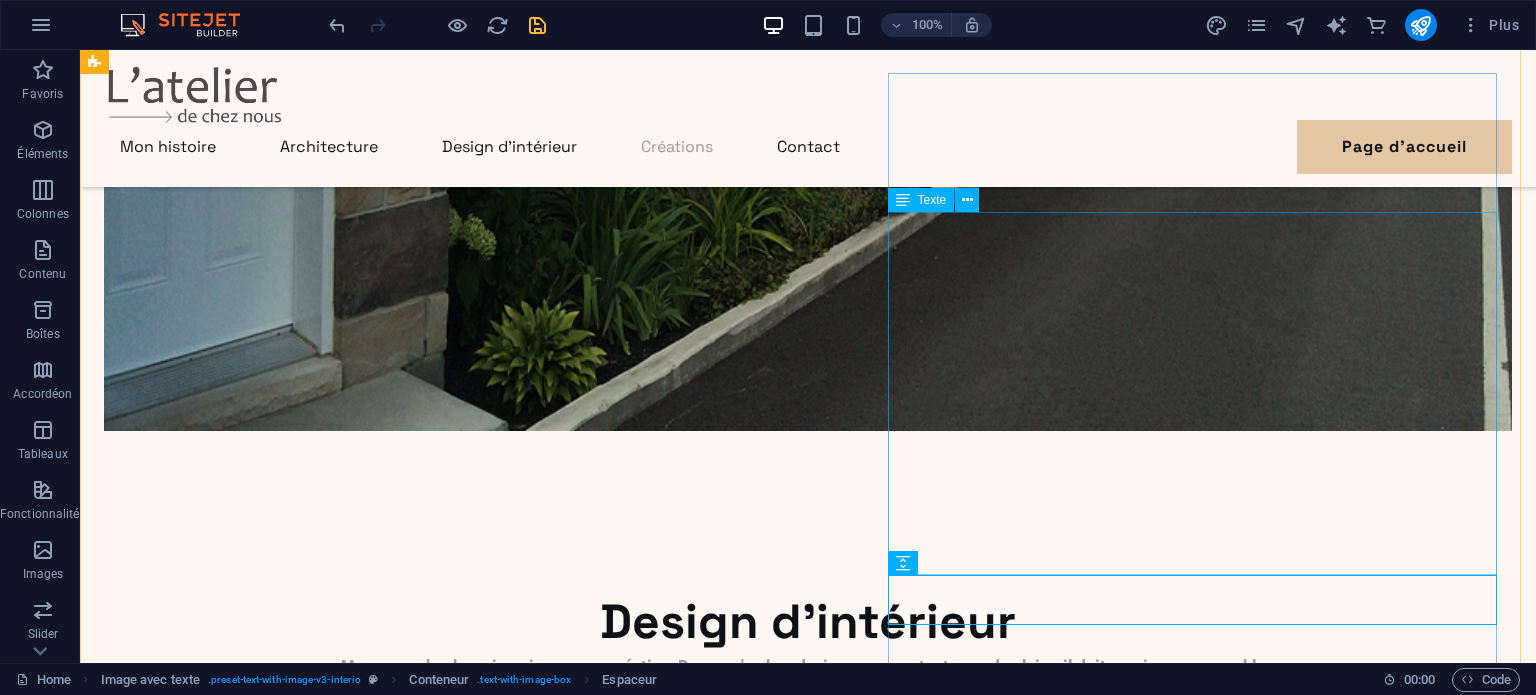 click on "Art  Tableaux à l'aquarelle, l'acrylique ou techniques mixtes Travaux  de fils et d'aiguilles Tricot, crochet, macramé, broderie Bijoux Bracelet tressé avec crin de cheval Sculpture et objets divers Bois, argile, céramique Cadeaux Bois, argile, céramique" at bounding box center [808, 3004] 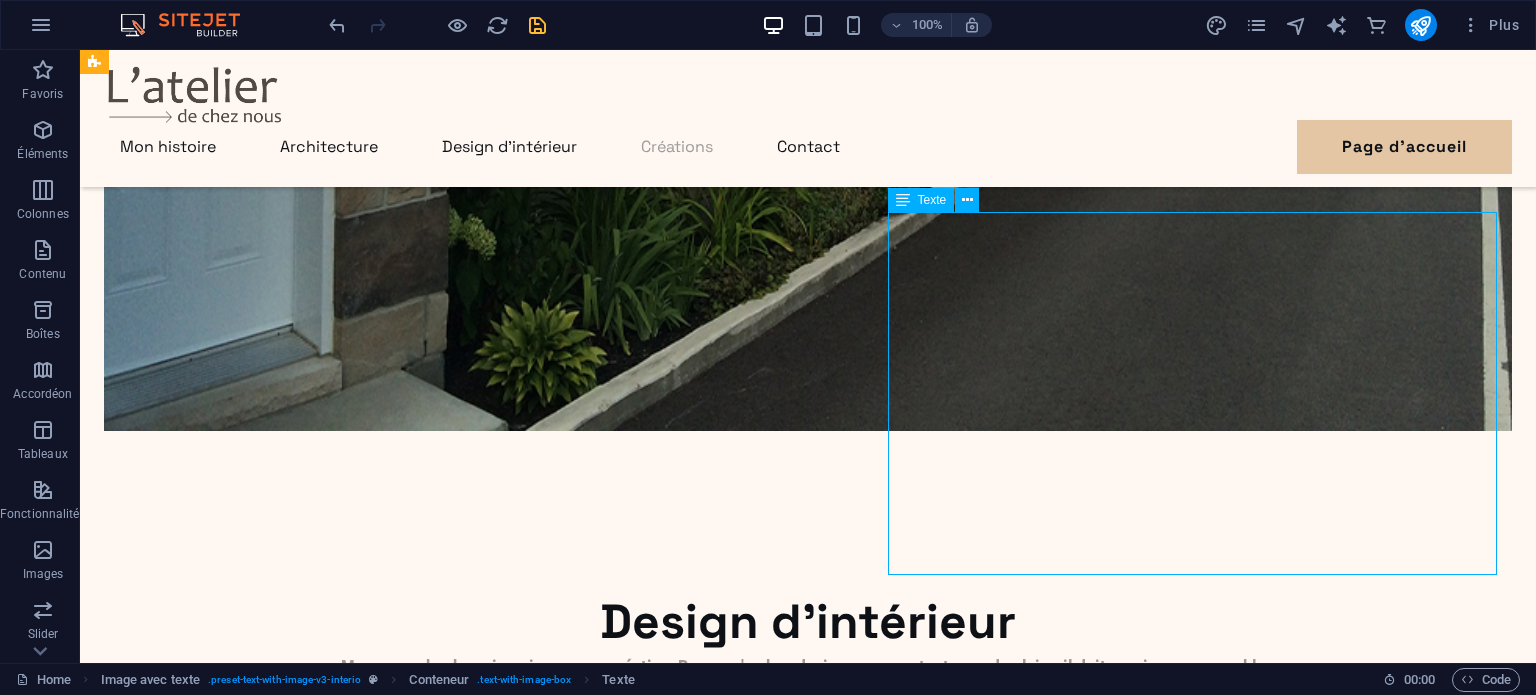 click on "Art  Tableaux à l'aquarelle, l'acrylique ou techniques mixtes Travaux  de fils et d'aiguilles Tricot, crochet, macramé, broderie Bijoux Bracelet tressé avec crin de cheval Sculpture et objets divers Bois, argile, céramique Cadeaux Bois, argile, céramique" at bounding box center (808, 3004) 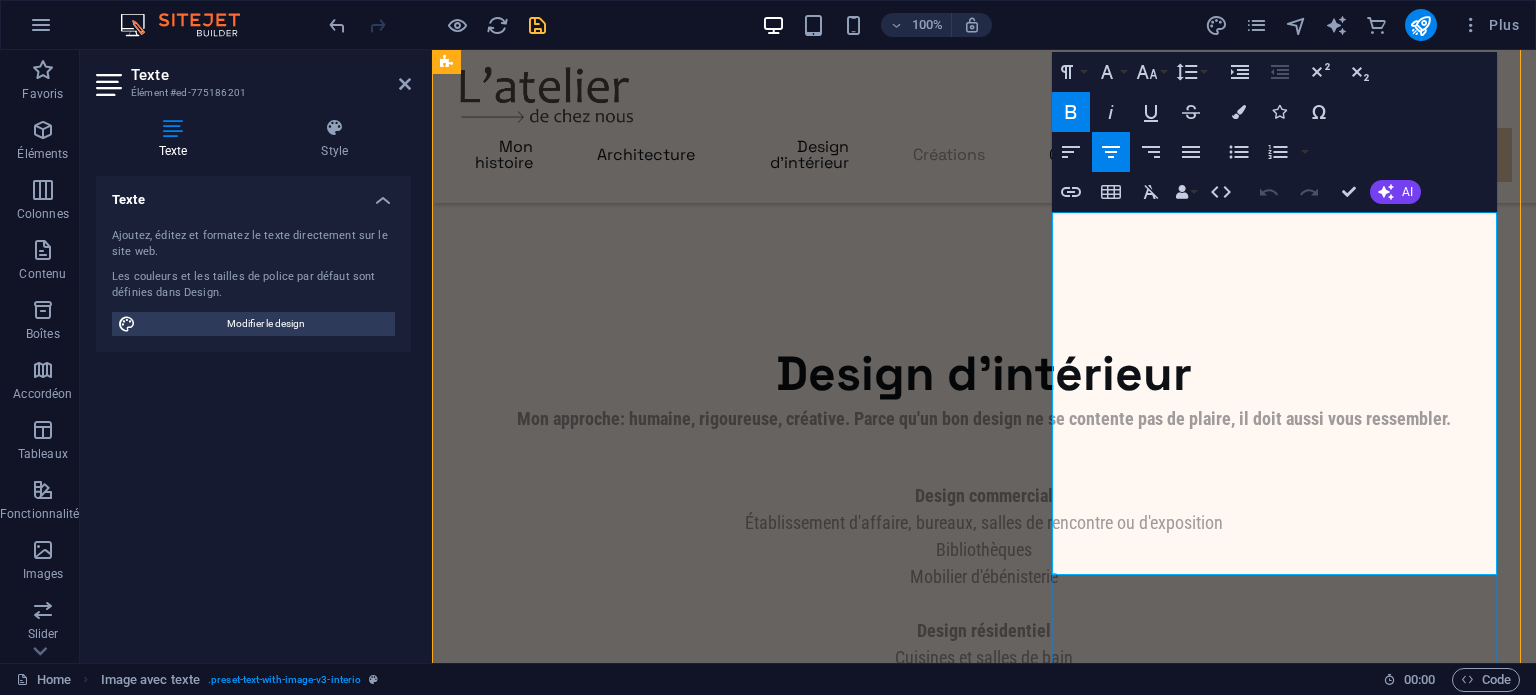 scroll, scrollTop: 3556, scrollLeft: 0, axis: vertical 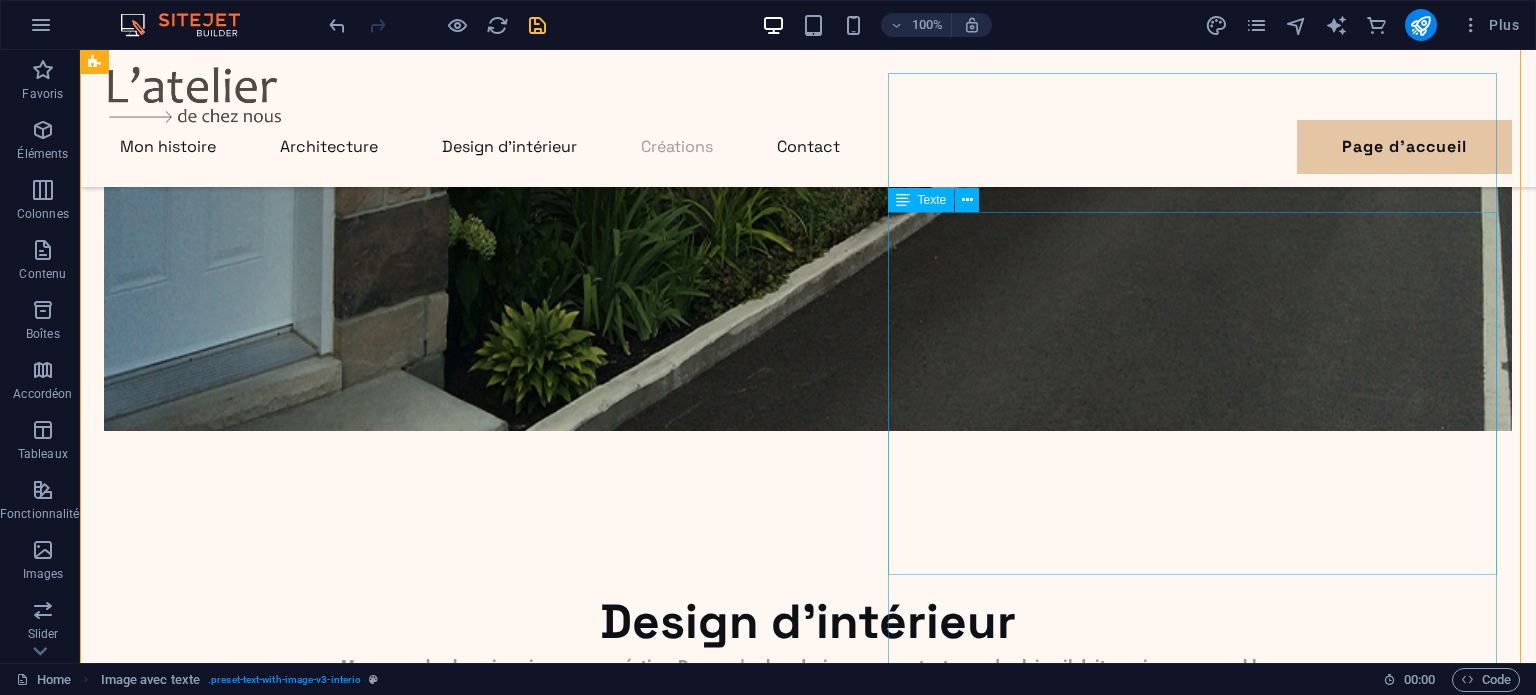 click on "Art  Tableaux à l'aquarelle, l'acrylique ou techniques mixtes Travaux  de fils et d'aiguilles Tricot, crochet, macramé, broderie Bijoux Bracelet tressé avec crin de cheval Sculpture et objets divers Bois, argile, céramique Cadeaux Bois, argile, céramique" at bounding box center (808, 3004) 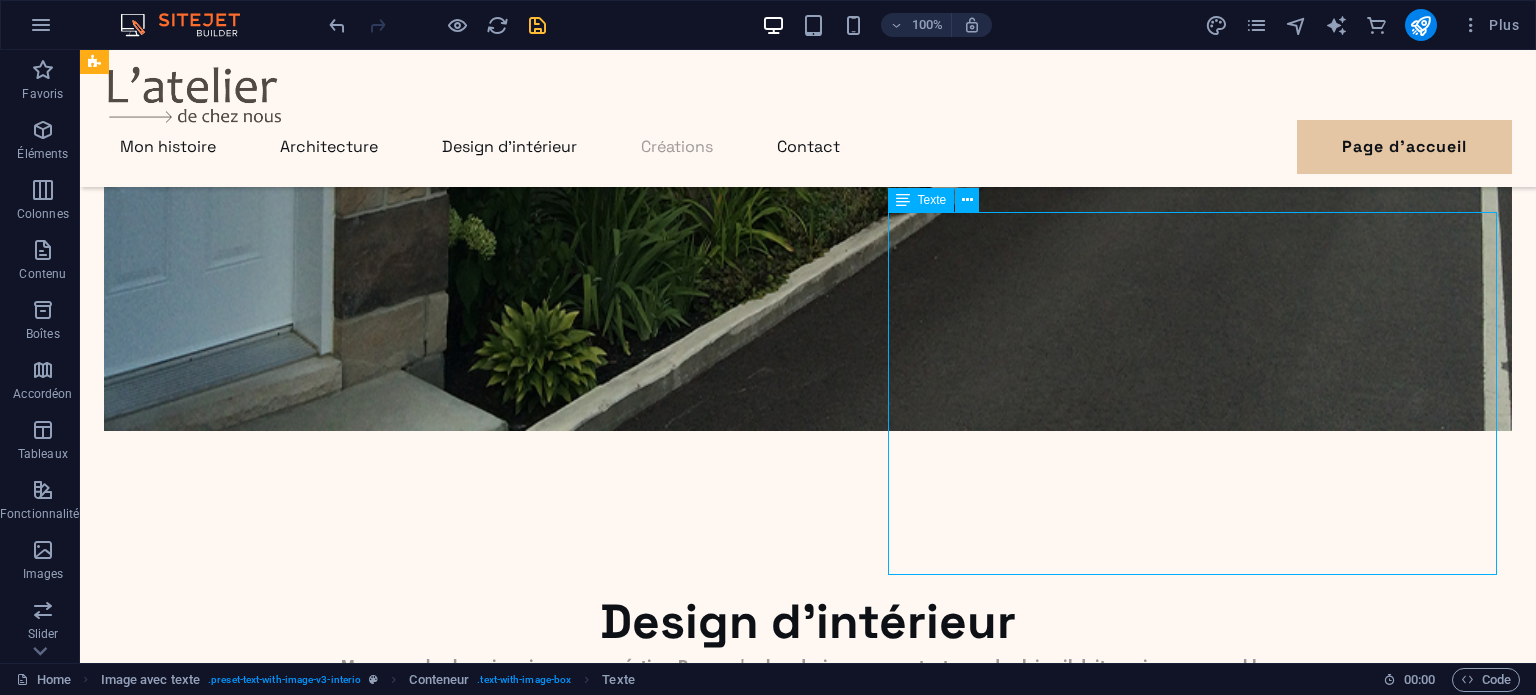 click on "Art  Tableaux à l'aquarelle, l'acrylique ou techniques mixtes Travaux  de fils et d'aiguilles Tricot, crochet, macramé, broderie Bijoux Bracelet tressé avec crin de cheval Sculpture et objets divers Bois, argile, céramique Cadeaux Bois, argile, céramique" at bounding box center (808, 3004) 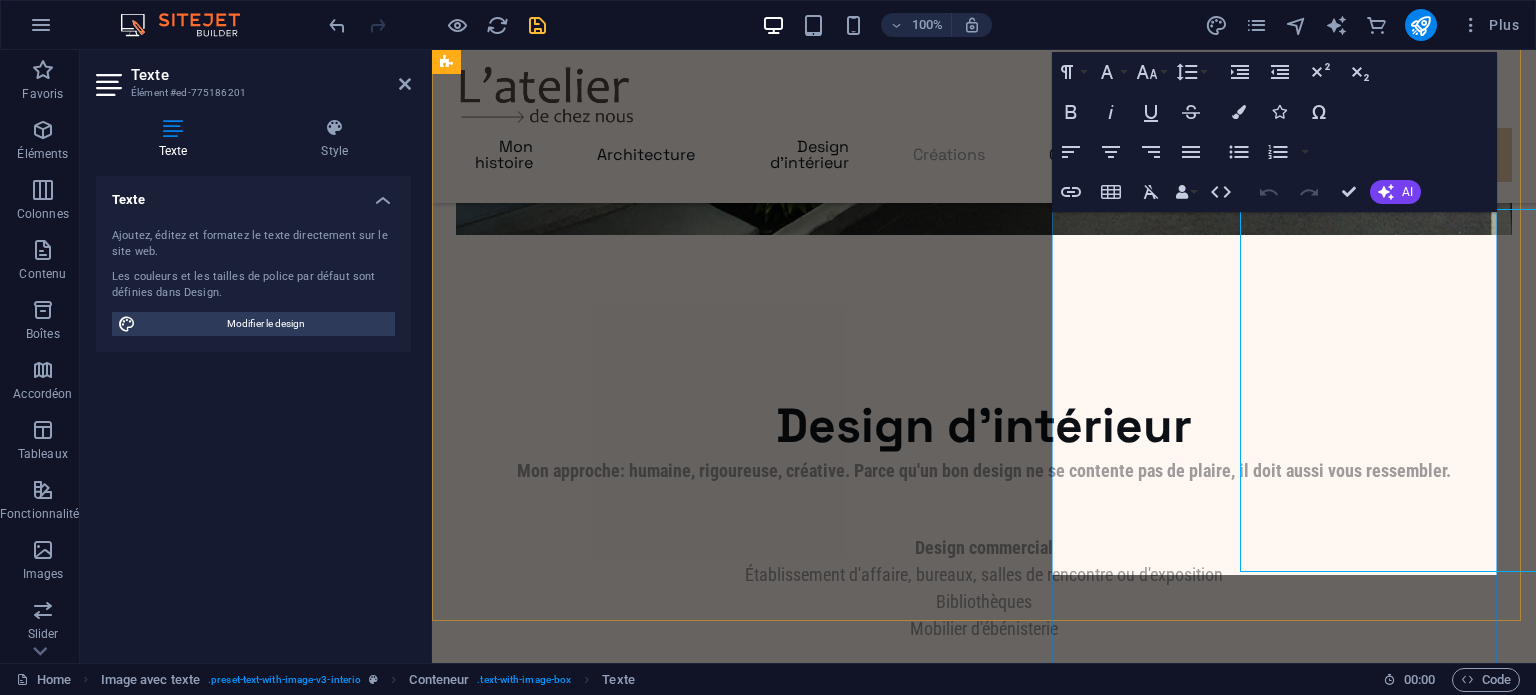 scroll, scrollTop: 3560, scrollLeft: 0, axis: vertical 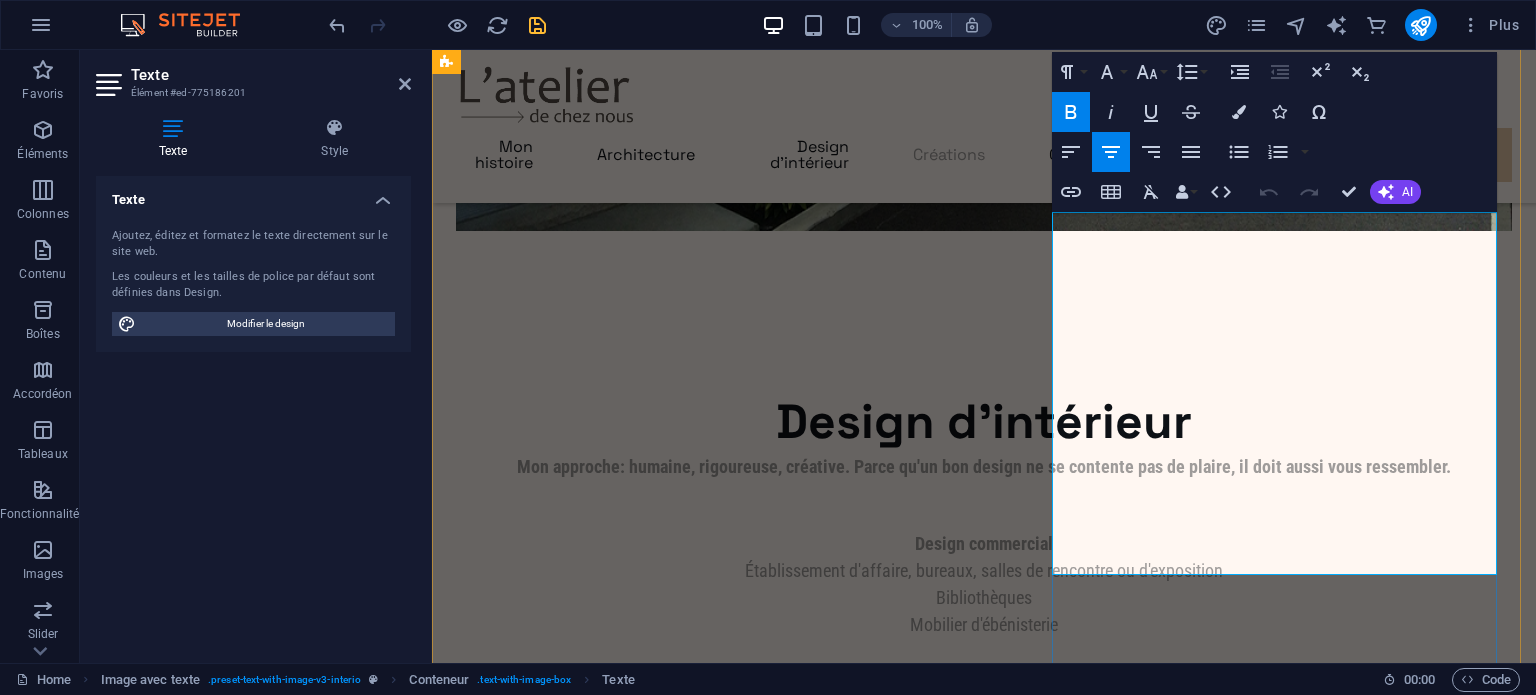 drag, startPoint x: 1384, startPoint y: 456, endPoint x: 1219, endPoint y: 457, distance: 165.00304 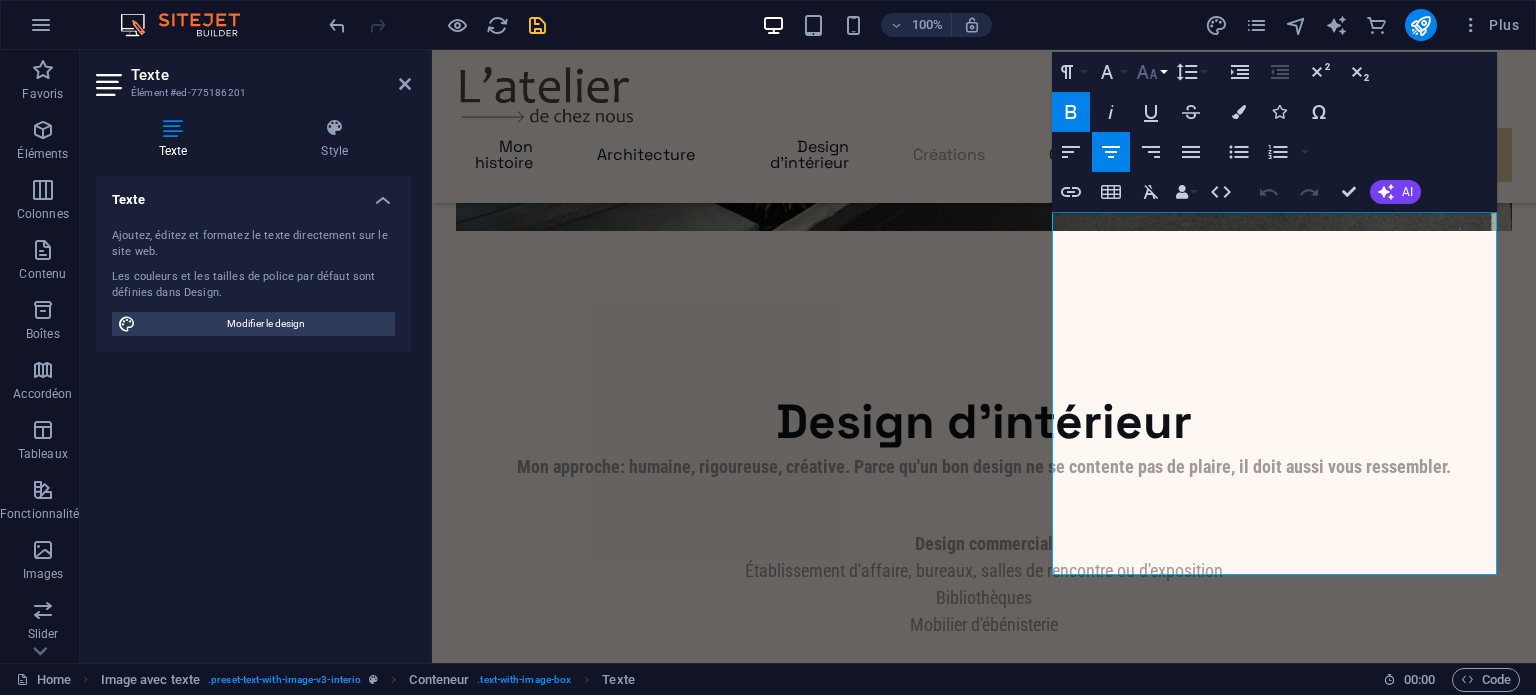 click 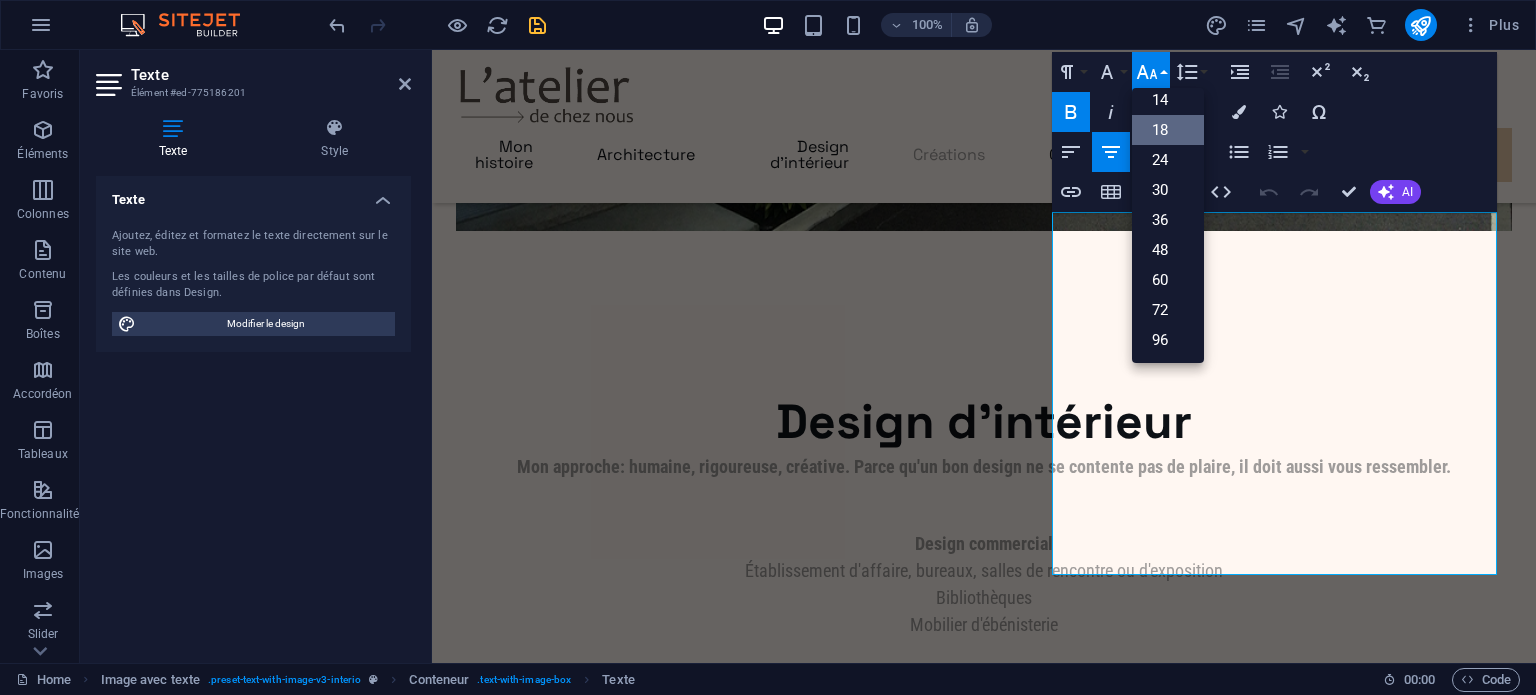 scroll, scrollTop: 160, scrollLeft: 0, axis: vertical 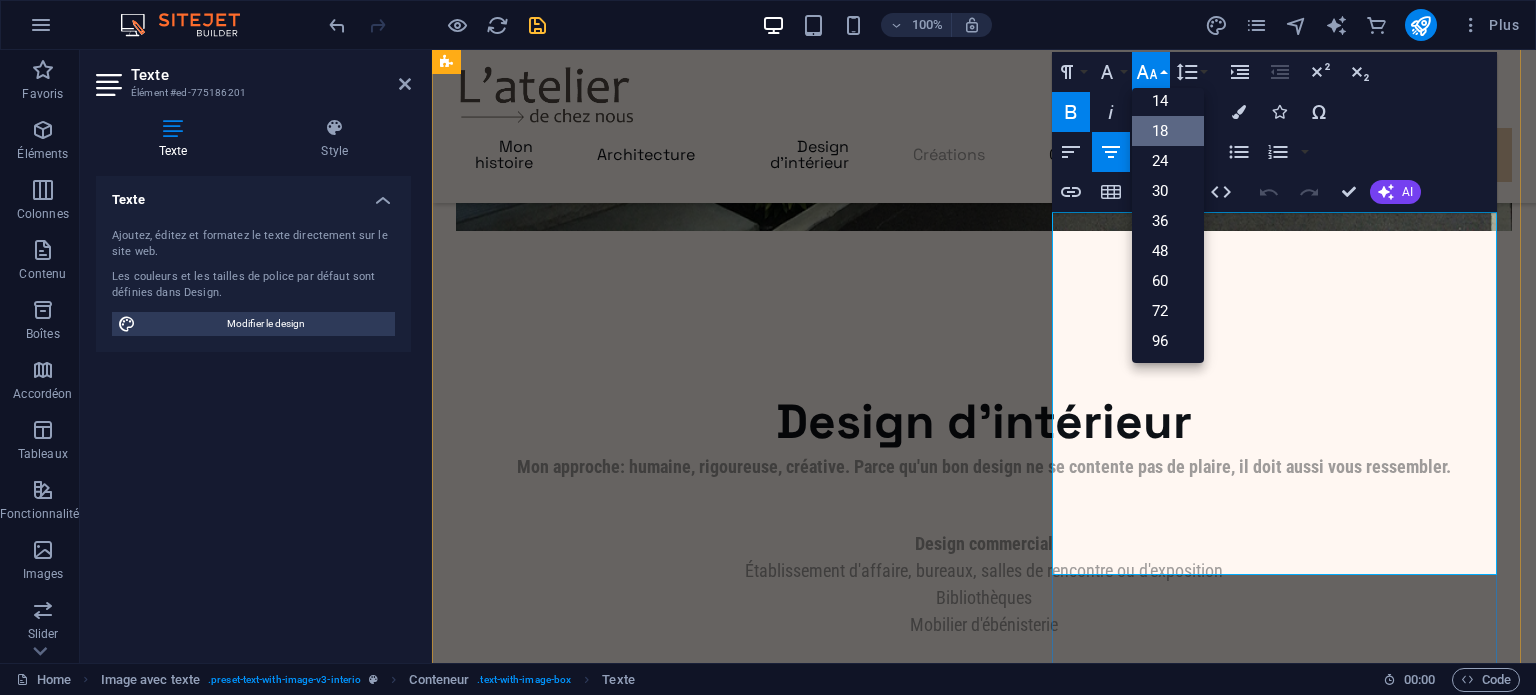 click on "Cadeaux" at bounding box center [984, 2595] 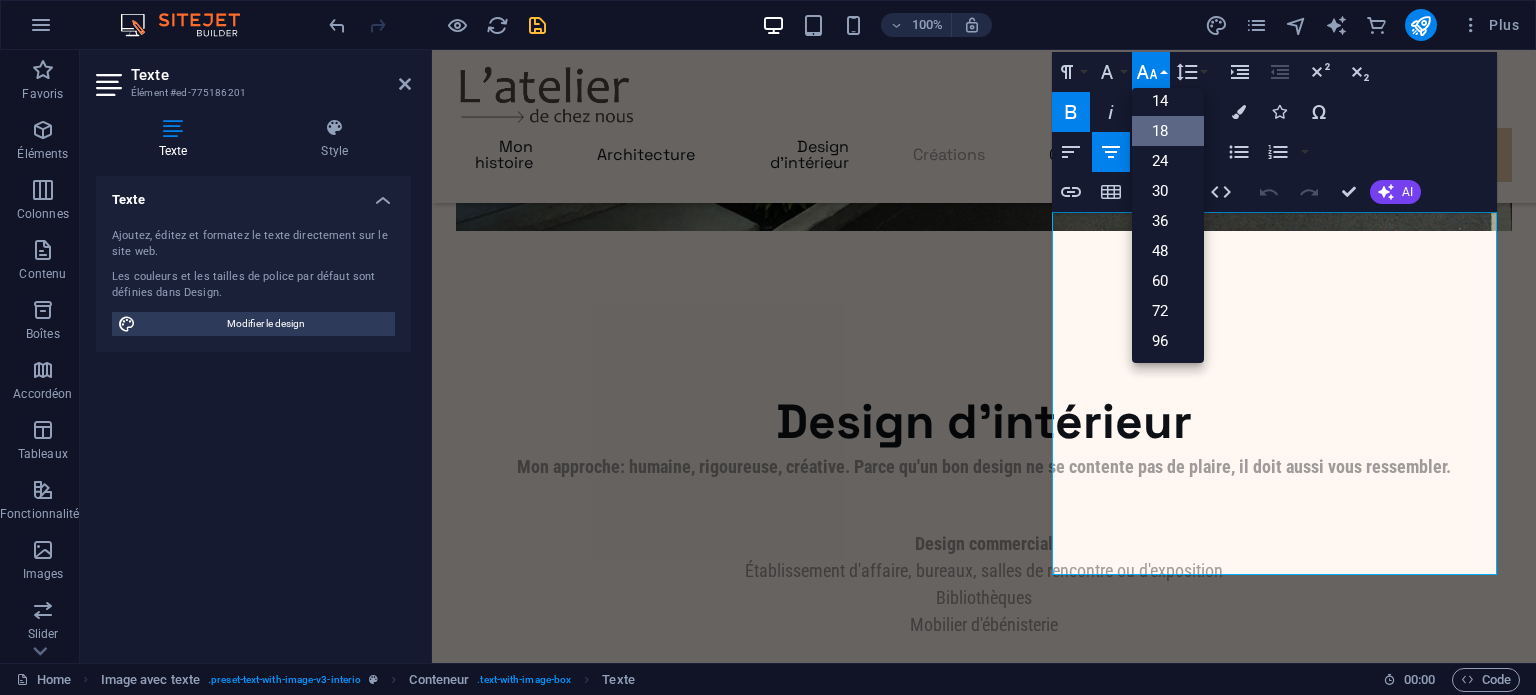 click on "18" at bounding box center (1168, 131) 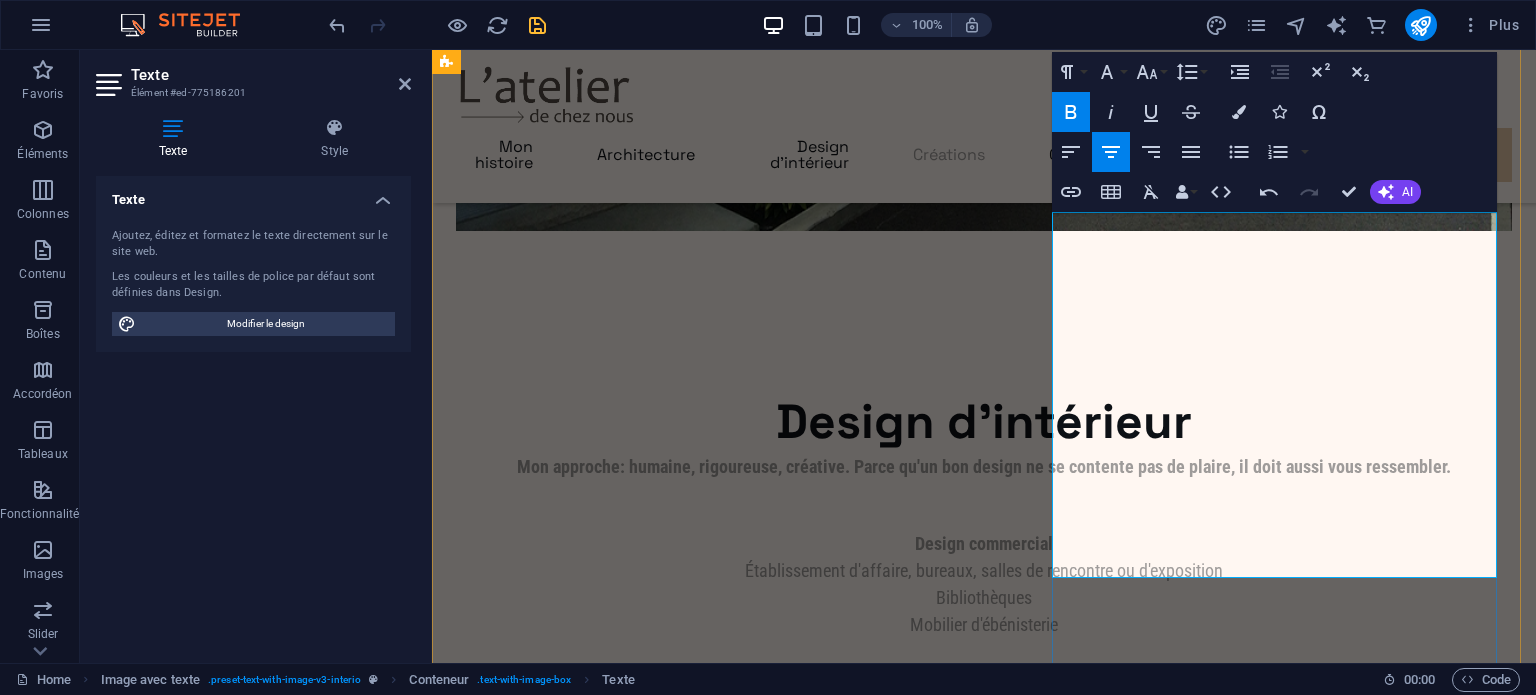 click on "Bois, argile, céramique" at bounding box center [984, 2623] 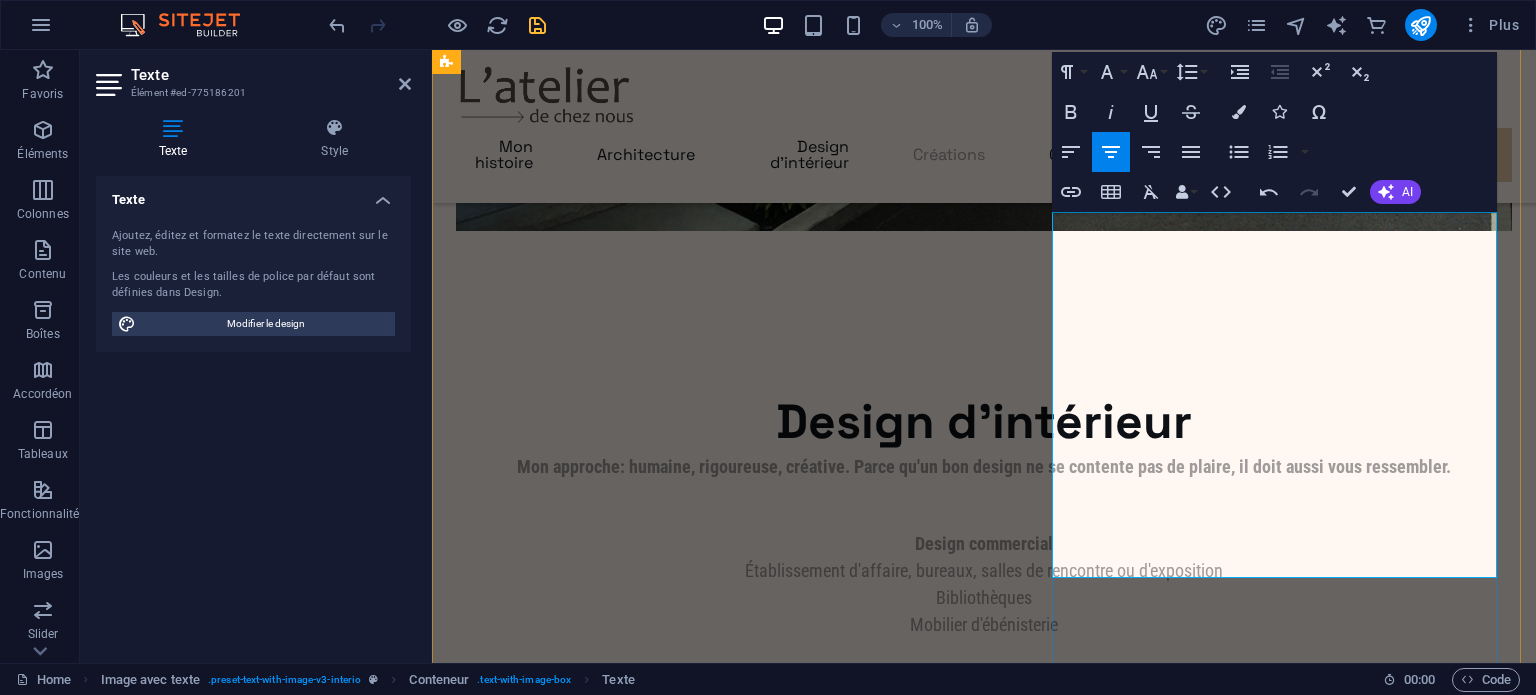 drag, startPoint x: 1368, startPoint y: 558, endPoint x: 1194, endPoint y: 561, distance: 174.02586 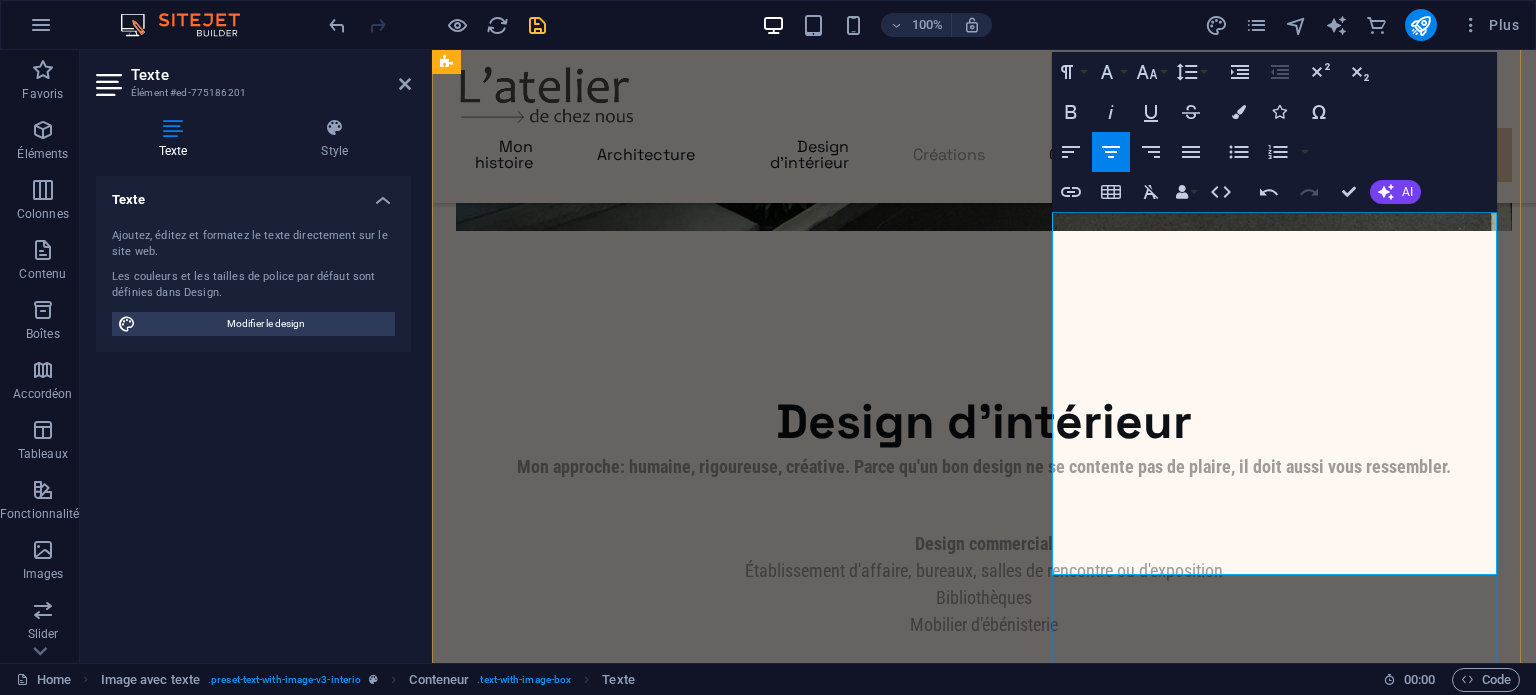 click on "Cartes et cadeaux de [DATE]" at bounding box center [984, 2622] 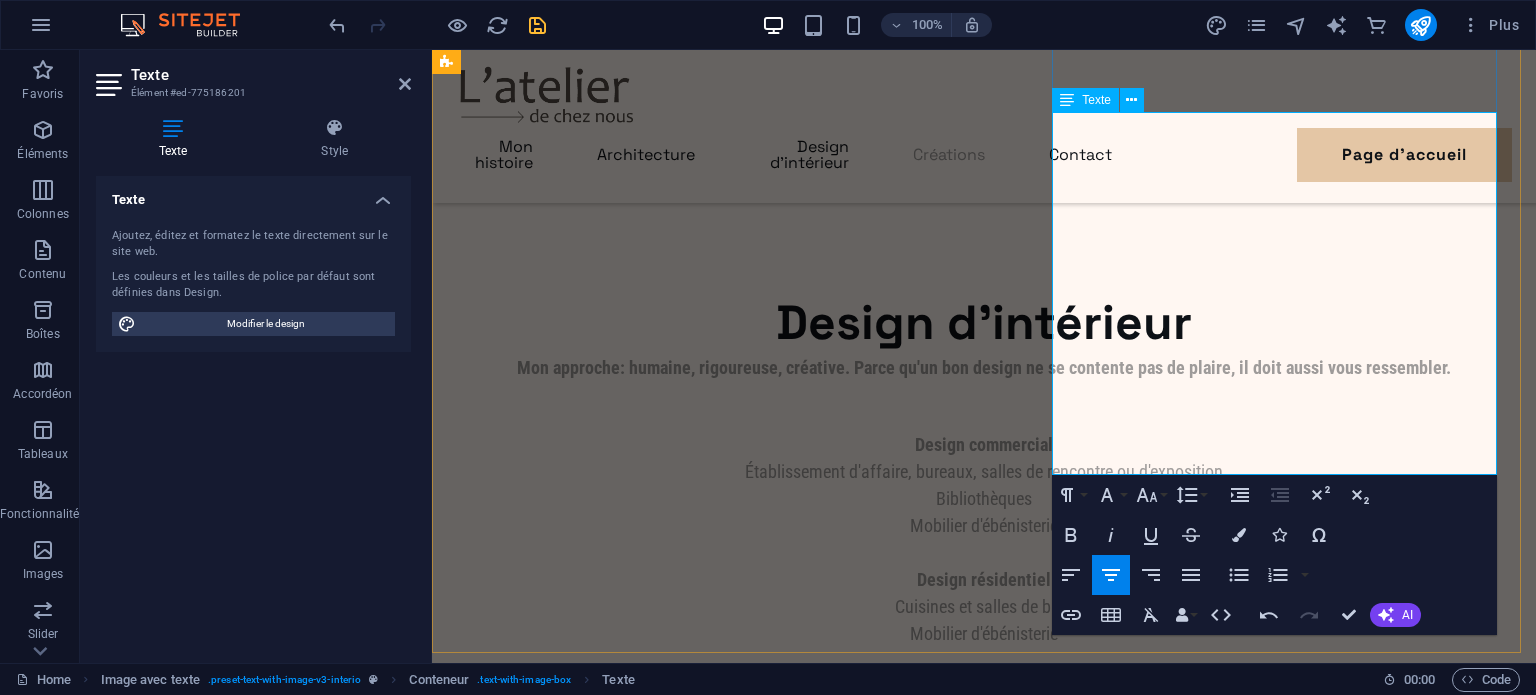 scroll, scrollTop: 3660, scrollLeft: 0, axis: vertical 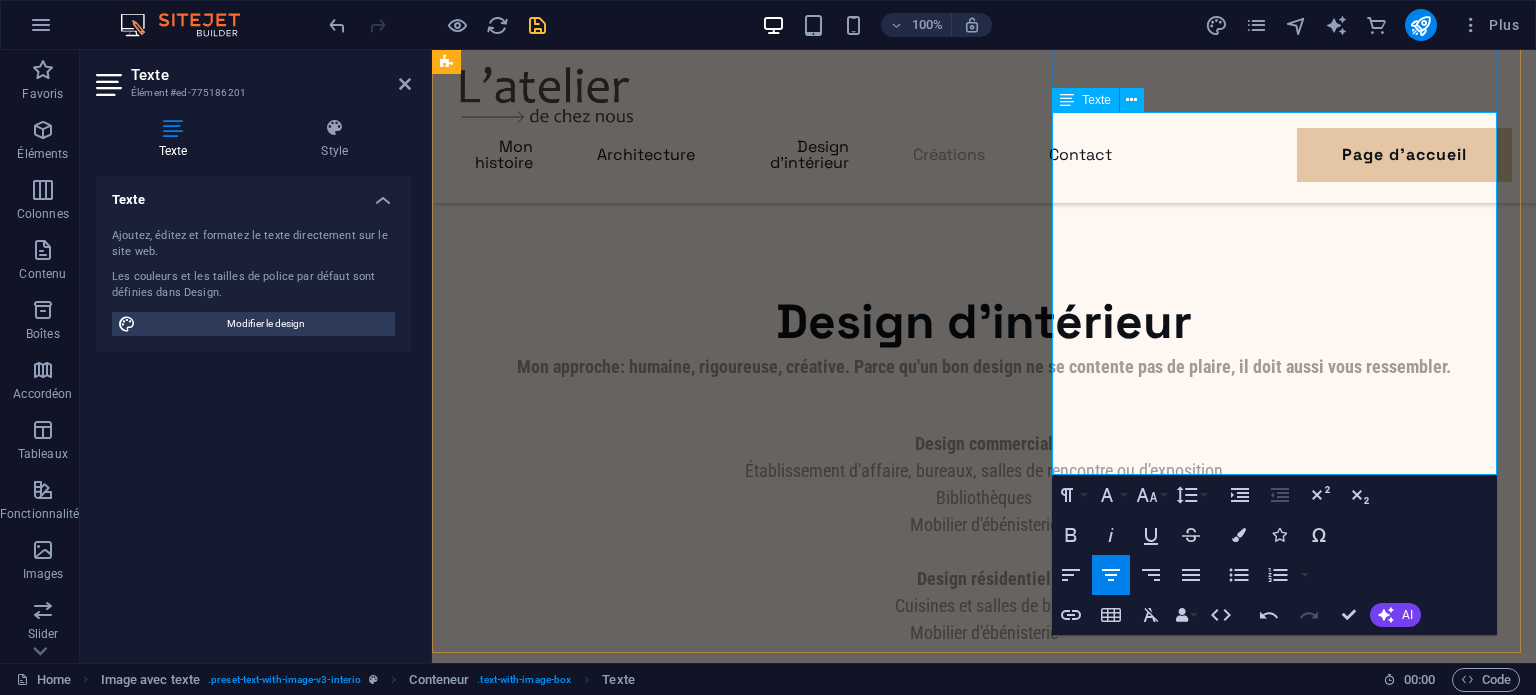 click on "Cartes et cadeaux de Noêl" at bounding box center [984, 2522] 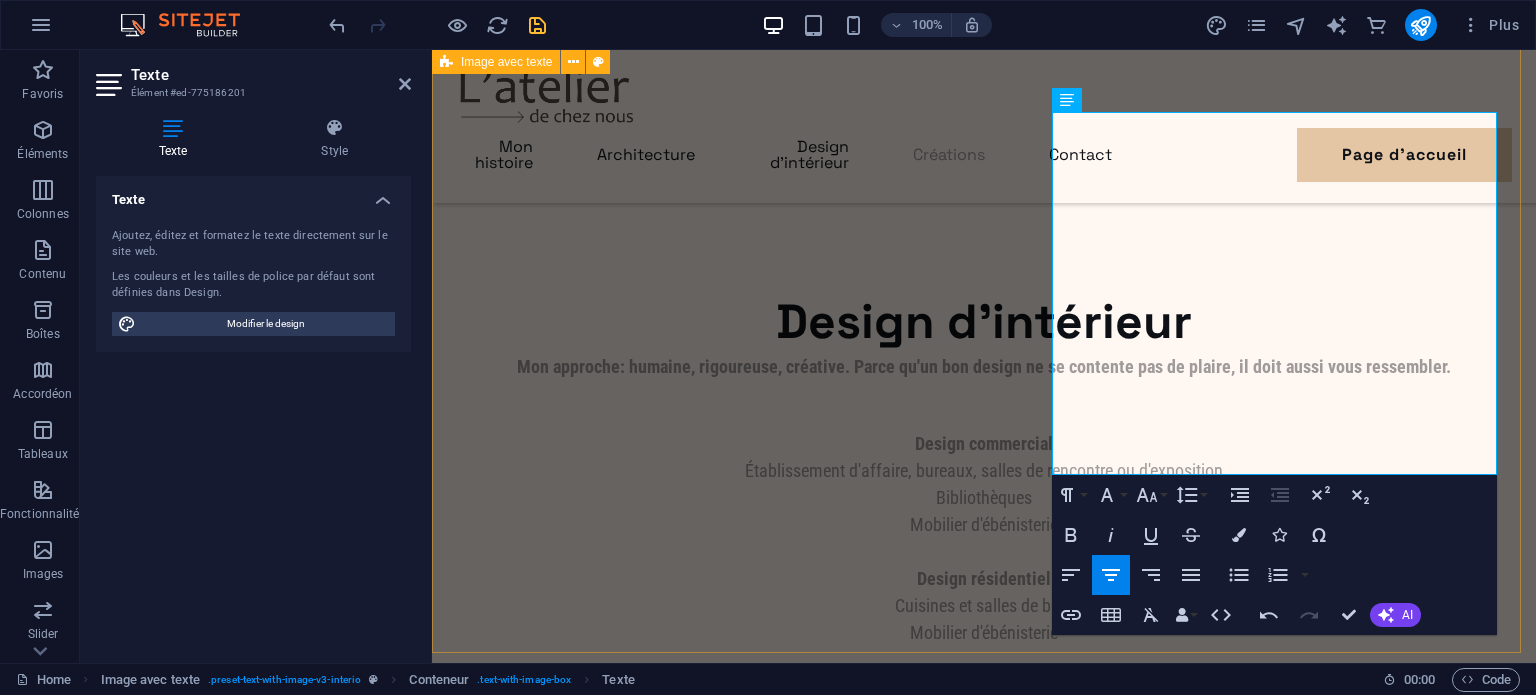 click on "Créations Créer avec sens, concevoir avec cœur. Art  Tableaux à l'aquarelle, l'acrylique ou techniques mixtes Travaux  de fils et d'aiguilles Tricot, crochet, macramé, broderie Bijoux Bracelet tressé avec crin de cheval Sculpture et objets divers Bois, argile, céramique Cadeaux Cartes et cadeaux de [DATE], cadeaux d'anniversaire   voir les projets" at bounding box center (984, 2882) 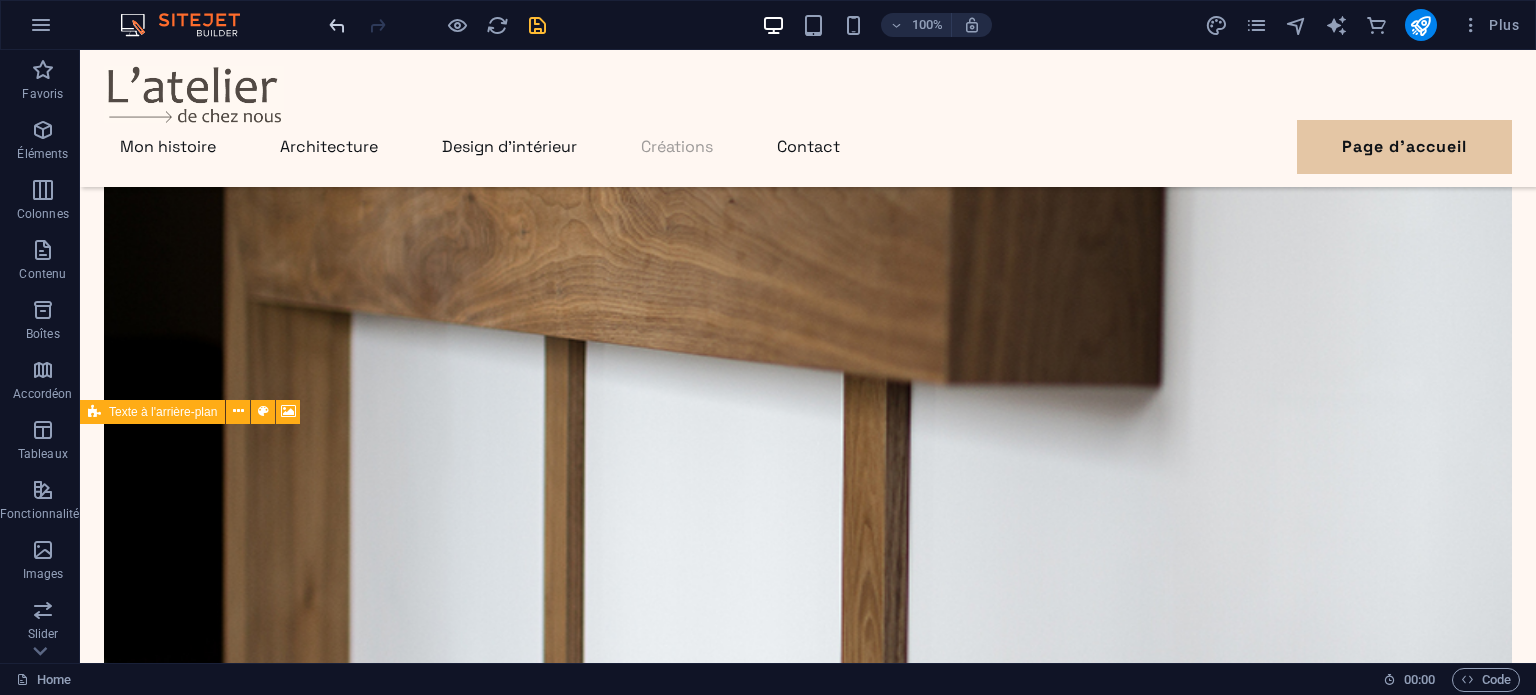 scroll, scrollTop: 4341, scrollLeft: 0, axis: vertical 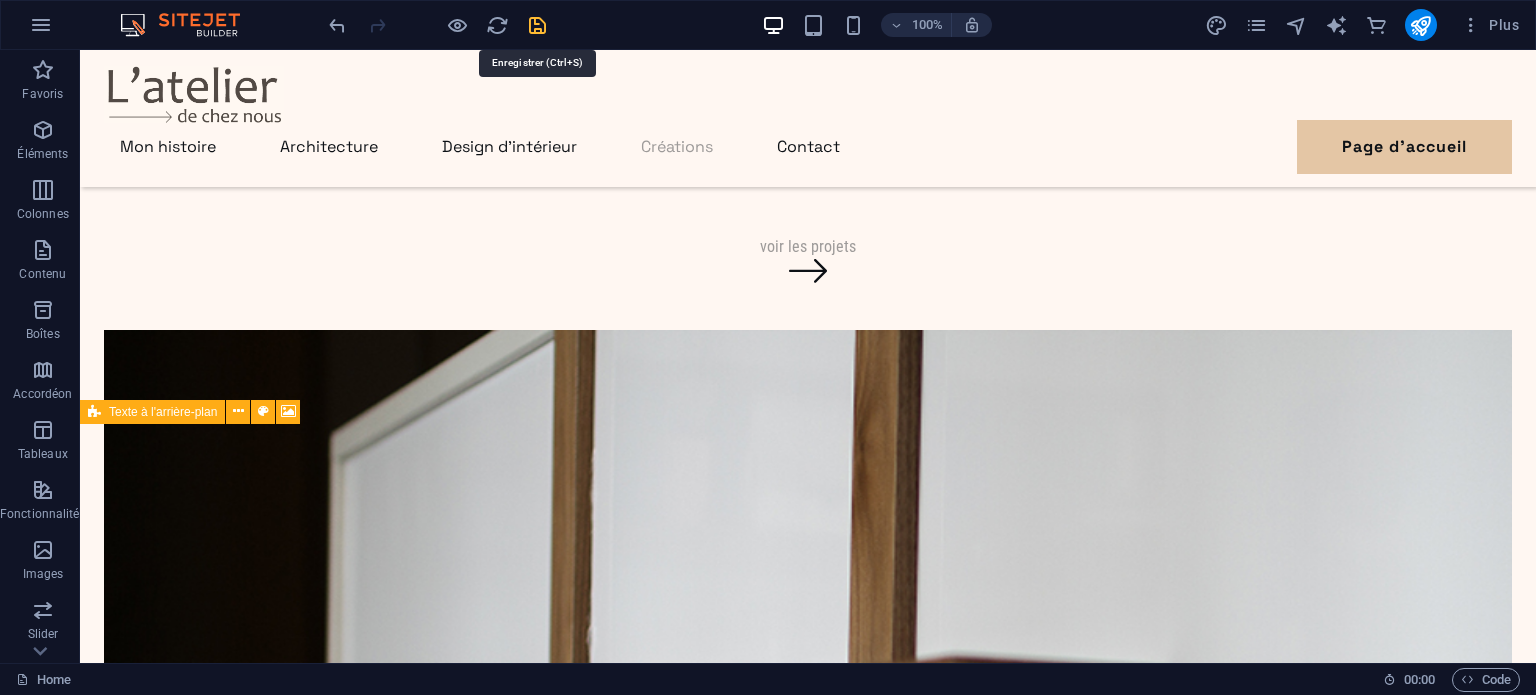 click at bounding box center [537, 25] 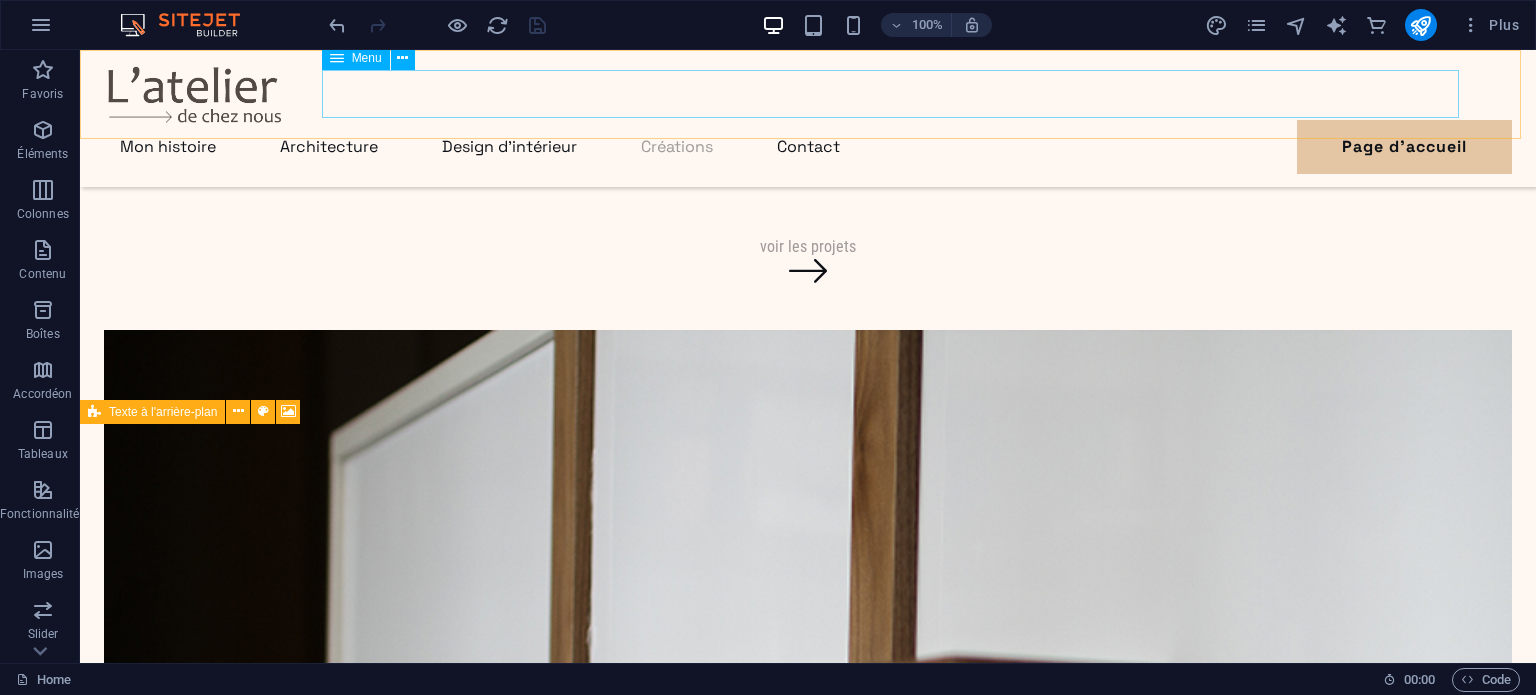 click on "Mon histoire Architecture Design d'intérieur Créations Contact Page d'accueil" at bounding box center [808, 147] 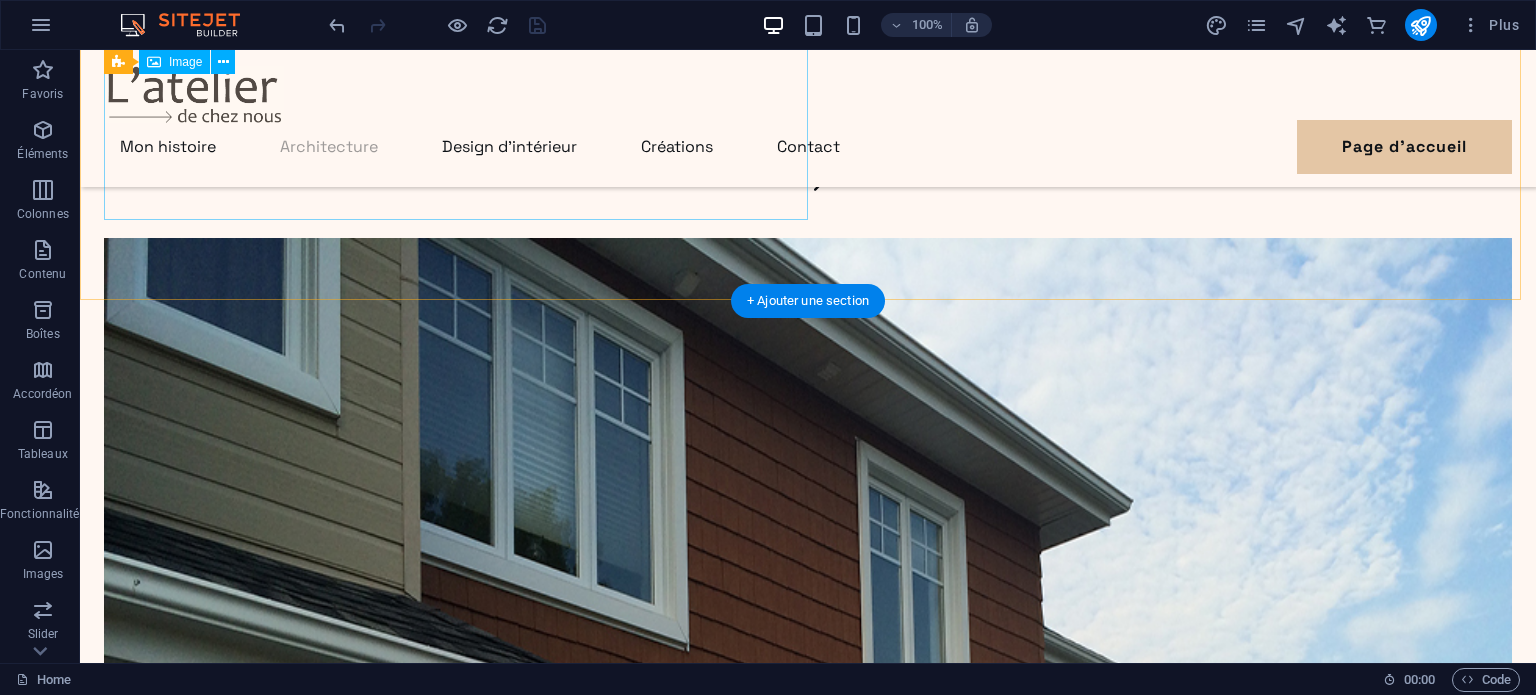 scroll, scrollTop: 1941, scrollLeft: 0, axis: vertical 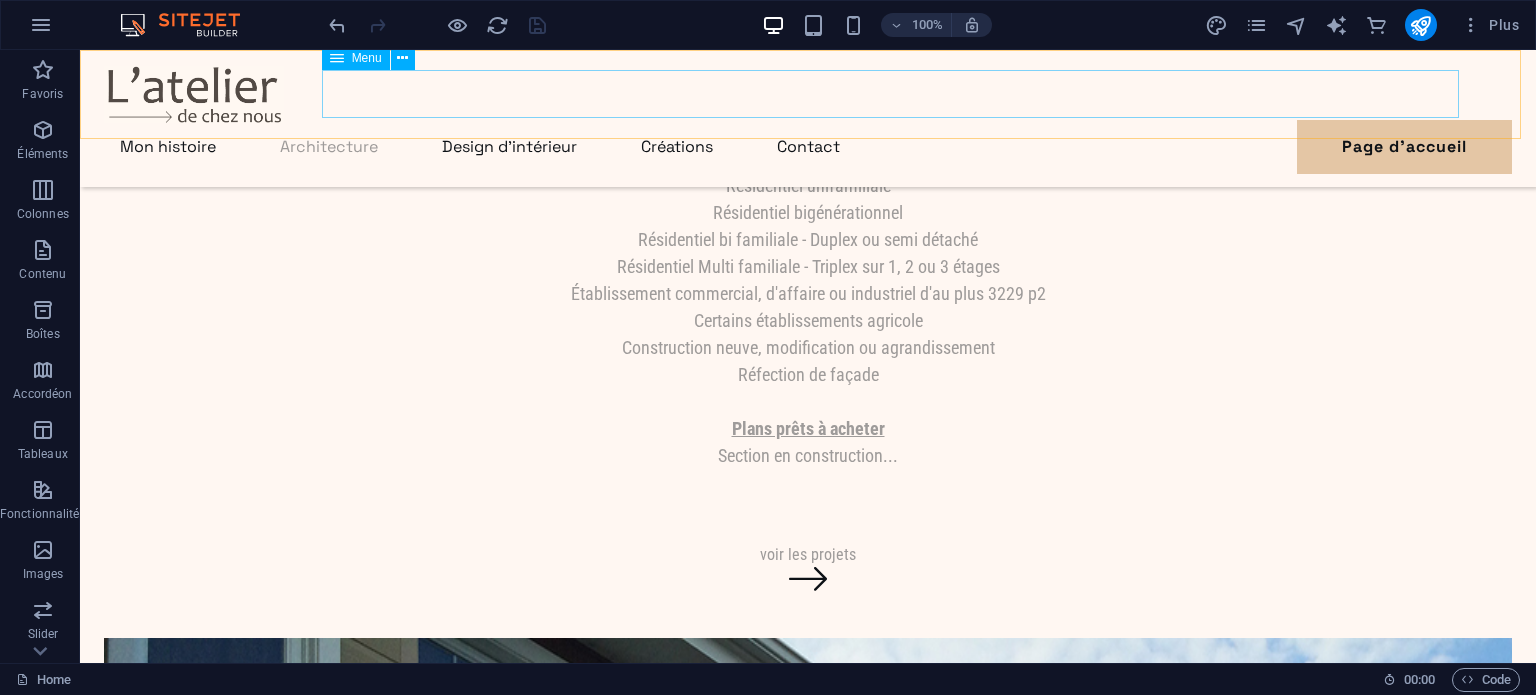 click on "Mon histoire Architecture Design d'intérieur Créations Contact Page d'accueil" at bounding box center [808, 147] 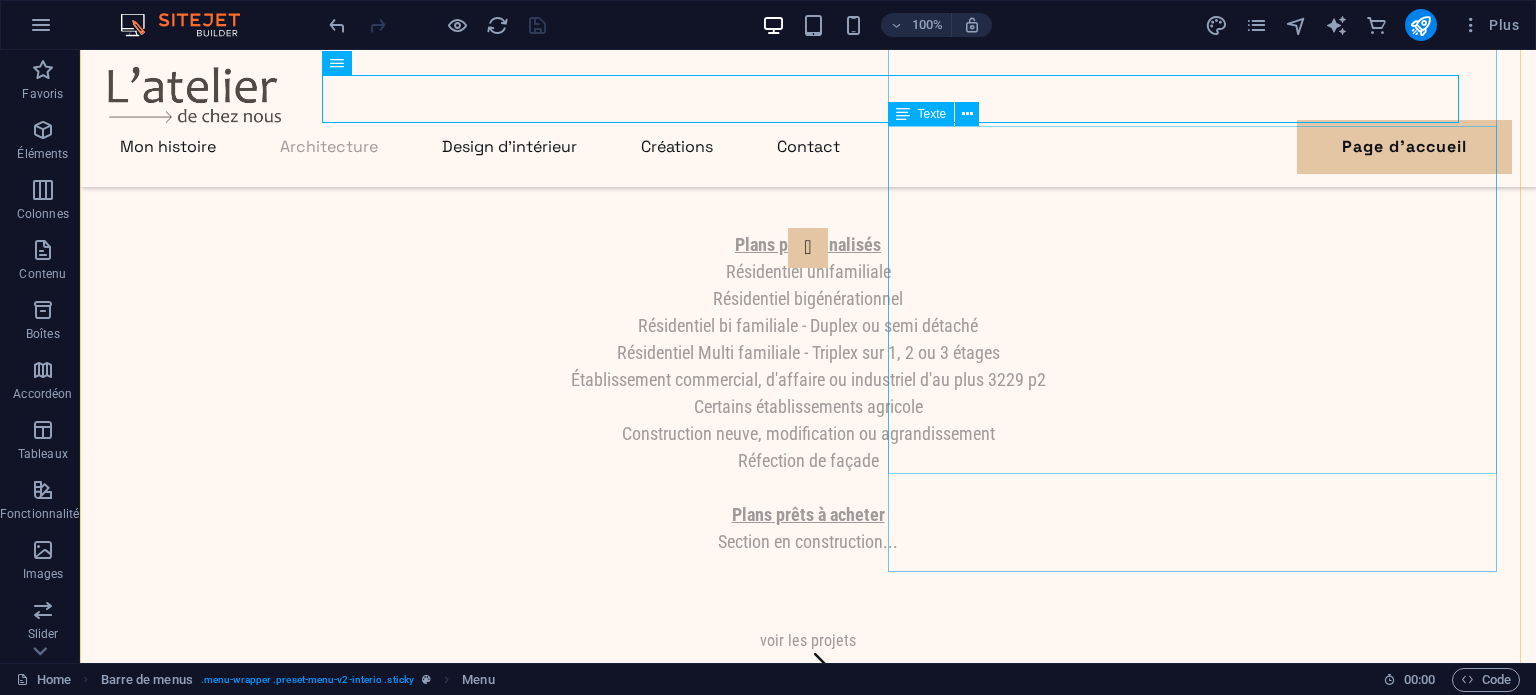 scroll, scrollTop: 1641, scrollLeft: 0, axis: vertical 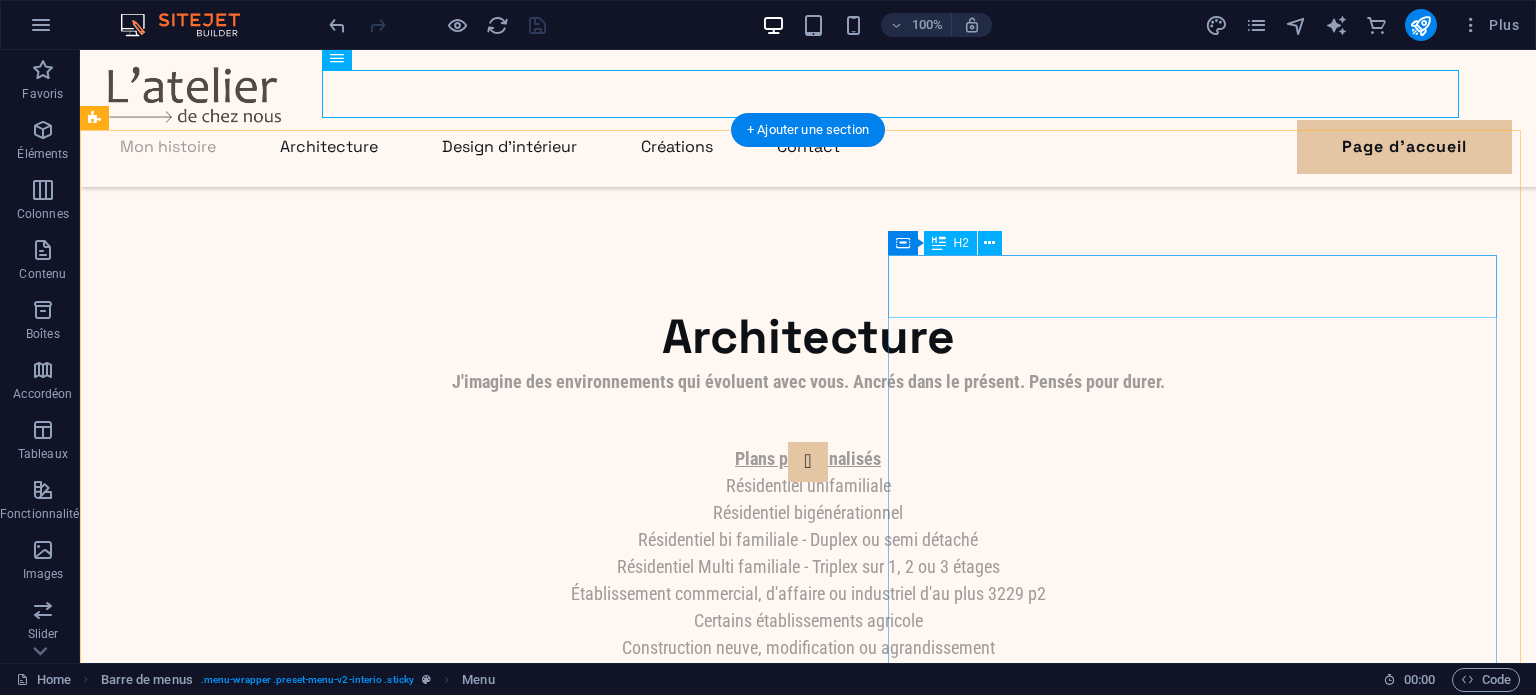 click on "Architecture" at bounding box center (808, 337) 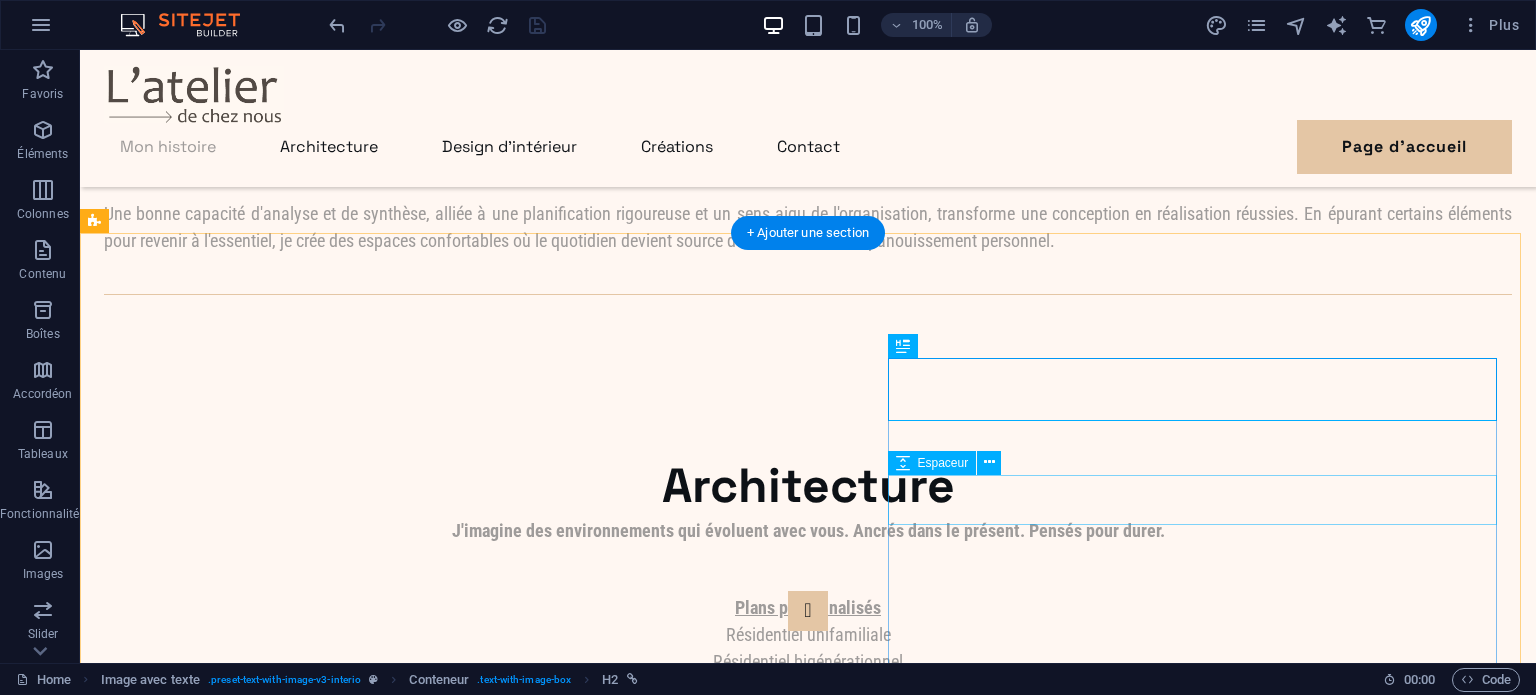 scroll, scrollTop: 1541, scrollLeft: 0, axis: vertical 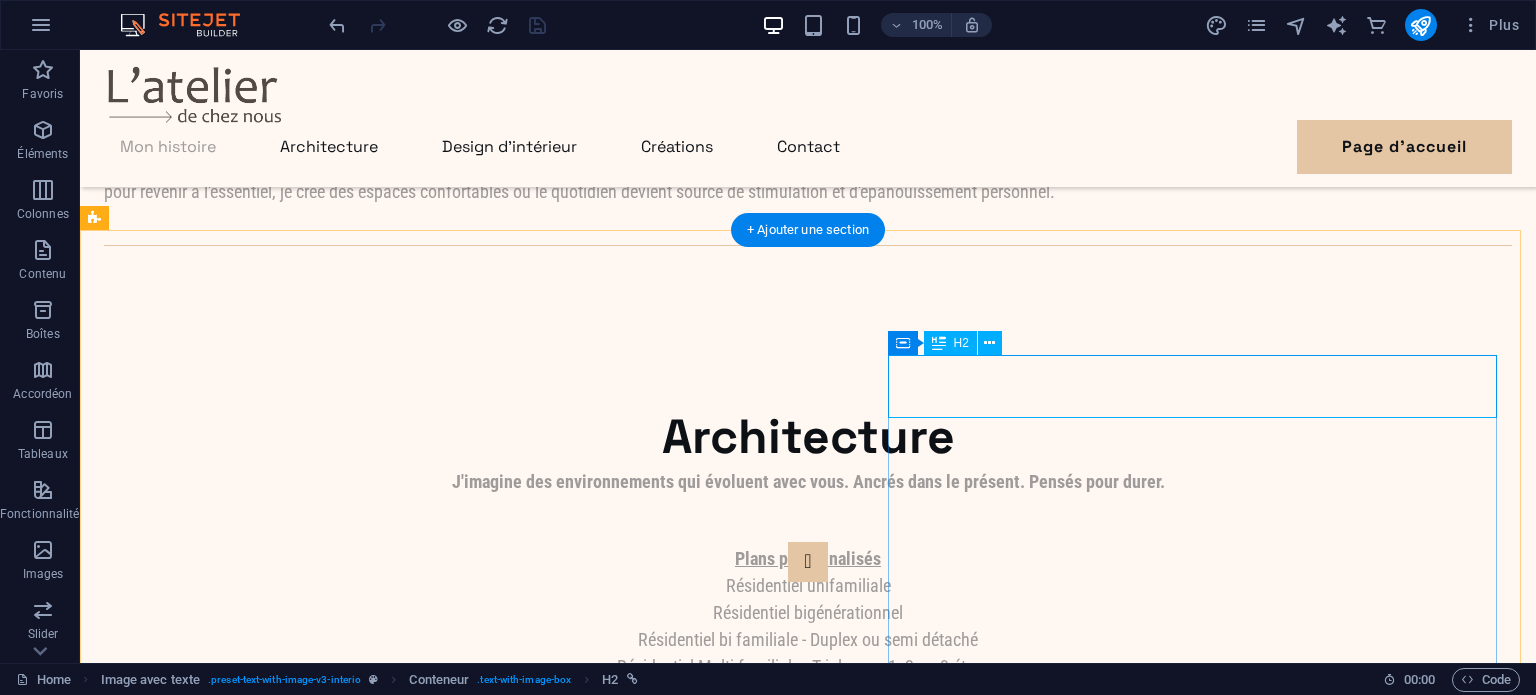 click on "Architecture" at bounding box center (808, 437) 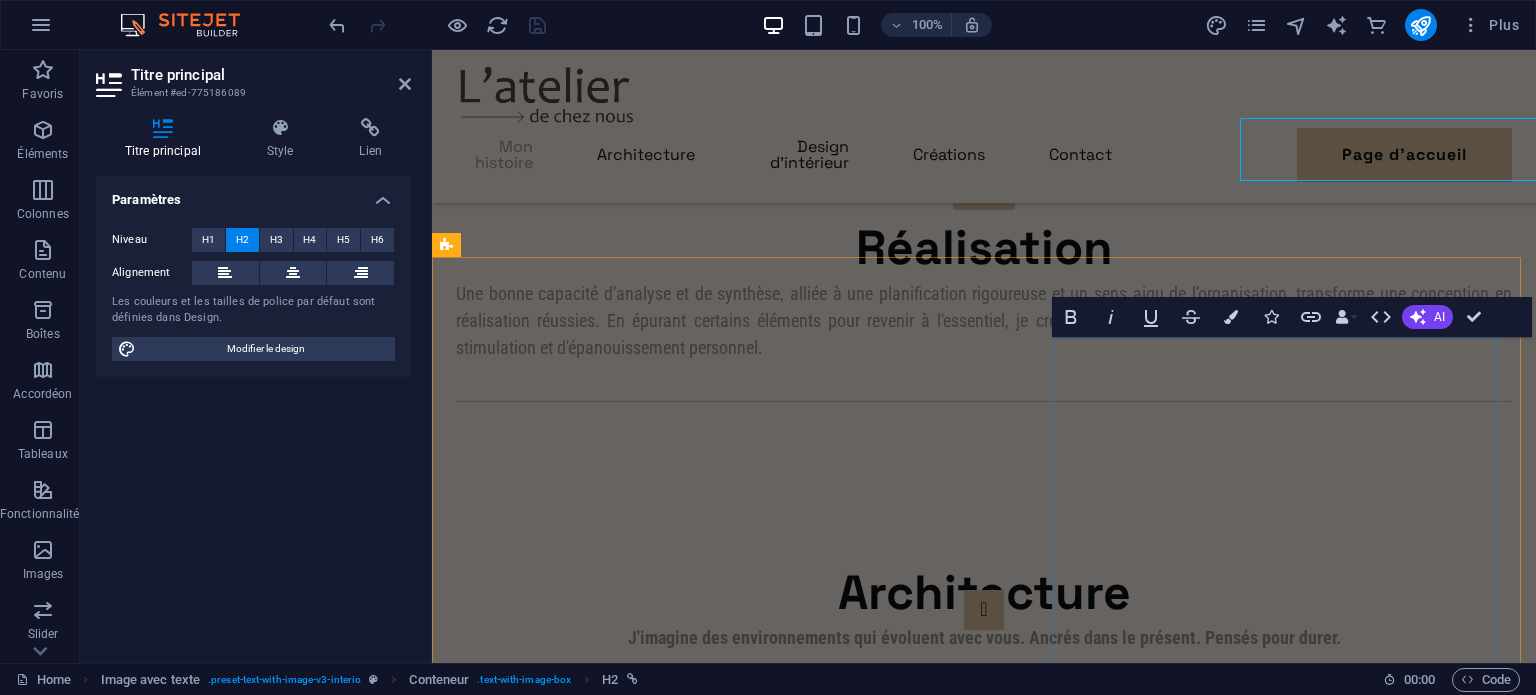 scroll, scrollTop: 1778, scrollLeft: 0, axis: vertical 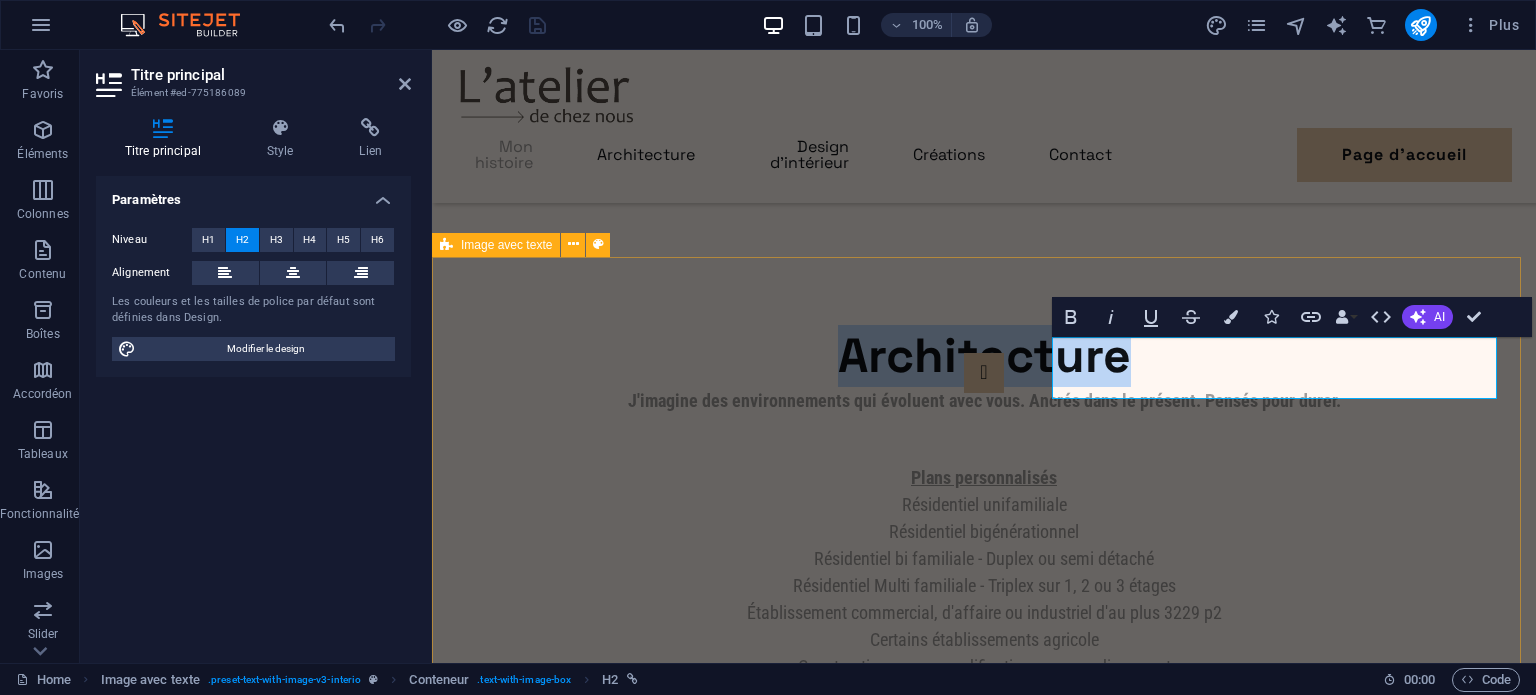 click on "Architecture J'imagine des environnements qui évoluent avec vous. Ancrés dans le présent. Pensés pour durer. Plans personnalisés Résidentiel unifamiliale Résidentiel bigénérationnel Résidentiel bi familiale - Duplex ou semi détaché Résidentiel Multi familiale - Triplex sur 1, 2 ou 3 étages Établissement commercial, d'affaire ou industriel d'au plus 3229 p2 Certains établissements agricole Construction neuve, modification ou agrandissement Réfection de façade Plans prêts à acheter Section en construction... voir les projets" at bounding box center [984, 1169] 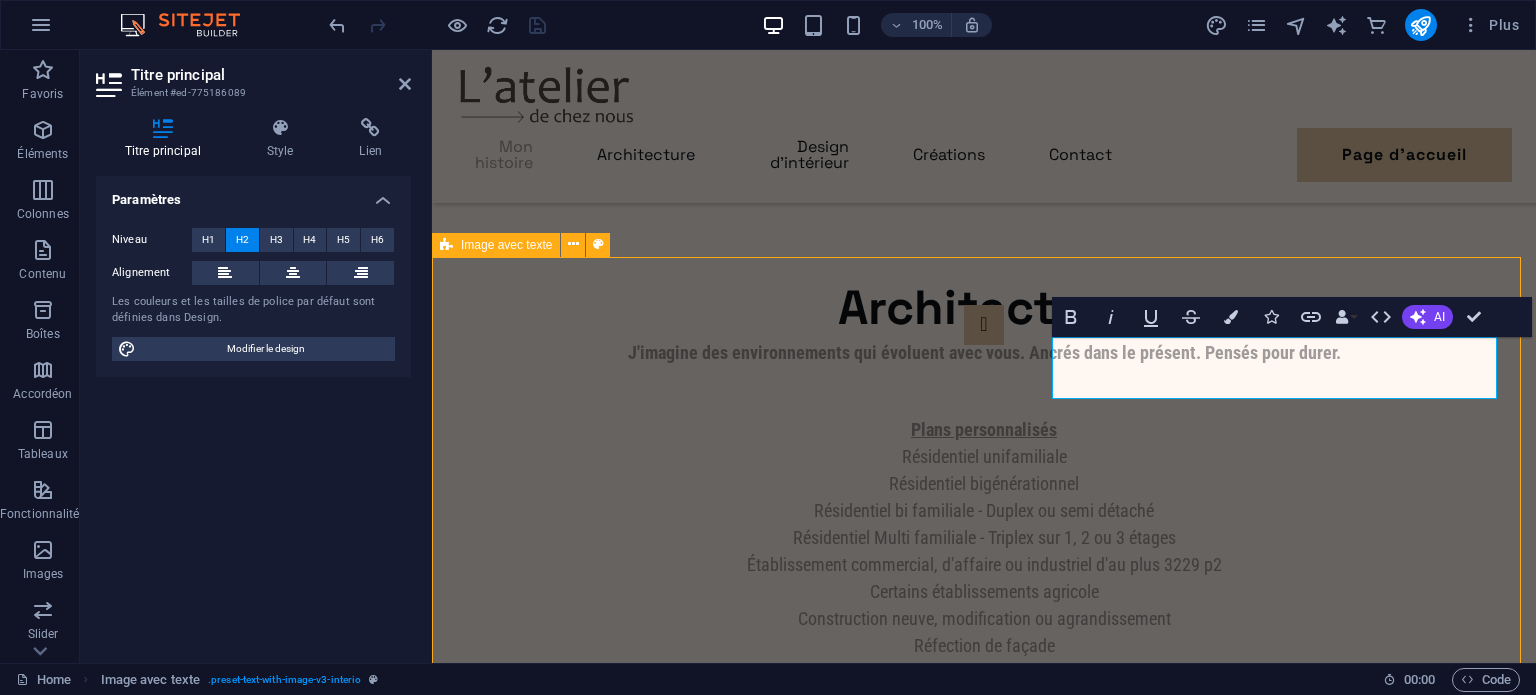 scroll, scrollTop: 1559, scrollLeft: 0, axis: vertical 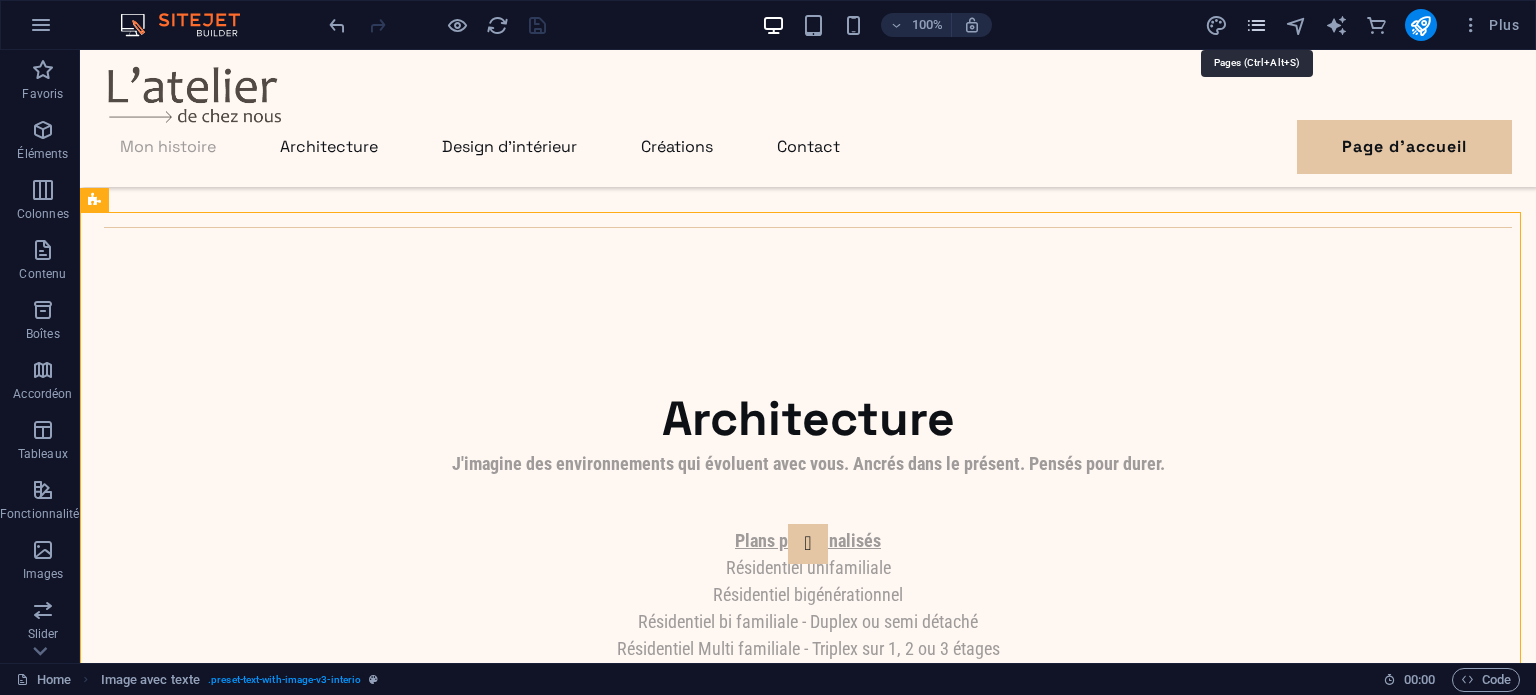 click at bounding box center [1256, 25] 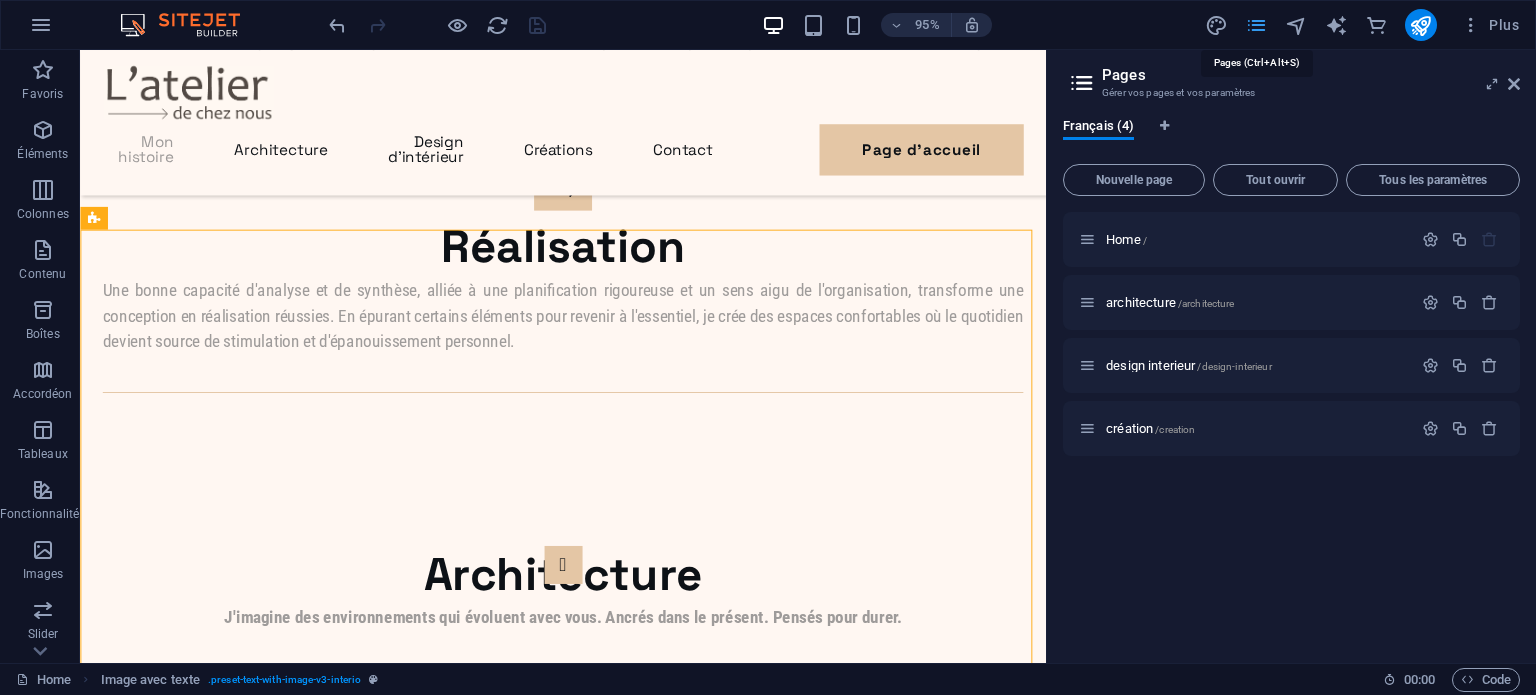 scroll, scrollTop: 1850, scrollLeft: 0, axis: vertical 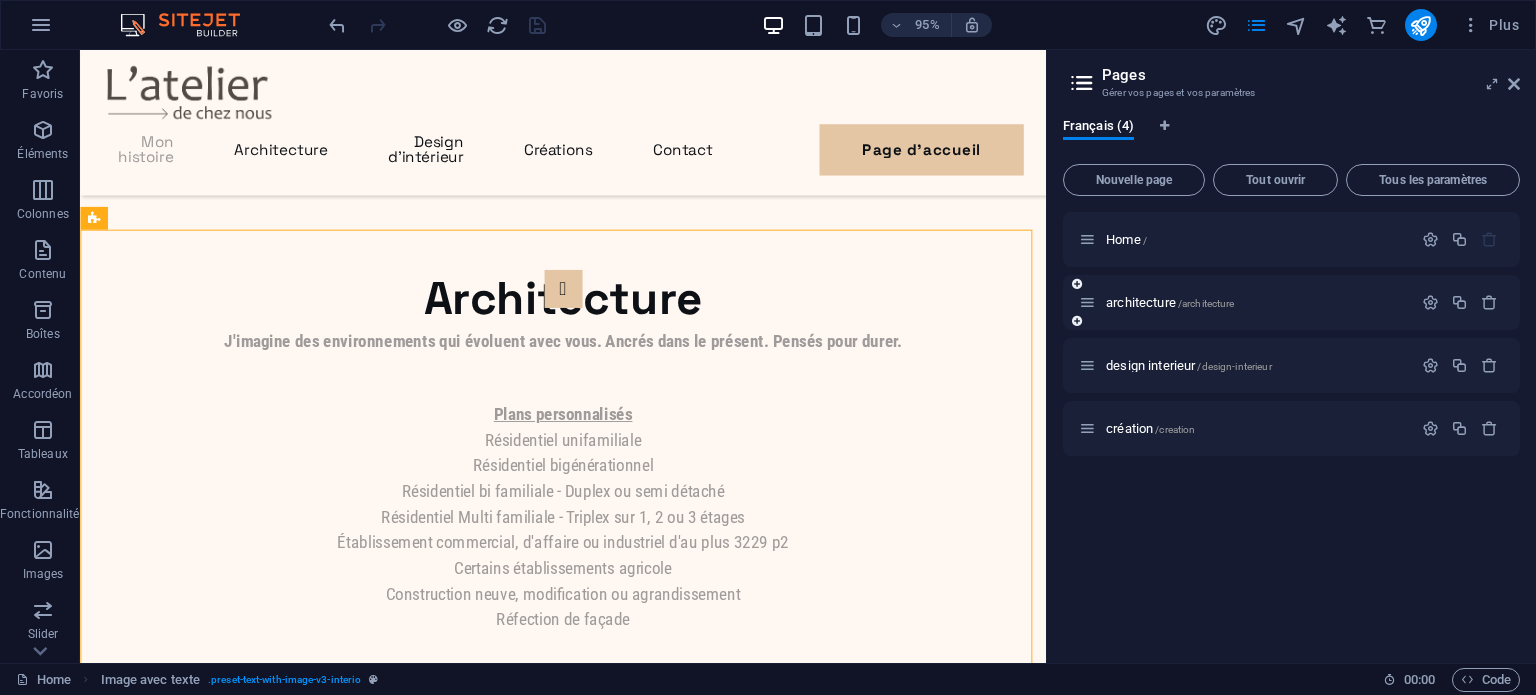 click on "architecture /architecture" at bounding box center (1256, 302) 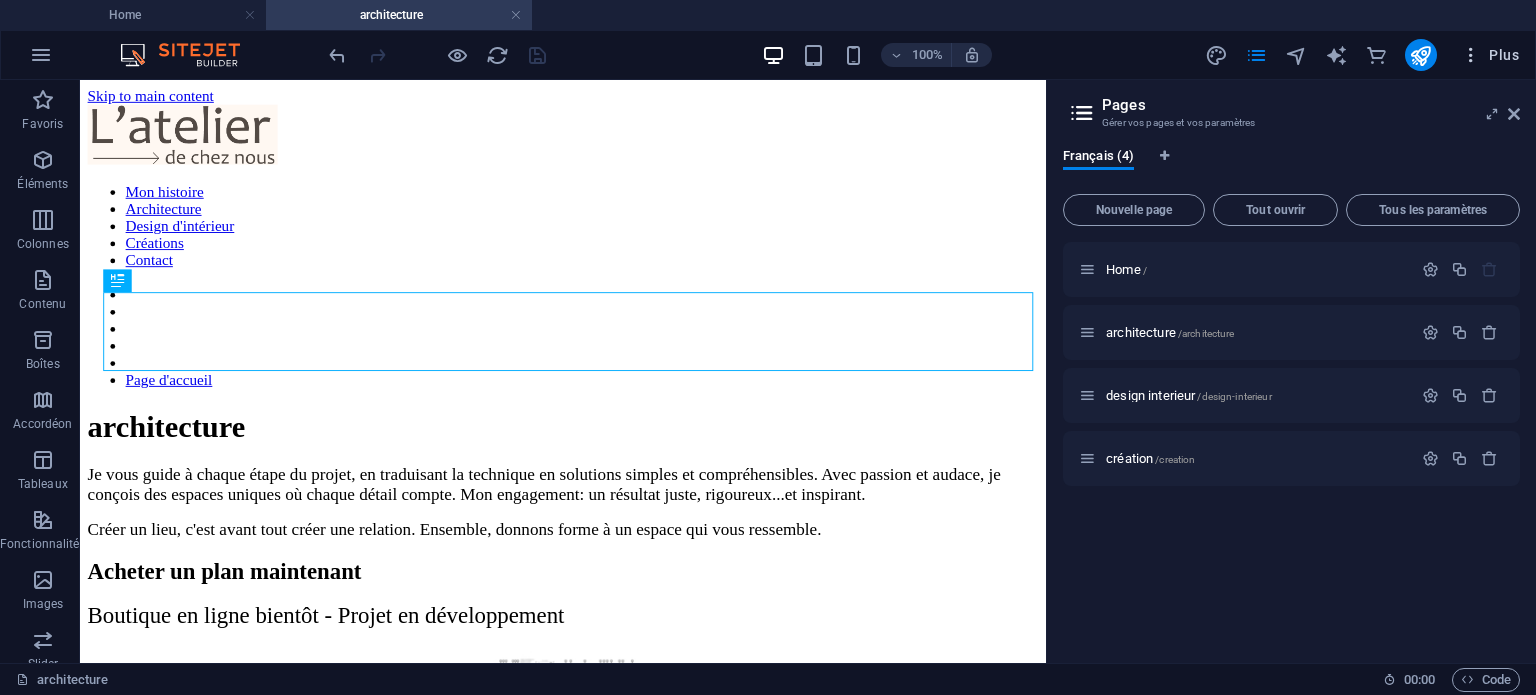 scroll, scrollTop: 0, scrollLeft: 0, axis: both 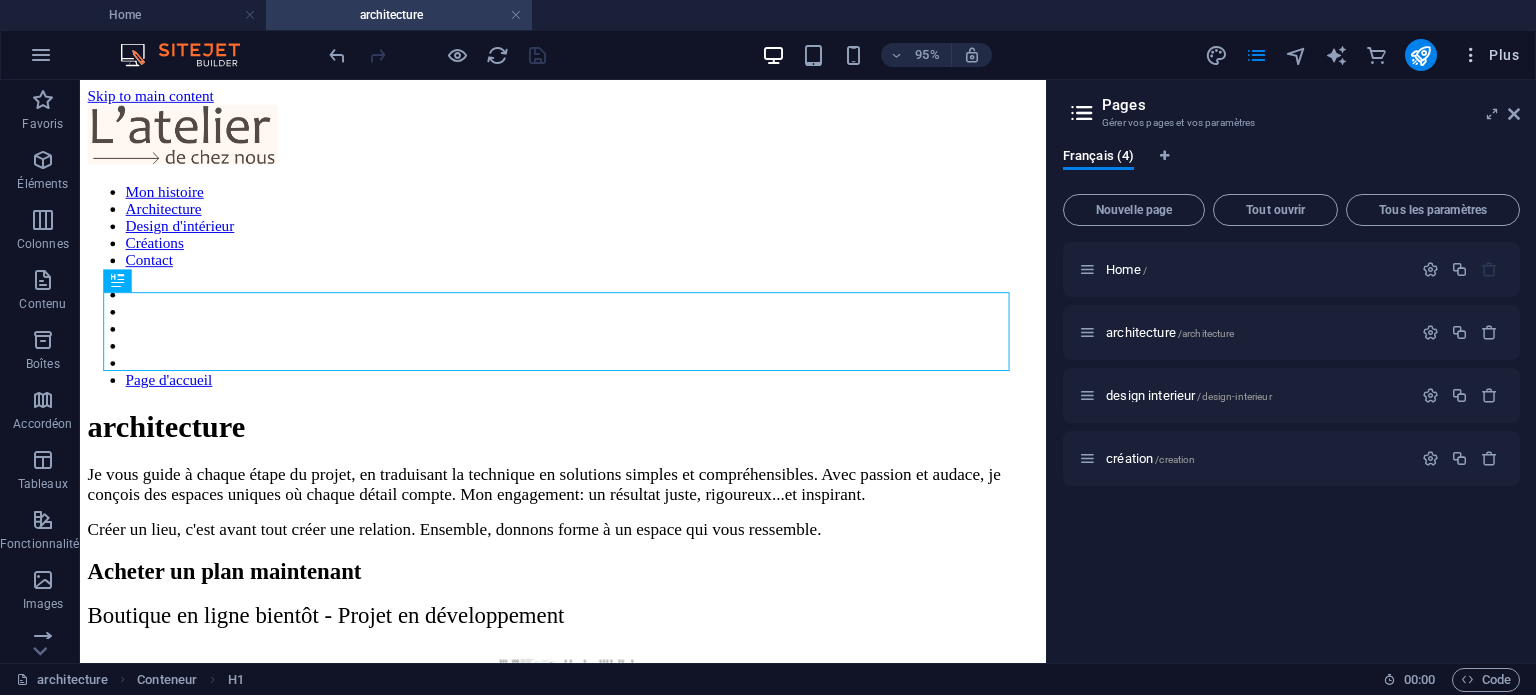 click on "Plus" at bounding box center [1490, 55] 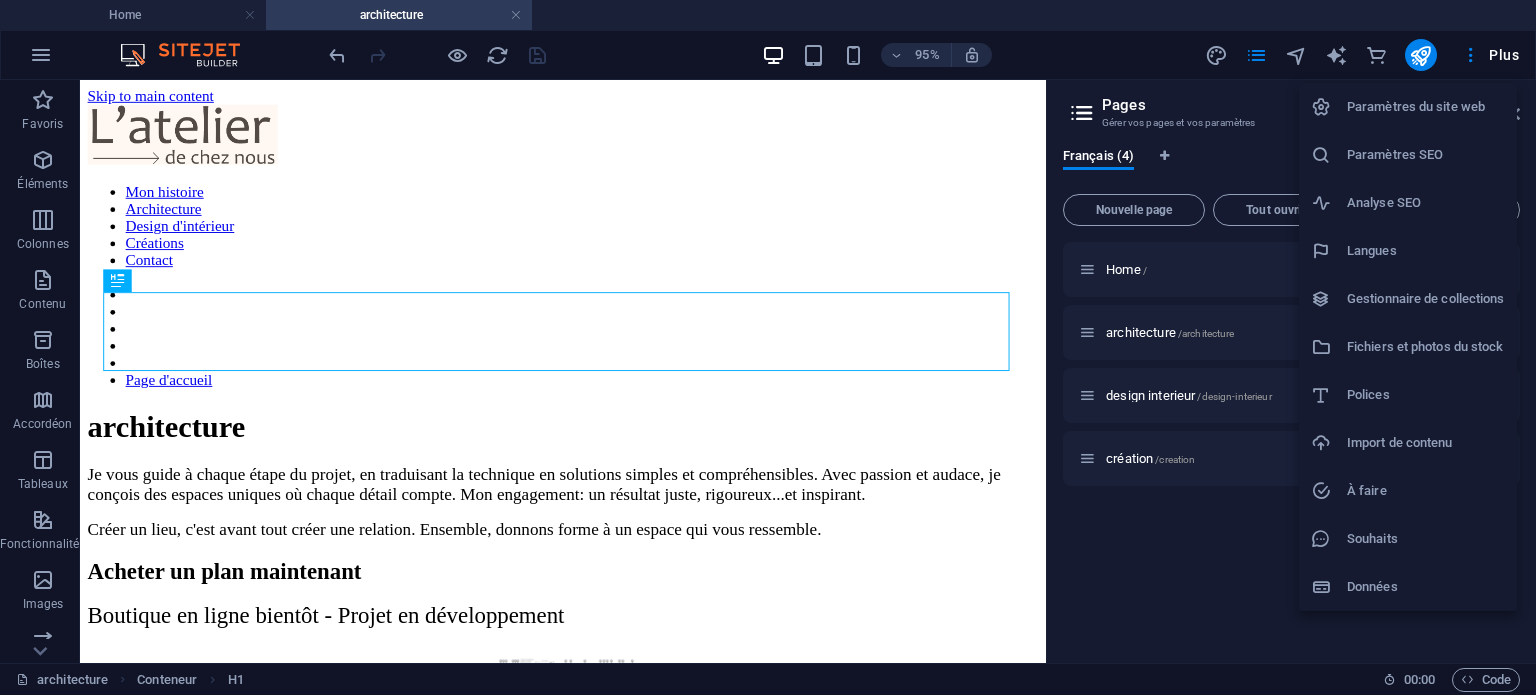 click at bounding box center (768, 347) 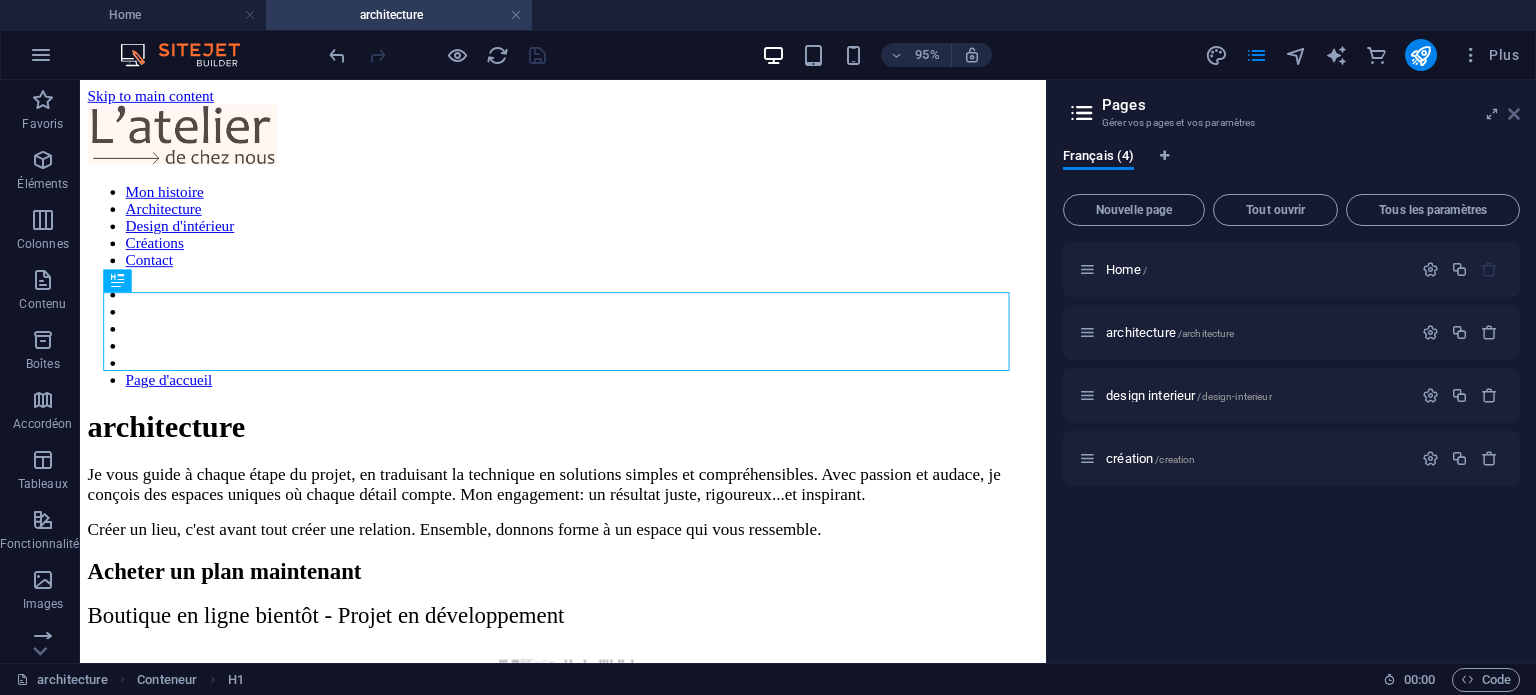 click at bounding box center (1514, 114) 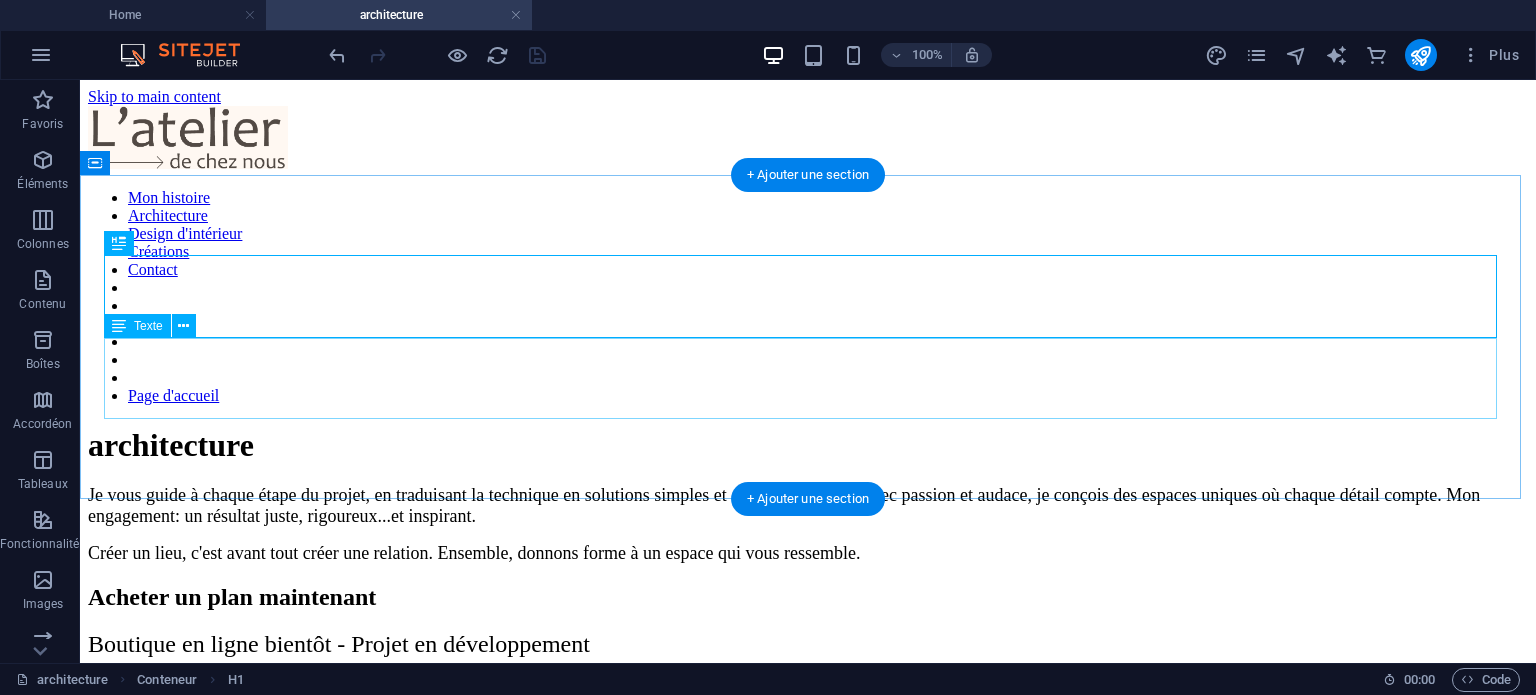 click on "Je vous guide à chaque étape du projet, en traduisant la technique en solutions simples et compréhensibles. Avec passion et audace, je conçois des espaces uniques où chaque détail compte. Mon engagement: un résultat juste, rigoureux...et inspirant.  Créer un lieu, c'est avant tout créer une relation. Ensemble, donnons forme à un espace qui vous ressemble." at bounding box center (808, 524) 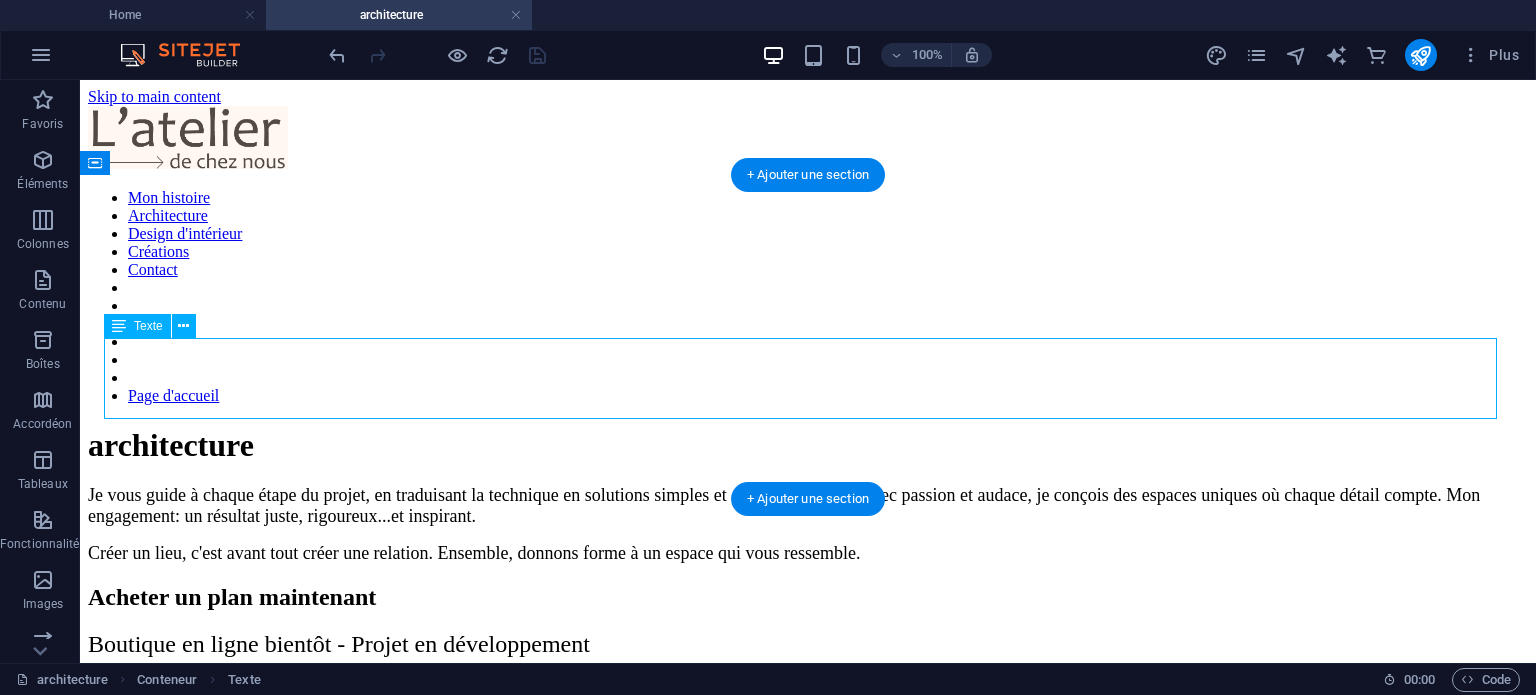 click on "Je vous guide à chaque étape du projet, en traduisant la technique en solutions simples et compréhensibles. Avec passion et audace, je conçois des espaces uniques où chaque détail compte. Mon engagement: un résultat juste, rigoureux...et inspirant.  Créer un lieu, c'est avant tout créer une relation. Ensemble, donnons forme à un espace qui vous ressemble." at bounding box center [808, 524] 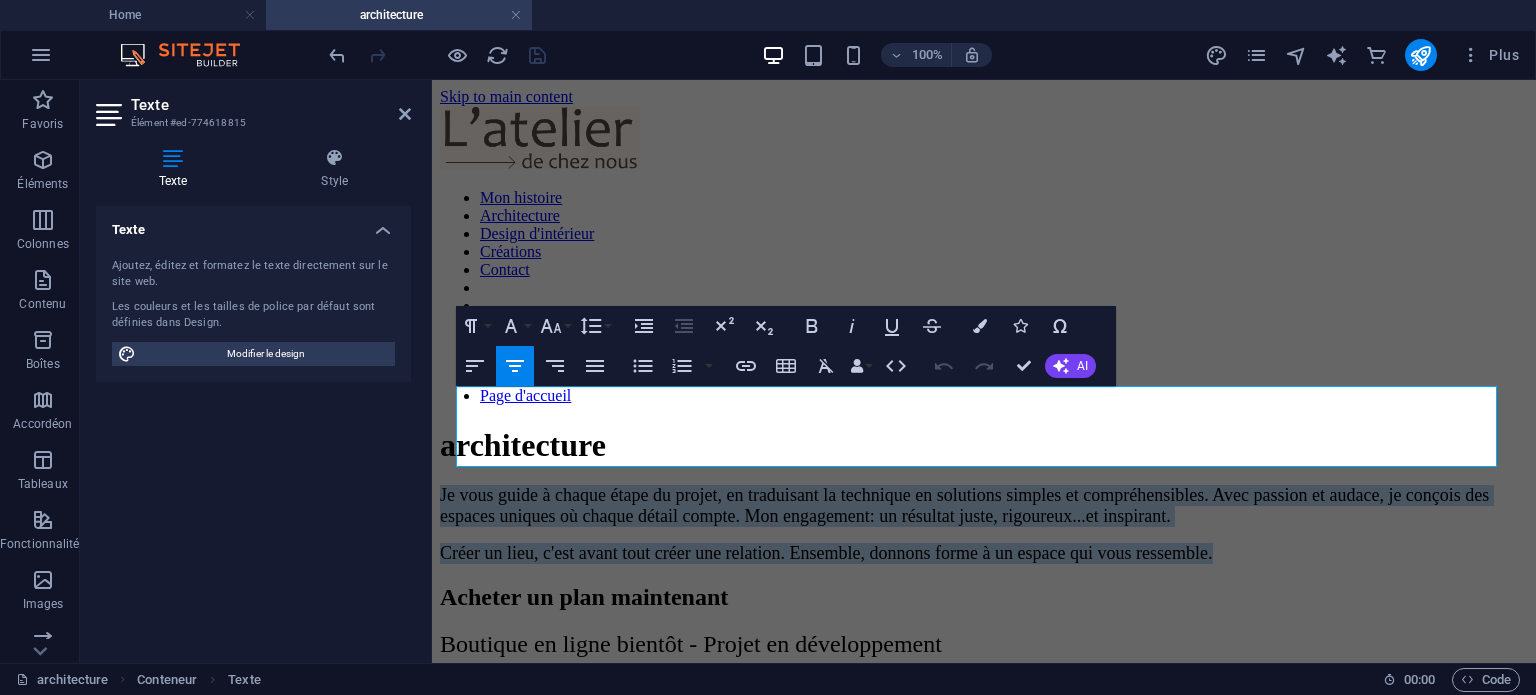 drag, startPoint x: 1314, startPoint y: 456, endPoint x: 780, endPoint y: 450, distance: 534.0337 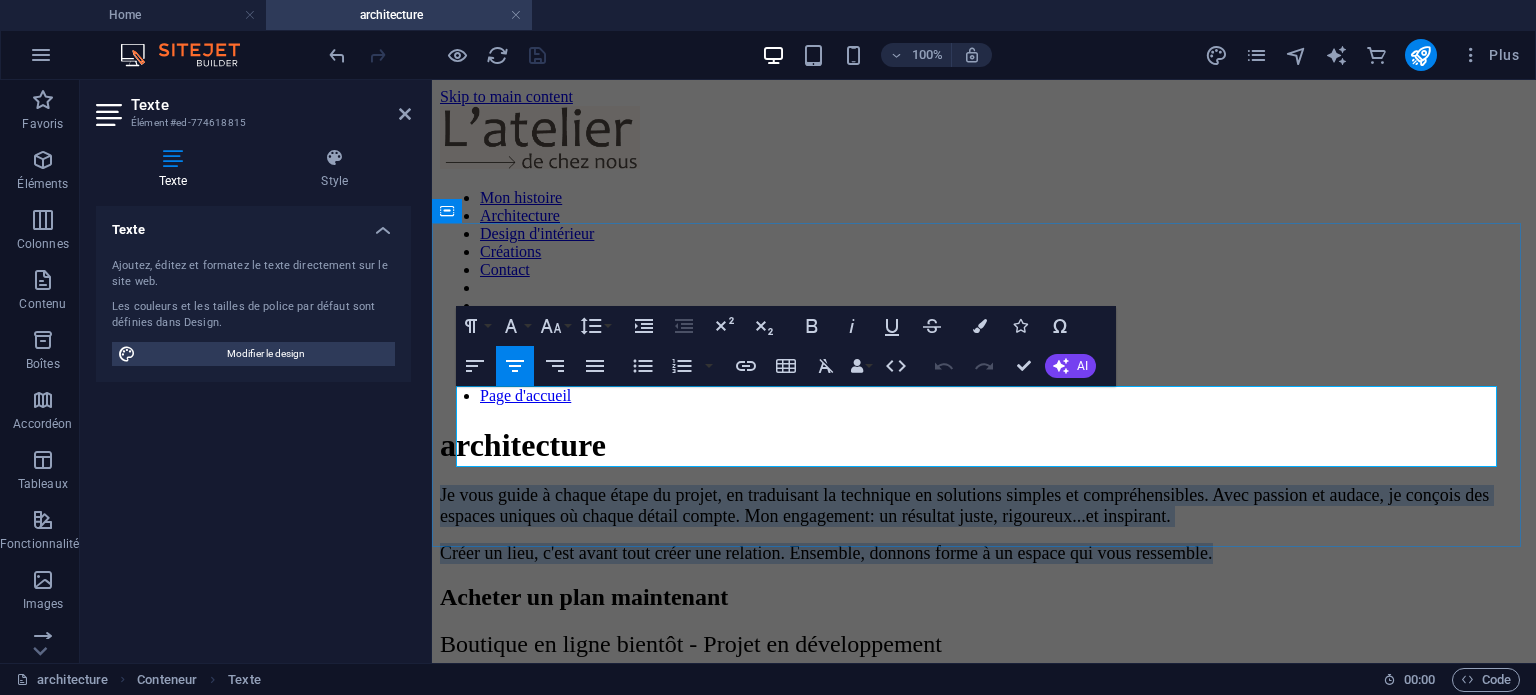 copy on "Je vous guide à chaque étape du projet, en traduisant la technique en solutions simples et compréhensibles. Avec passion et audace, je conçois des espaces uniques où chaque détail compte. Mon engagement: un résultat juste, rigoureux...et inspirant.  Créer un lieu, c'est avant tout créer une relation. Ensemble, donnons forme à un espace qui vous ressemble." 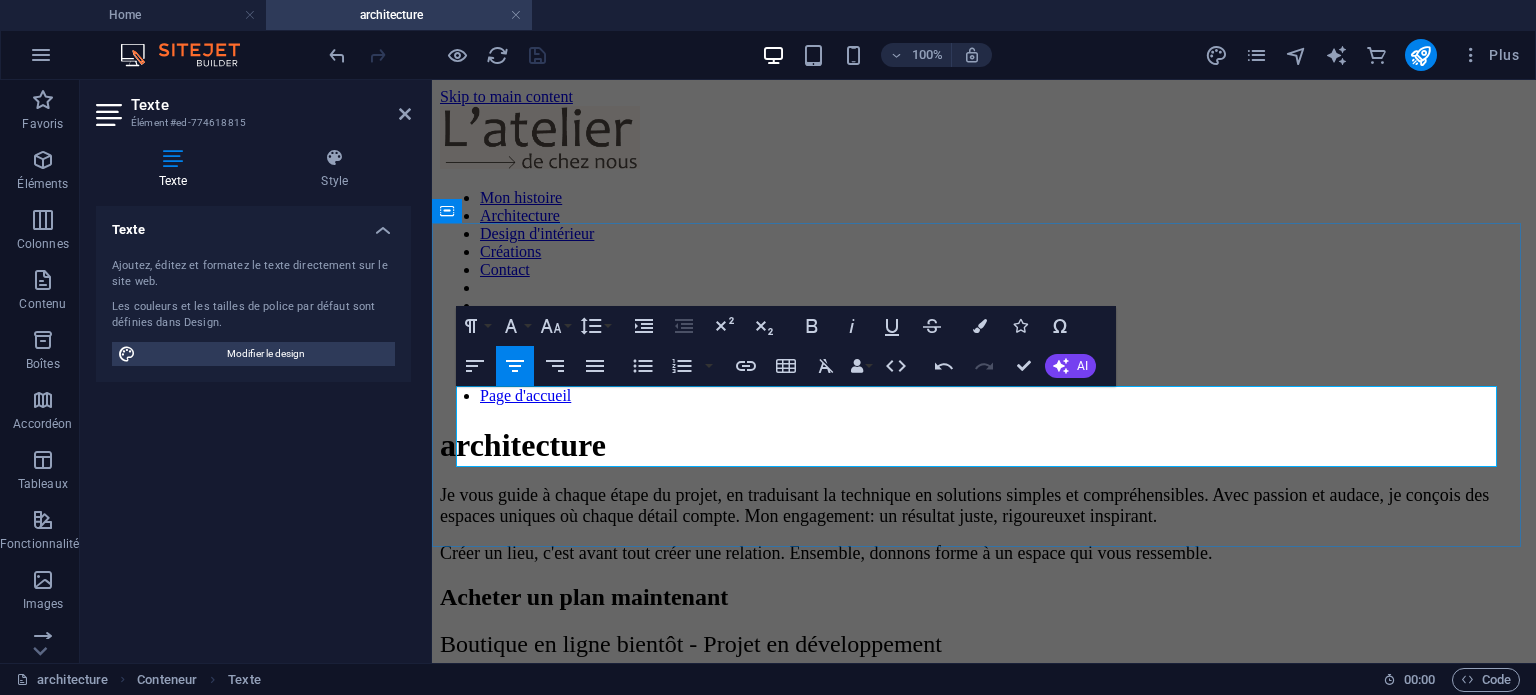 type 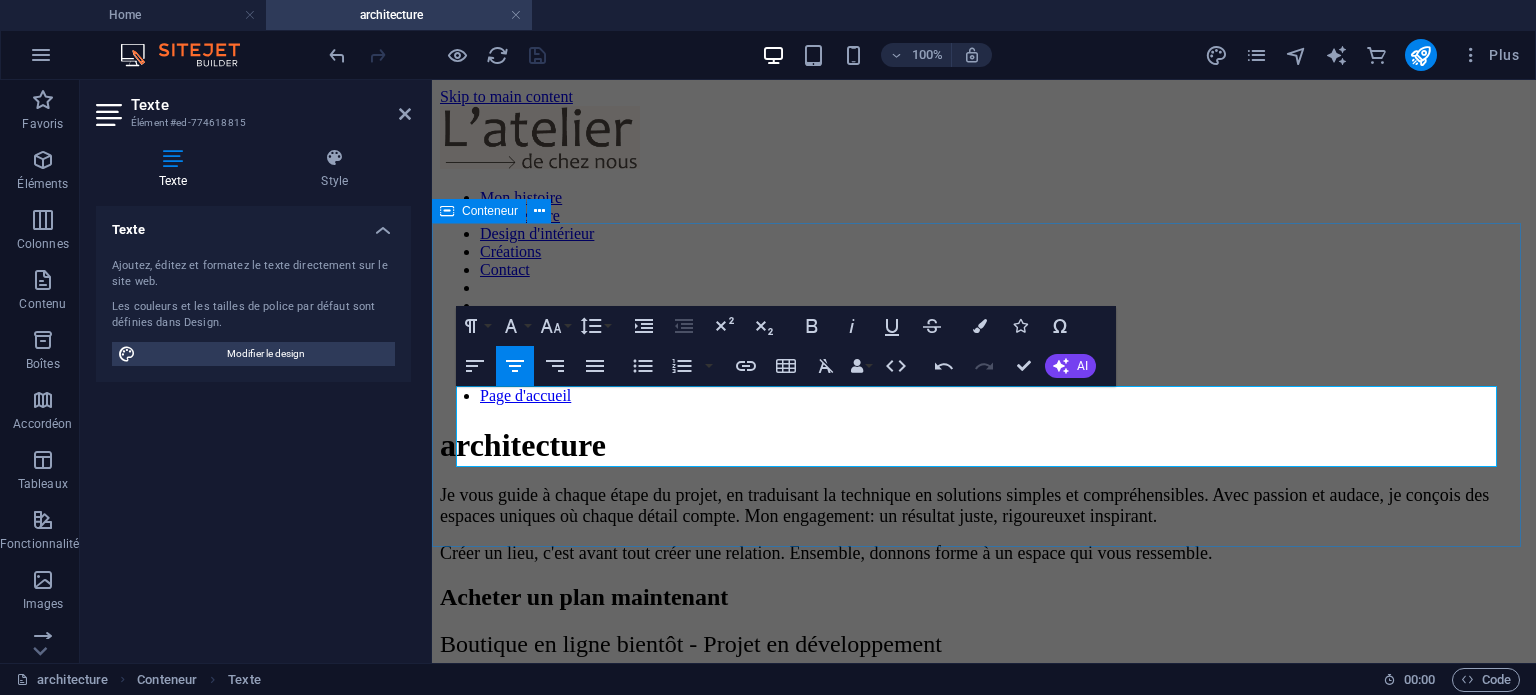click on "architecture Je vous guide à chaque étape du projet, en traduisant la technique en solutions simples et compréhensibles. Avec passion et audace, je conçois des espaces uniques où chaque détail compte. Mon engagement: un résultat juste, rigoureux  et inspirant.  Créer un lieu, c'est avant tout créer une relation. Ensemble, donnons forme à un espace qui vous ressemble." at bounding box center [984, 495] 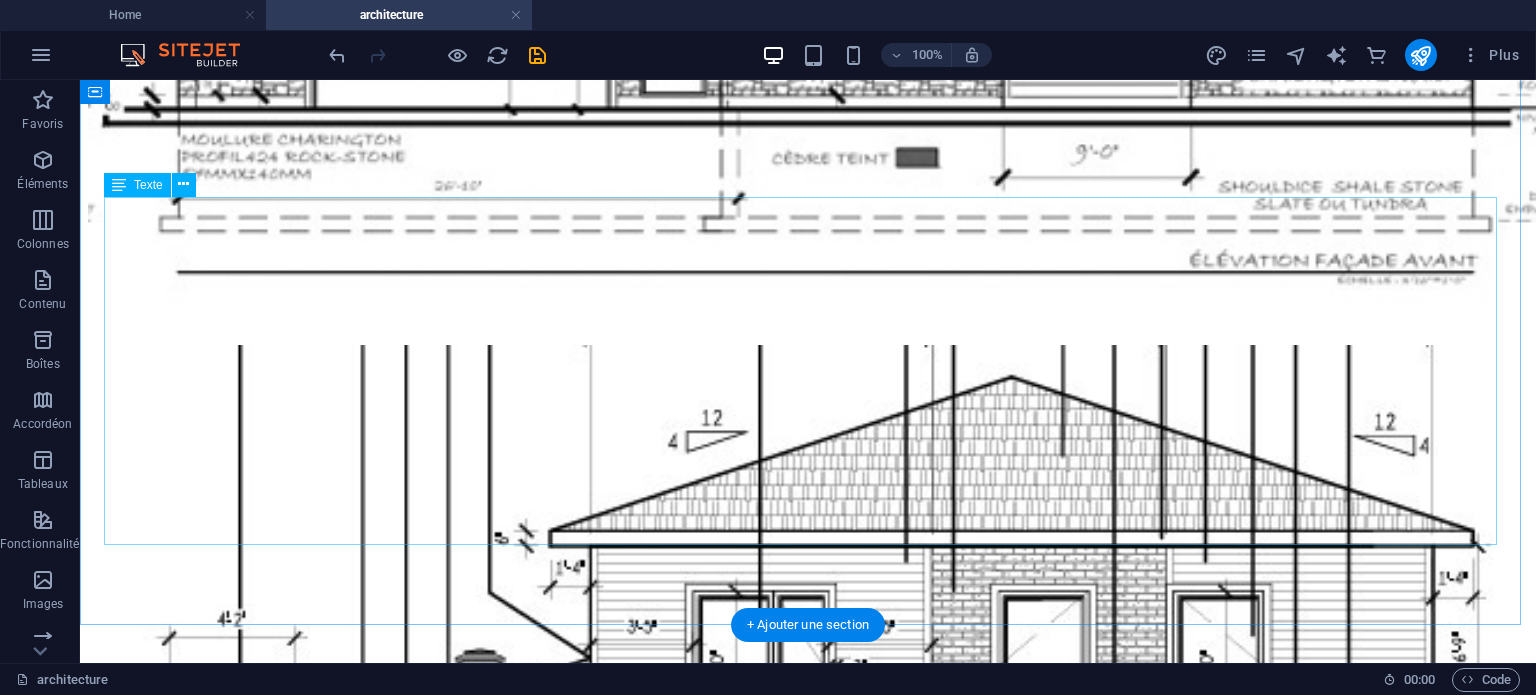scroll, scrollTop: 2000, scrollLeft: 0, axis: vertical 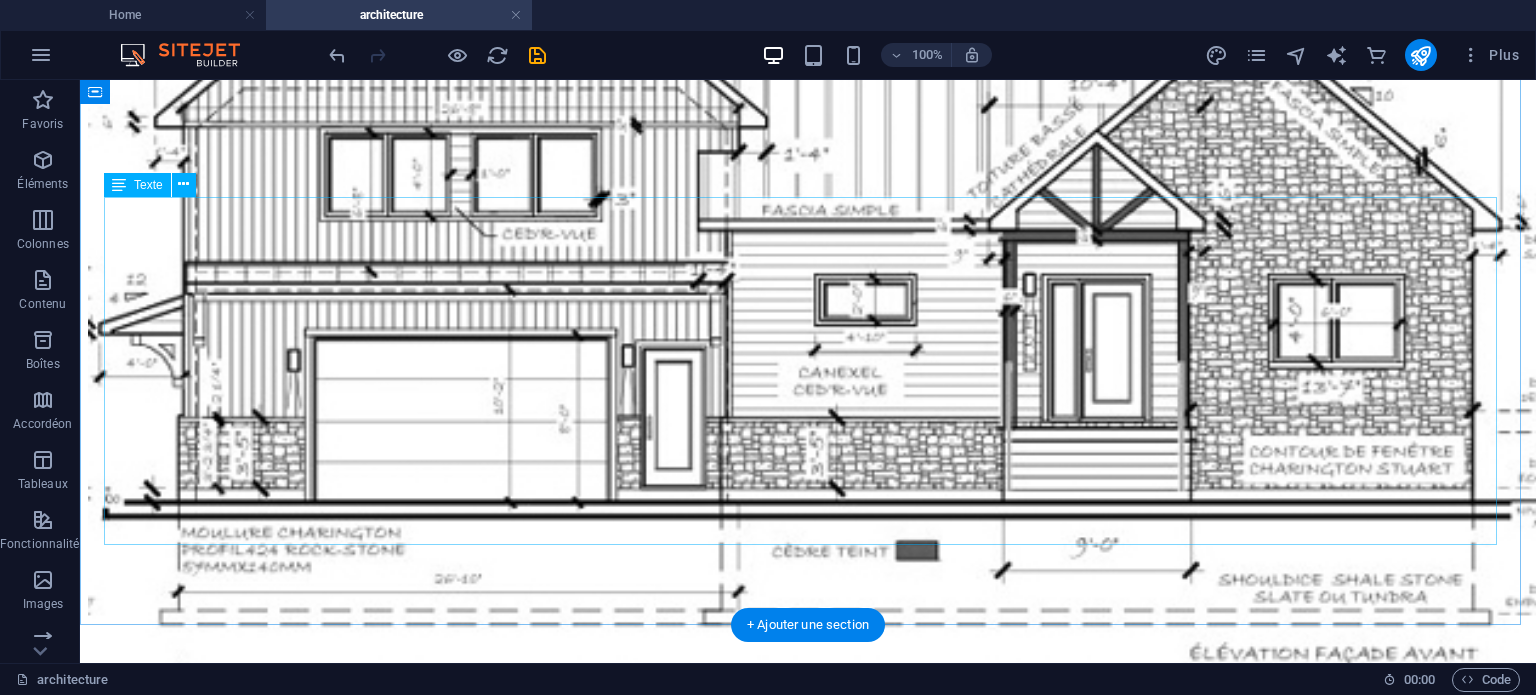 click on "selon la loi A-21 sur les architectes, article 16.1 Une habitation unifamiliale isolé d'au plus un sous-sol, 2 étages ainsi qu'une superficie maximum de 600m2 (6458 pieds carré) cumulant tous les étages. Une habitation unifamiliale jumelée ou en rangée, multifamiliale d'au plus 4 unité, un établissement commercial, un établissement d'affaires, un établissement industriel ou une combinaison de ces habitations ou établissement d'au plus un sous-sol, 2 étages ainsi qu'une superficie cumulative maximum de 300m2 (3229 pieds carré). Un silo, un ouvrage de stockage de déjections animales ou une plateforme servant à l'entreposage d'aliments pour animaux. Un établissement agricole ayant au plus 2 étages ainsi qu'une superficie cumulative maximum de 300m2 (3229 pieds carré). Un établissement agricole d'un étage avec superficie maximum de 750 m2 (8072 pieds carré)  Un agrandissement ou une modification d'un établissement agricole d'un étage avec superficie maximum de 1050m2 (11 302pieds carré)." at bounding box center [808, 26843] 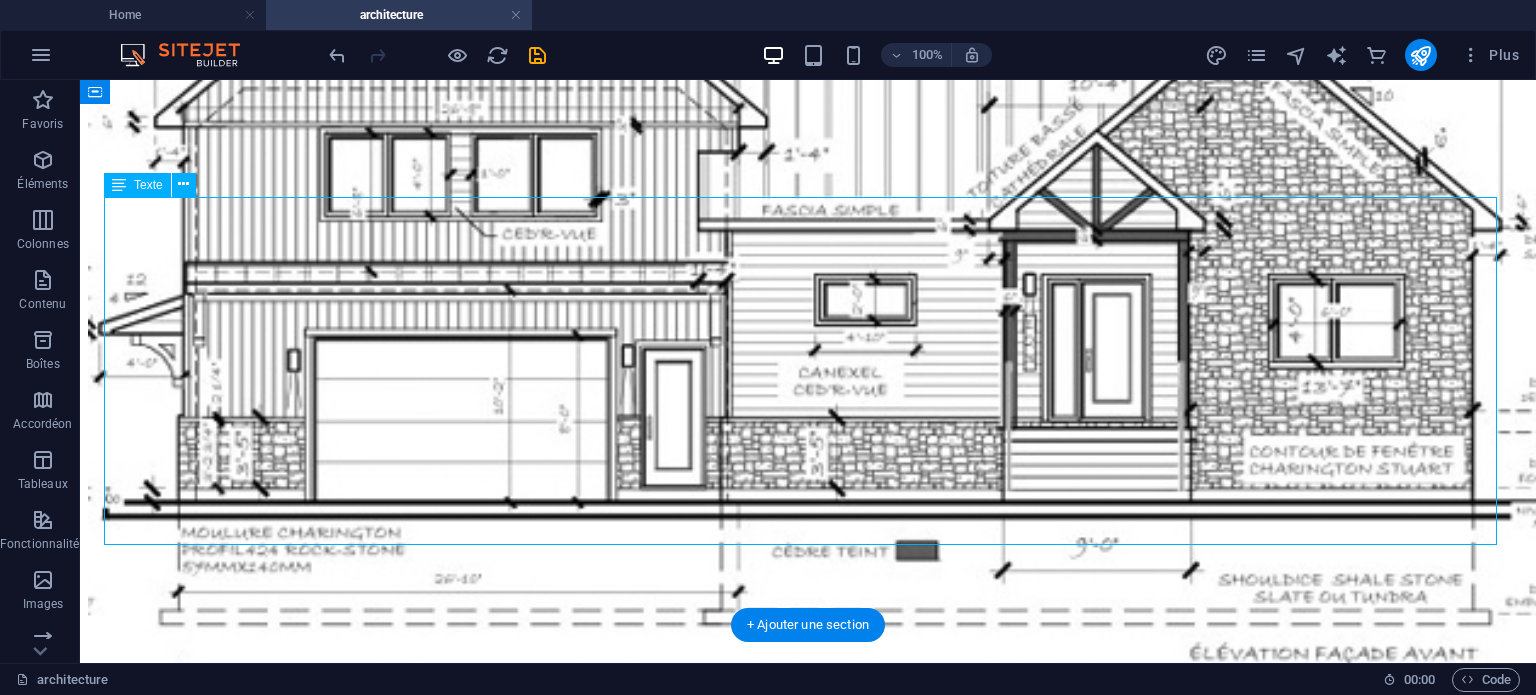 click on "selon la loi A-21 sur les architectes, article 16.1 Une habitation unifamiliale isolé d'au plus un sous-sol, 2 étages ainsi qu'une superficie maximum de 600m2 (6458 pieds carré) cumulant tous les étages. Une habitation unifamiliale jumelée ou en rangée, multifamiliale d'au plus 4 unité, un établissement commercial, un établissement d'affaires, un établissement industriel ou une combinaison de ces habitations ou établissement d'au plus un sous-sol, 2 étages ainsi qu'une superficie cumulative maximum de 300m2 (3229 pieds carré). Un silo, un ouvrage de stockage de déjections animales ou une plateforme servant à l'entreposage d'aliments pour animaux. Un établissement agricole ayant au plus 2 étages ainsi qu'une superficie cumulative maximum de 300m2 (3229 pieds carré). Un établissement agricole d'un étage avec superficie maximum de 750 m2 (8072 pieds carré)  Un agrandissement ou une modification d'un établissement agricole d'un étage avec superficie maximum de 1050m2 (11 302pieds carré)." at bounding box center [808, 26843] 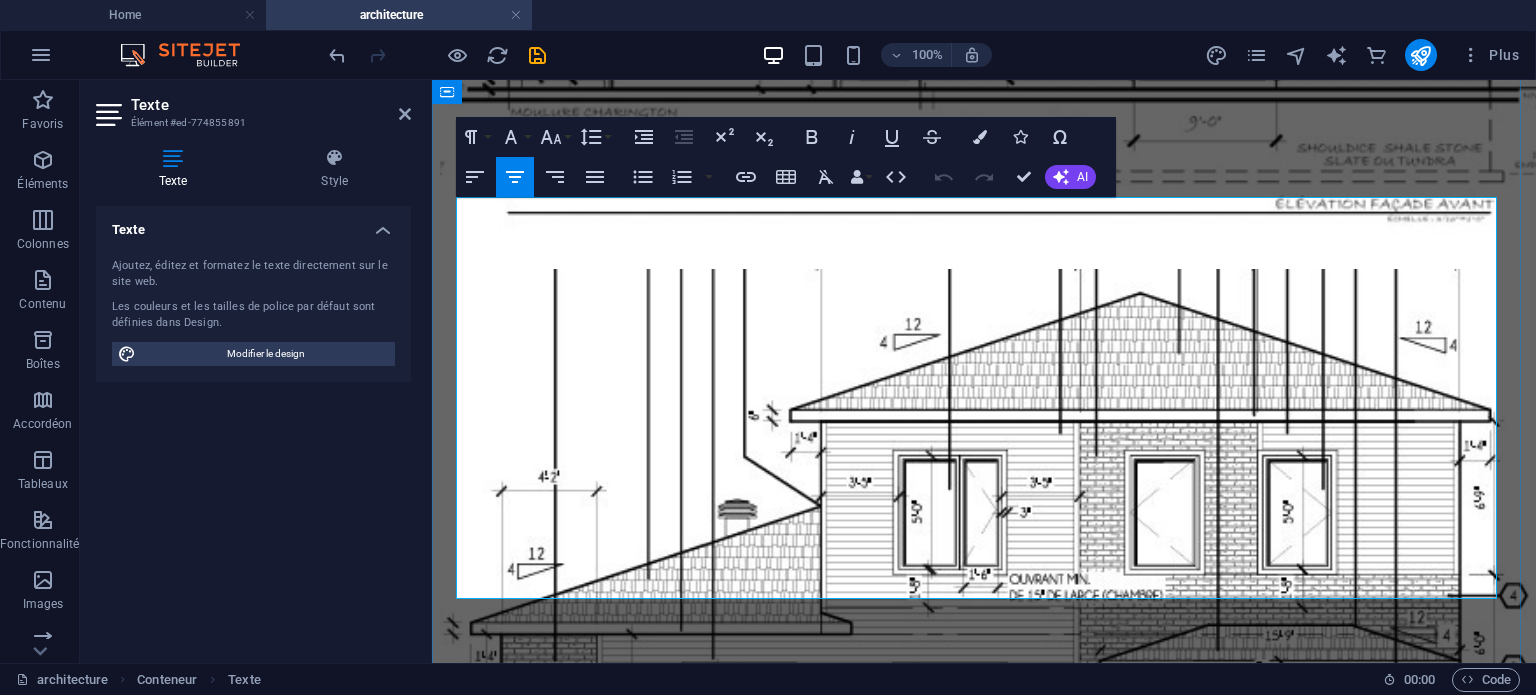 scroll, scrollTop: 2023, scrollLeft: 0, axis: vertical 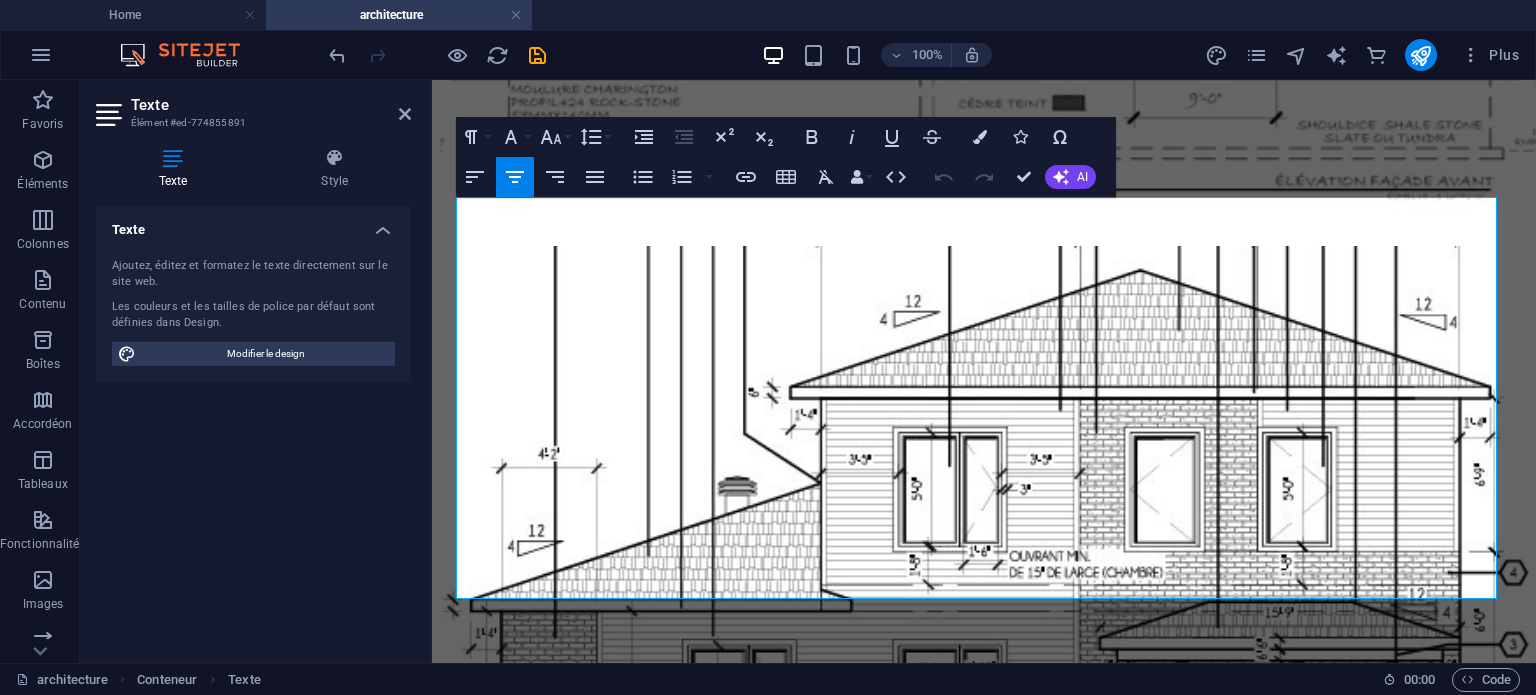 drag, startPoint x: 1478, startPoint y: 587, endPoint x: 517, endPoint y: 275, distance: 1010.37866 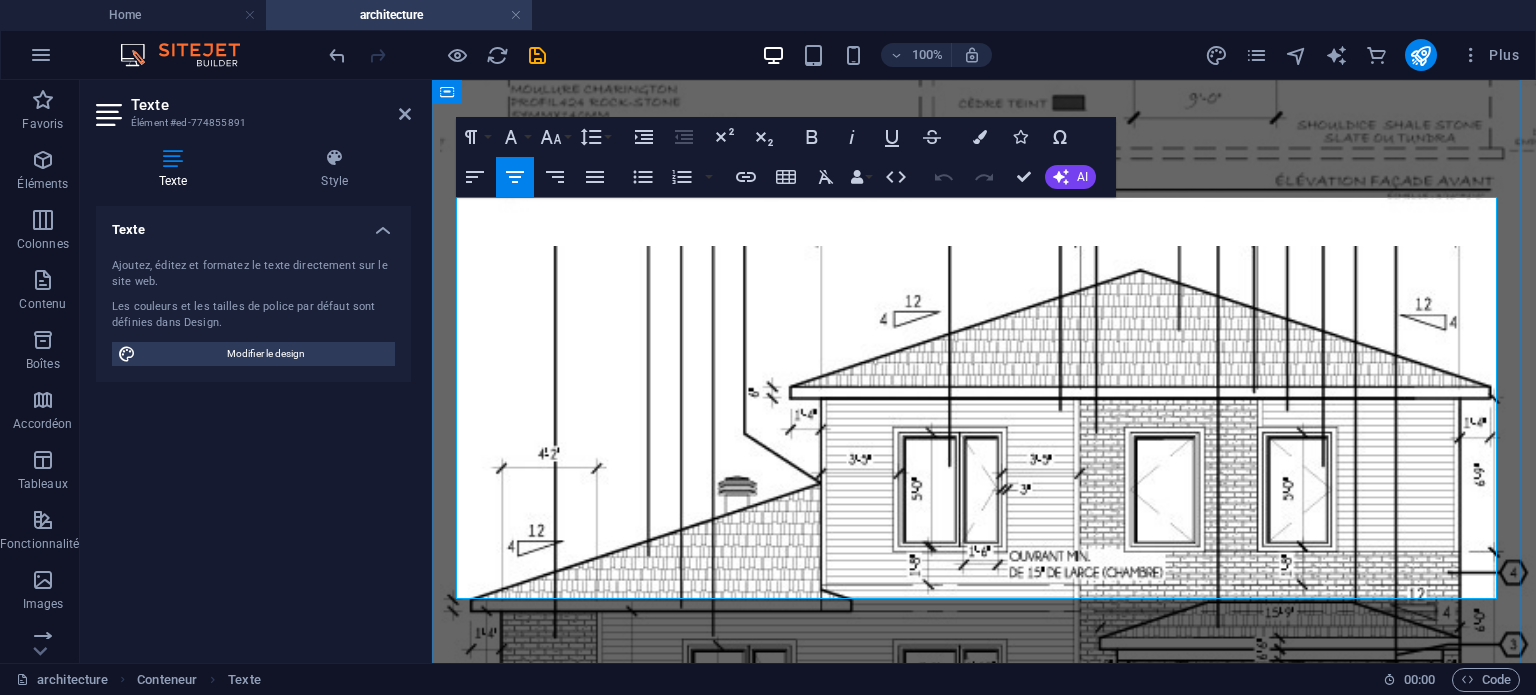 copy on "selon la loi A-21 sur les architectes, article 16.1 Une habitation unifamiliale isolé d'au plus un sous-sol, 2 étages ainsi qu'une superficie maximum de 600m2 (6458 pieds carré) cumulant tous les étages. Une habitation unifamiliale jumelée ou en rangée, multifamiliale d'au plus 4 unité, un établissement commercial, un établissement d'affaires, un établissement industriel ou une combinaison de ces habitations ou établissement d'au plus un sous-sol, 2 étages ainsi qu'une superficie cumulative maximum de 300m2 (3229 pieds carré). Un silo, un ouvrage de stockage de déjections animales ou une plateforme servant à l'entreposage d'aliments pour animaux. Un établissement agricole ayant au plus 2 étages ainsi qu'une superficie cumulative maximum de 300m2 (3229 pieds carré). Un établissement agricole d'un étage avec superficie maximum de 750 m2 (8072 pieds carré)  Un agrandissement ou une modification d'un établissement agricole d'un étage avec superficie maximum de 1050m2 (11 302pieds carré)." 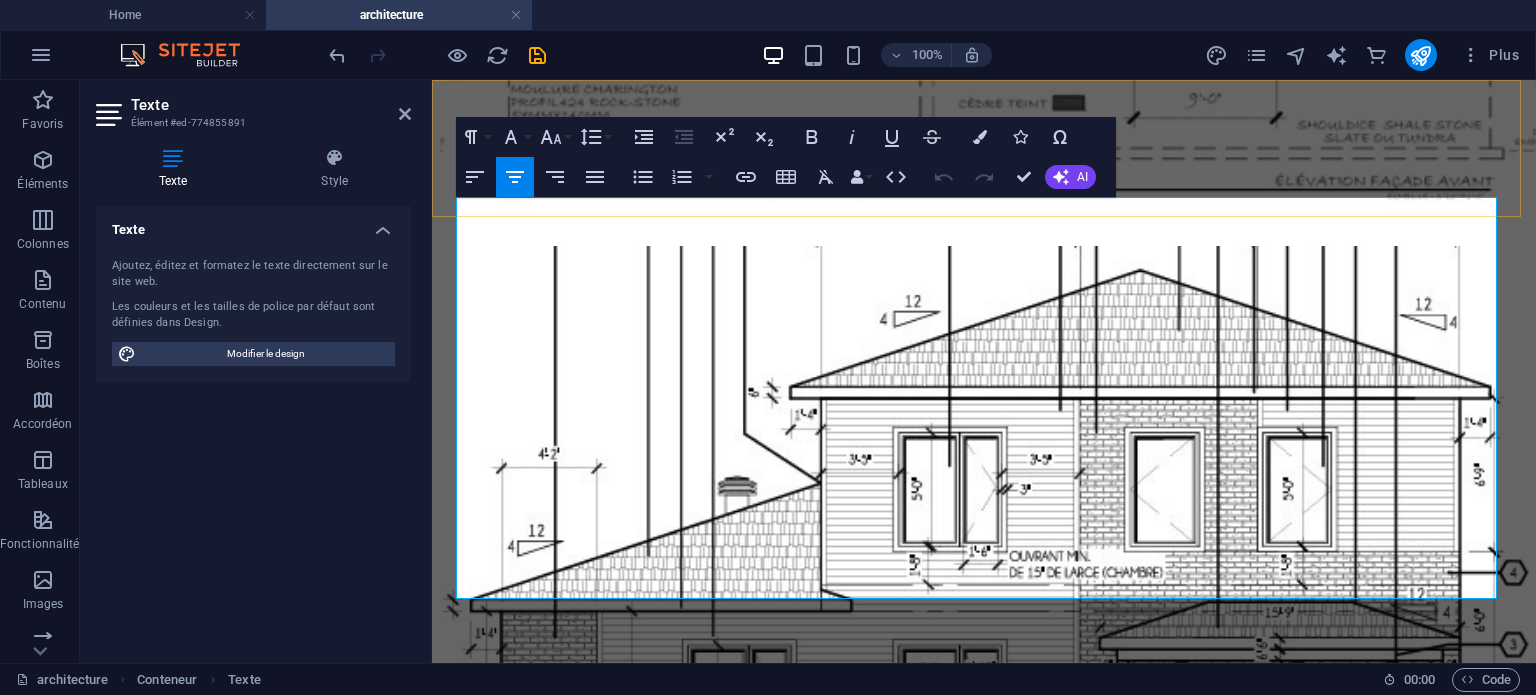 drag, startPoint x: 1154, startPoint y: 121, endPoint x: 1506, endPoint y: 120, distance: 352.00143 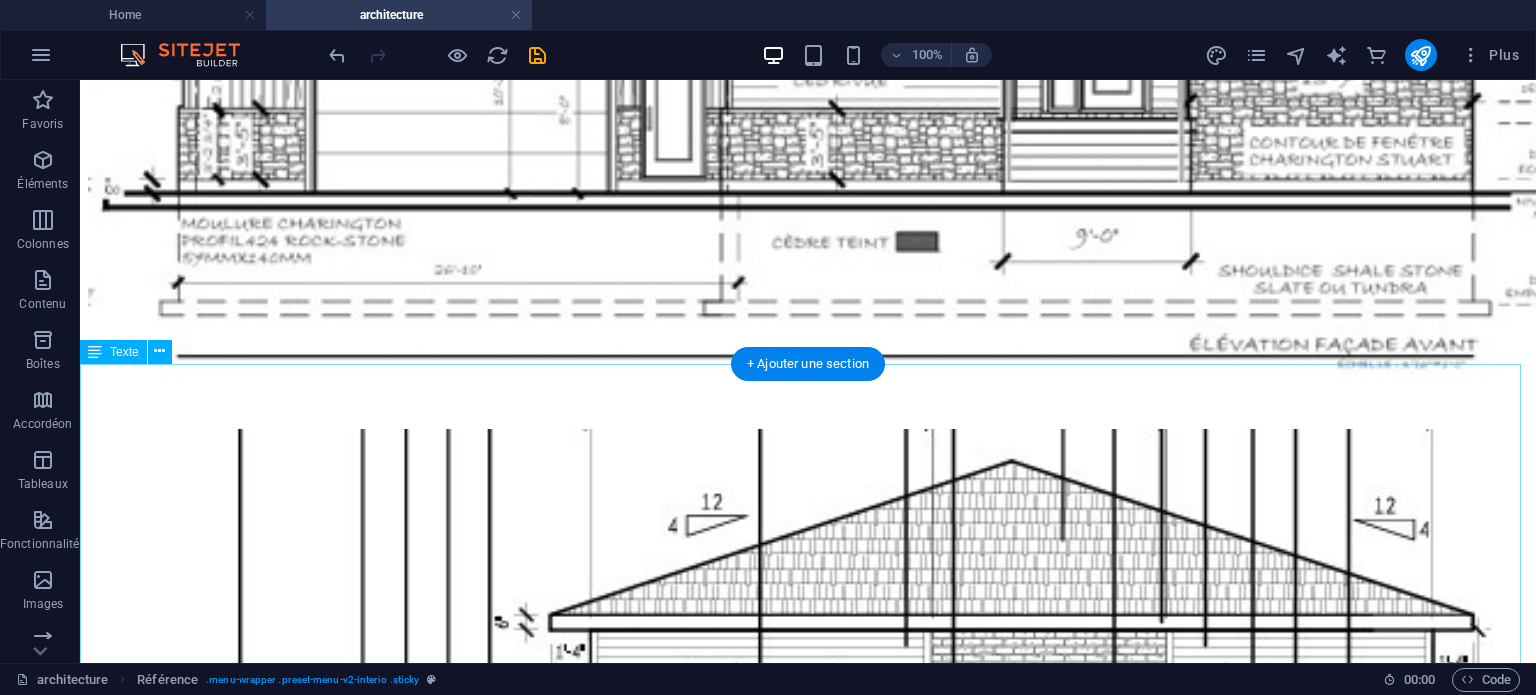scroll, scrollTop: 2600, scrollLeft: 0, axis: vertical 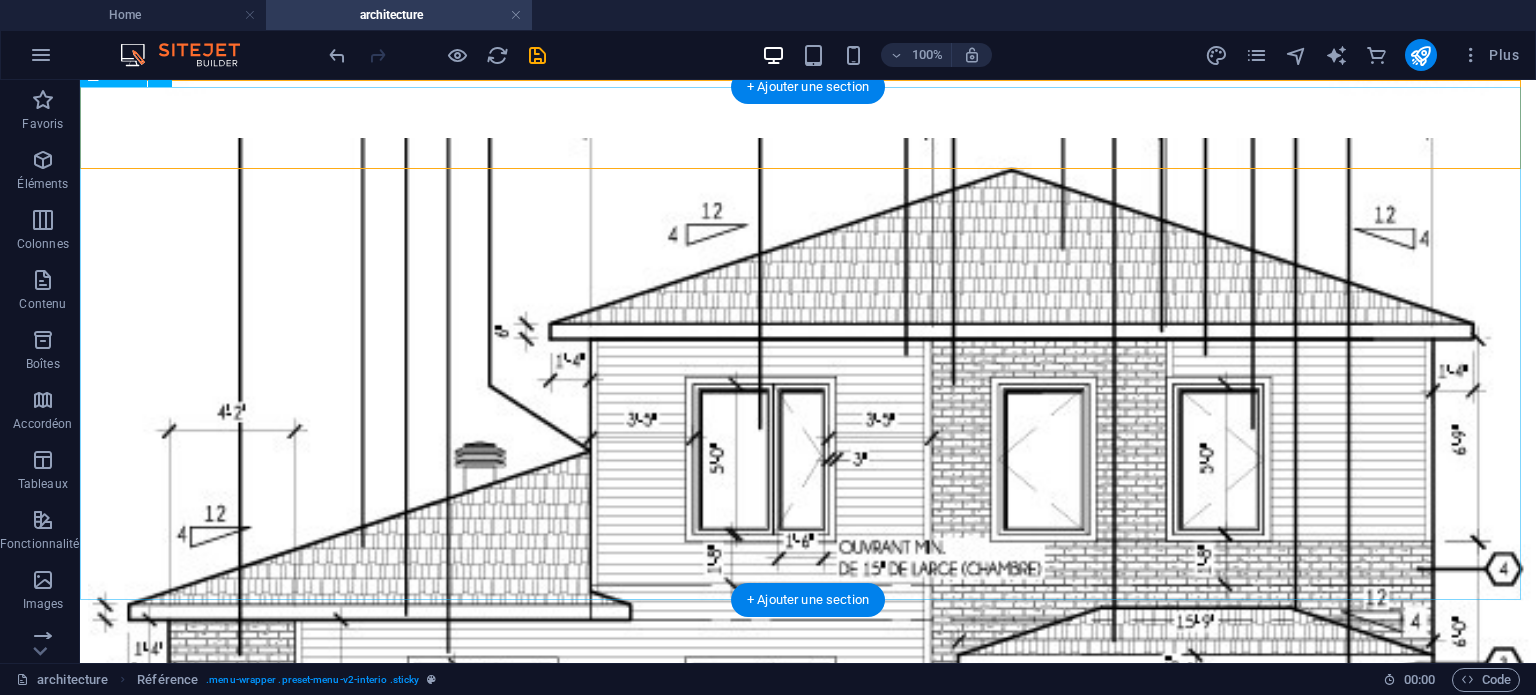click on "Ouverture de dossier et rencontre de démarrage Relevé de mesures et mise en plans Coordination avec l'arpenteur géomètre Coordination avec la règlementation municipale et les lois en vigueur  Conception et élaboration des plans préliminaires Coordination des documents requis pour un PIIA, CCU et le permis de construction Dessins de présentation , sketch à la main ou assisté par l'ordinateur Sélection des choix de matériaux et couleurs Panneau d'échantillons pour présentation Présentation du concept avec plans des étages, élévations des façades et plans d'implantation Plans techniques incluant les plans de fondations, des étages, de la toiture, les élévations des façades, les coupes transversales et longitudinales, les coupes de murs, les détails et toutes les annotations nécessaires. Coordination avec l'ingénieur en structure ou fabricant de solives et fermes de toit.  Rencontre de démarrage de chantier avec l'entrepreneur générale ou les entrepreneurs spécialisés." at bounding box center [808, 26868] 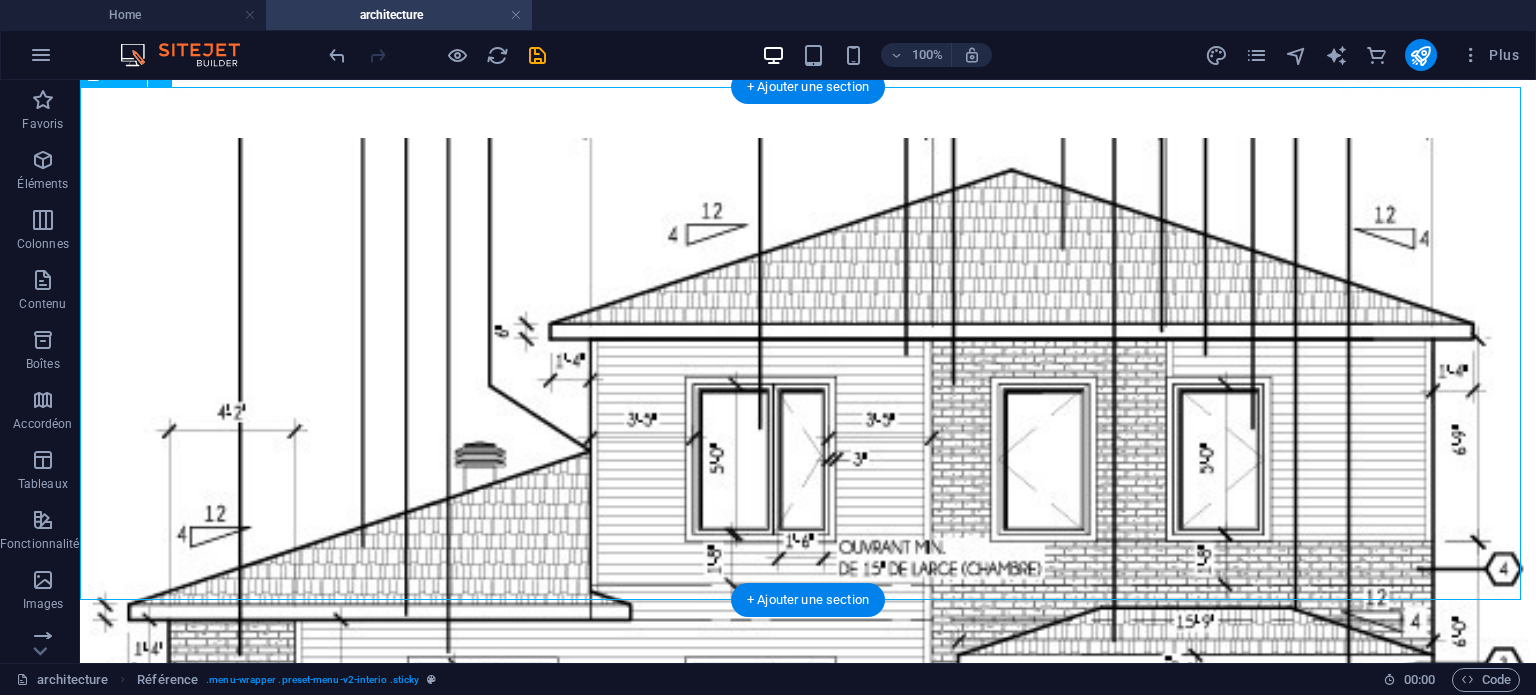 click on "Ouverture de dossier et rencontre de démarrage Relevé de mesures et mise en plans Coordination avec l'arpenteur géomètre Coordination avec la règlementation municipale et les lois en vigueur  Conception et élaboration des plans préliminaires Coordination des documents requis pour un PIIA, CCU et le permis de construction Dessins de présentation , sketch à la main ou assisté par l'ordinateur Sélection des choix de matériaux et couleurs Panneau d'échantillons pour présentation Présentation du concept avec plans des étages, élévations des façades et plans d'implantation Plans techniques incluant les plans de fondations, des étages, de la toiture, les élévations des façades, les coupes transversales et longitudinales, les coupes de murs, les détails et toutes les annotations nécessaires. Coordination avec l'ingénieur en structure ou fabricant de solives et fermes de toit.  Rencontre de démarrage de chantier avec l'entrepreneur générale ou les entrepreneurs spécialisés." at bounding box center (808, 26868) 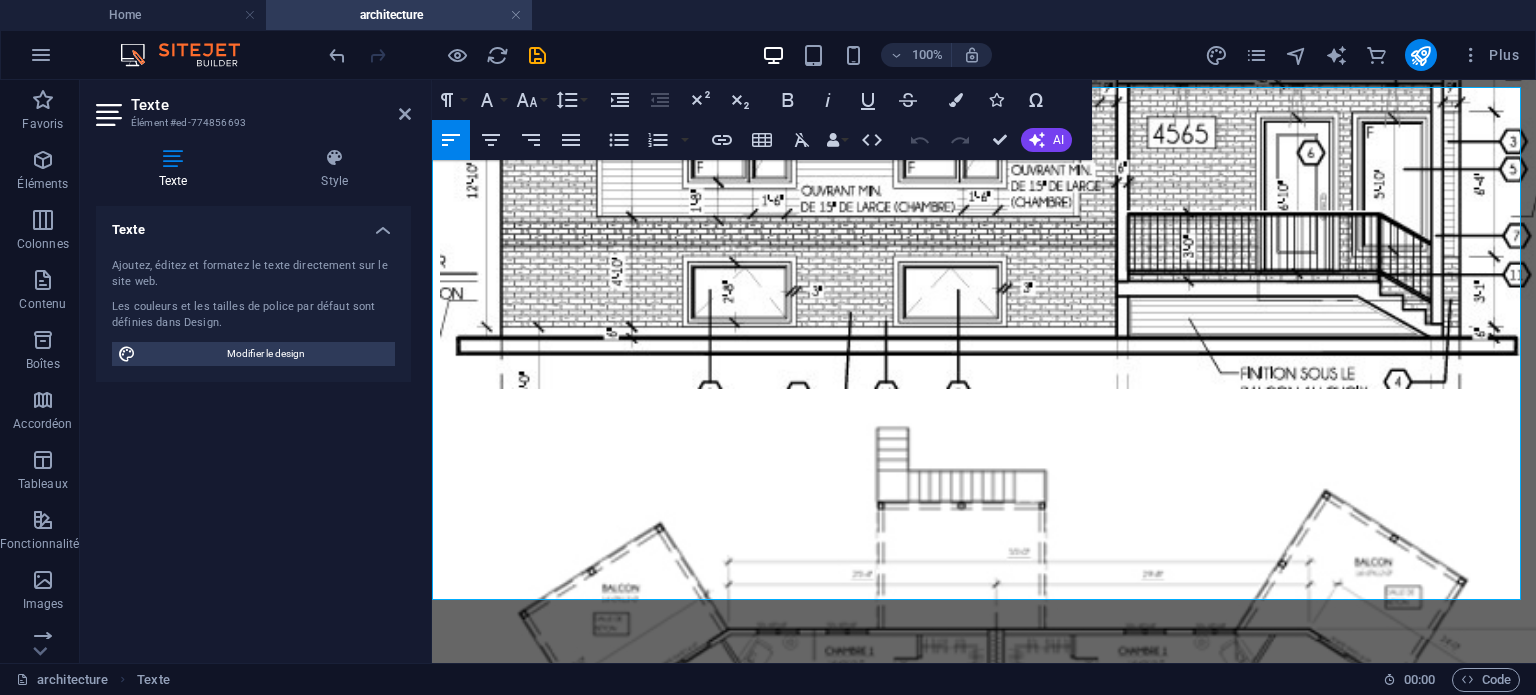 scroll, scrollTop: 2676, scrollLeft: 0, axis: vertical 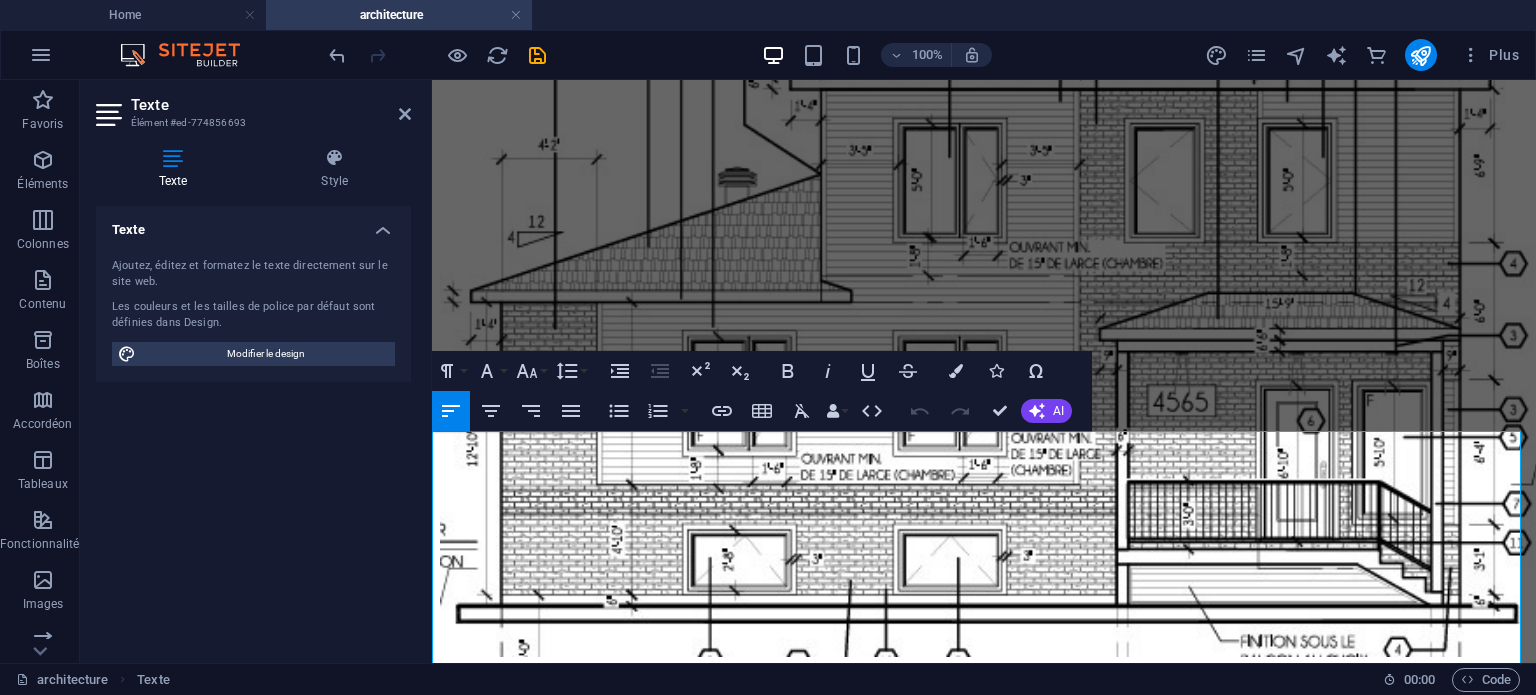 drag, startPoint x: 1053, startPoint y: 579, endPoint x: 803, endPoint y: 464, distance: 275.18176 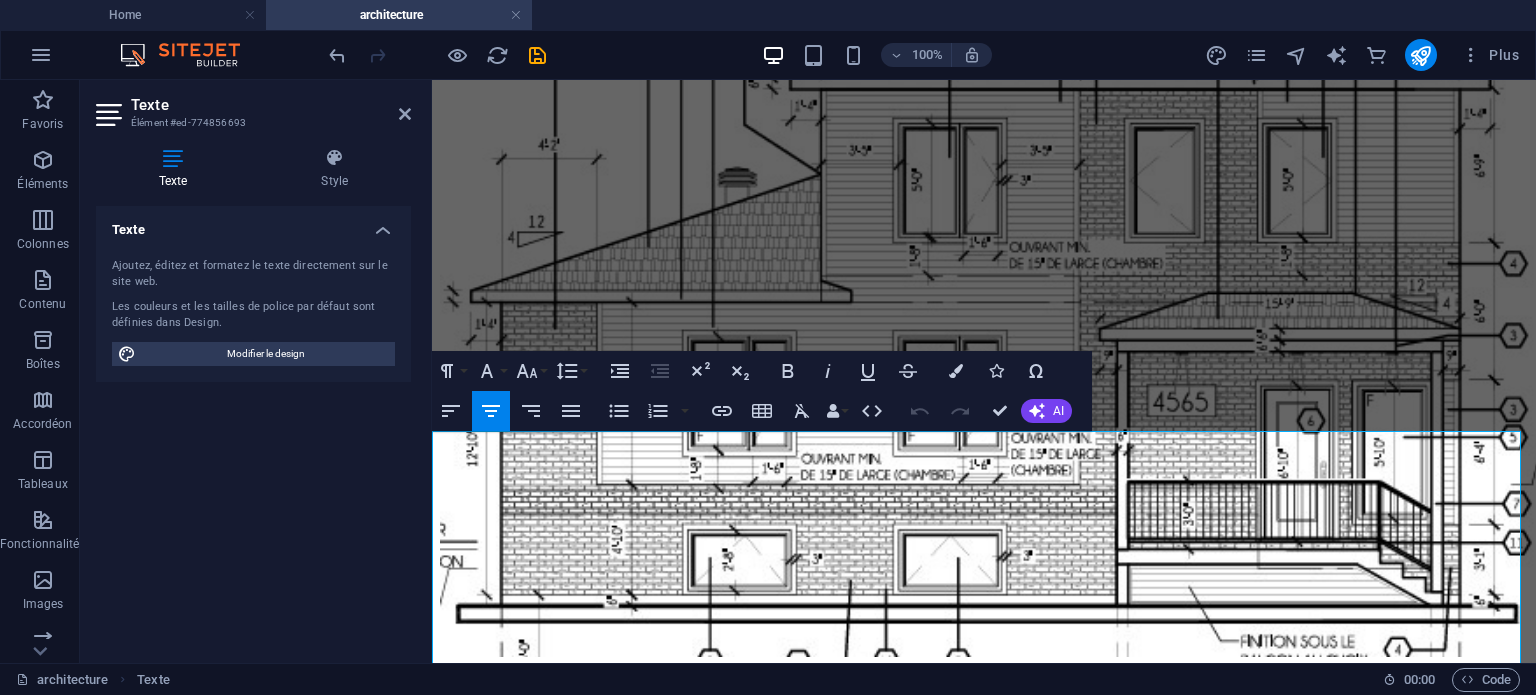 copy on "Loremipsu do sitamet co adipiscin el seddoeius Tempor in utlabor et dolo ma aliqu Enimadminimv quis n'exercitat ullamcol Nisialiquipe eaco co duisauteirurei reprehende vo vel esse ci fugiatn  Pariaturex si occaecatcup non proid suntculpaquio Deseruntmoll ani idestlabo perspi unde om ISTE, NAT er vo accusa do laudantiumto Remaper ea ipsaquaeabil , invent v qu arch be vitaedi exp n'enimipsamq Voluptasa aut oditf co magnidolo eo rationes Nesciun n'porroquisqua dolo adipiscinumq Eiusmoditemp in magnamq etia minus sol nobise, optiocumqu nih impedit qu place f'possimusassu Repel temporibus autemqui off debit re necessitat, sae evenie, vo re recusan, ita earumhicte sap delectu, rei volupt maioresaliasp do asperioresrepe, min nostru ex ulla, cor suscipi la aliqui com consequatur quidmaximem. Molestiaehar quid r'facilisex di namlibero te cumsoluta no eligend op cumque ni impe.  Minusquod ma placeatfa po omnislor ipsu d'sitametconse adipisci el sed doeiusmodtemp incididuntu. Laboreetdolore magn al enimadmin ve quisn..." 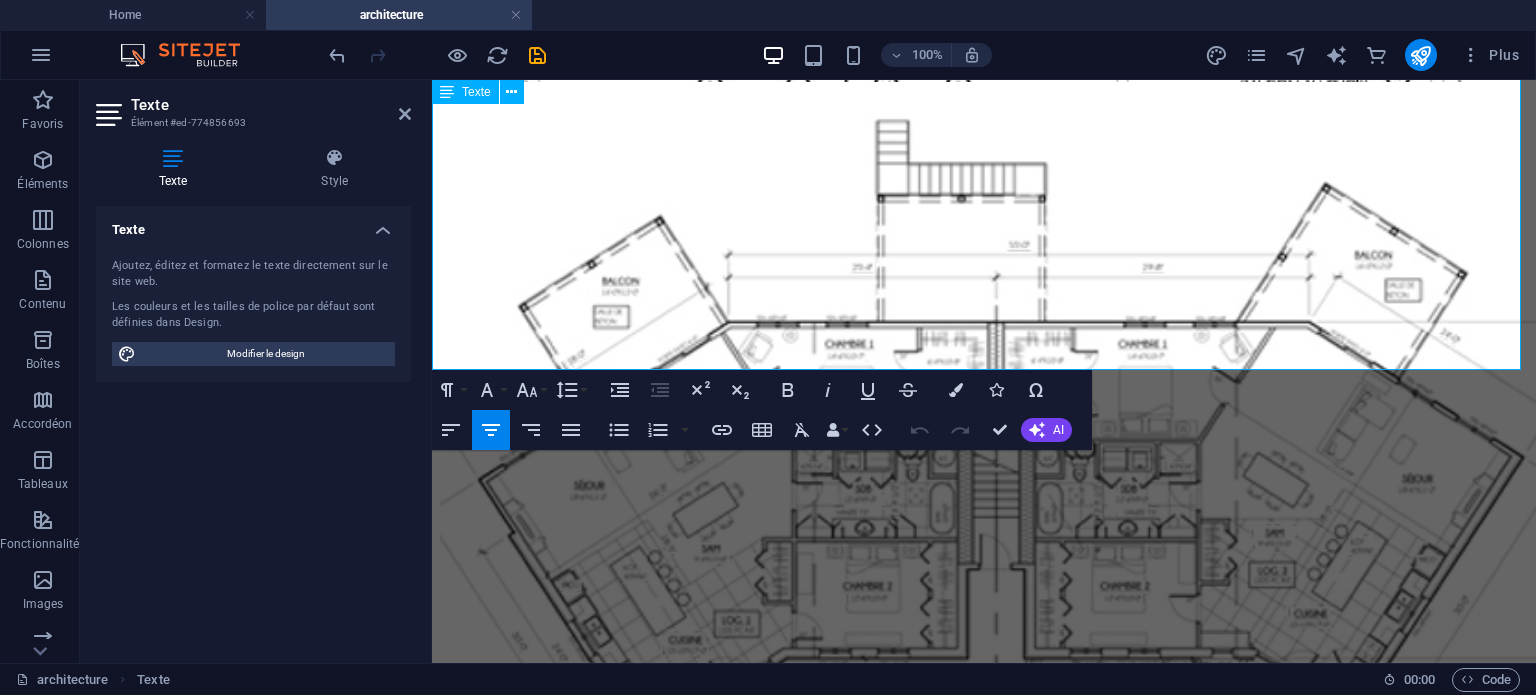 scroll, scrollTop: 2507, scrollLeft: 0, axis: vertical 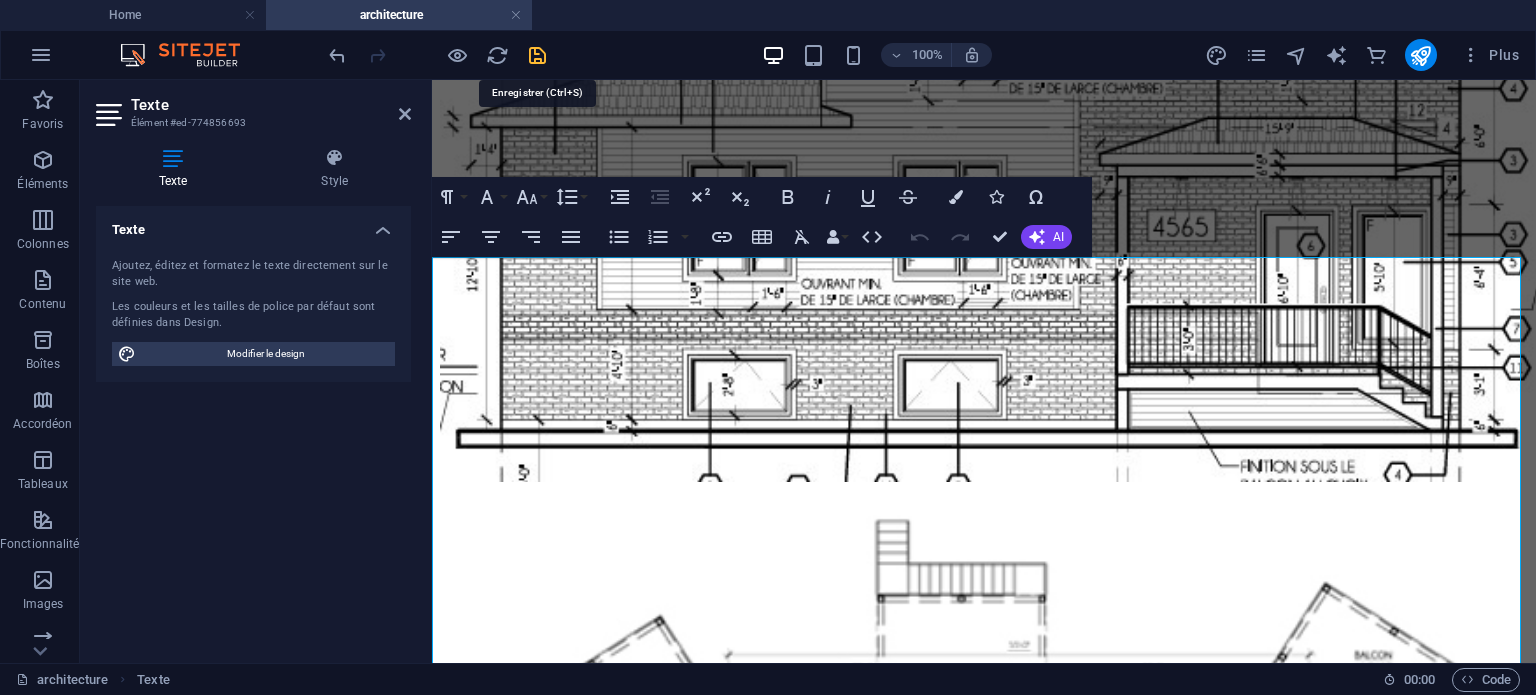 click at bounding box center (537, 55) 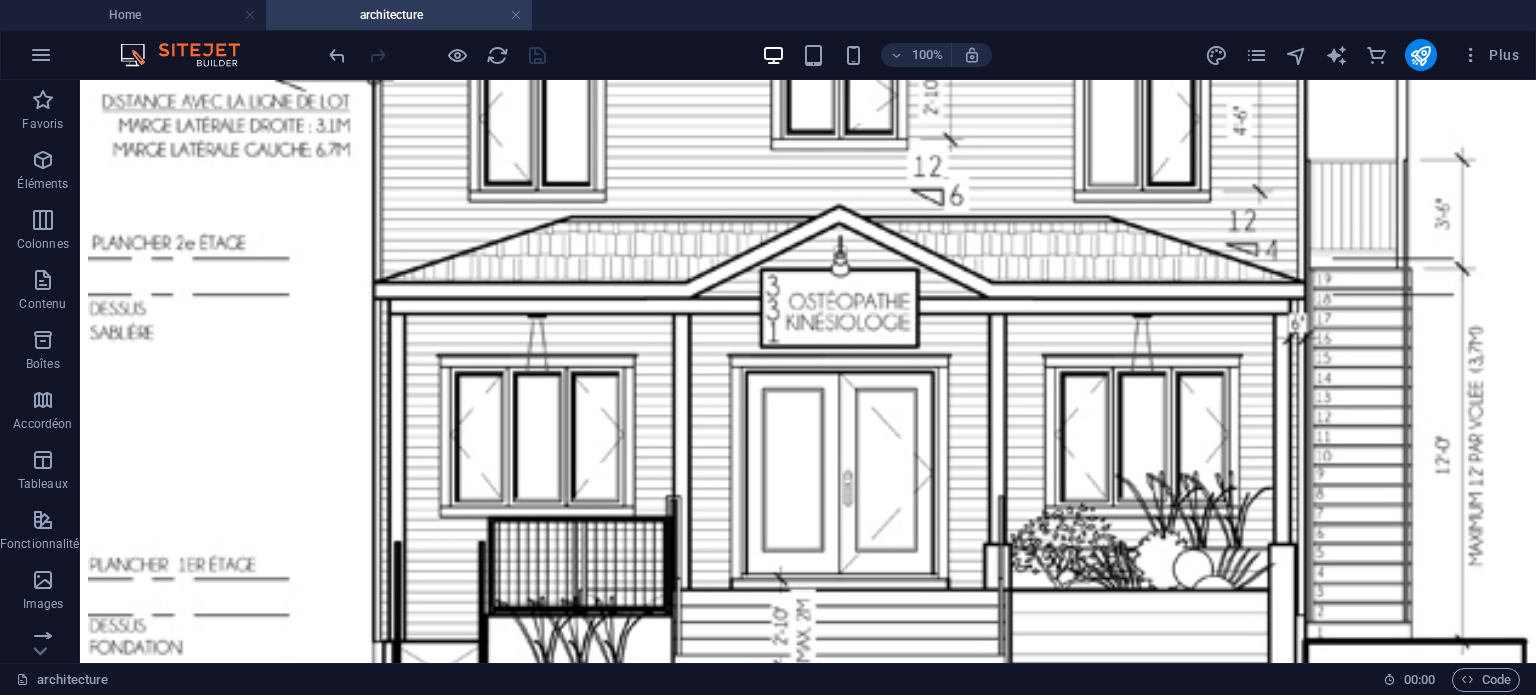 scroll, scrollTop: 529, scrollLeft: 0, axis: vertical 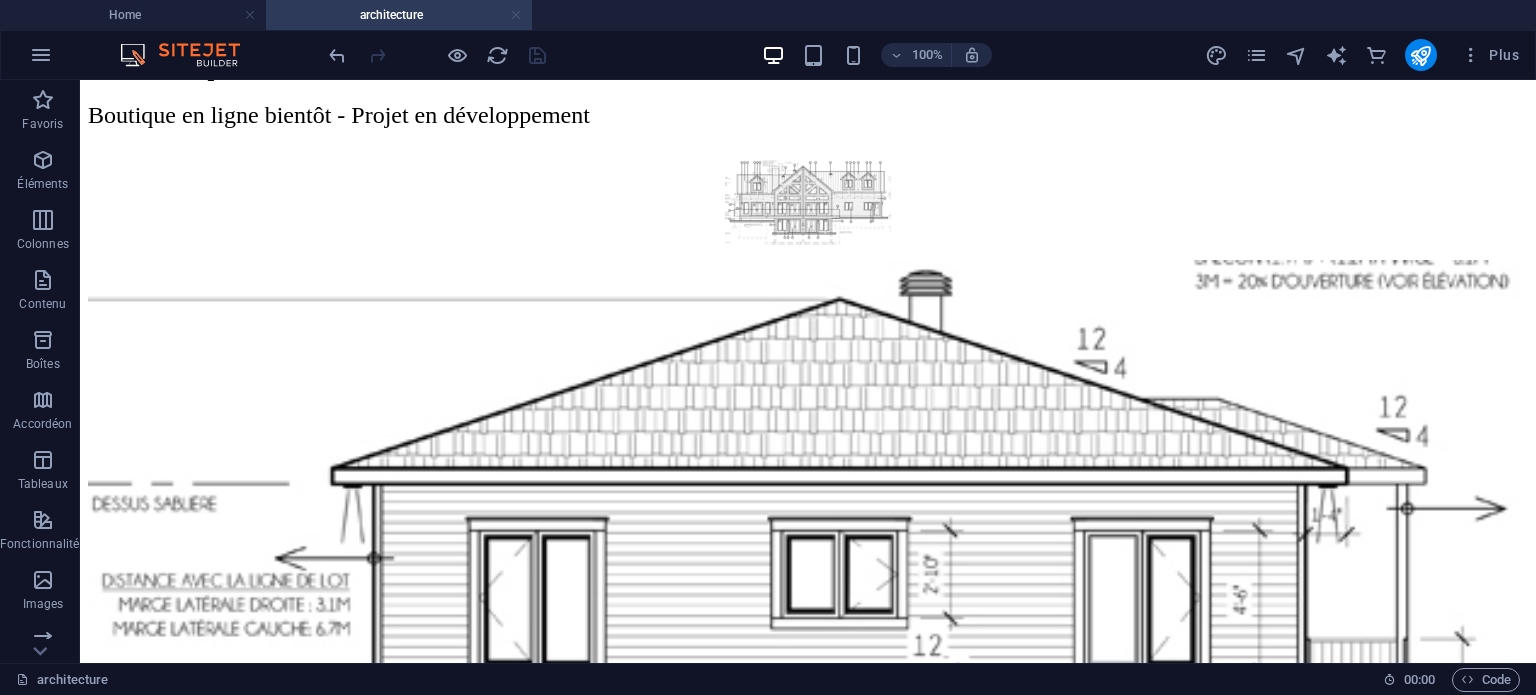 click at bounding box center [516, 15] 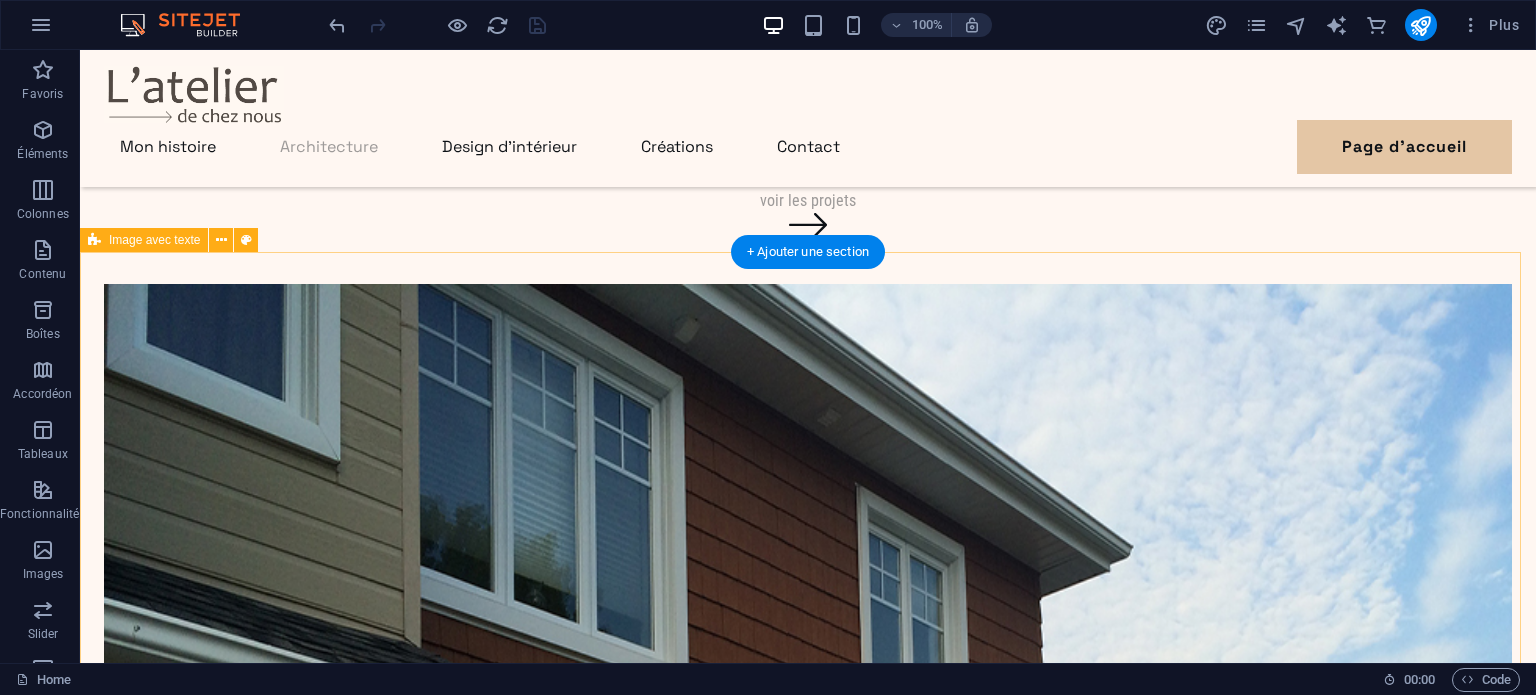 scroll, scrollTop: 2450, scrollLeft: 0, axis: vertical 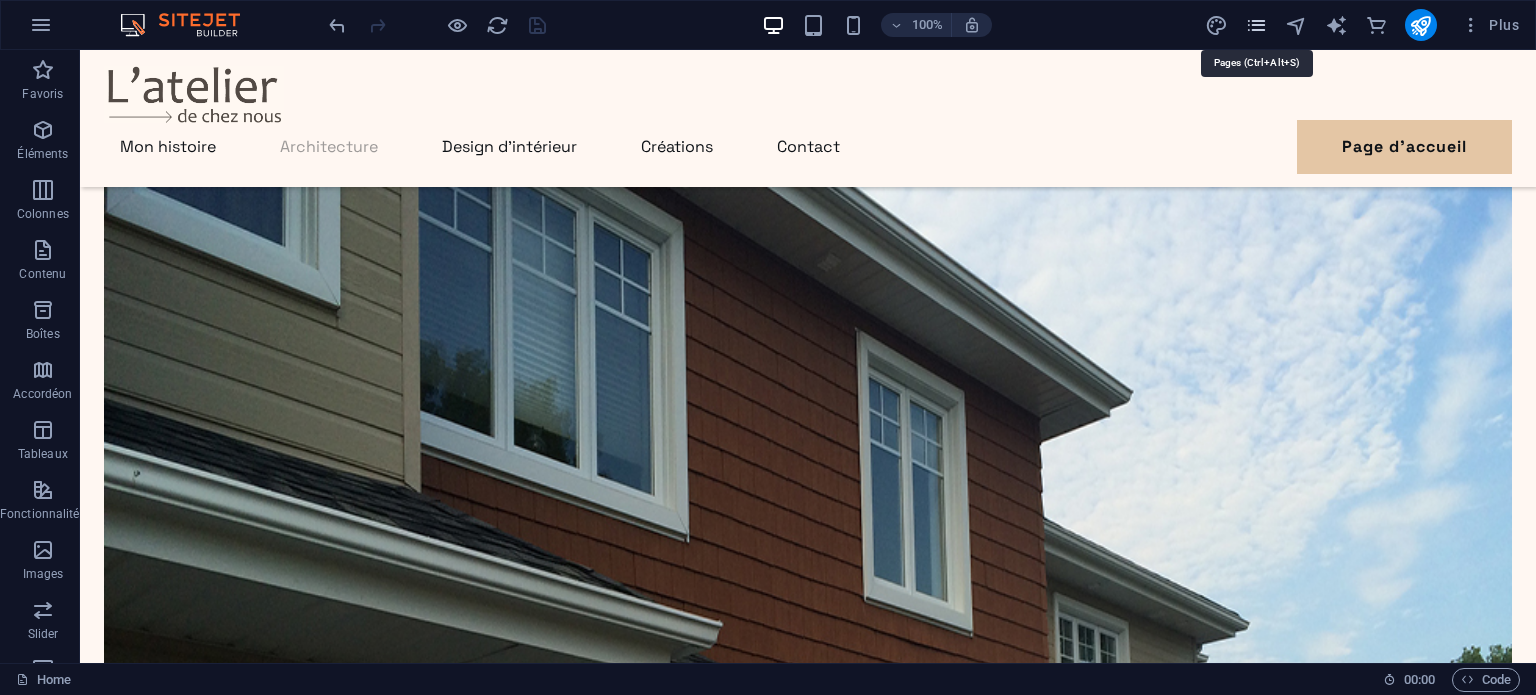 click at bounding box center (1256, 25) 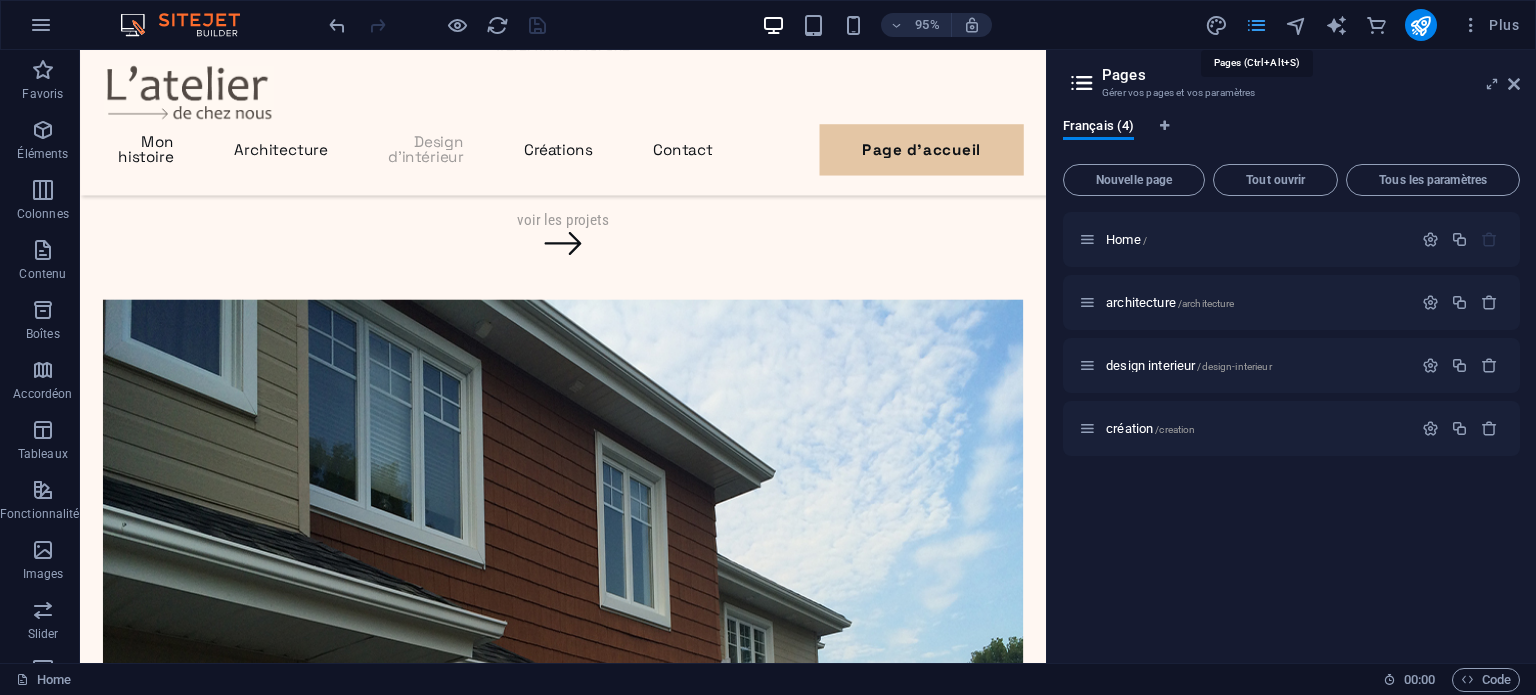 scroll, scrollTop: 2749, scrollLeft: 0, axis: vertical 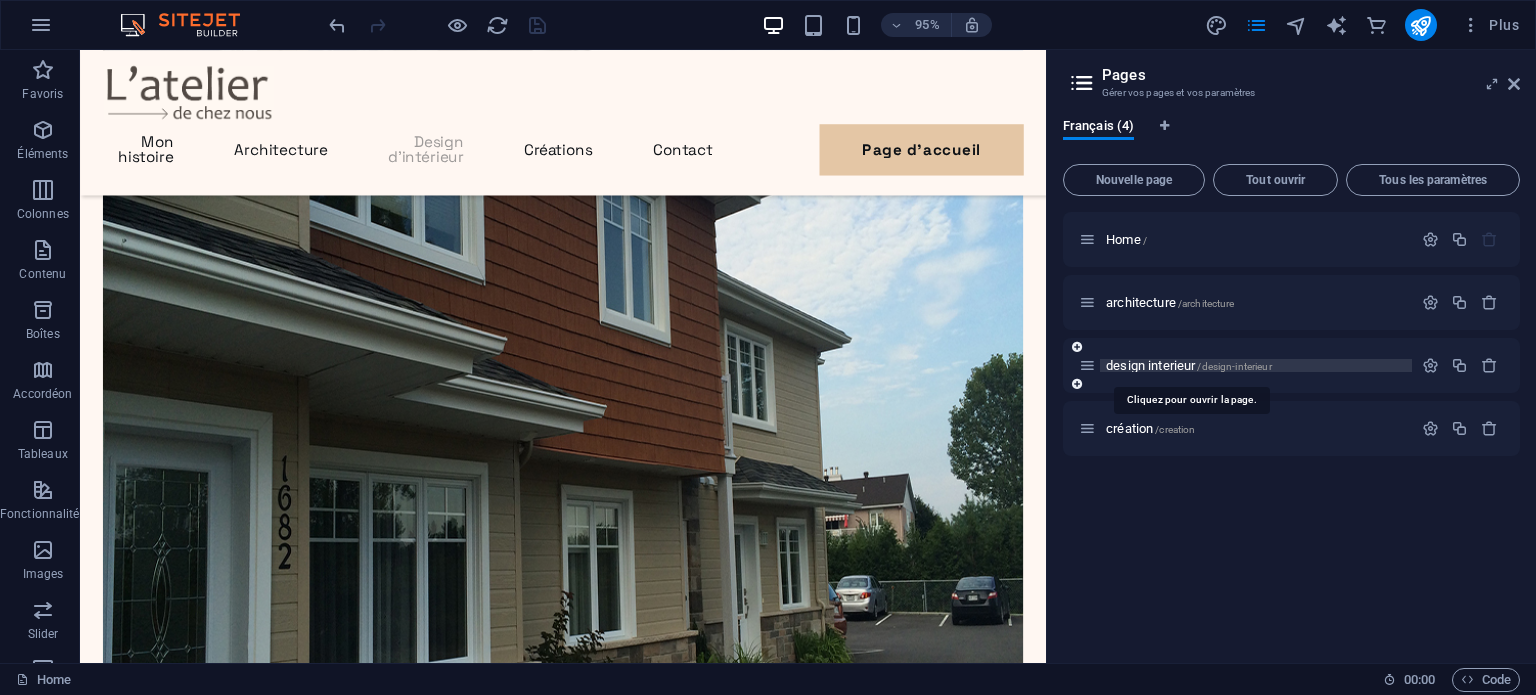 click on "/design-interieur" at bounding box center [1234, 366] 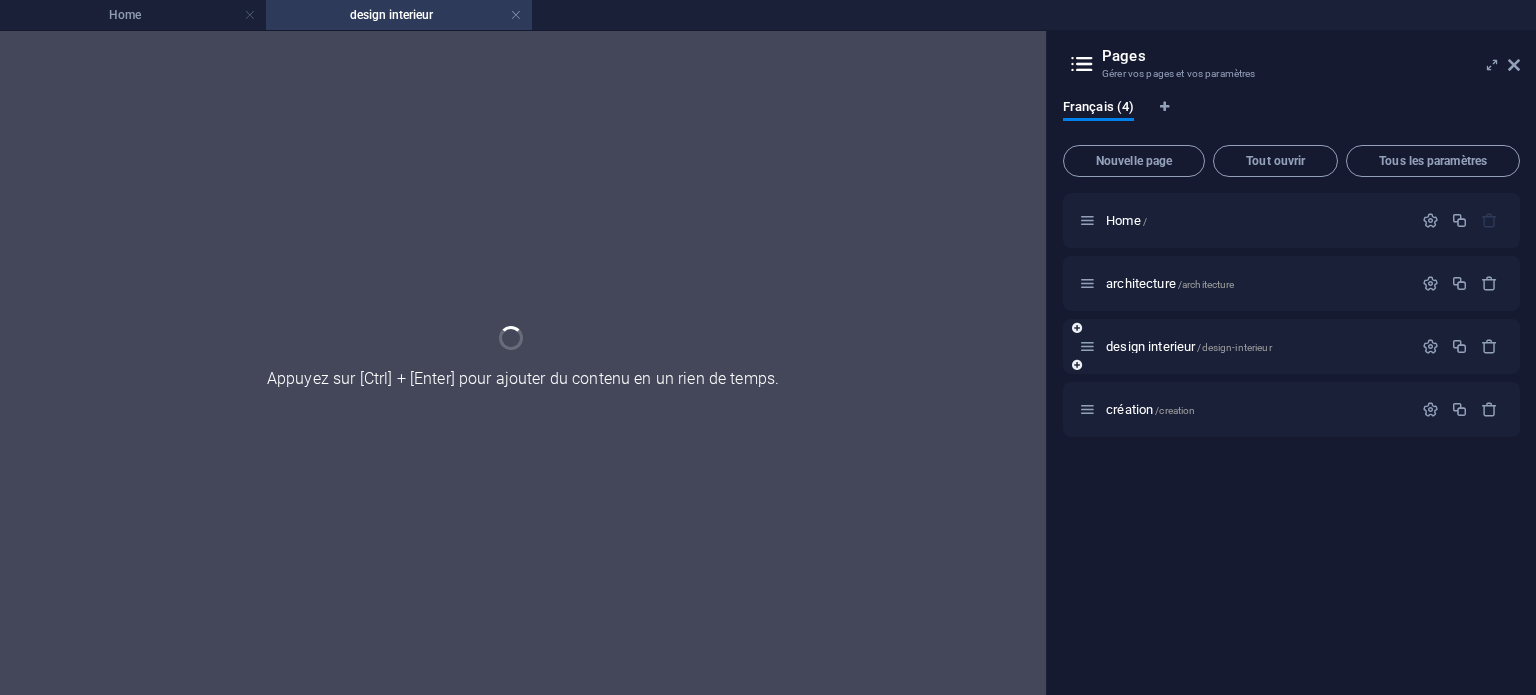scroll, scrollTop: 0, scrollLeft: 0, axis: both 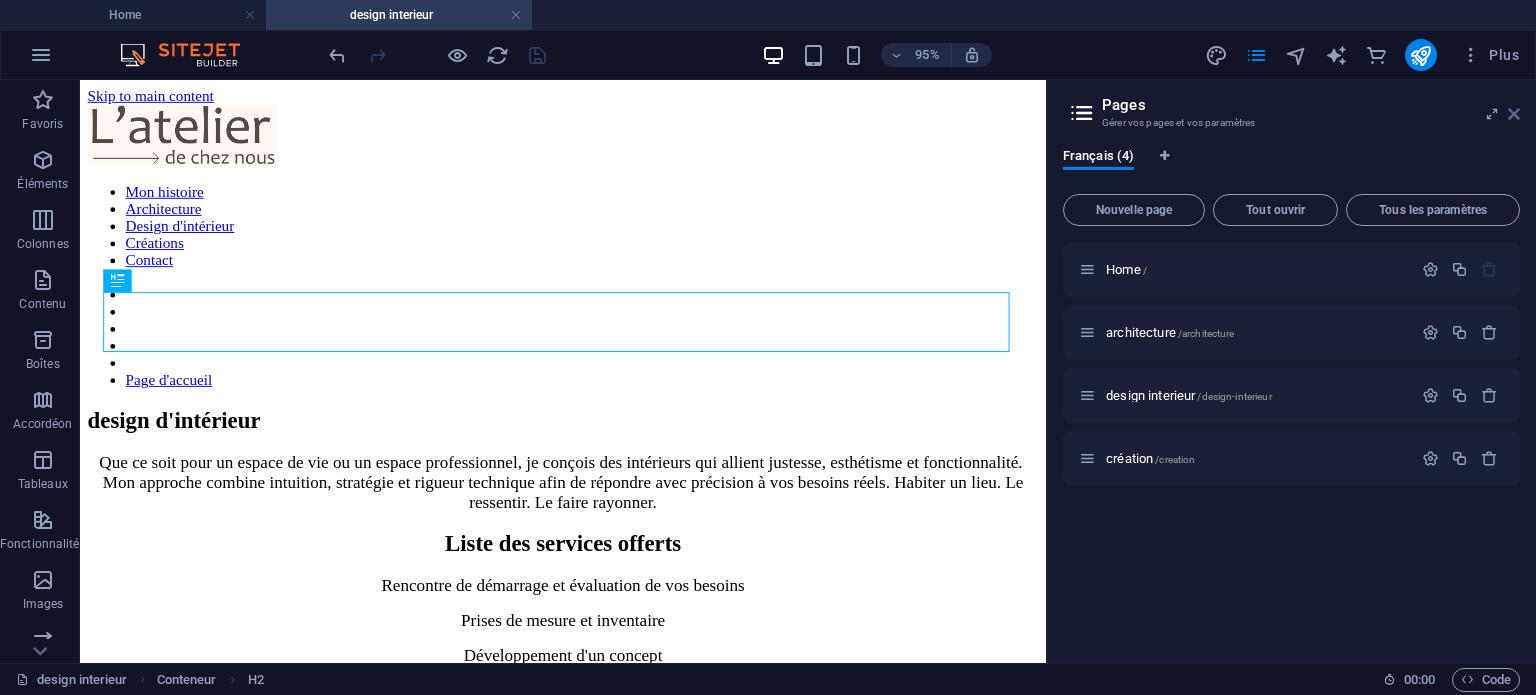 click at bounding box center (1514, 114) 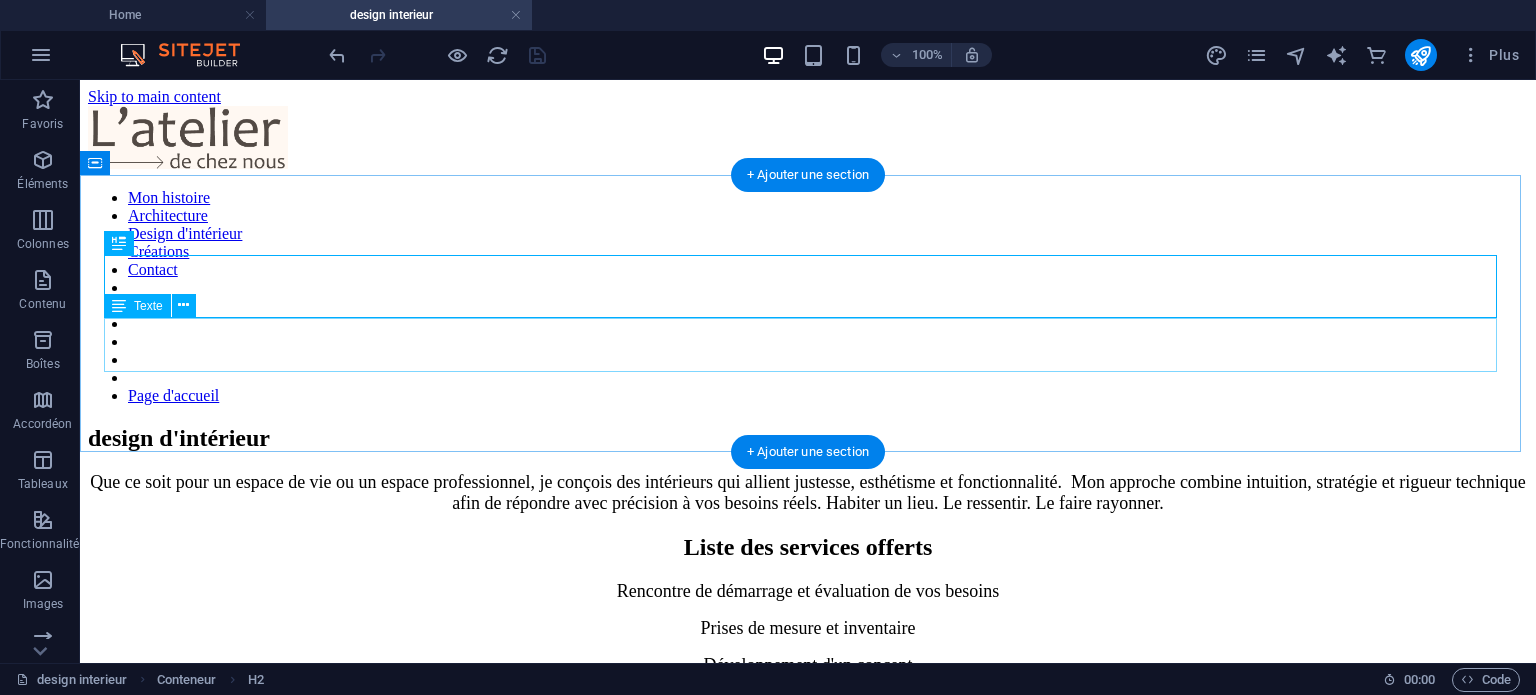 click on "Que ce soit pour un espace de vie ou un espace professionnel, je conçois des intérieurs qui allient justesse, esthétisme et fonctionnalité.  Mon approche combine intuition, stratégie et rigueur technique afin de répondre avec précision à vos besoins réels. Habiter un lieu. Le ressentir. Le faire rayonner." at bounding box center [808, 493] 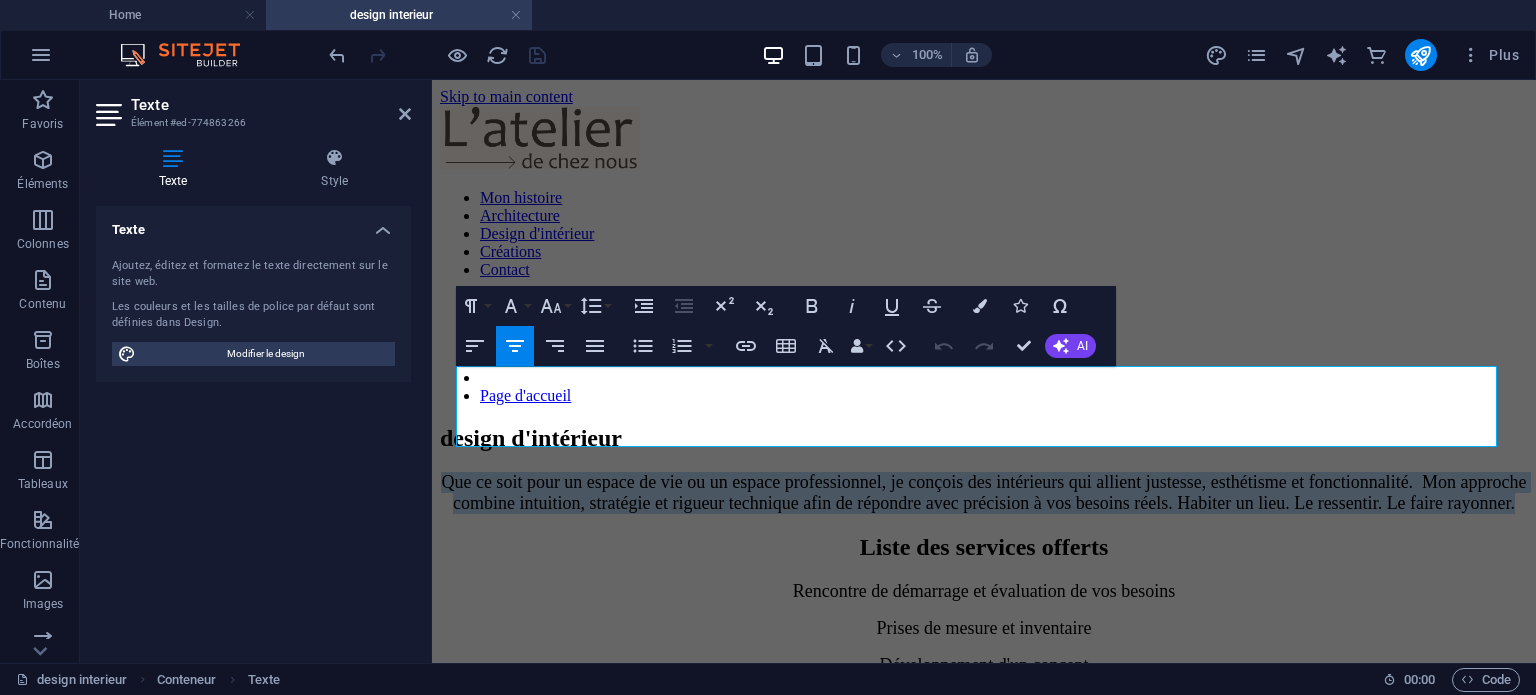 drag, startPoint x: 1189, startPoint y: 432, endPoint x: 376, endPoint y: 359, distance: 816.2708 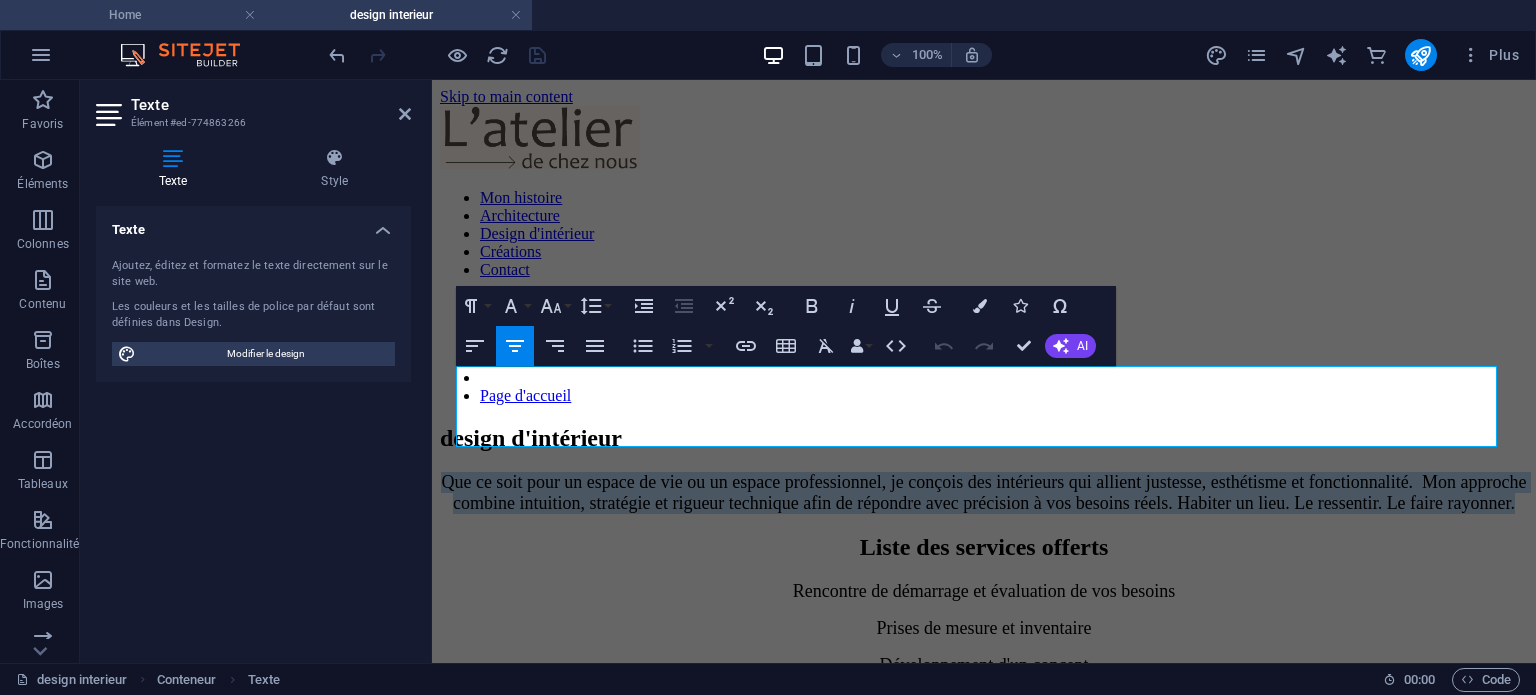 click on "Home" at bounding box center (133, 15) 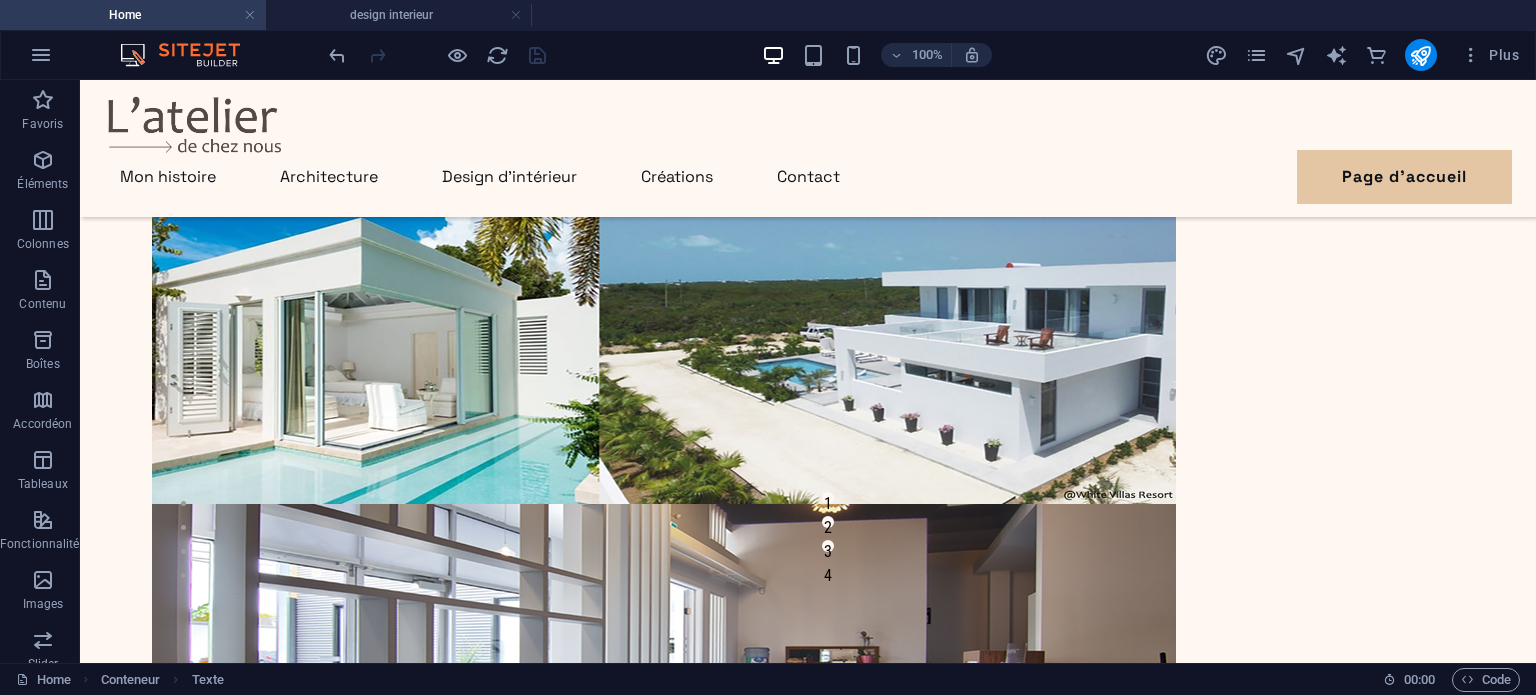 scroll, scrollTop: 2749, scrollLeft: 0, axis: vertical 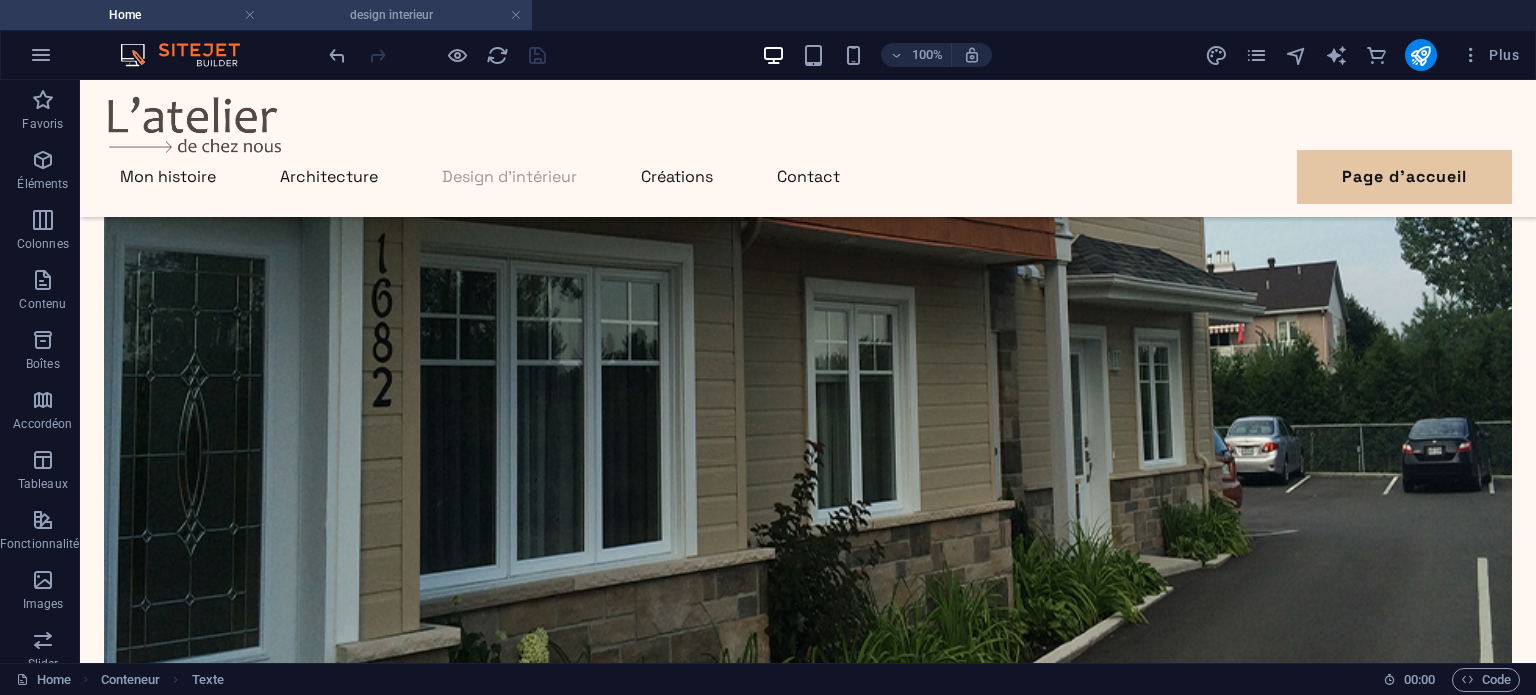 click on "design interieur" at bounding box center (399, 15) 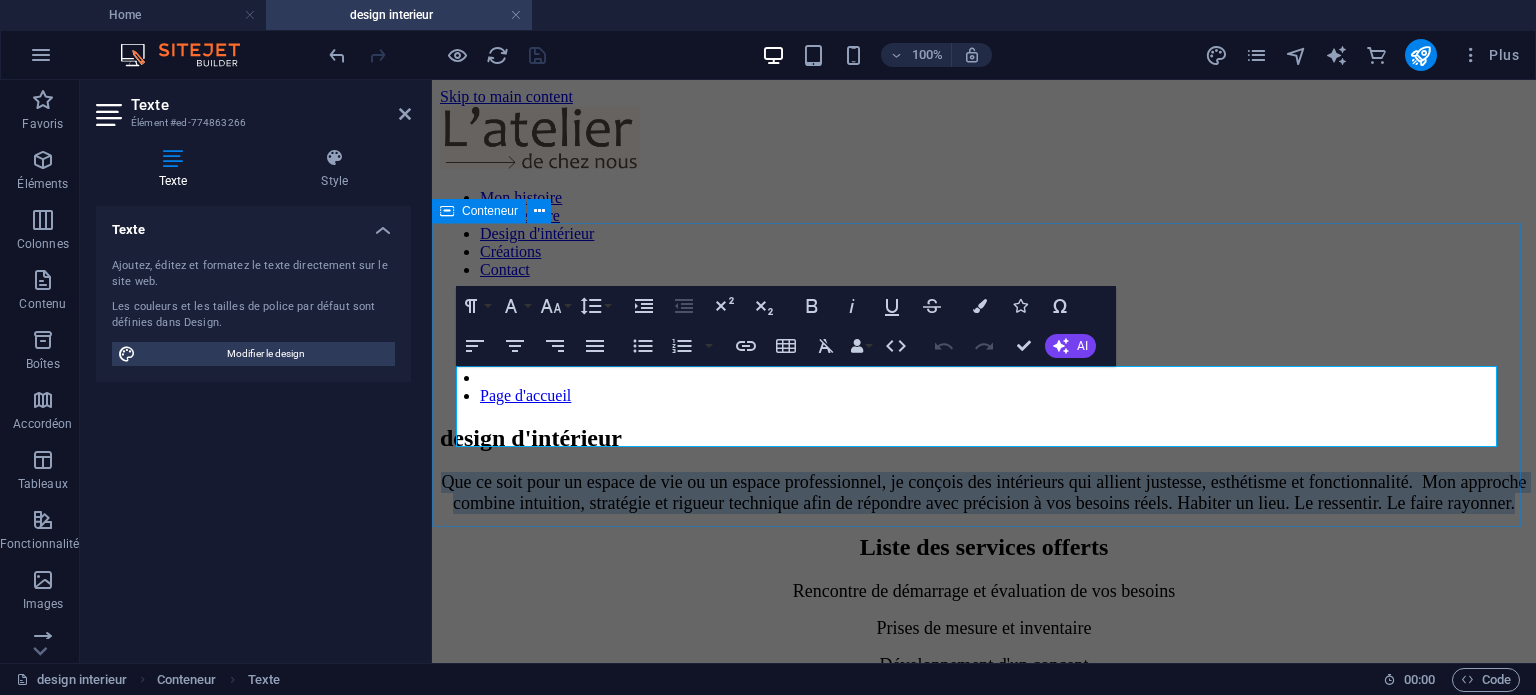 drag, startPoint x: 801, startPoint y: 458, endPoint x: 838, endPoint y: 497, distance: 53.75872 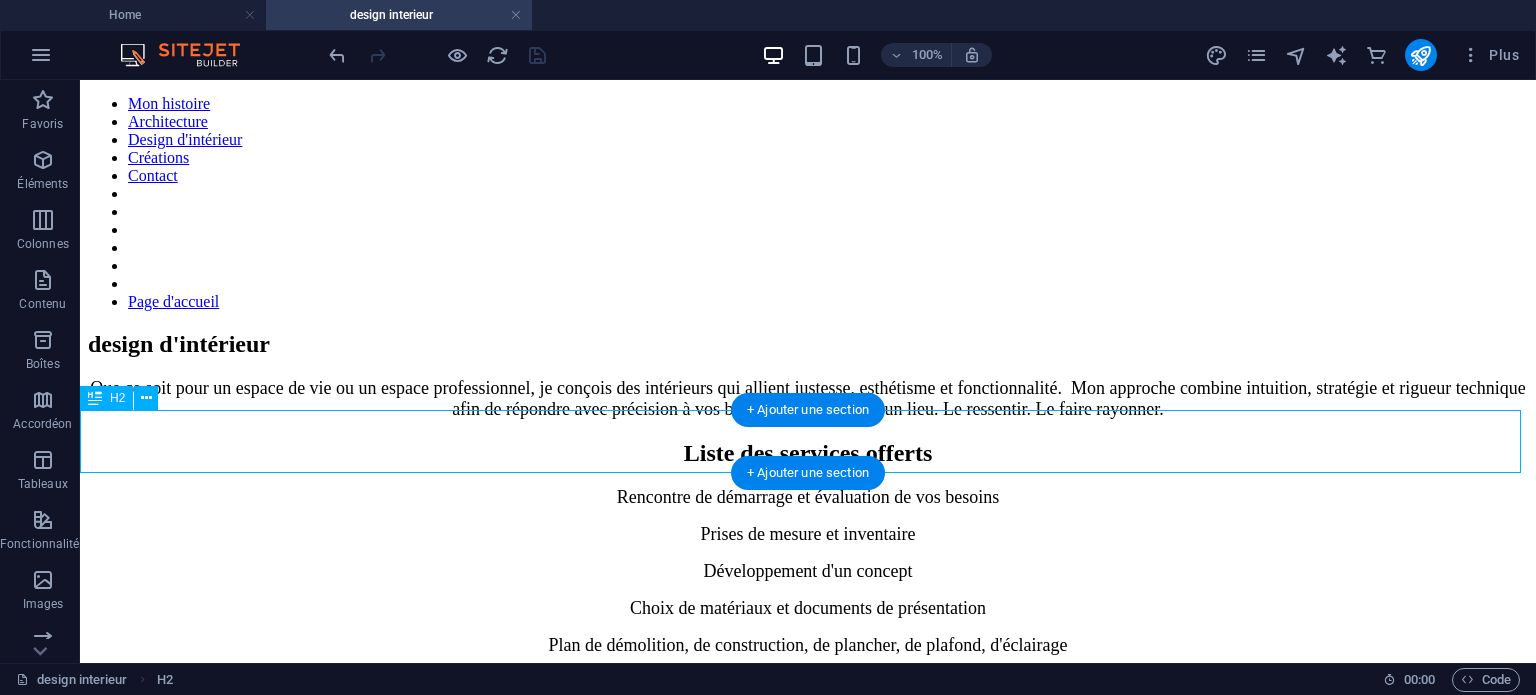 scroll, scrollTop: 0, scrollLeft: 0, axis: both 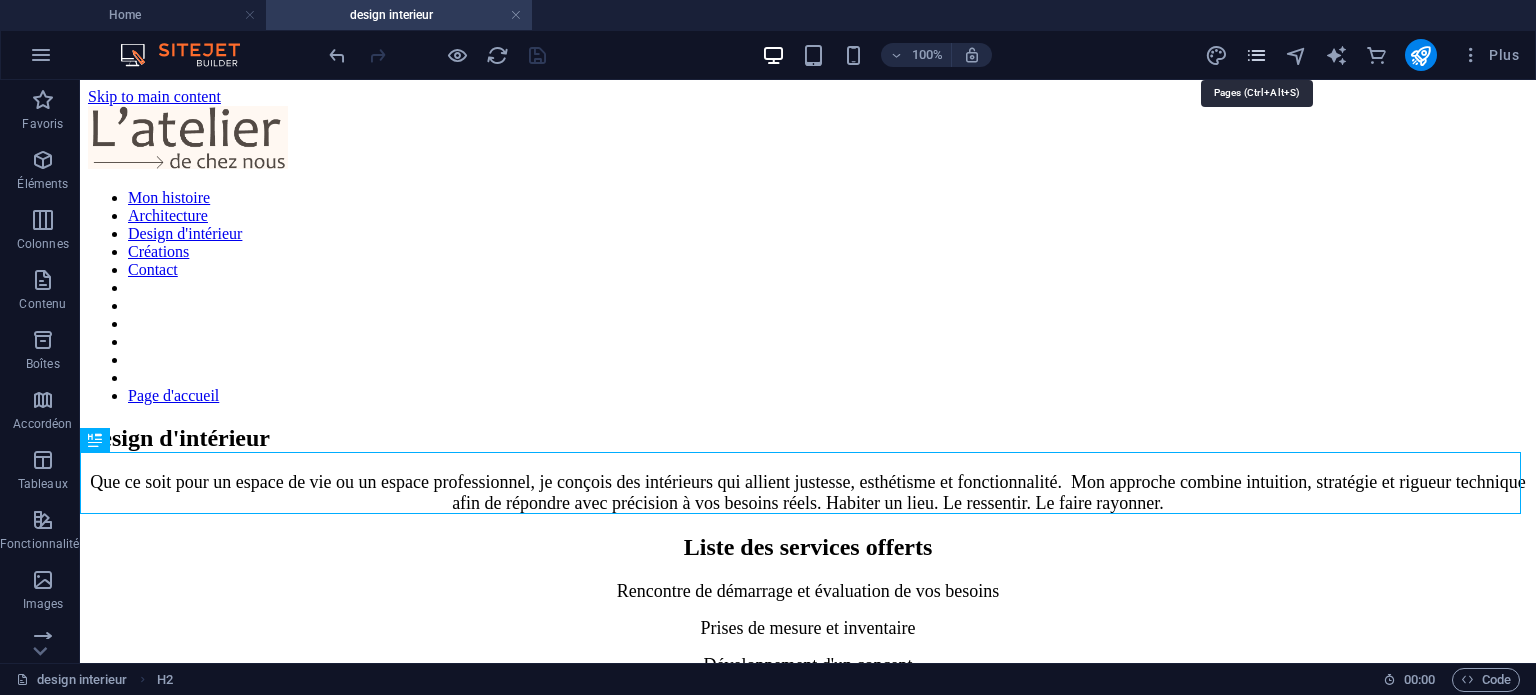 click at bounding box center [1256, 55] 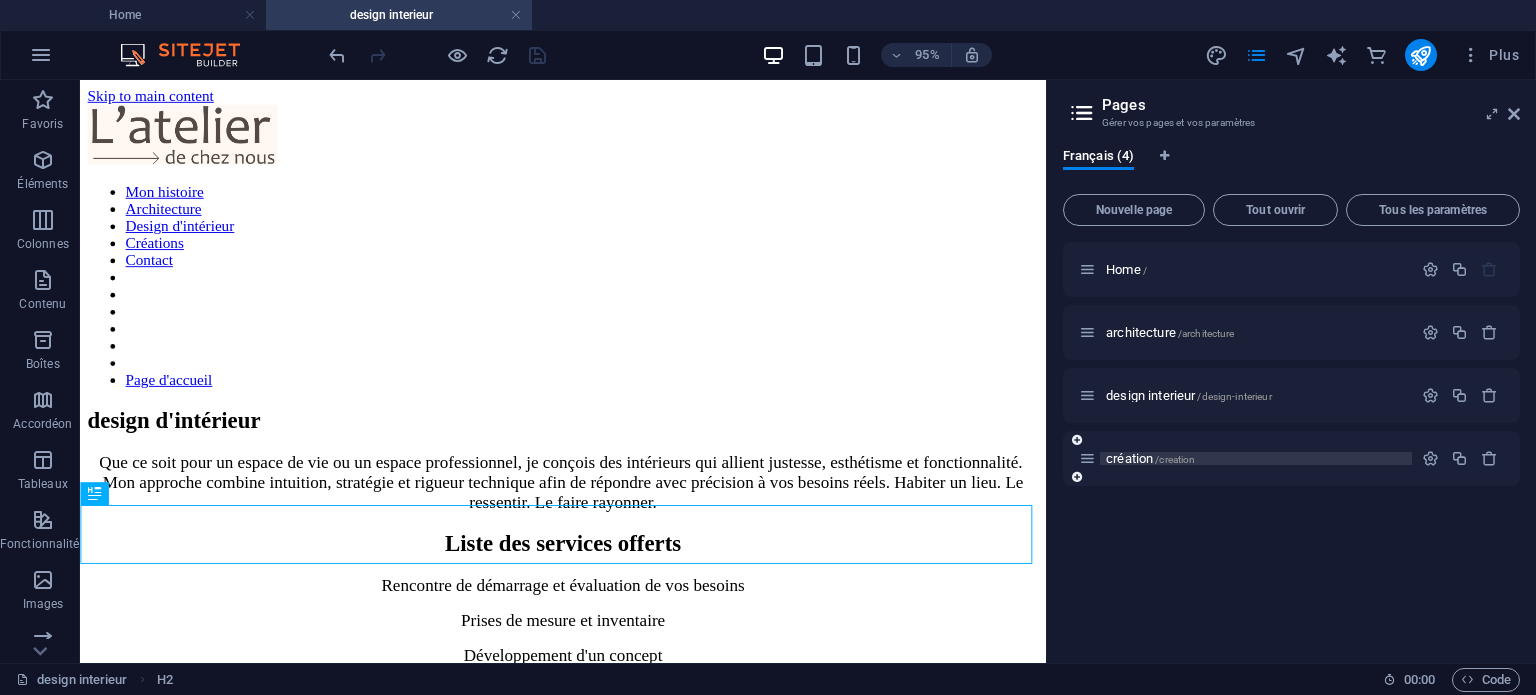 click on "création /creation" at bounding box center [1256, 458] 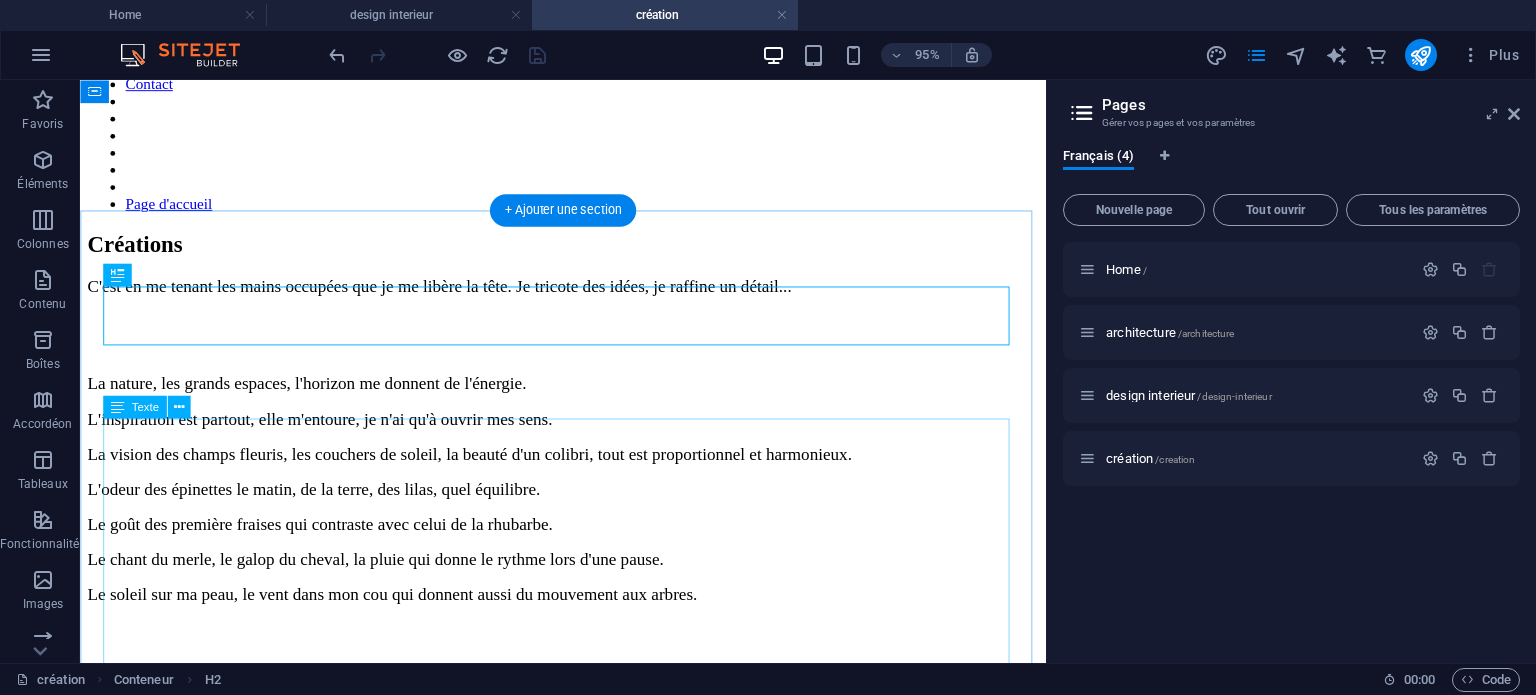 scroll, scrollTop: 0, scrollLeft: 0, axis: both 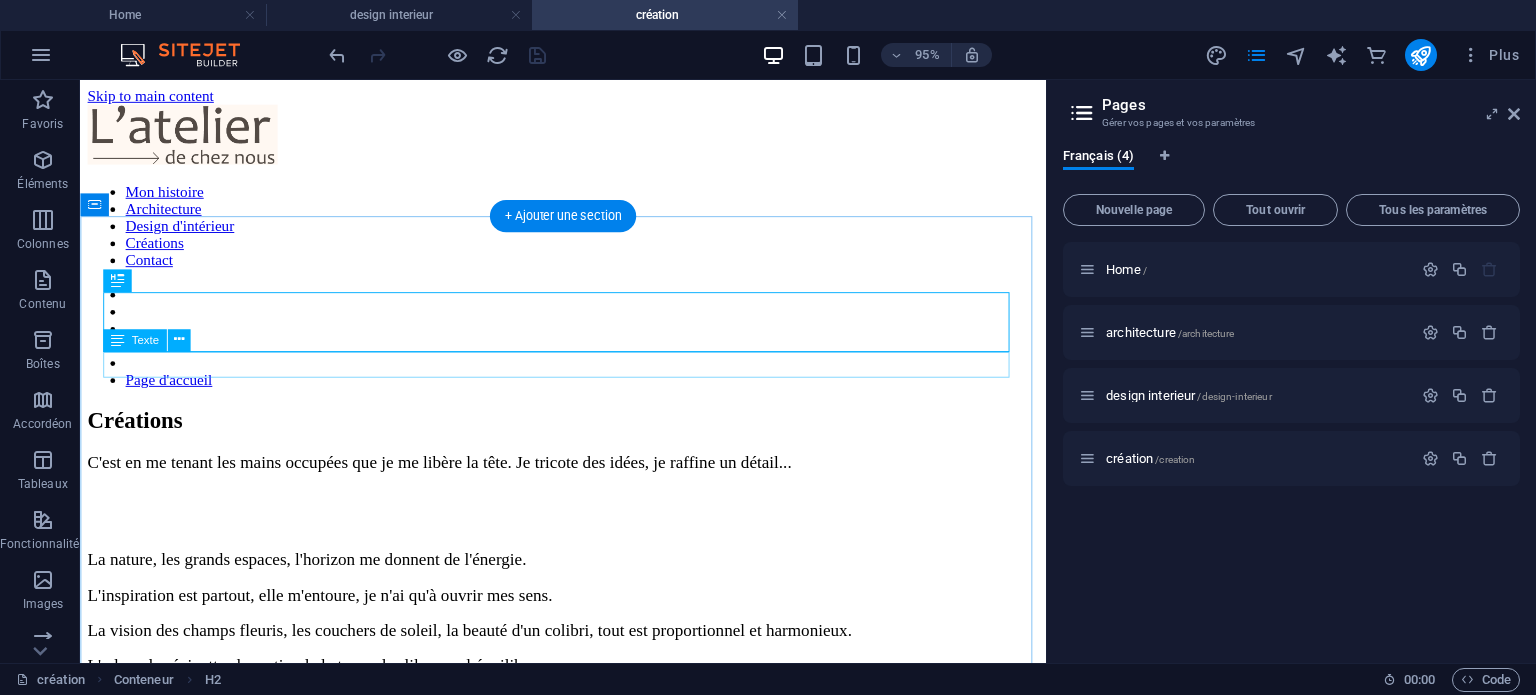 click on "C'est en me tenant les mains occupées que je me libère la tête. Je tricote des idées, je raffine un détail..." at bounding box center [588, 482] 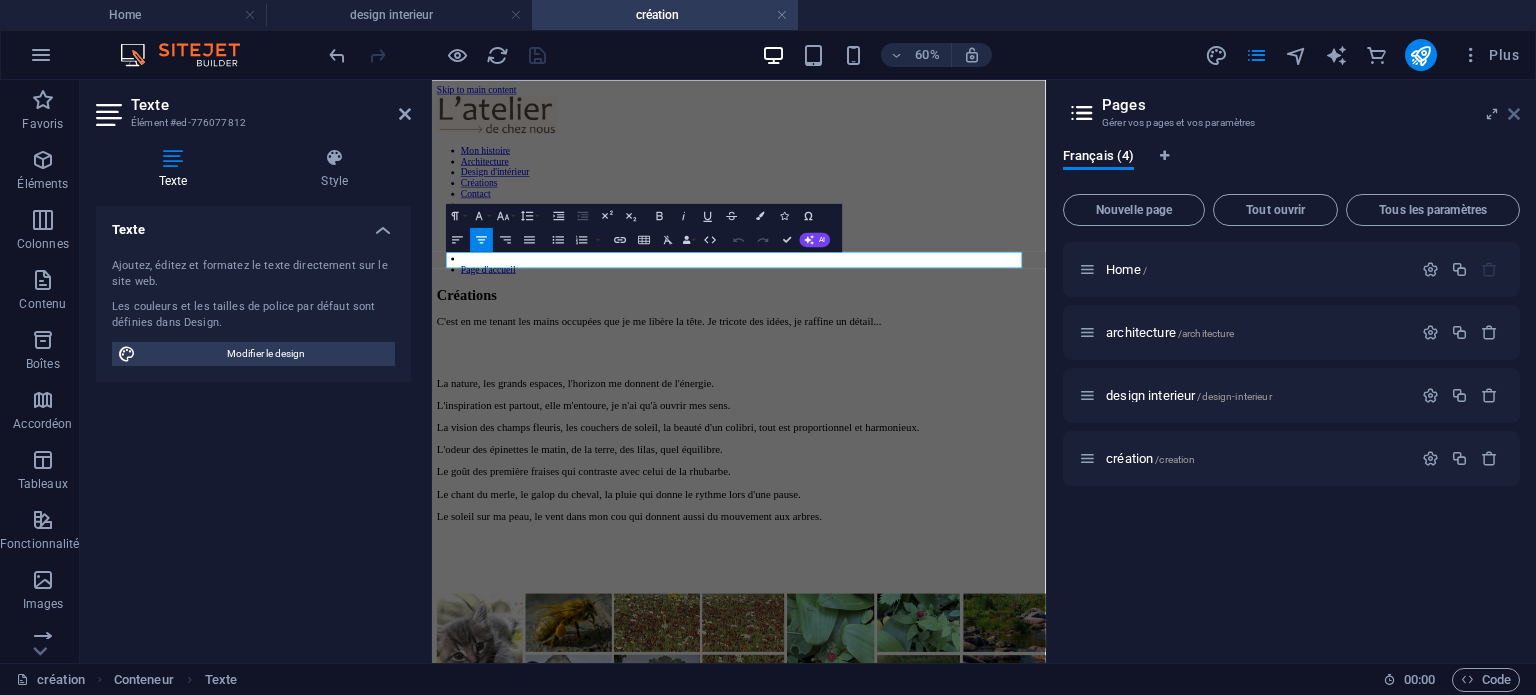 click at bounding box center [1514, 114] 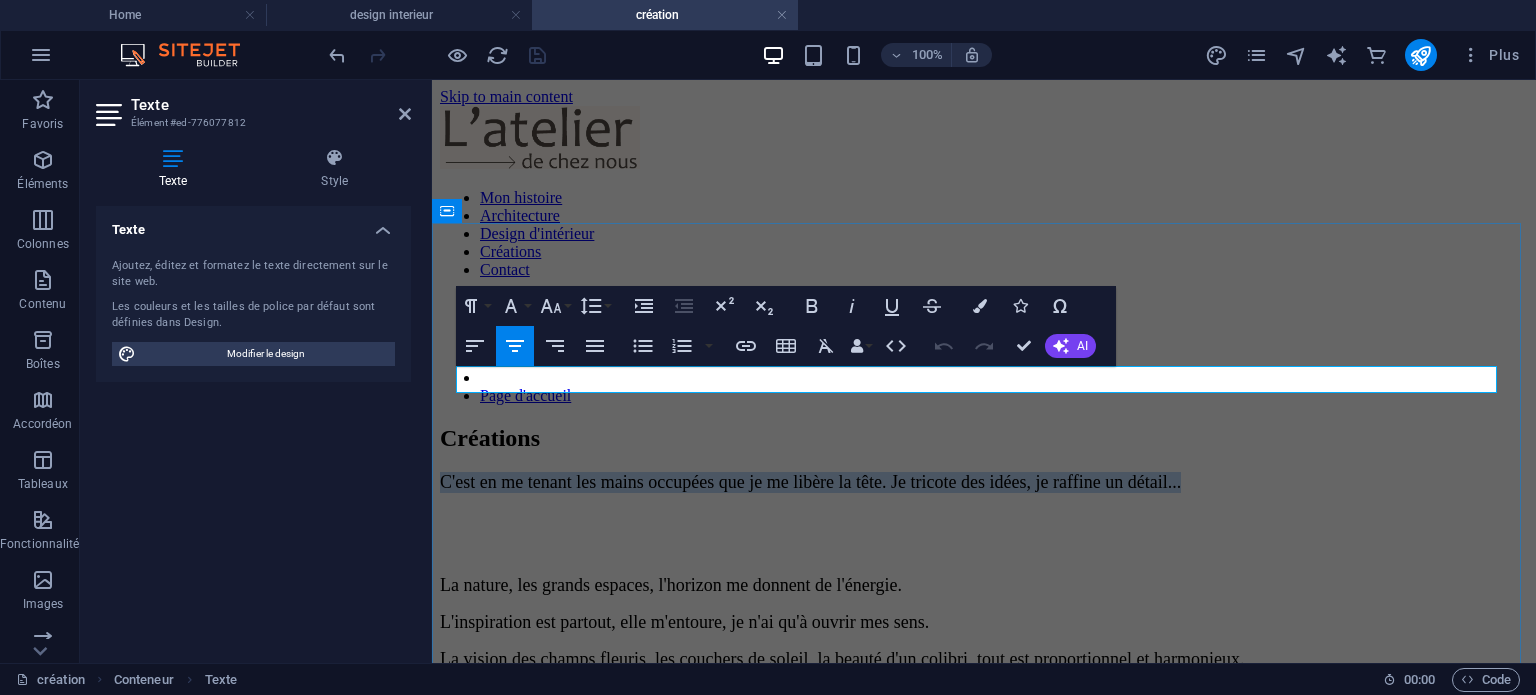 drag, startPoint x: 1401, startPoint y: 380, endPoint x: 443, endPoint y: 388, distance: 958.0334 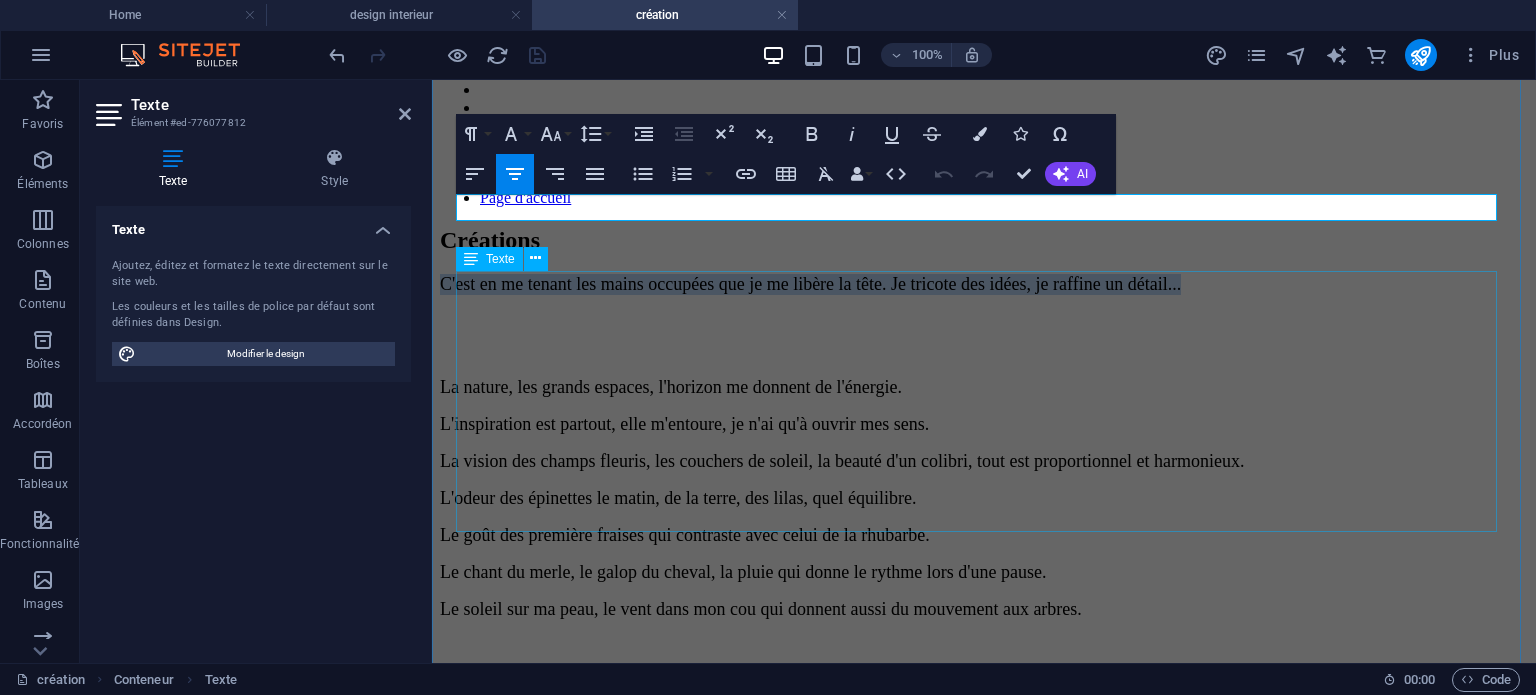 scroll, scrollTop: 200, scrollLeft: 0, axis: vertical 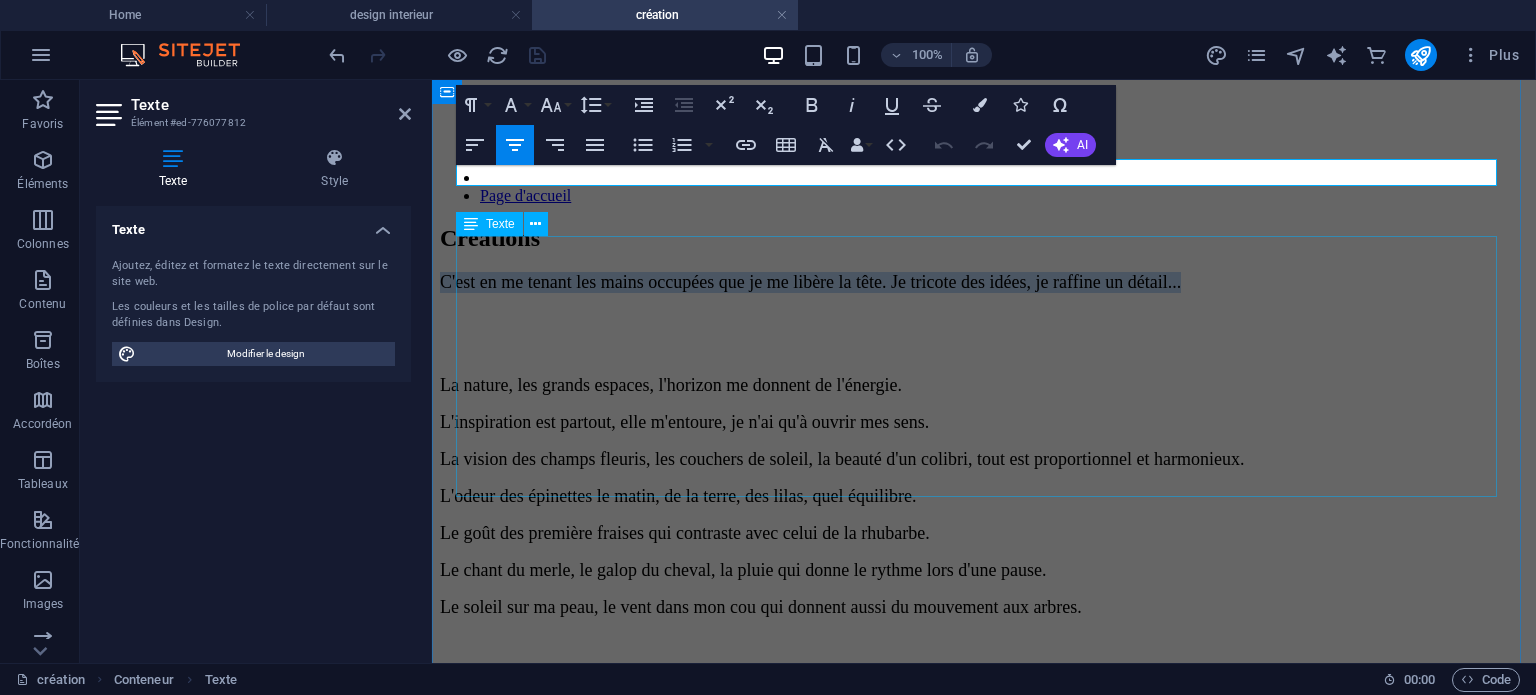 click on "La nature, les grands espaces, l'horizon me donnent de l'énergie. L'inspiration est partout, elle m'entoure, je n'ai qu'à ouvrir mes sens. La vision des champs fleuris, les couchers de soleil, la beauté d'un colibri, tout est proportionnel et harmonieux. L'odeur des épinettes le matin, de la terre, des lilas, quel équilibre. Le goût des première fraises qui contraste avec celui de la rhubarbe. Le chant du merle, le galop du cheval, la pluie qui donne le rythme lors d'une pause. Le soleil sur ma peau, le vent dans mon cou qui donnent aussi du mouvement aux arbres." at bounding box center (984, 547) 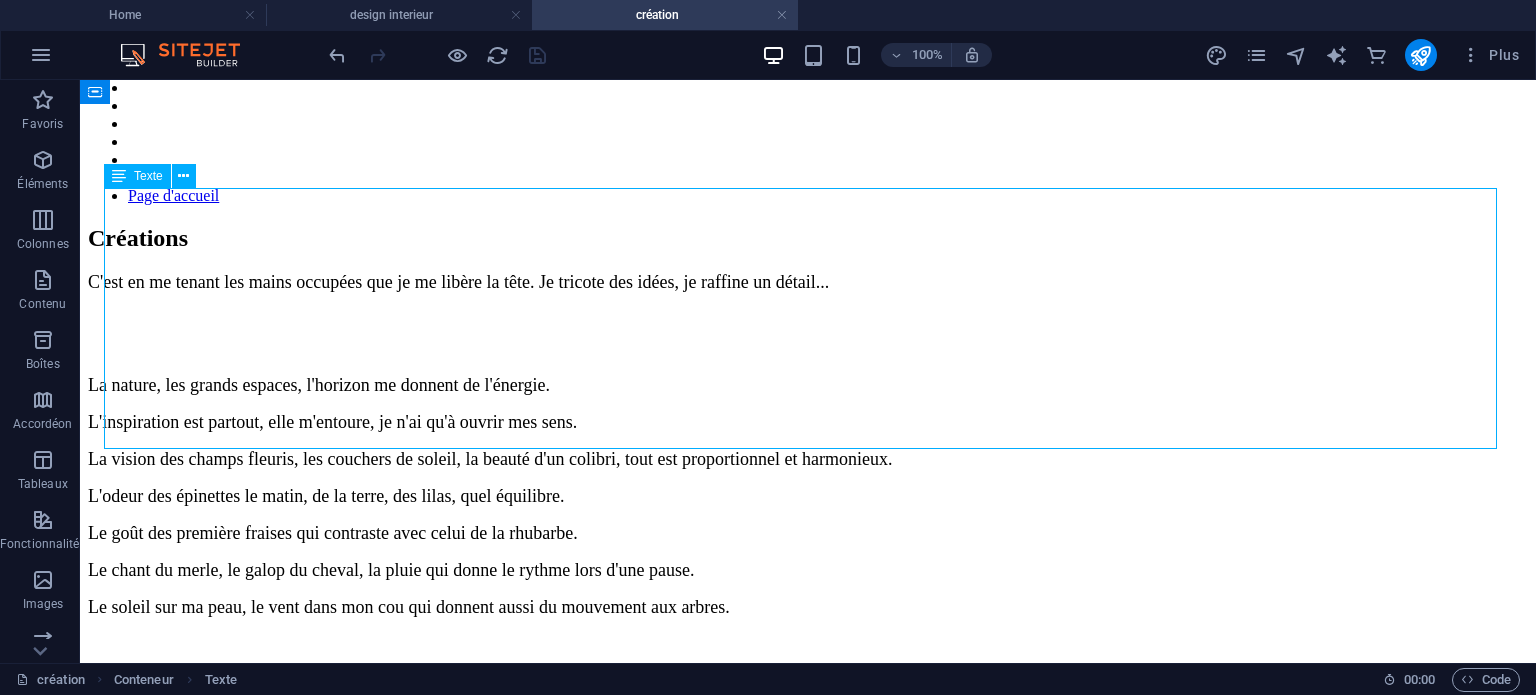 click on "La nature, les grands espaces, l'horizon me donnent de l'énergie. L'inspiration est partout, elle m'entoure, je n'ai qu'à ouvrir mes sens. La vision des champs fleuris, les couchers de soleil, la beauté d'un colibri, tout est proportionnel et harmonieux. L'odeur des épinettes le matin, de la terre, des lilas, quel équilibre. Le goût des première fraises qui contraste avec celui de la rhubarbe. Le chant du merle, le galop du cheval, la pluie qui donne le rythme lors d'une pause. Le soleil sur ma peau, le vent dans mon cou qui donnent aussi du mouvement aux arbres." at bounding box center (808, 547) 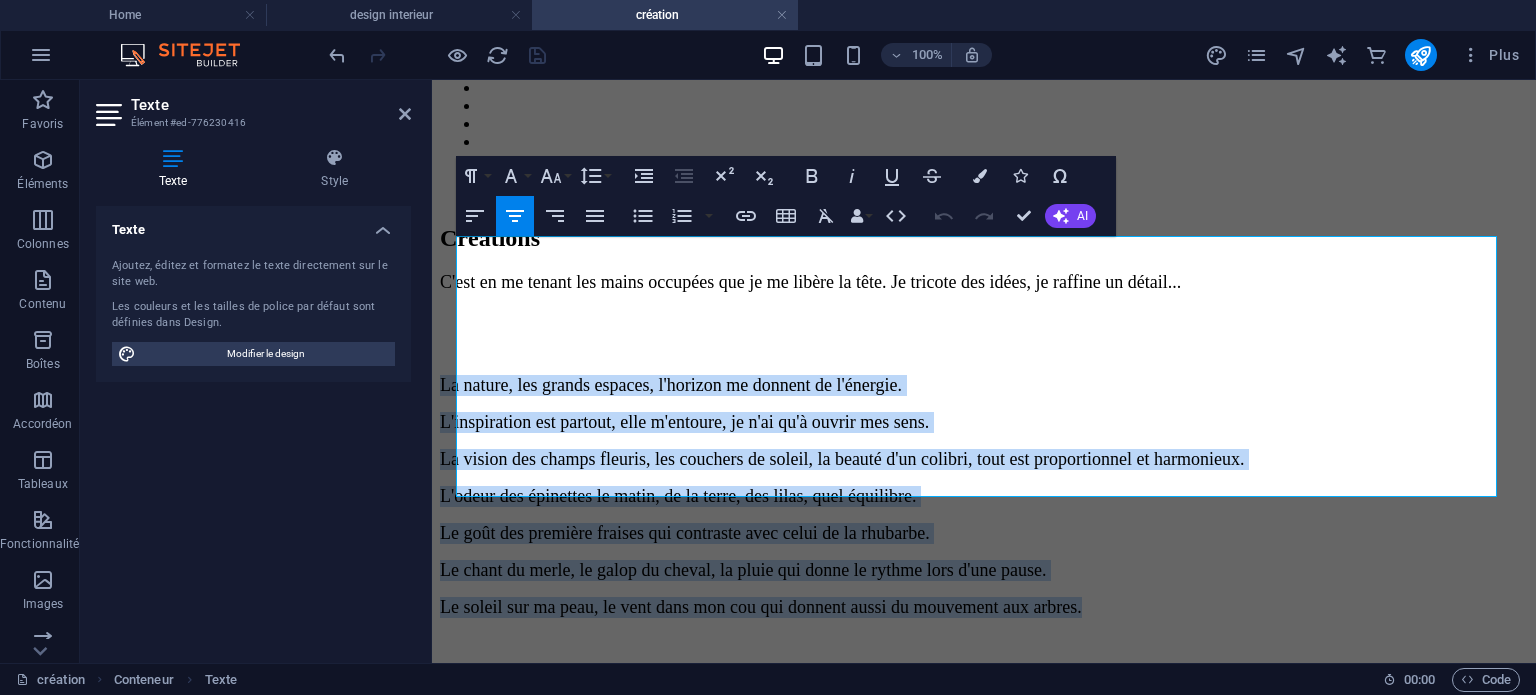 drag, startPoint x: 1351, startPoint y: 409, endPoint x: 850, endPoint y: 253, distance: 524.72565 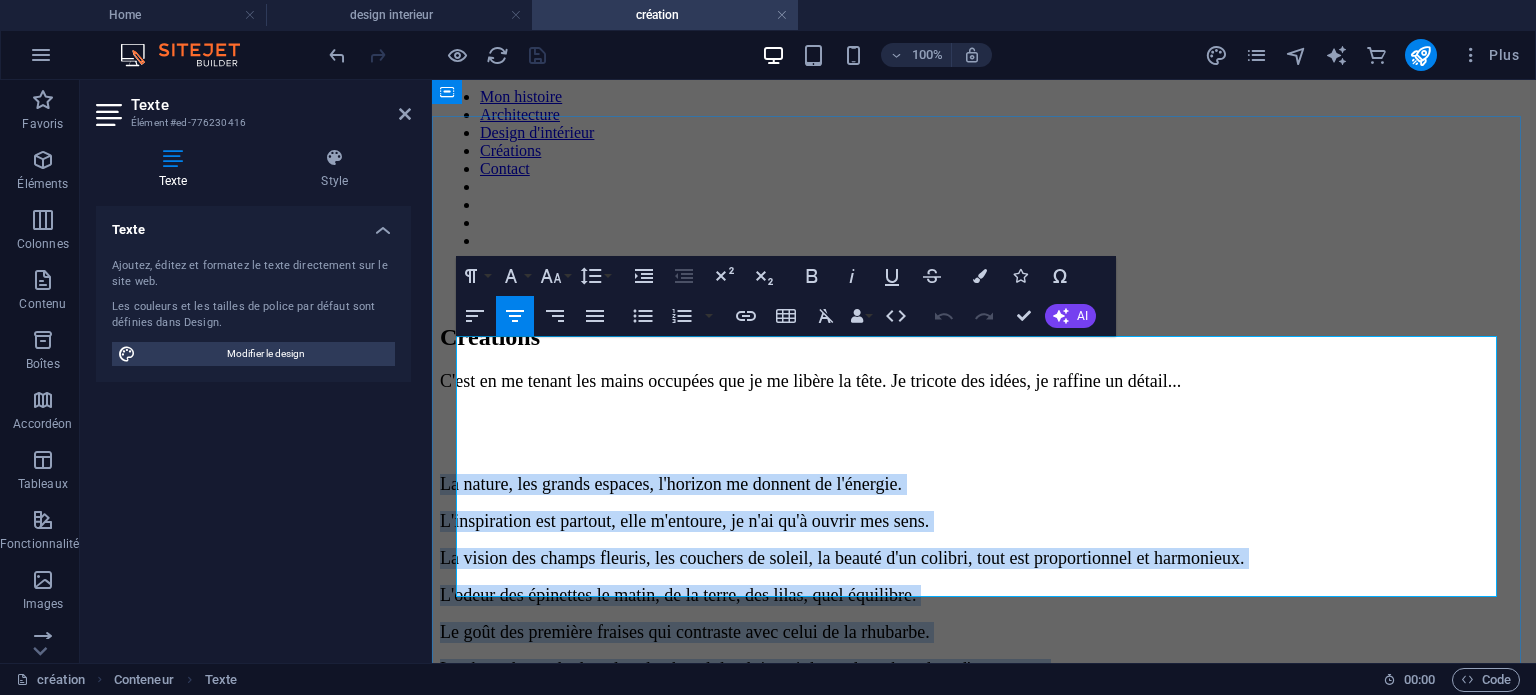 scroll, scrollTop: 106, scrollLeft: 0, axis: vertical 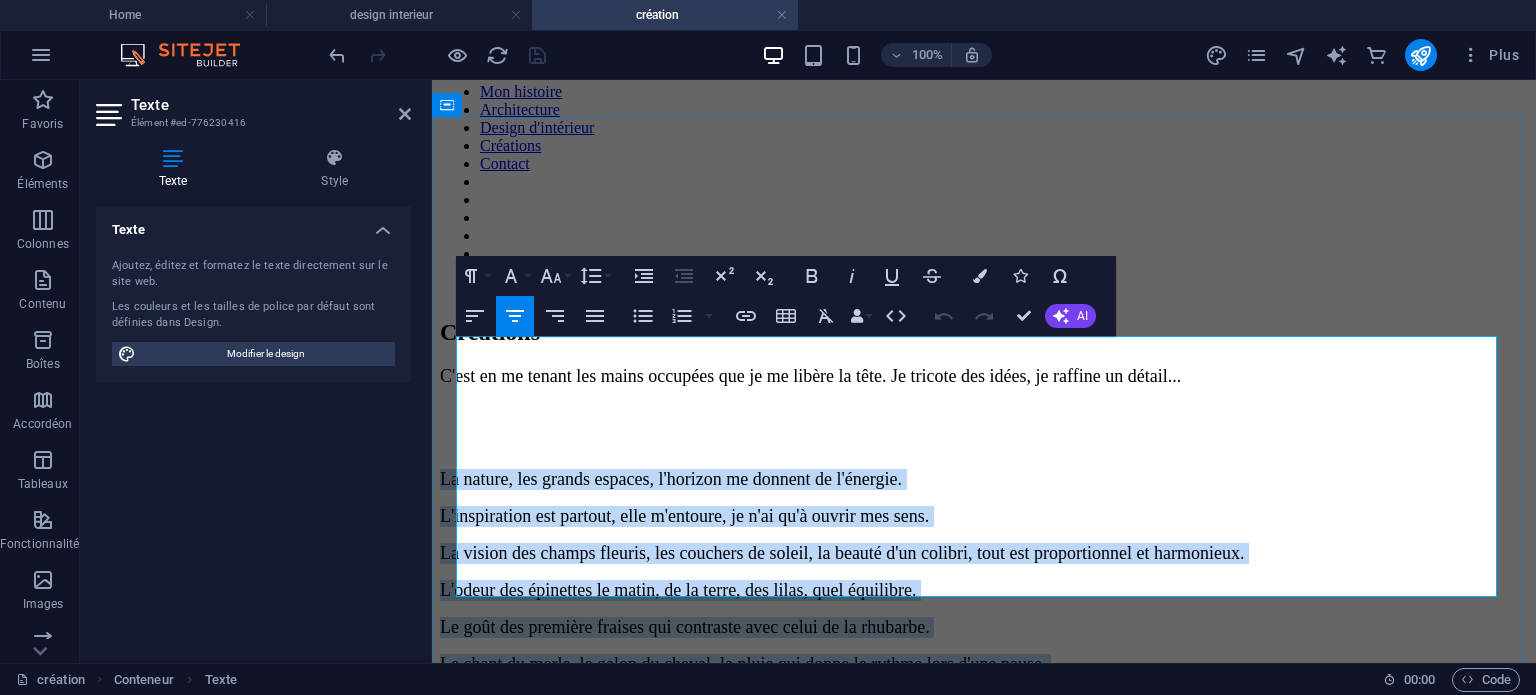 click on "Le soleil sur ma peau, le vent dans mon cou qui donnent aussi du mouvement aux arbres." at bounding box center [984, 701] 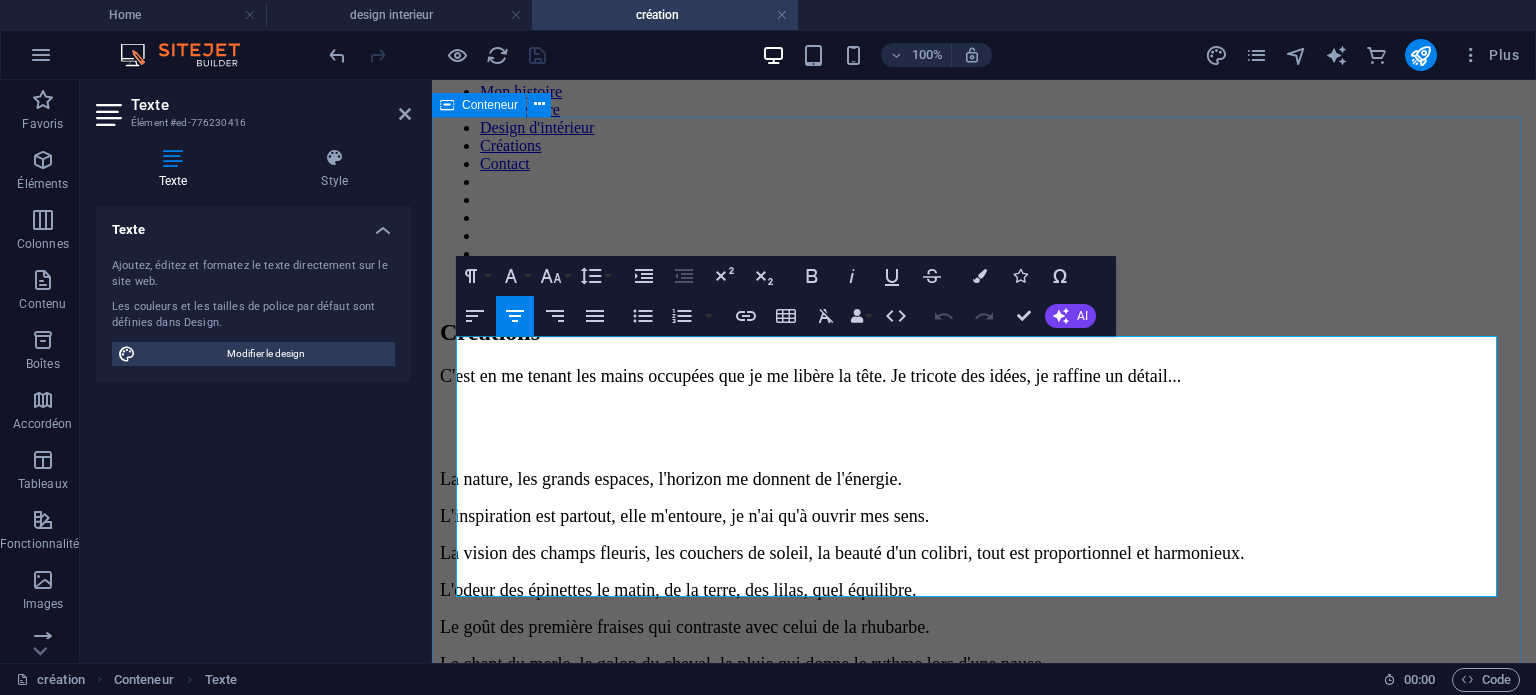 click on "Créations C'est en me tenant les mains occupées que je me libère la tête. Je tricote des idées, je raffine un détail... La nature, les grands espaces, l'horizon me donnent de l'énergie. L'inspiration est partout, elle m'entoure, je n'ai qu'à ouvrir mes sens. La vision des champs fleuris, les couchers de soleil, la beauté d'un colibri, tout est proportionnel et harmonieux. L'odeur des épinettes le matin, de la terre, des lilas, quel équilibre. Le goût des première fraises qui contraste avec celui de la rhubarbe. Le chant du merle, le galop du cheval, la pluie qui donne le rythme lors d'une pause. Le soleil sur ma peau, le vent dans mon cou qui donnent aussi du mouvement aux arbres." at bounding box center [984, 734] 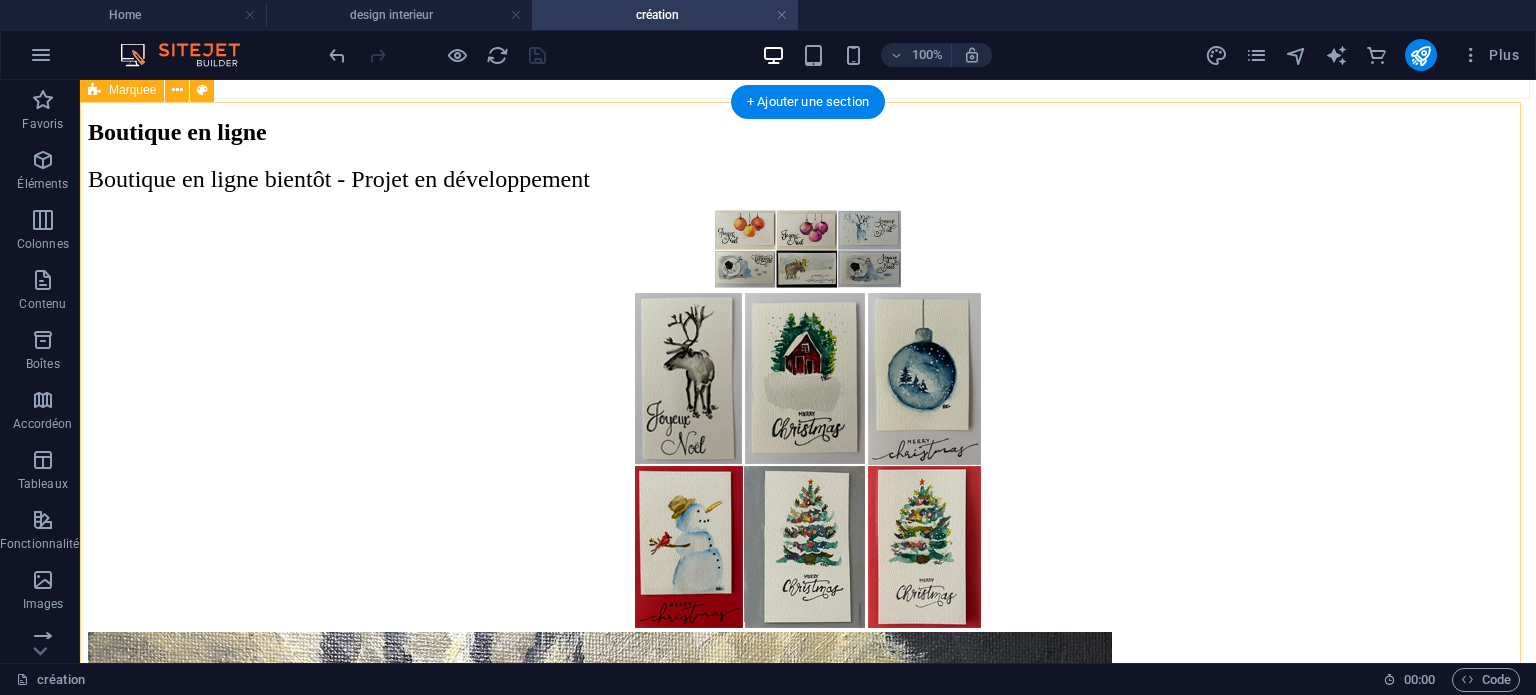 scroll, scrollTop: 1236, scrollLeft: 0, axis: vertical 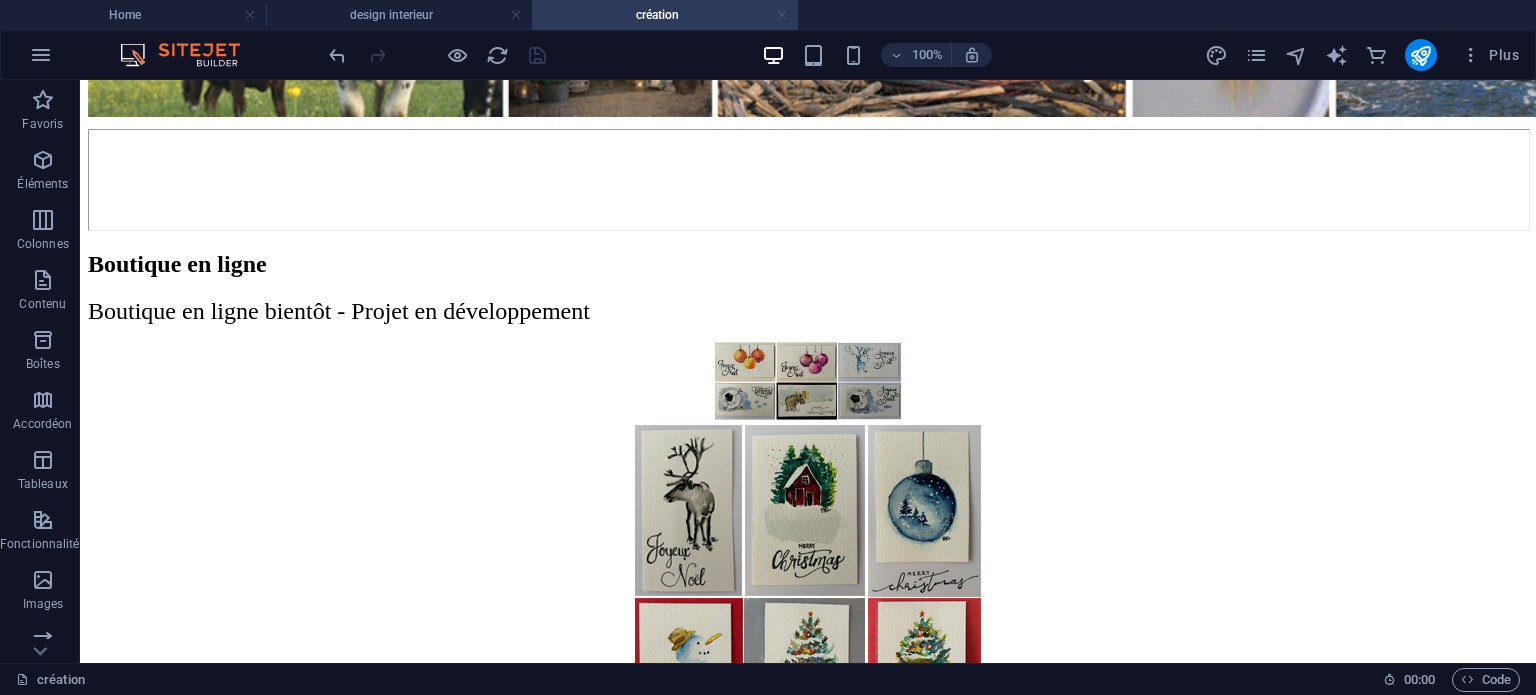 click at bounding box center (782, 15) 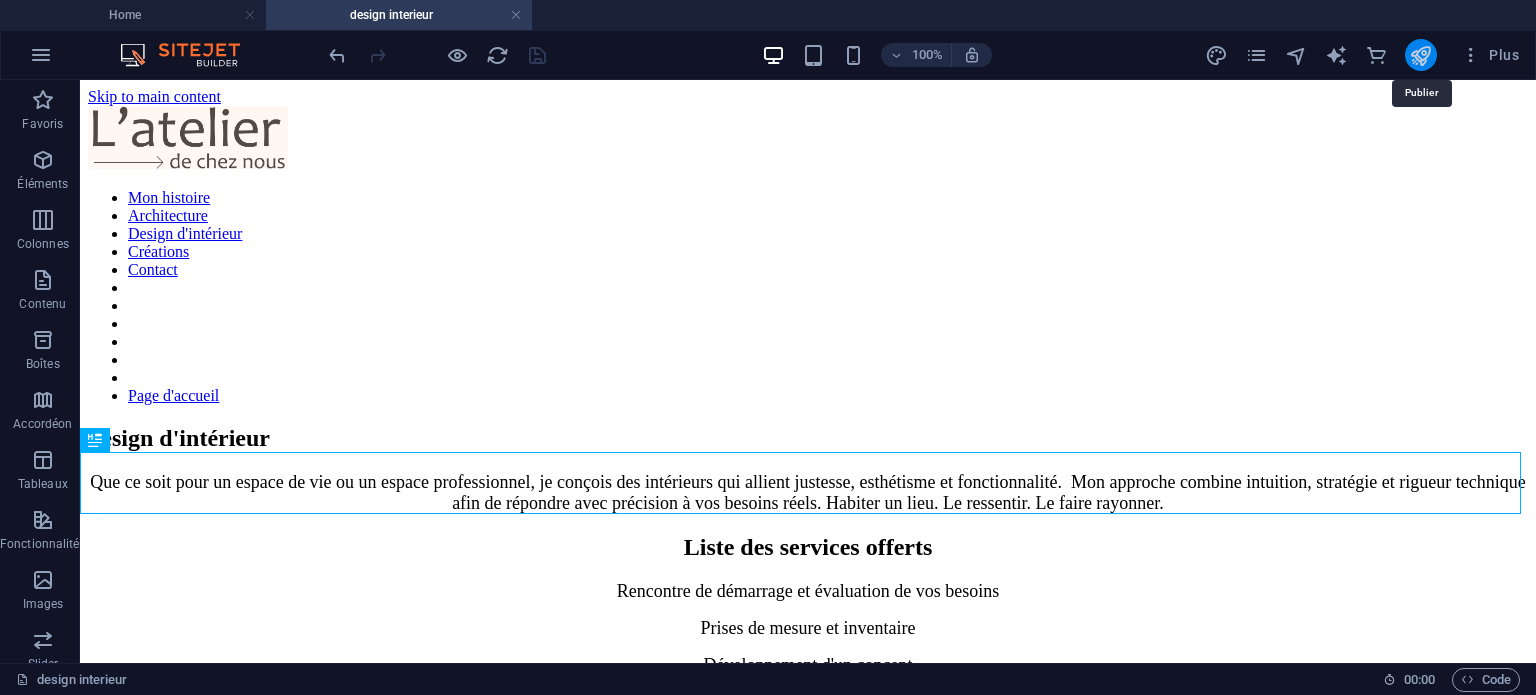 click at bounding box center (1420, 55) 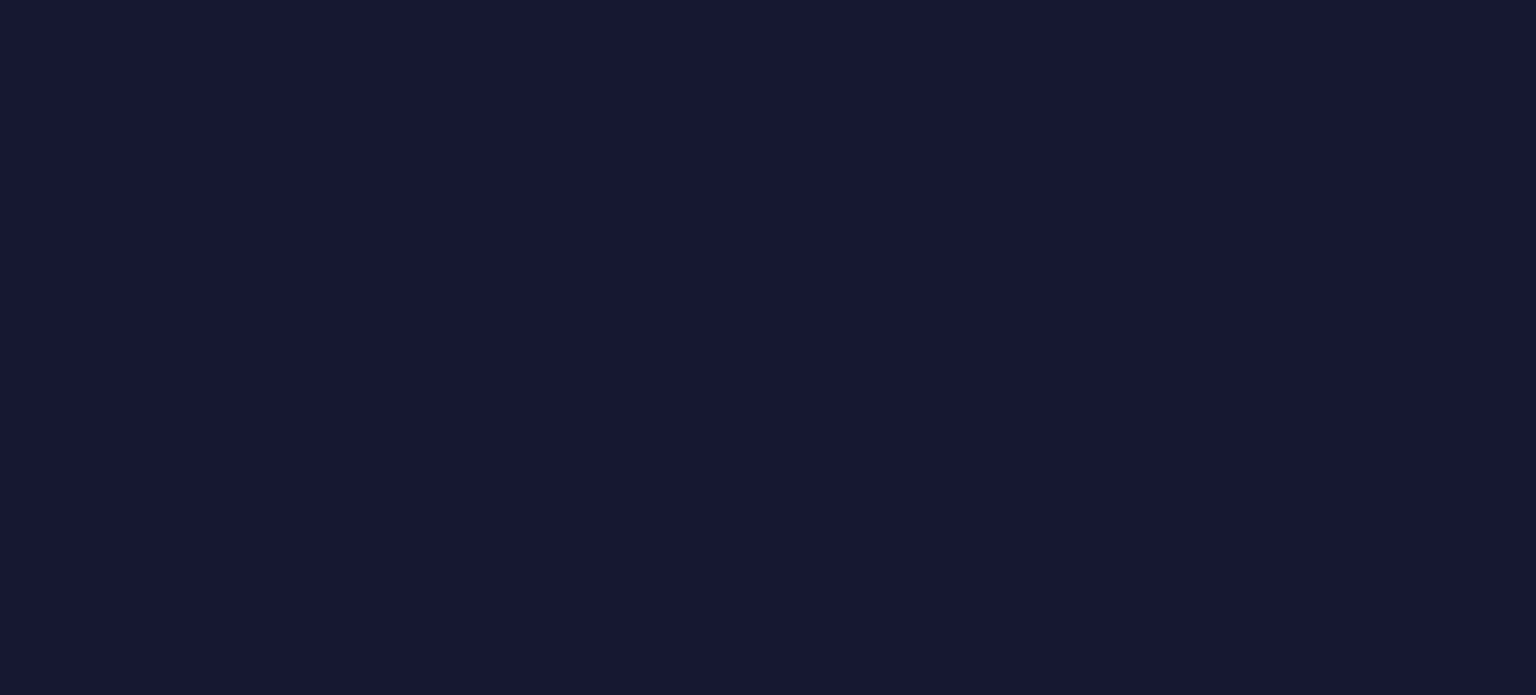 scroll, scrollTop: 0, scrollLeft: 0, axis: both 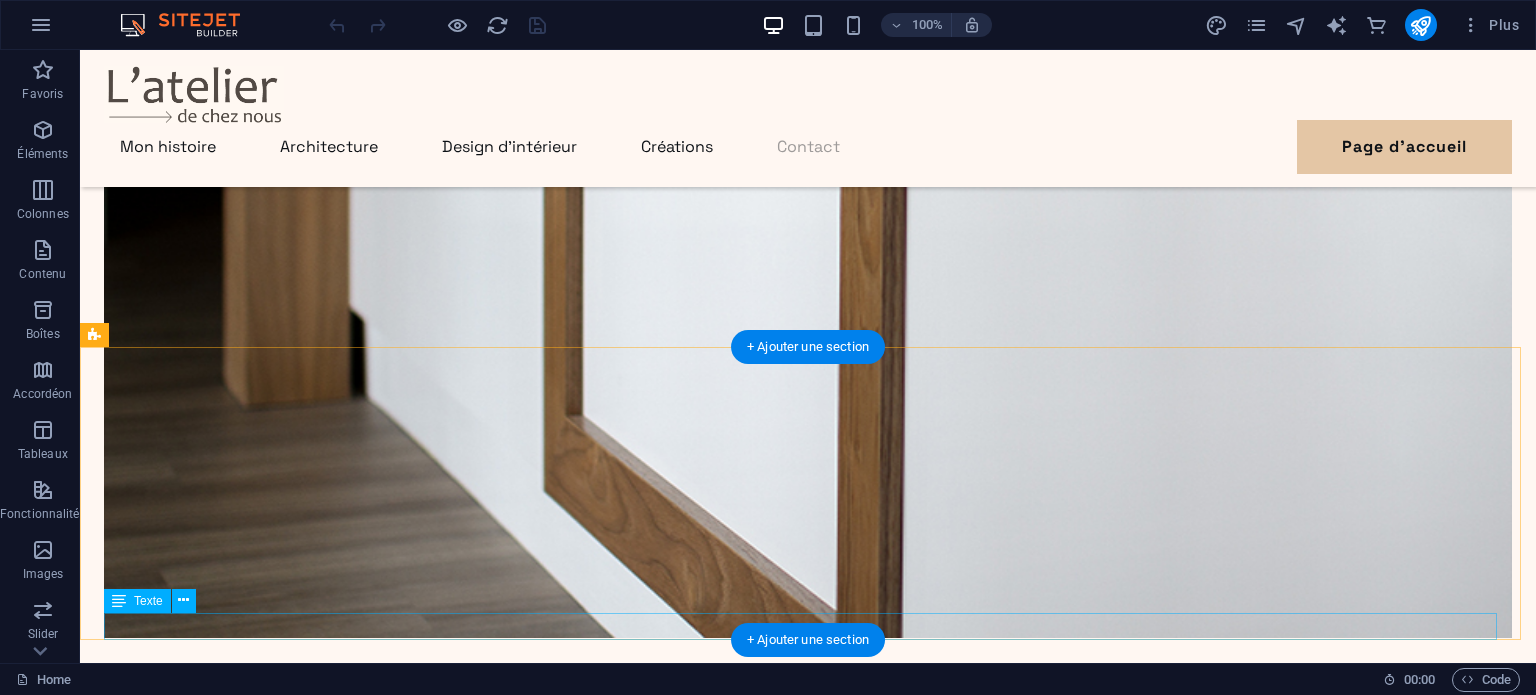 click on "[EMAIL_ADDRESS][DOMAIN_NAME]     [PHONE_NUMBER]     [GEOGRAPHIC_DATA]" at bounding box center (808, 5891) 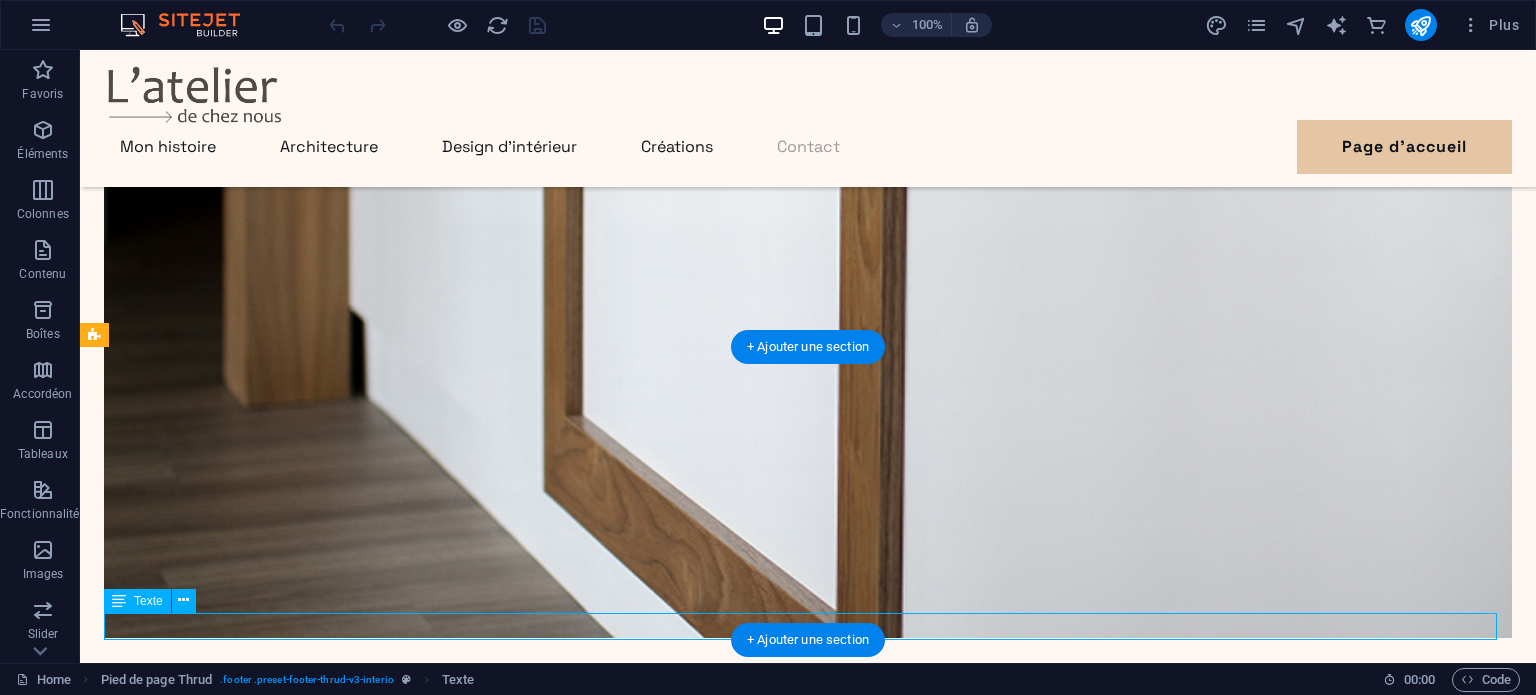 click on "[EMAIL_ADDRESS][DOMAIN_NAME]     [PHONE_NUMBER]     [GEOGRAPHIC_DATA]" at bounding box center (808, 5891) 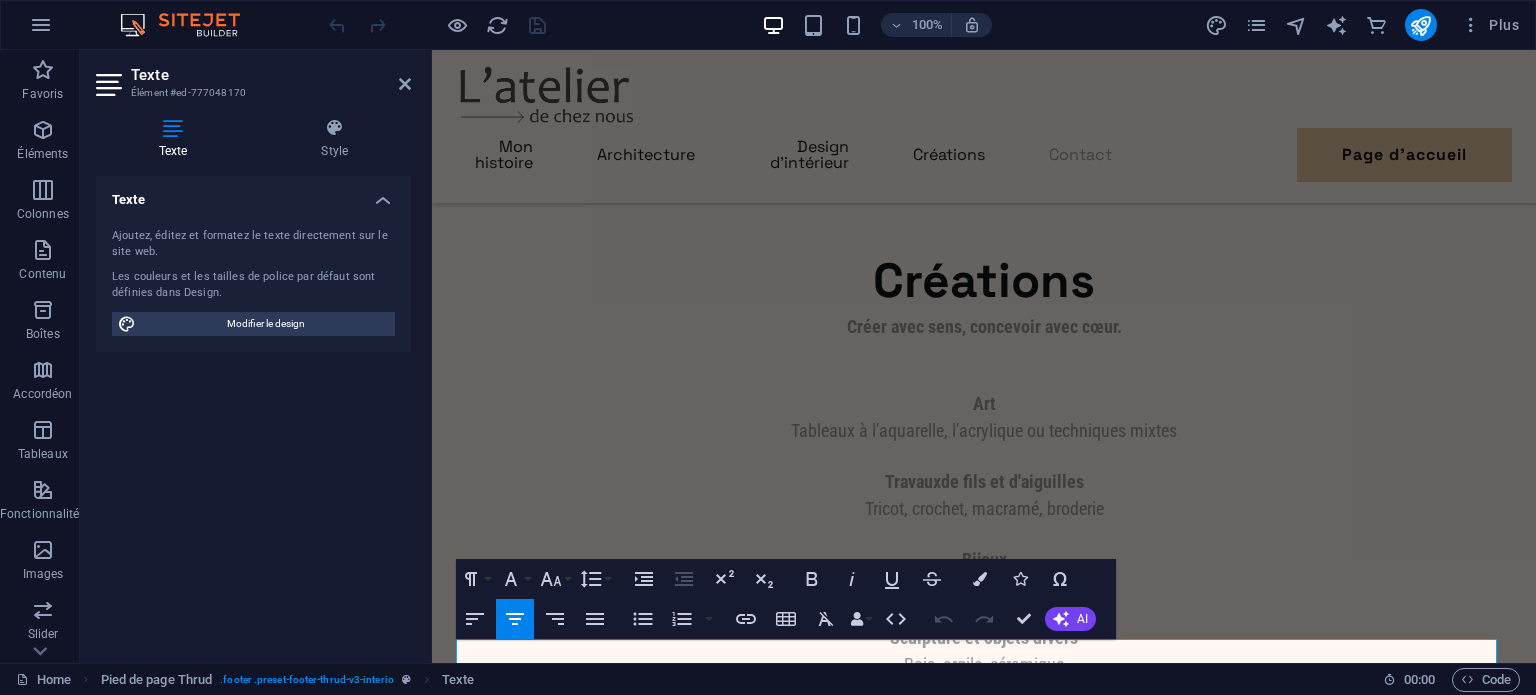 scroll, scrollTop: 5429, scrollLeft: 0, axis: vertical 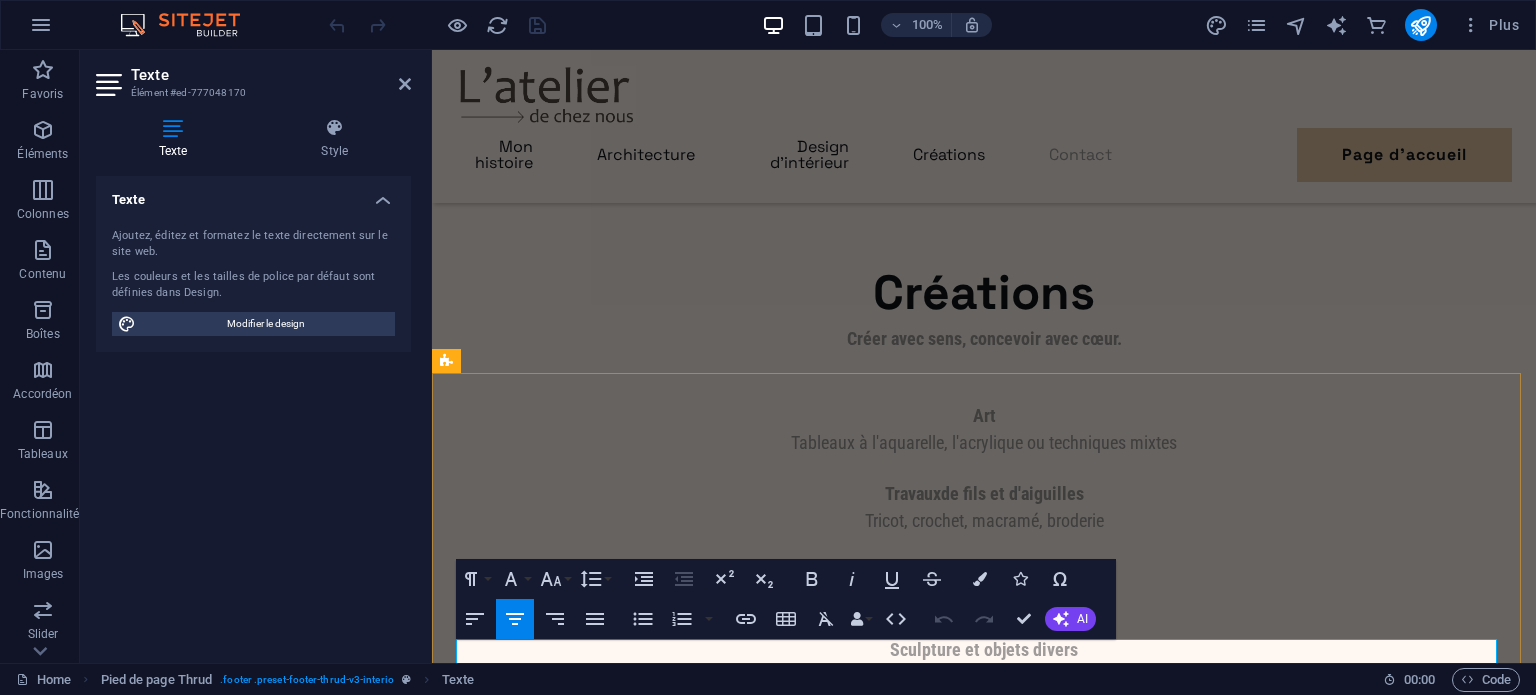 click on "[EMAIL_ADDRESS][DOMAIN_NAME]     [PHONE_NUMBER]     [GEOGRAPHIC_DATA]" at bounding box center (984, 5034) 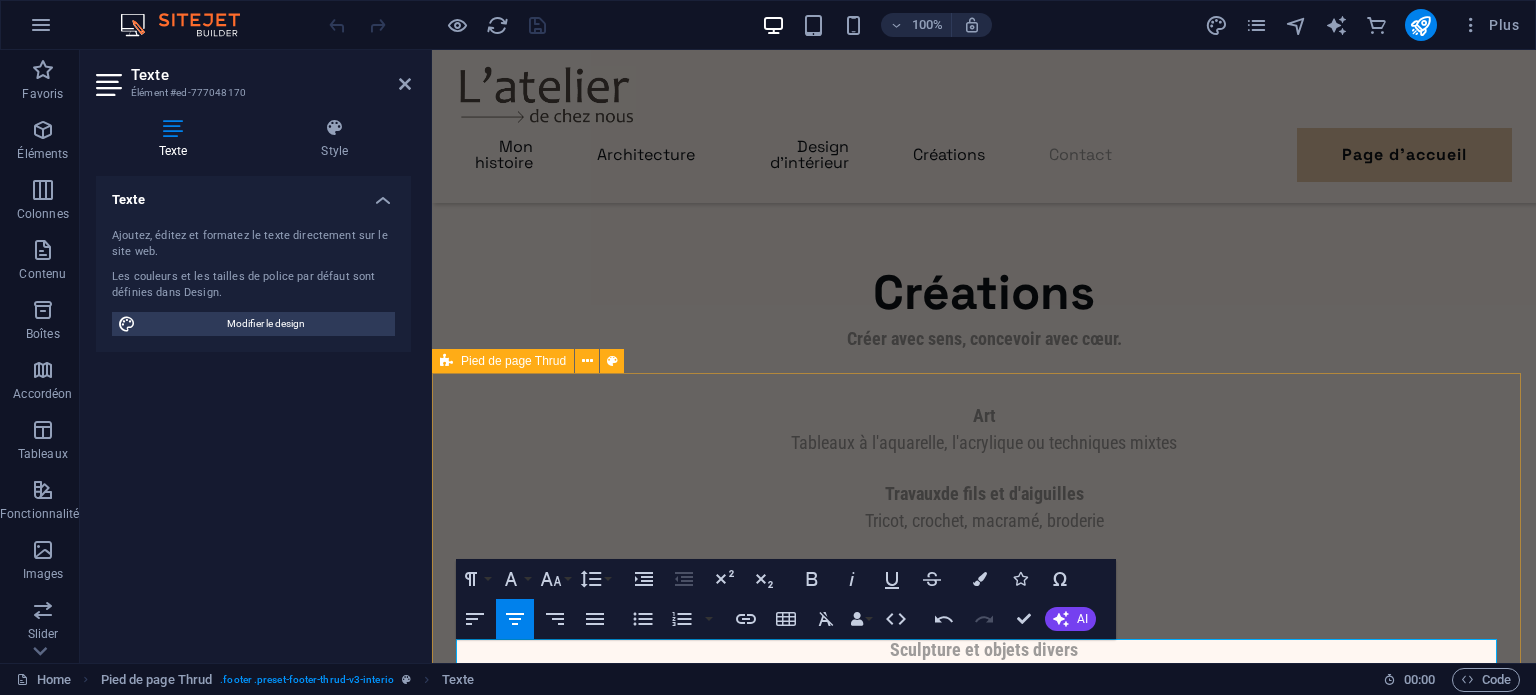 click on "plan@latelierdecheznous.ca     514  627  0733     Berry    Abitibi - Témiscamingue" at bounding box center (984, 4821) 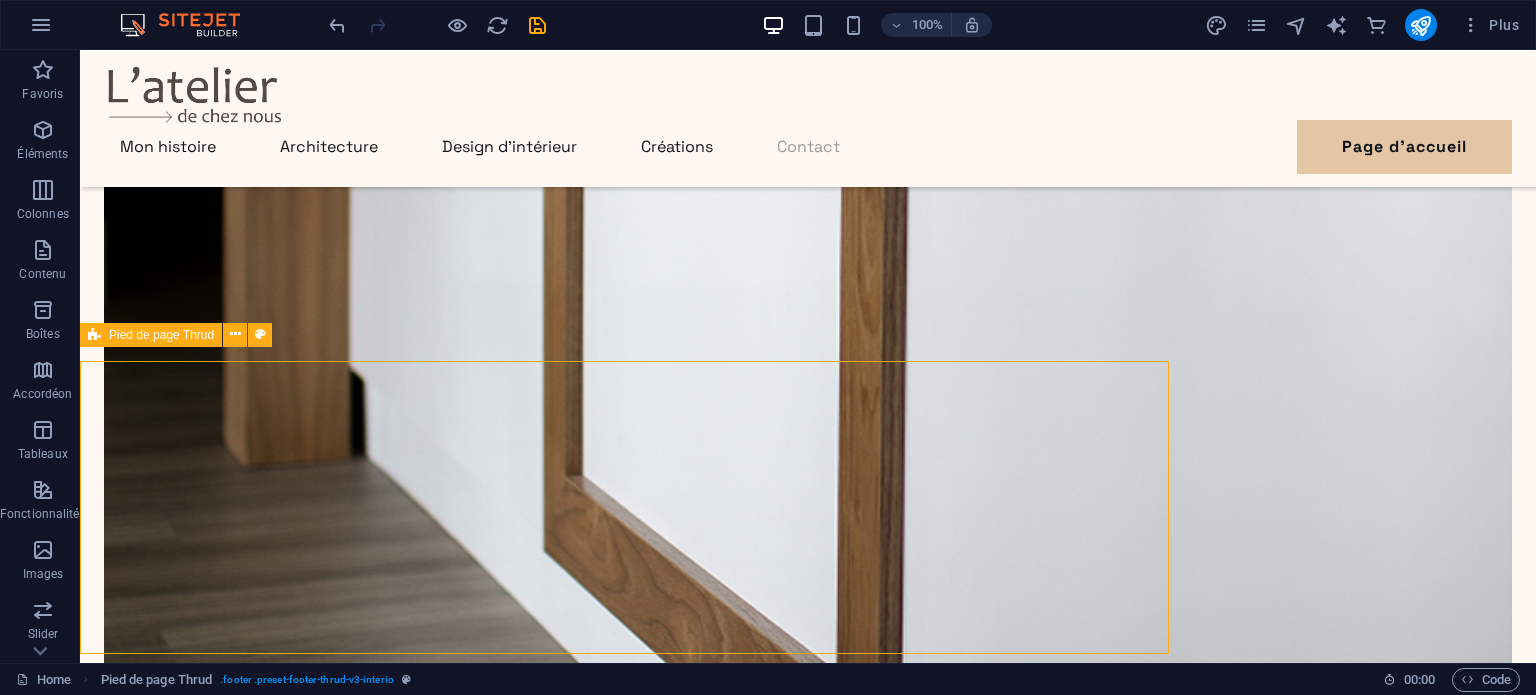 scroll, scrollTop: 5441, scrollLeft: 0, axis: vertical 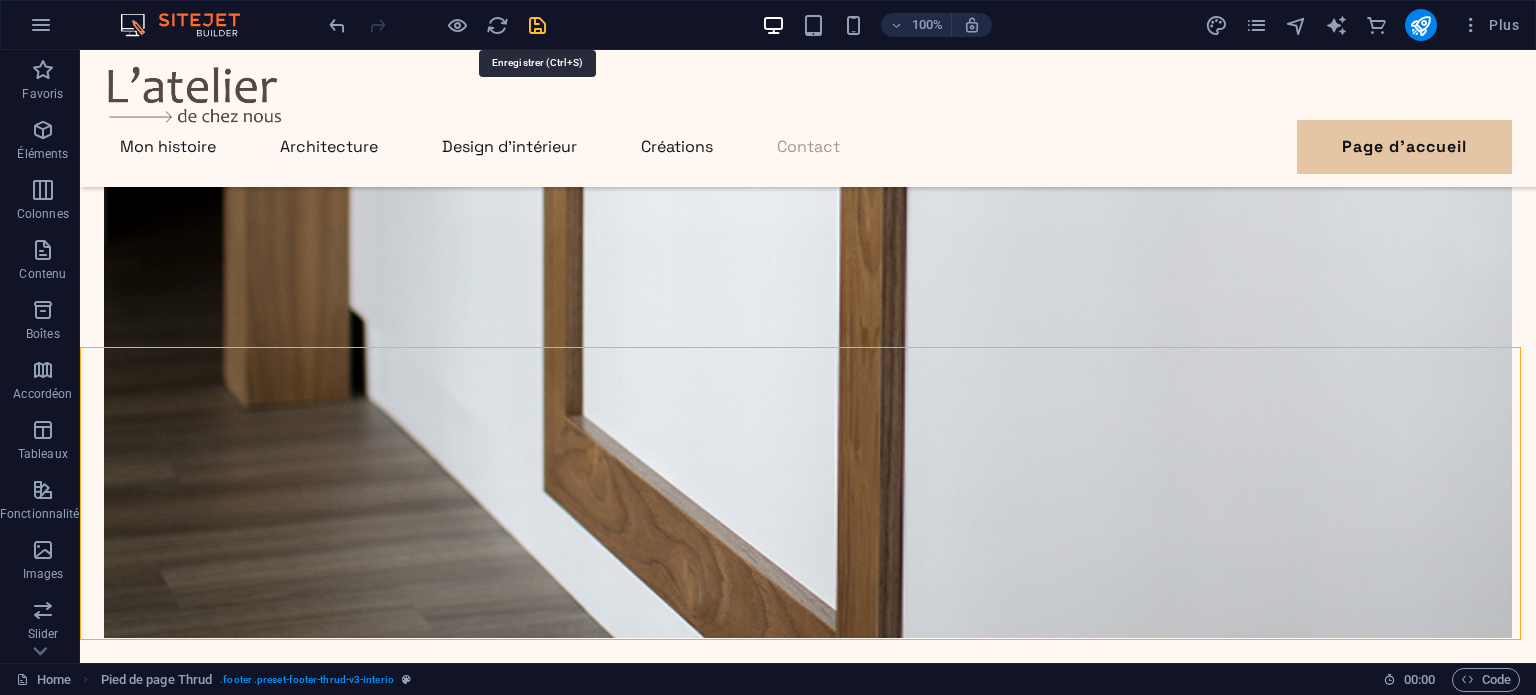 click at bounding box center [537, 25] 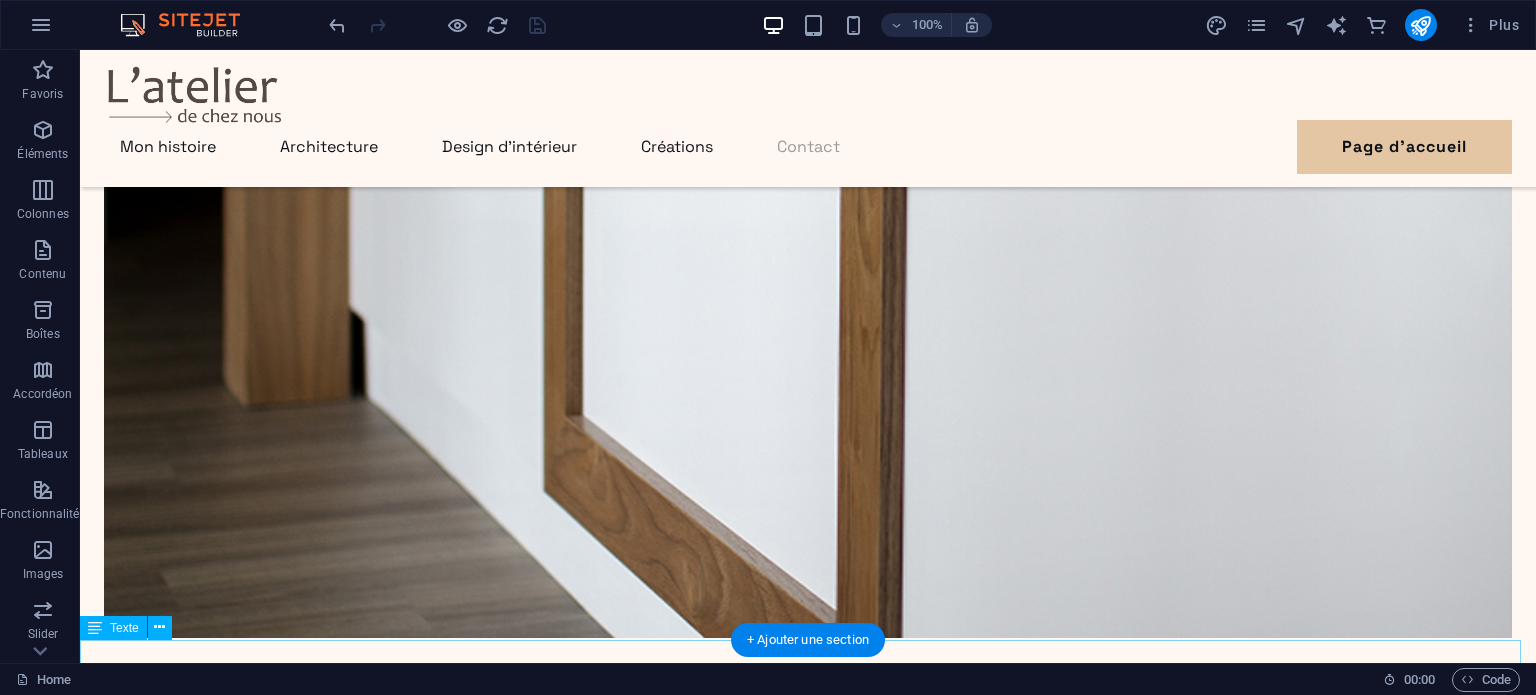 click on "L'atelier de chez nous  Tous droits réservés" at bounding box center [808, 5917] 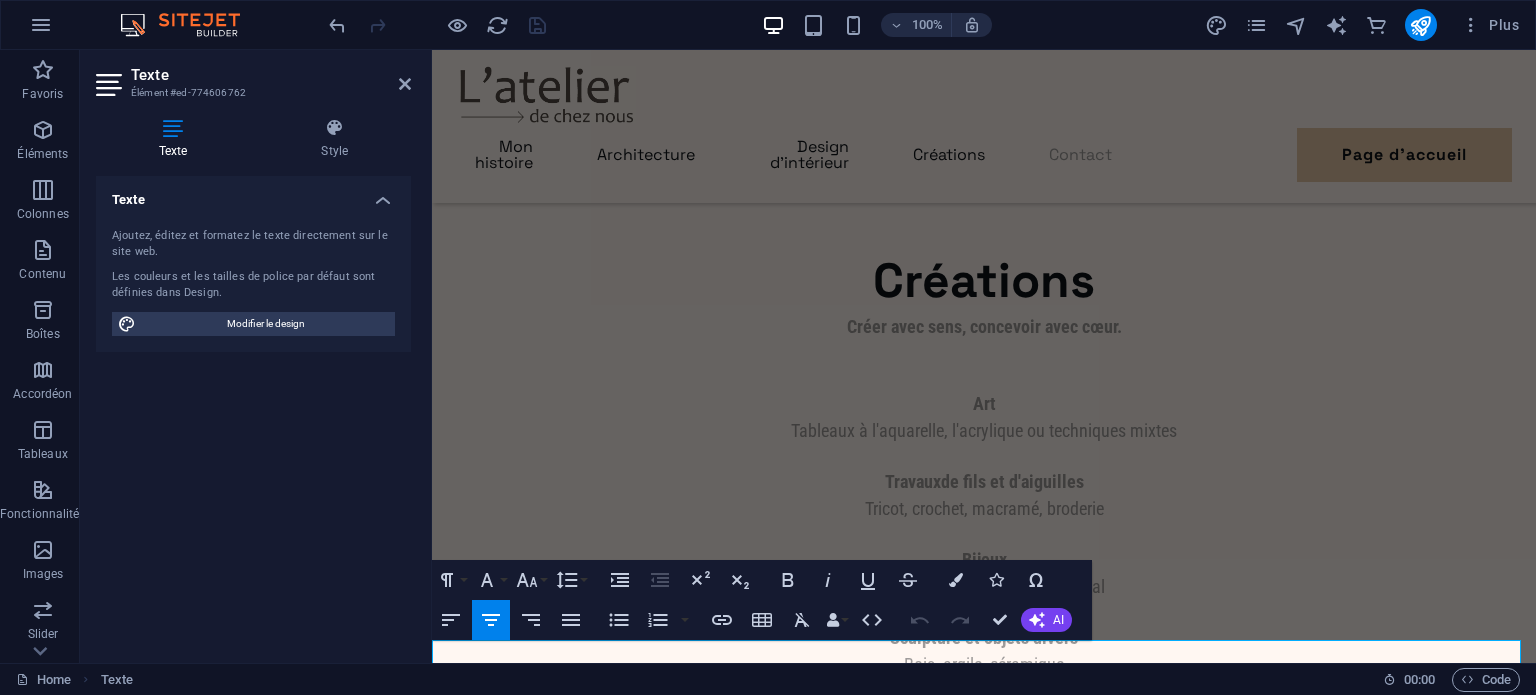 scroll, scrollTop: 5456, scrollLeft: 0, axis: vertical 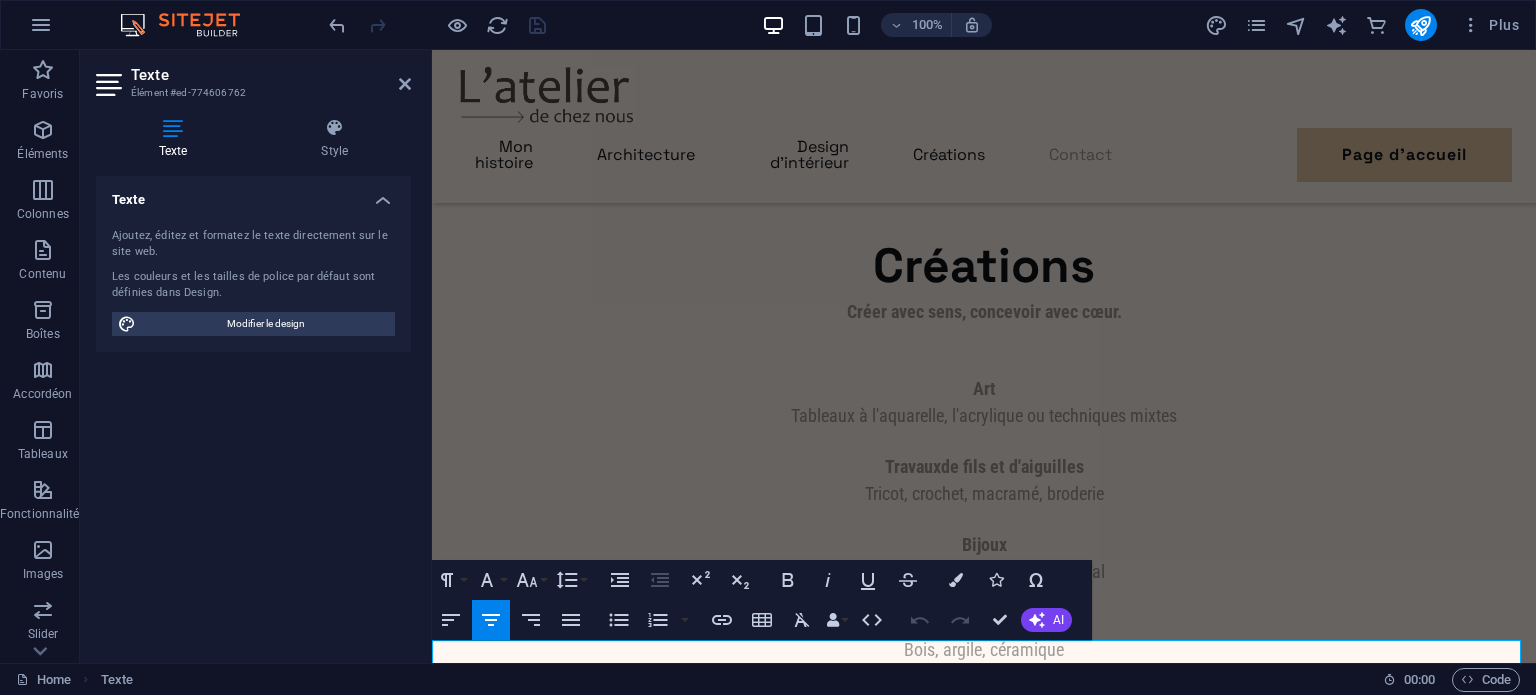 drag, startPoint x: 1136, startPoint y: 654, endPoint x: 854, endPoint y: 650, distance: 282.02838 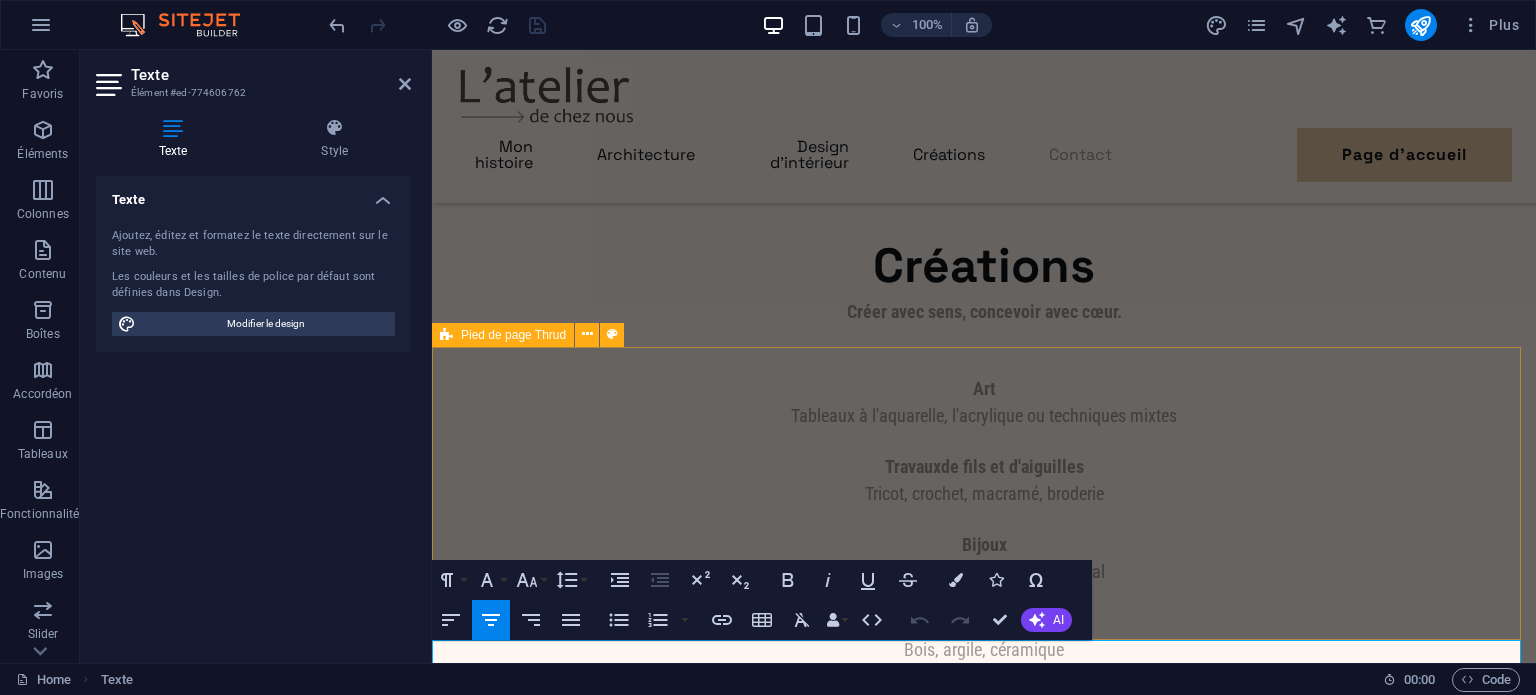 click on "plan@latelierdecheznous.ca     514  627  0733     Berry    Abitibi - Témiscamingue" at bounding box center (984, 4794) 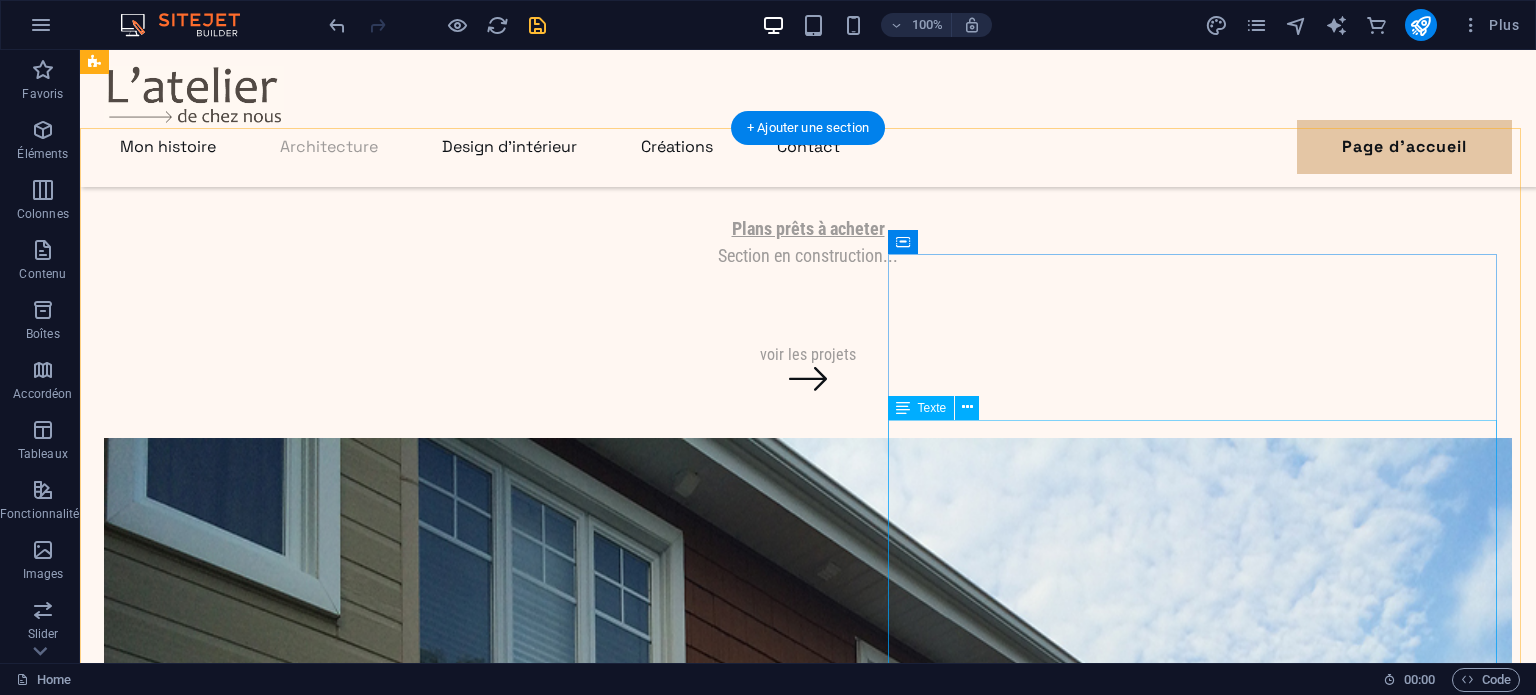 scroll, scrollTop: 1641, scrollLeft: 0, axis: vertical 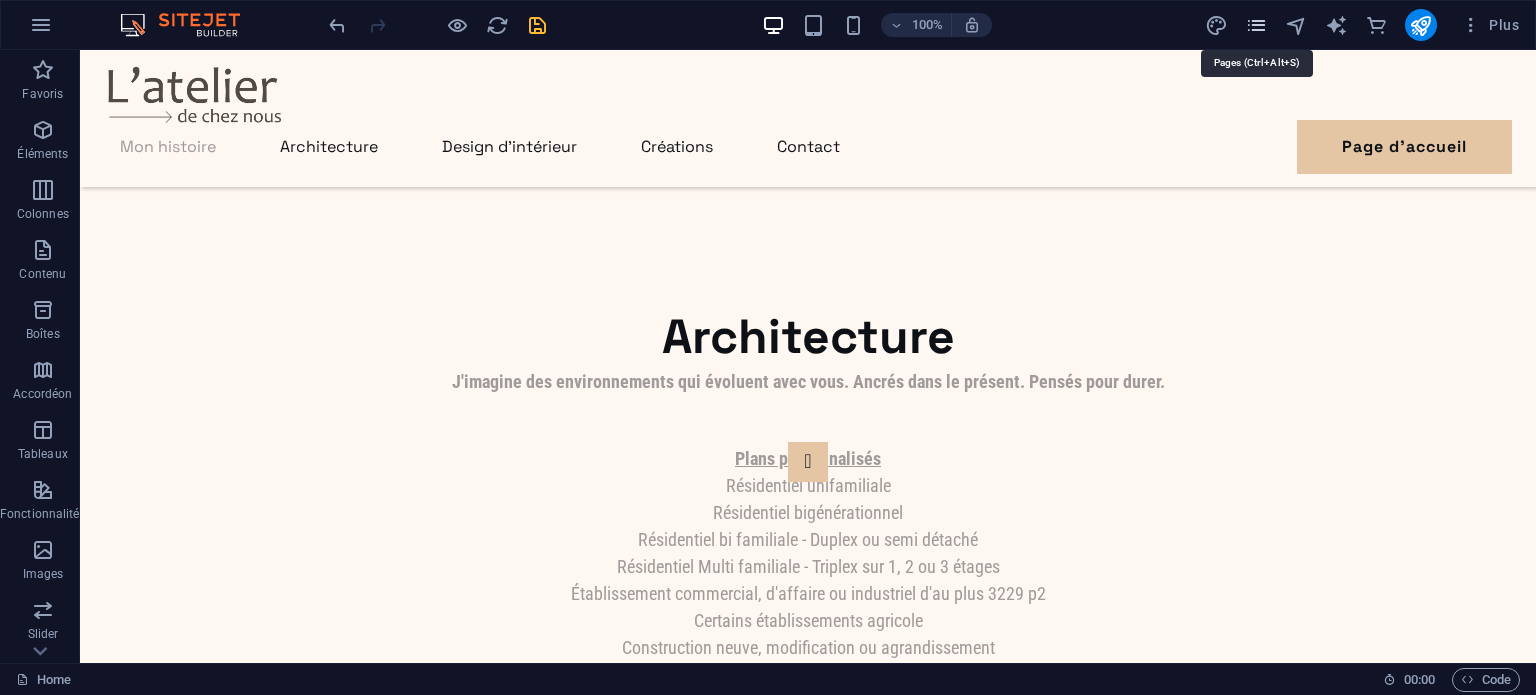 click at bounding box center [1256, 25] 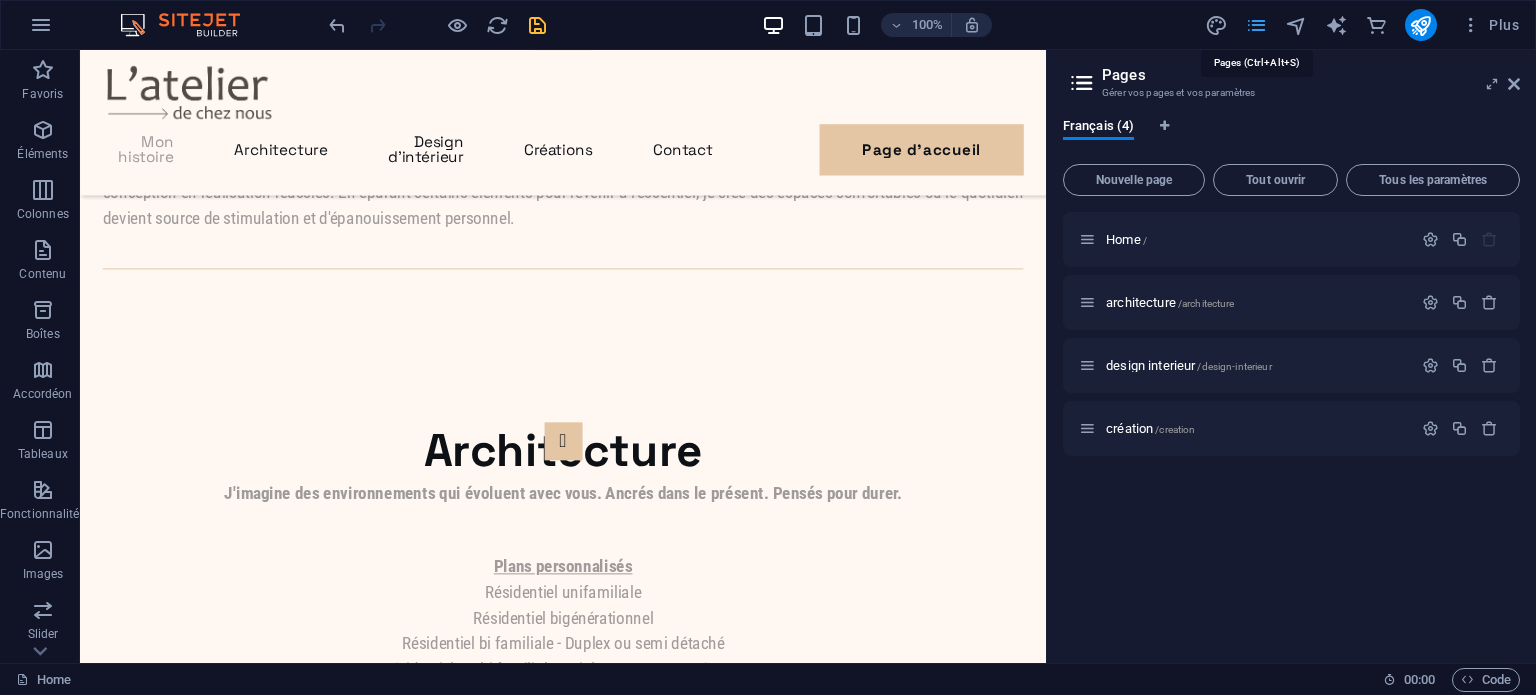 scroll, scrollTop: 1689, scrollLeft: 0, axis: vertical 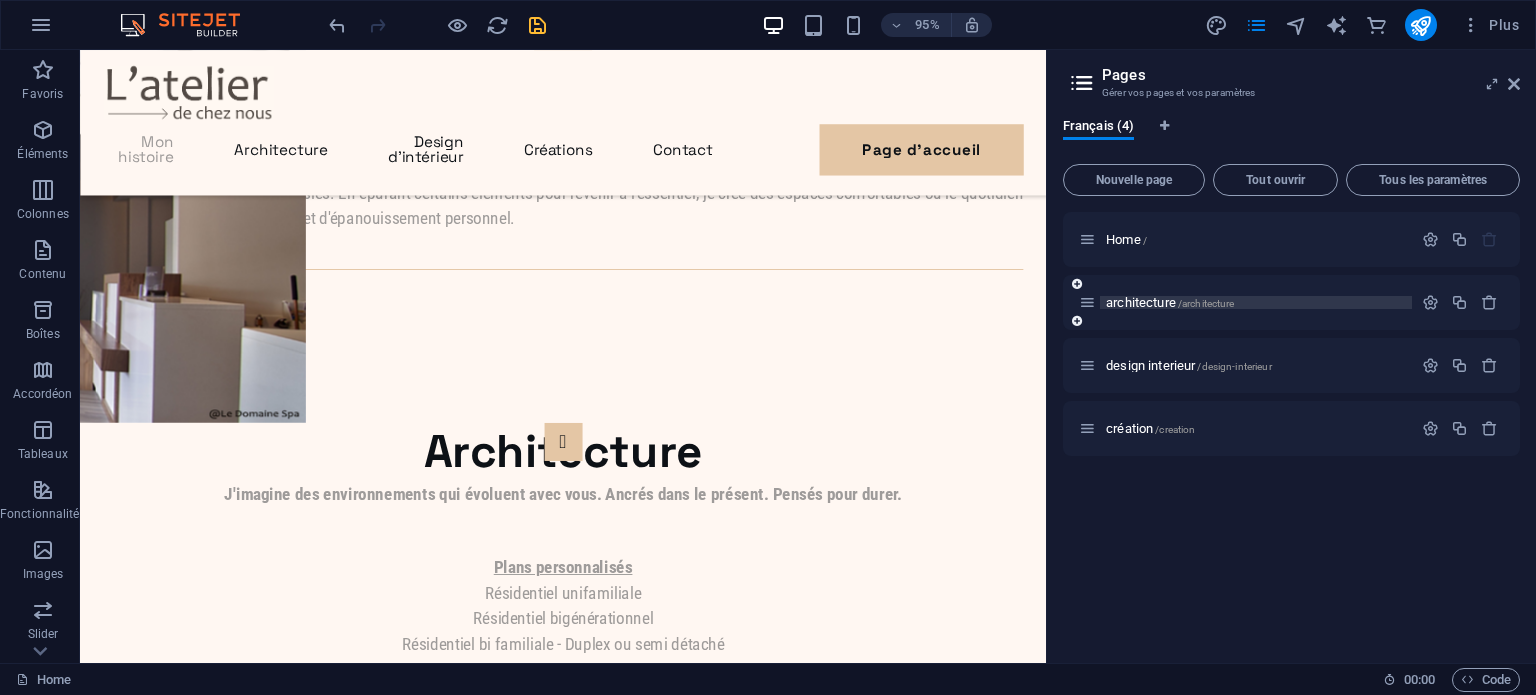 click on "architecture /architecture" at bounding box center (1256, 302) 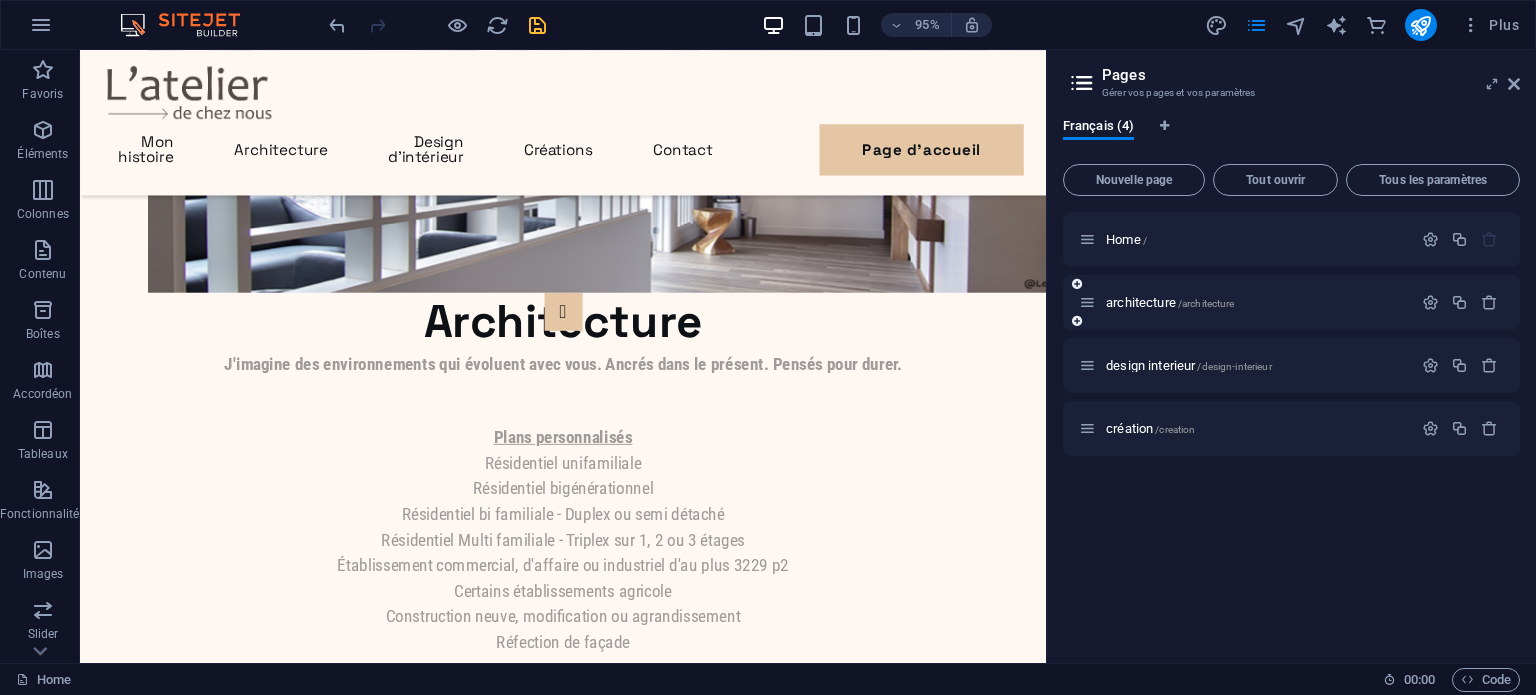scroll, scrollTop: 0, scrollLeft: 0, axis: both 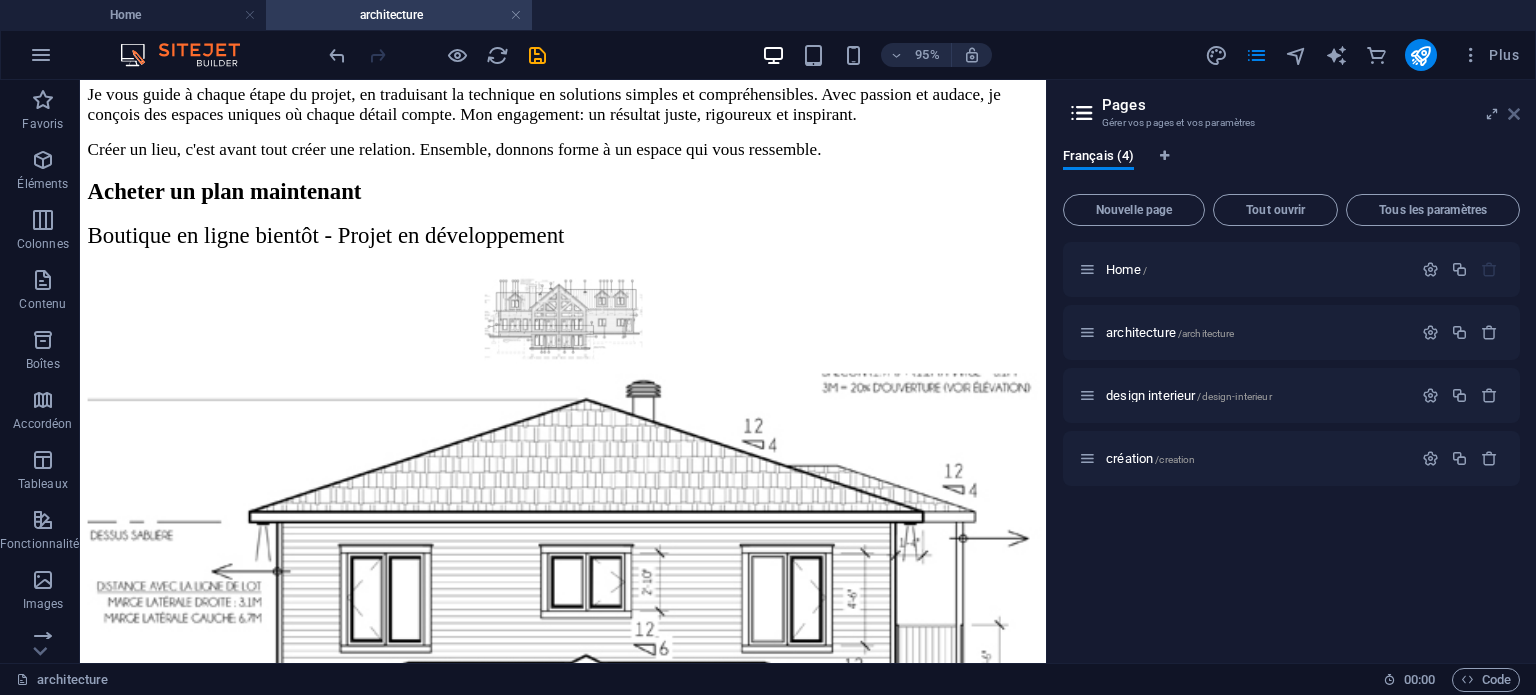 drag, startPoint x: 1514, startPoint y: 111, endPoint x: 1432, endPoint y: 39, distance: 109.12378 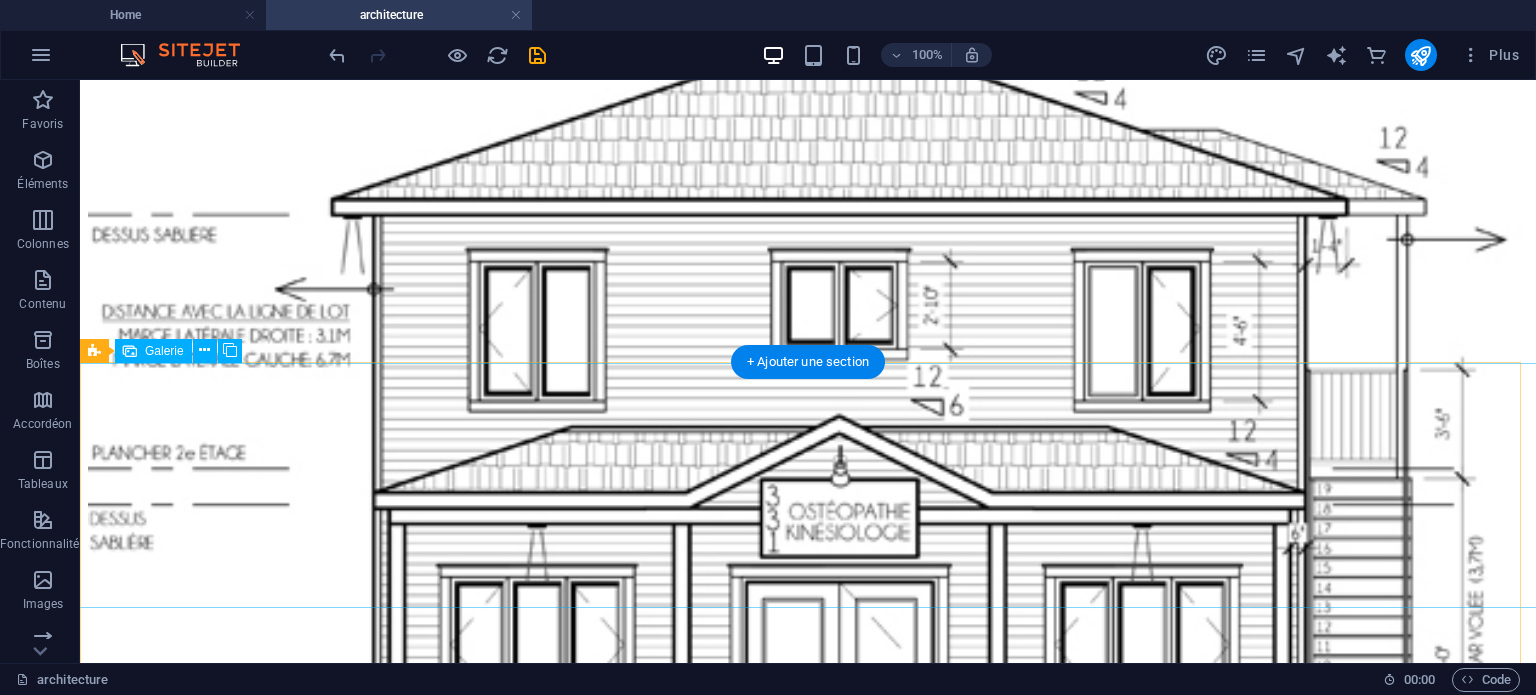 scroll, scrollTop: 800, scrollLeft: 0, axis: vertical 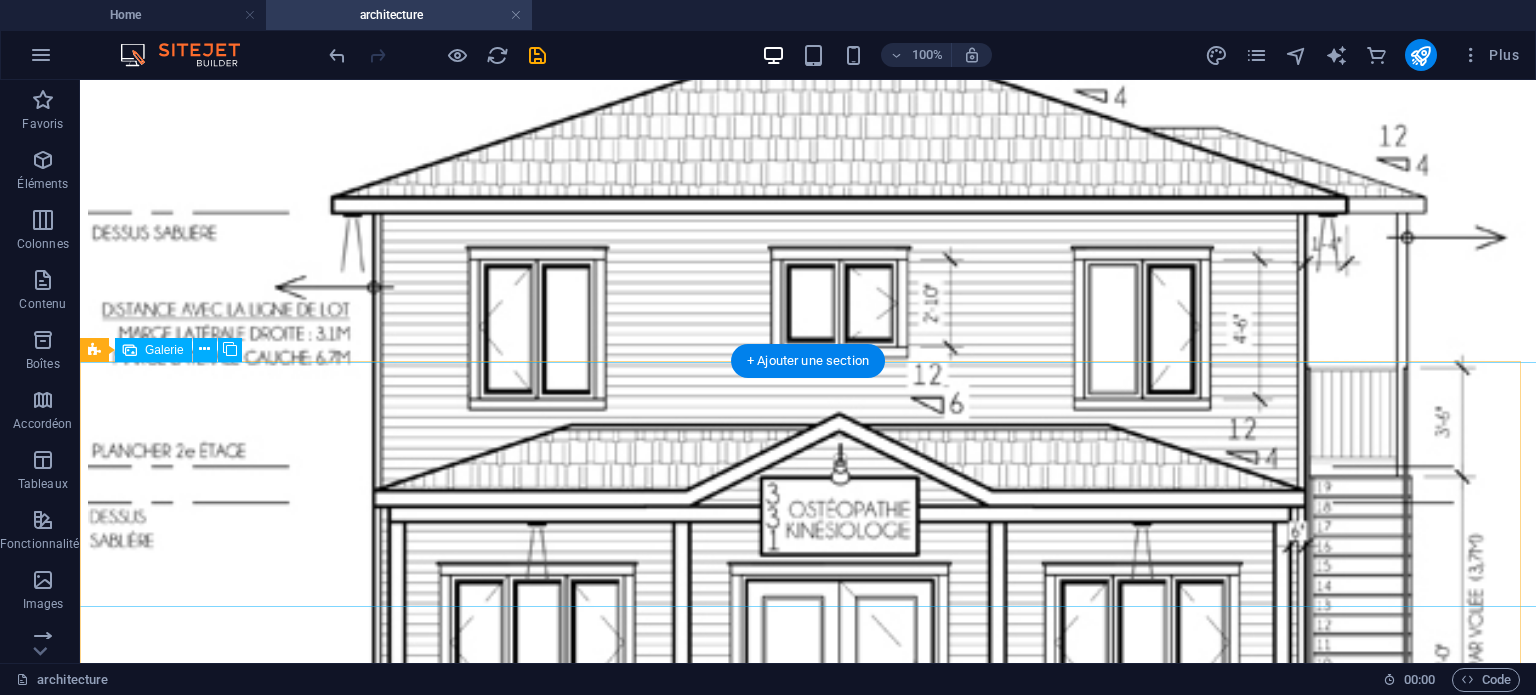 click at bounding box center (528, 4173) 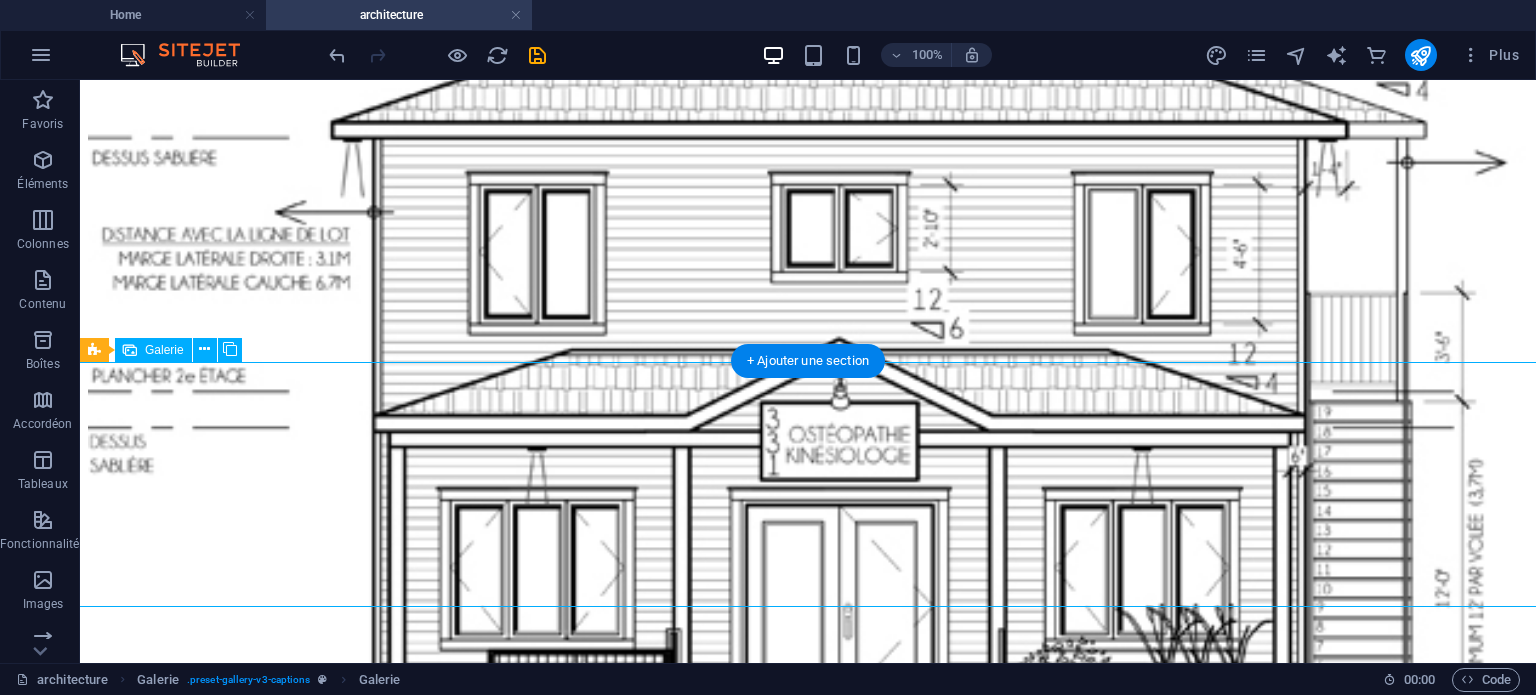 scroll, scrollTop: 1000, scrollLeft: 0, axis: vertical 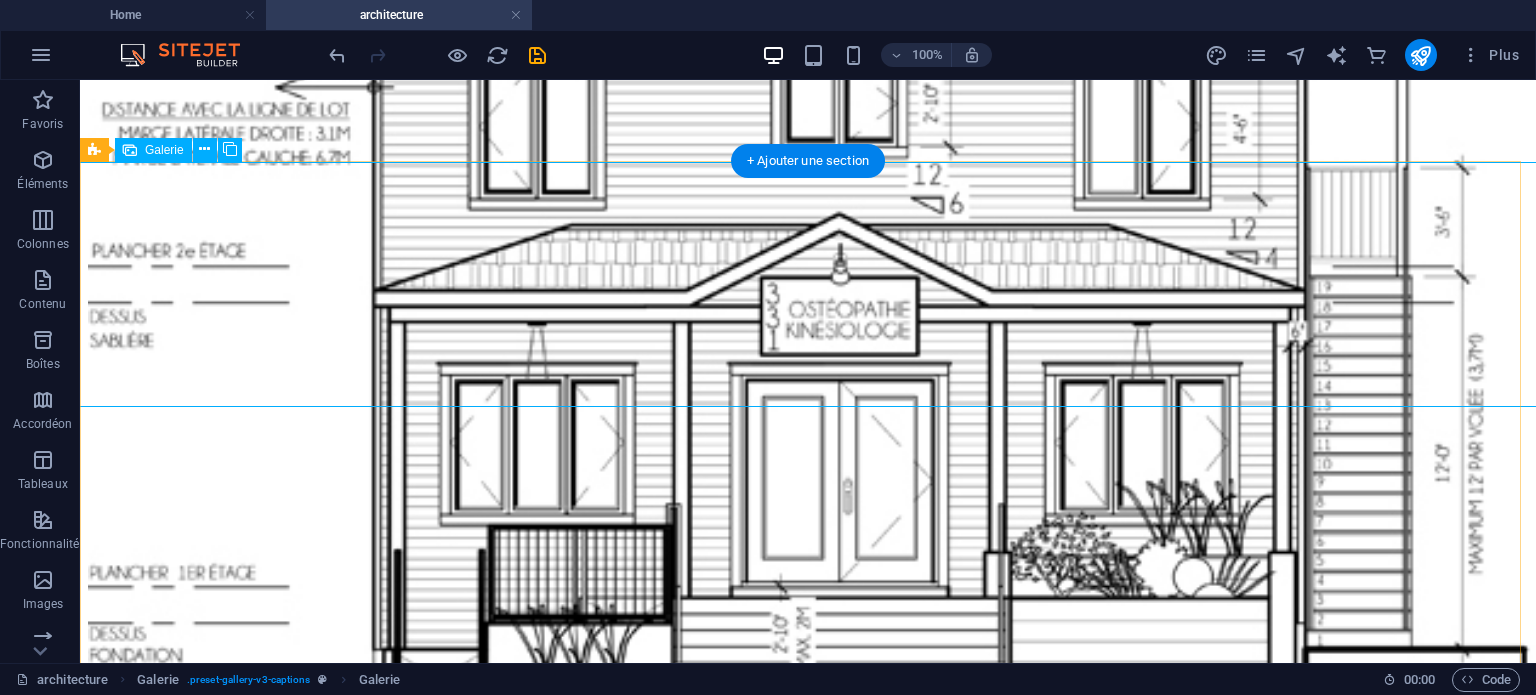 click at bounding box center (528, 3973) 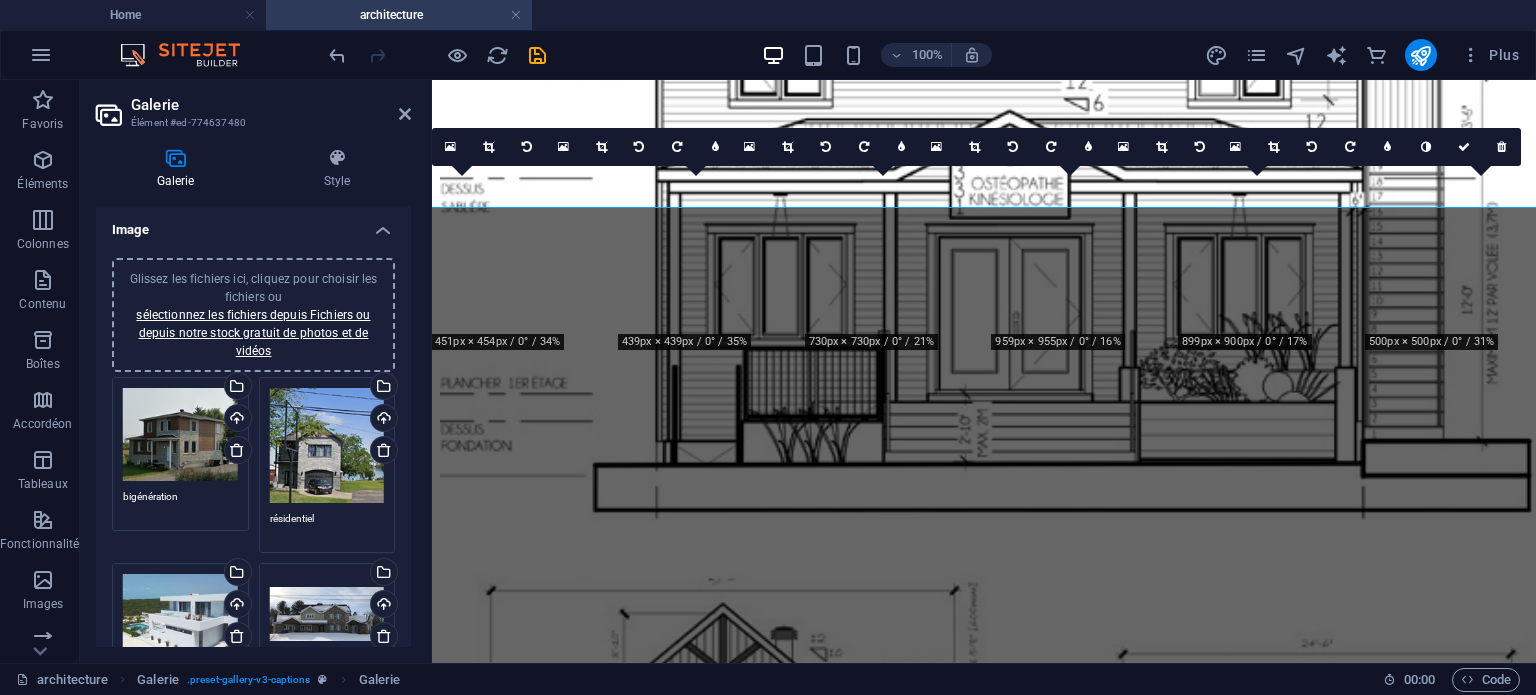 scroll, scrollTop: 1199, scrollLeft: 0, axis: vertical 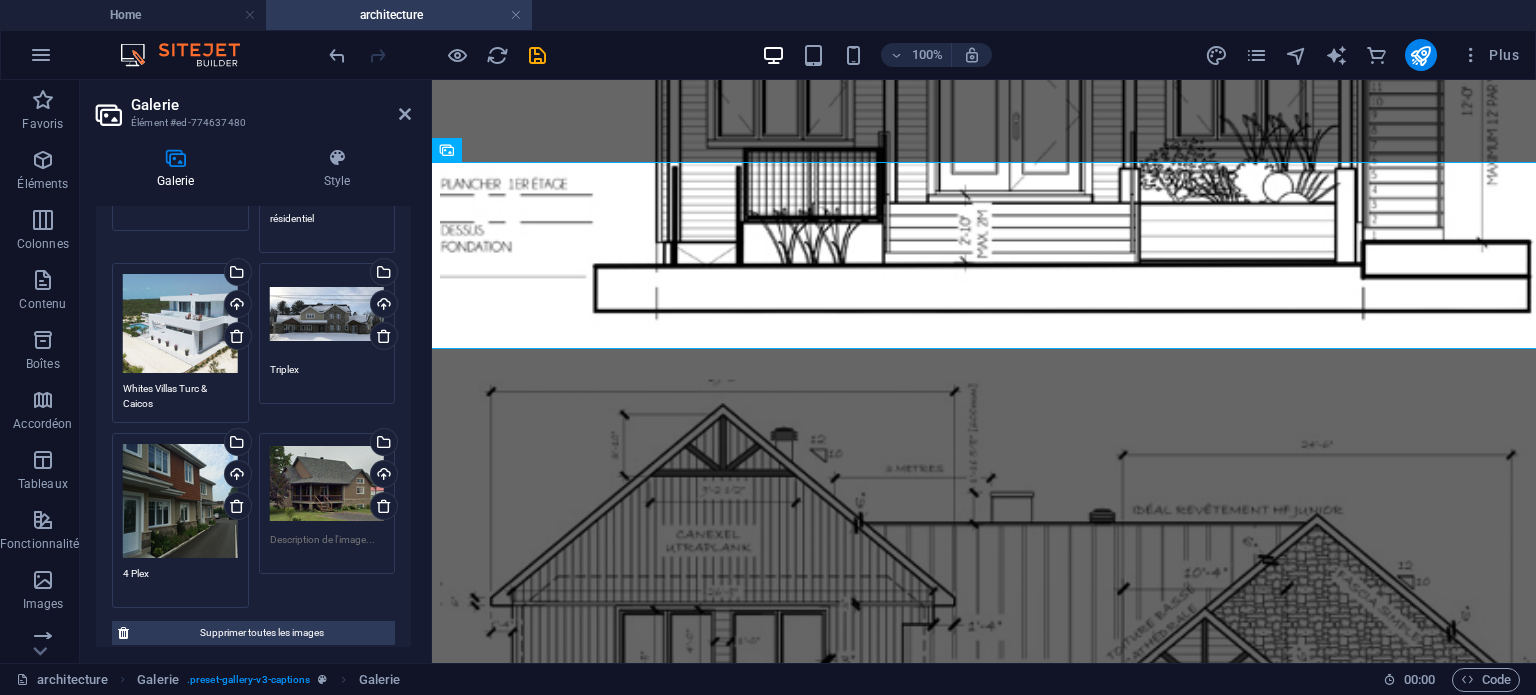 click at bounding box center [327, 547] 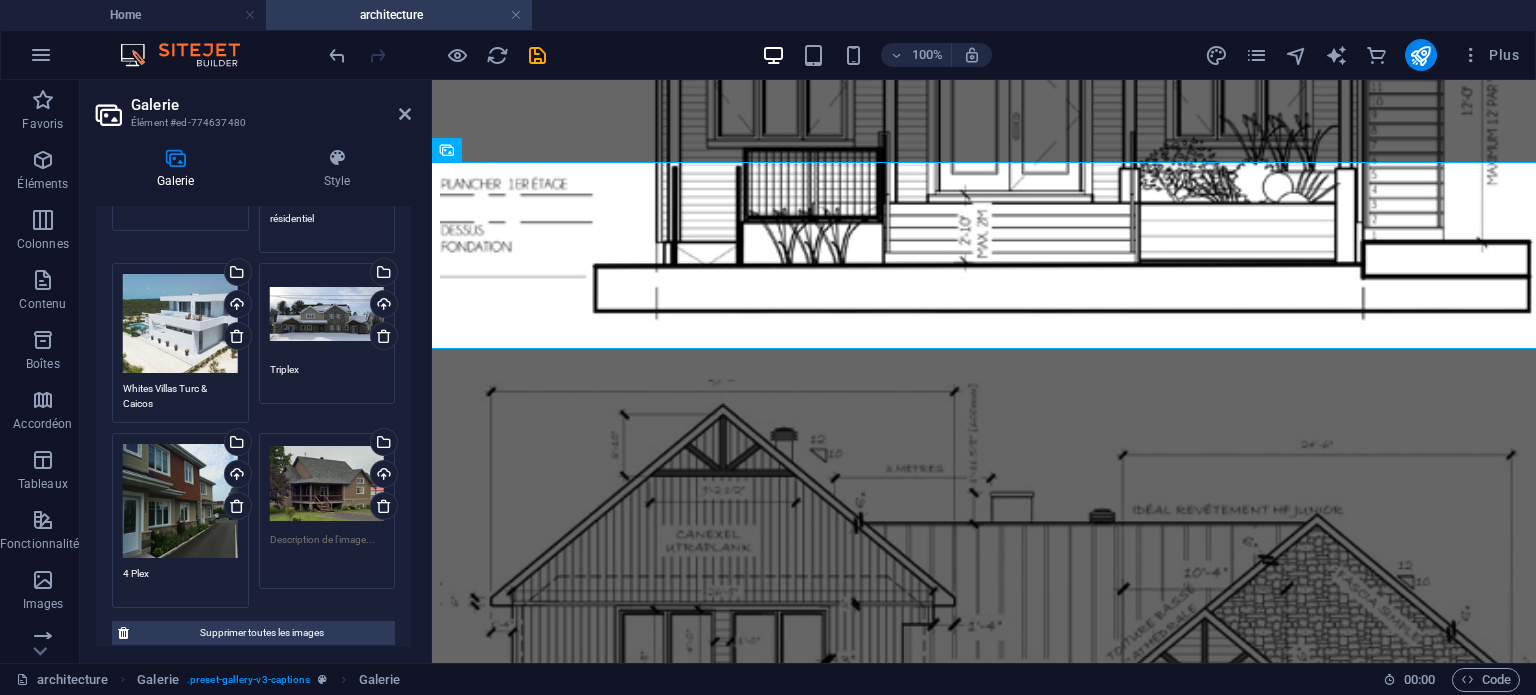 type on "r" 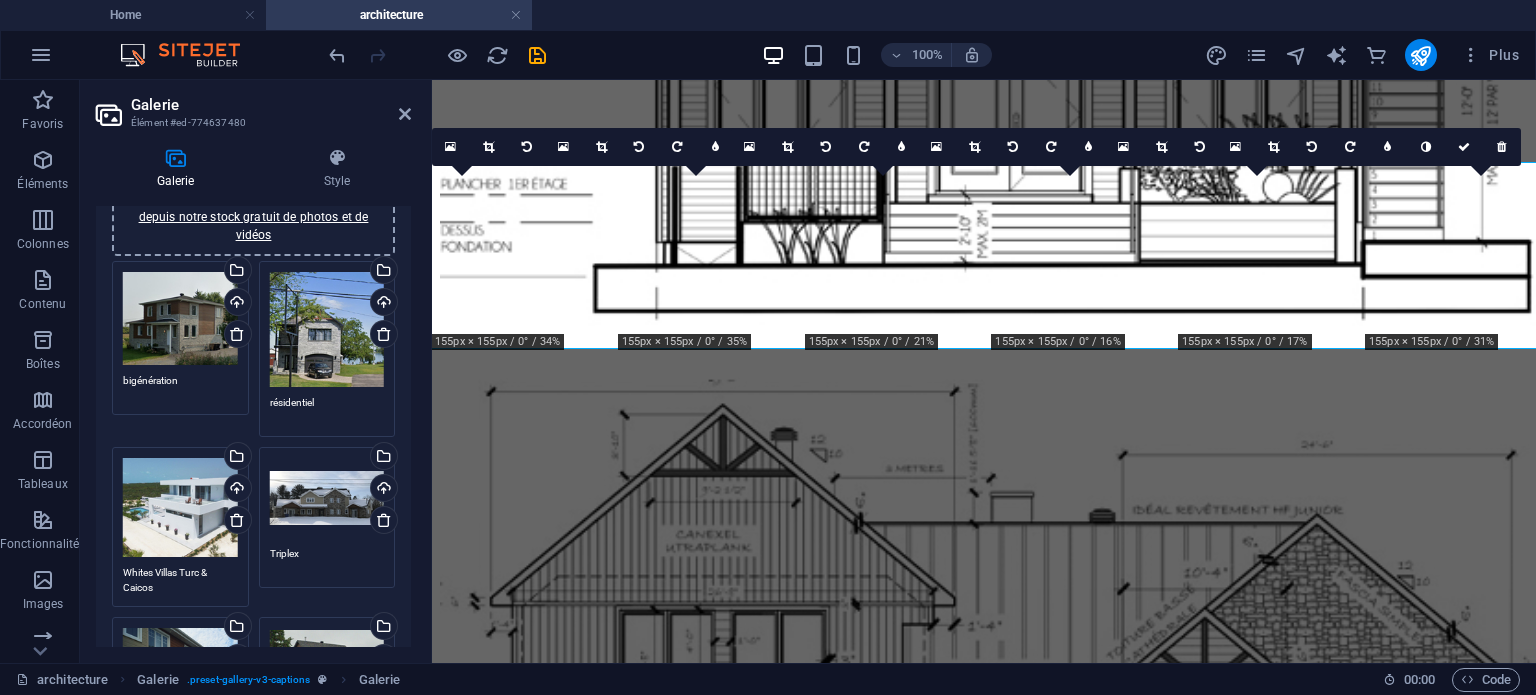 scroll, scrollTop: 100, scrollLeft: 0, axis: vertical 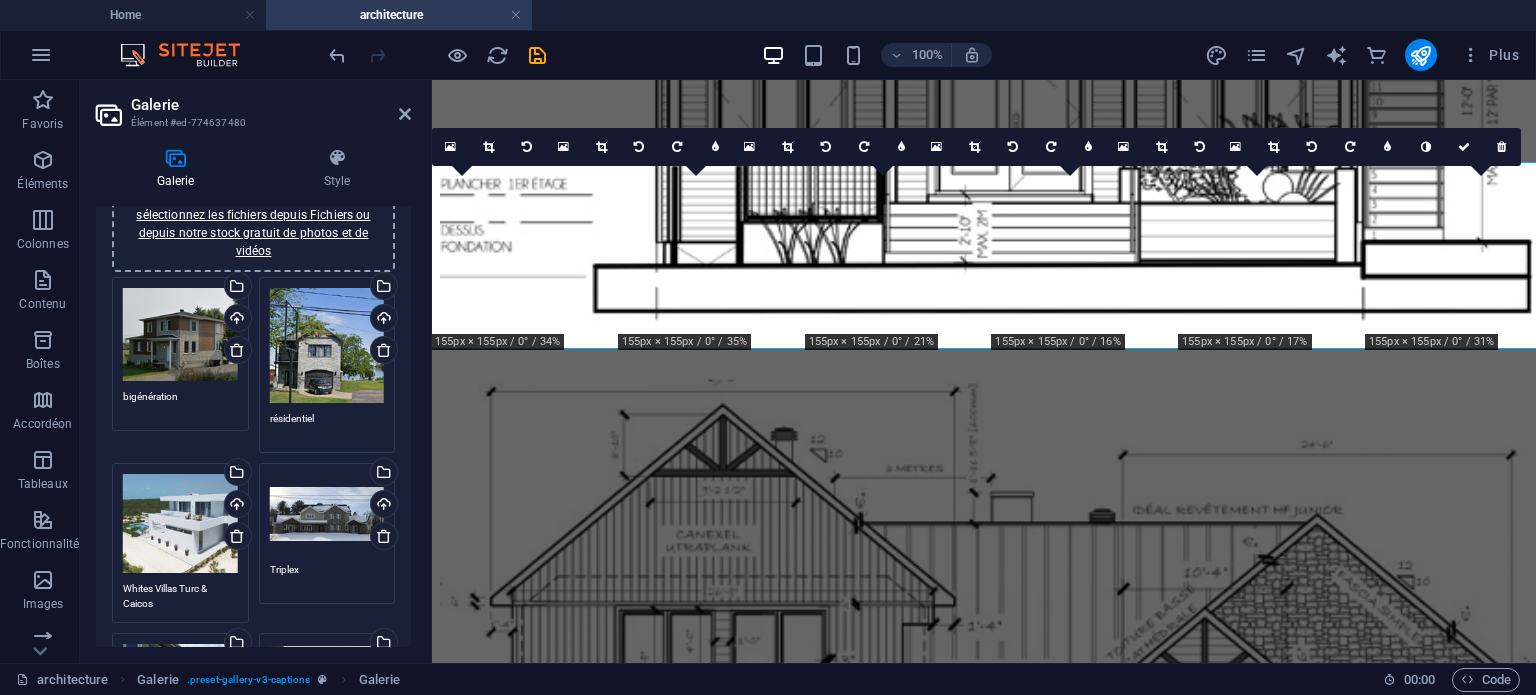 type on "Résidentiel" 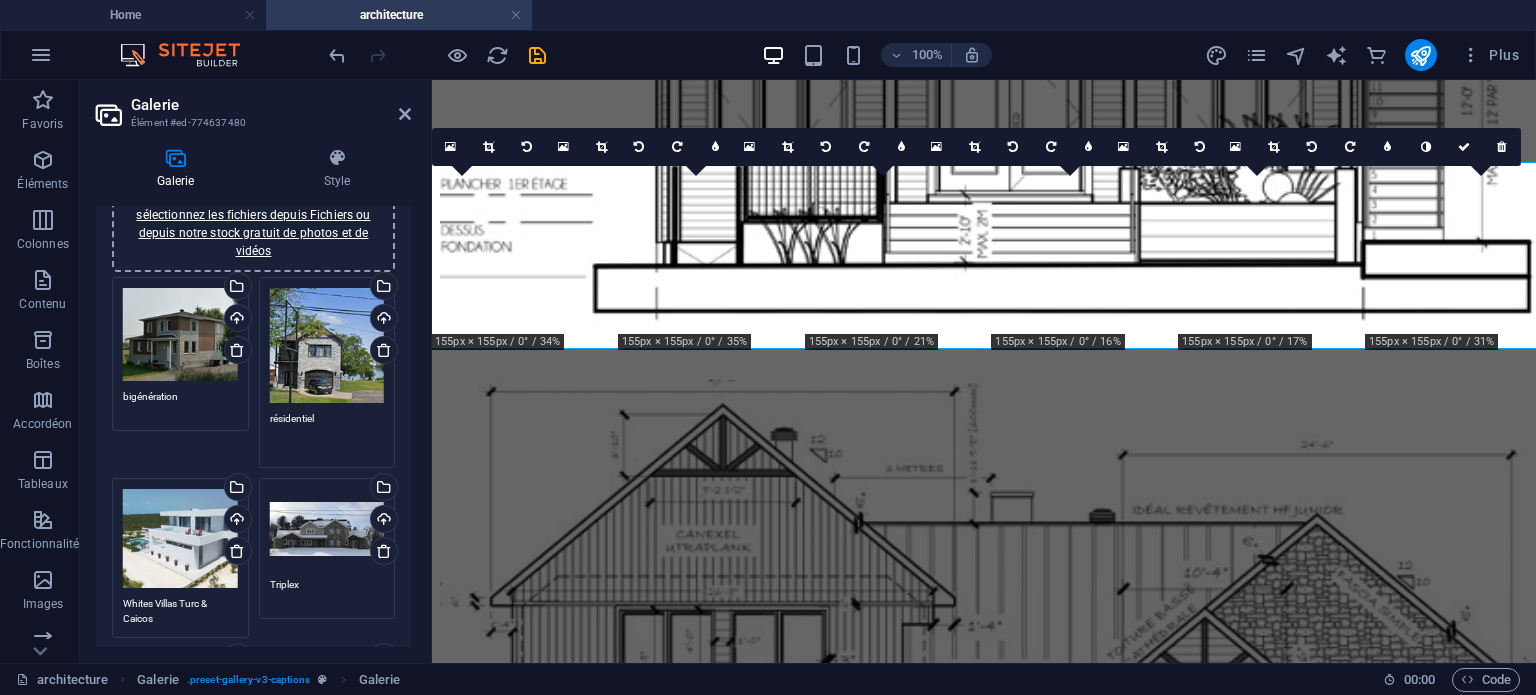 click on "résidentiel" at bounding box center (327, 433) 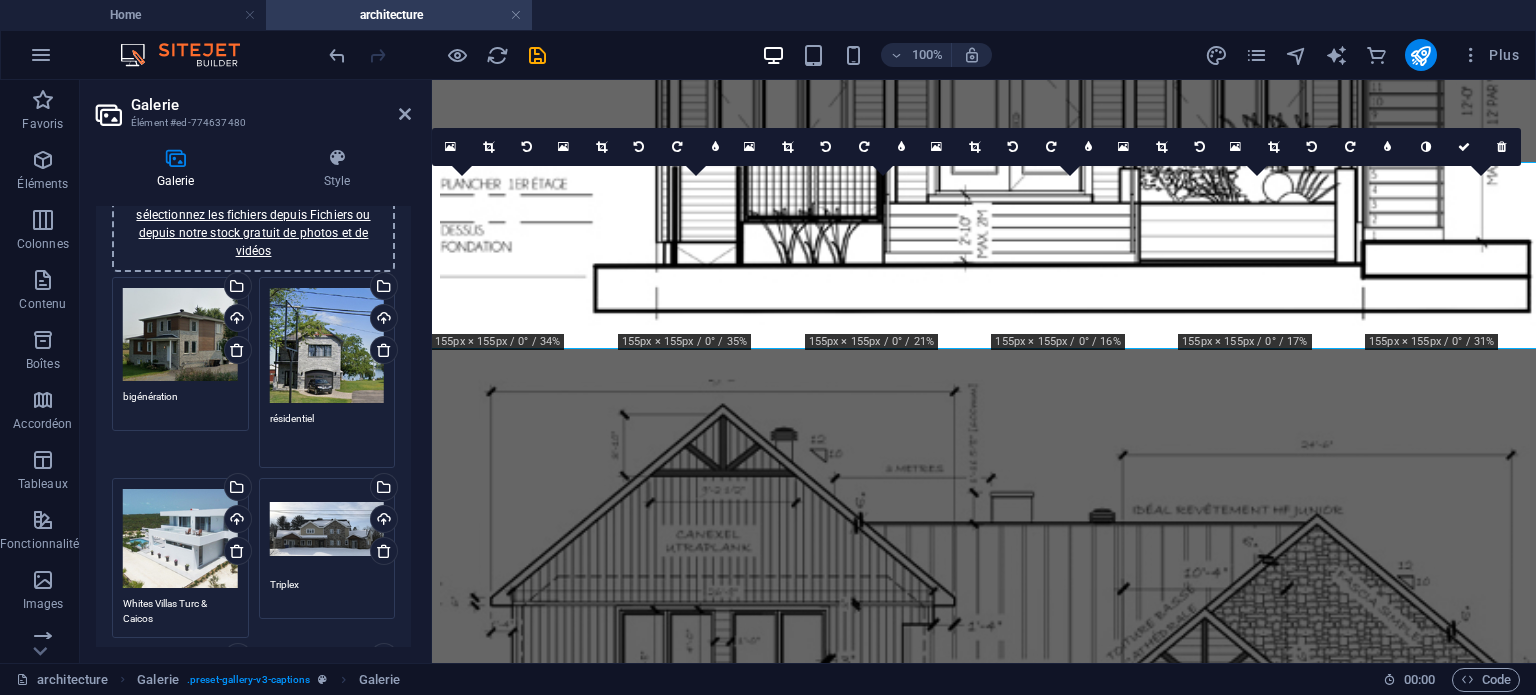 click on "Glissez les fichiers ici, cliquez pour choisir les fichiers ou  sélectionnez les fichiers depuis Fichiers ou depuis notre stock gratuit de photos et de vidéos Sélectionnez les fichiers depuis le Gestionnaire de fichiers, les photos du stock ou téléversez un ou plusieurs fichiers Téléverser résidentiel" at bounding box center [327, 372] 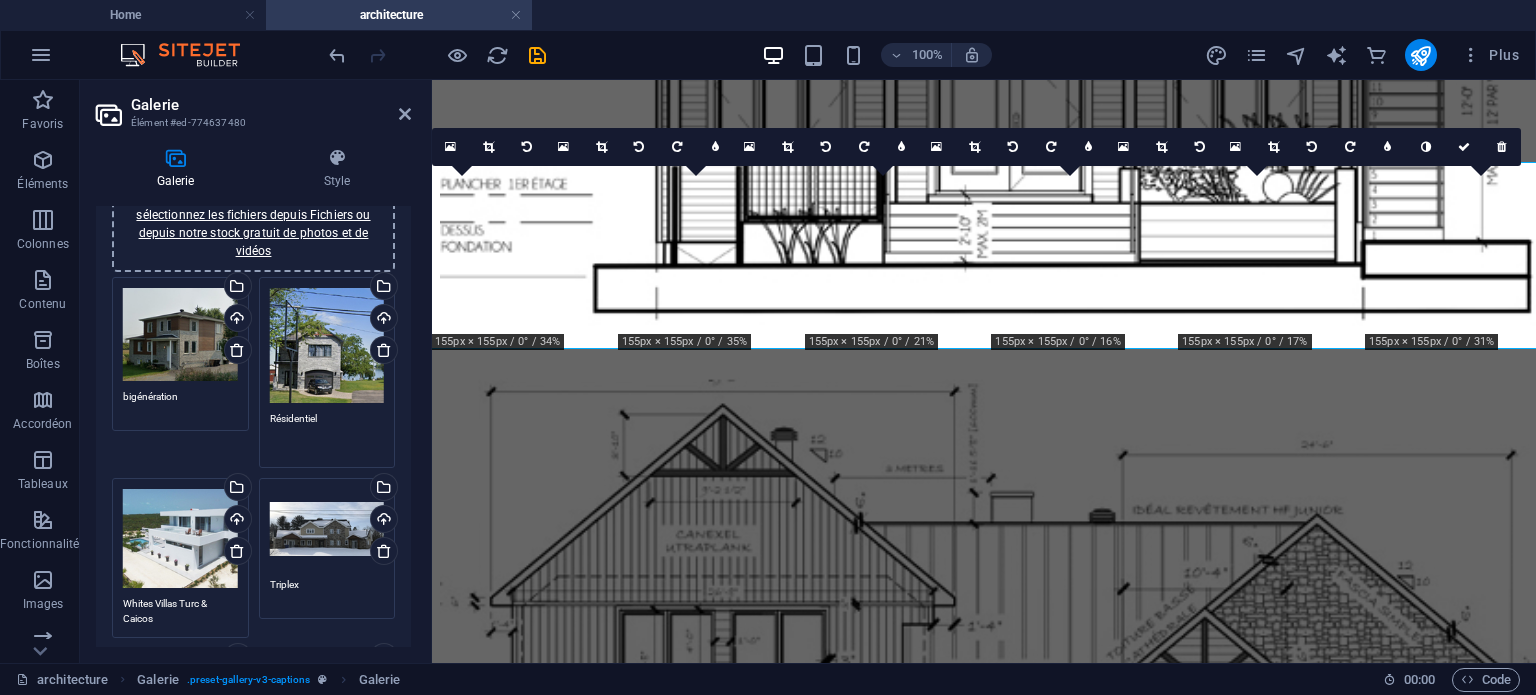 type on "Résidentiel" 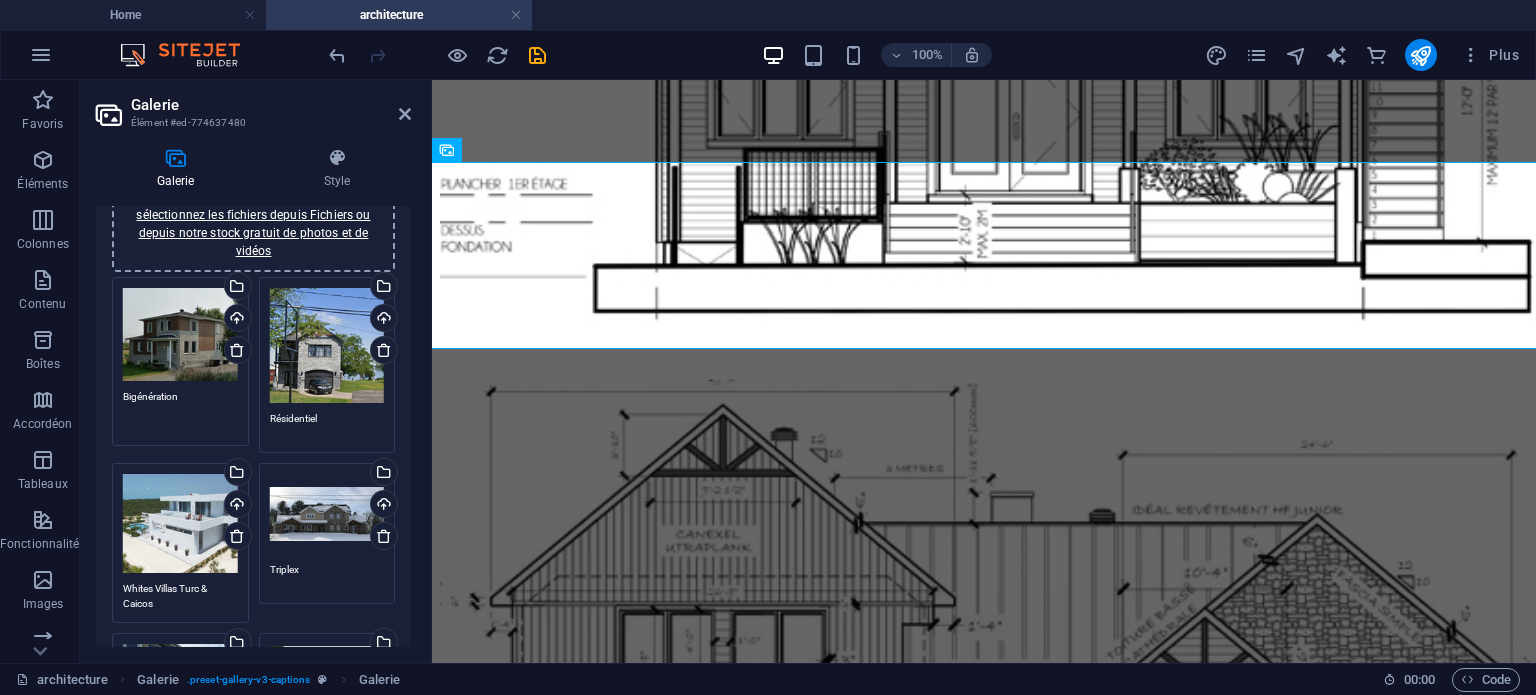 click on "Bigénération" at bounding box center [180, 411] 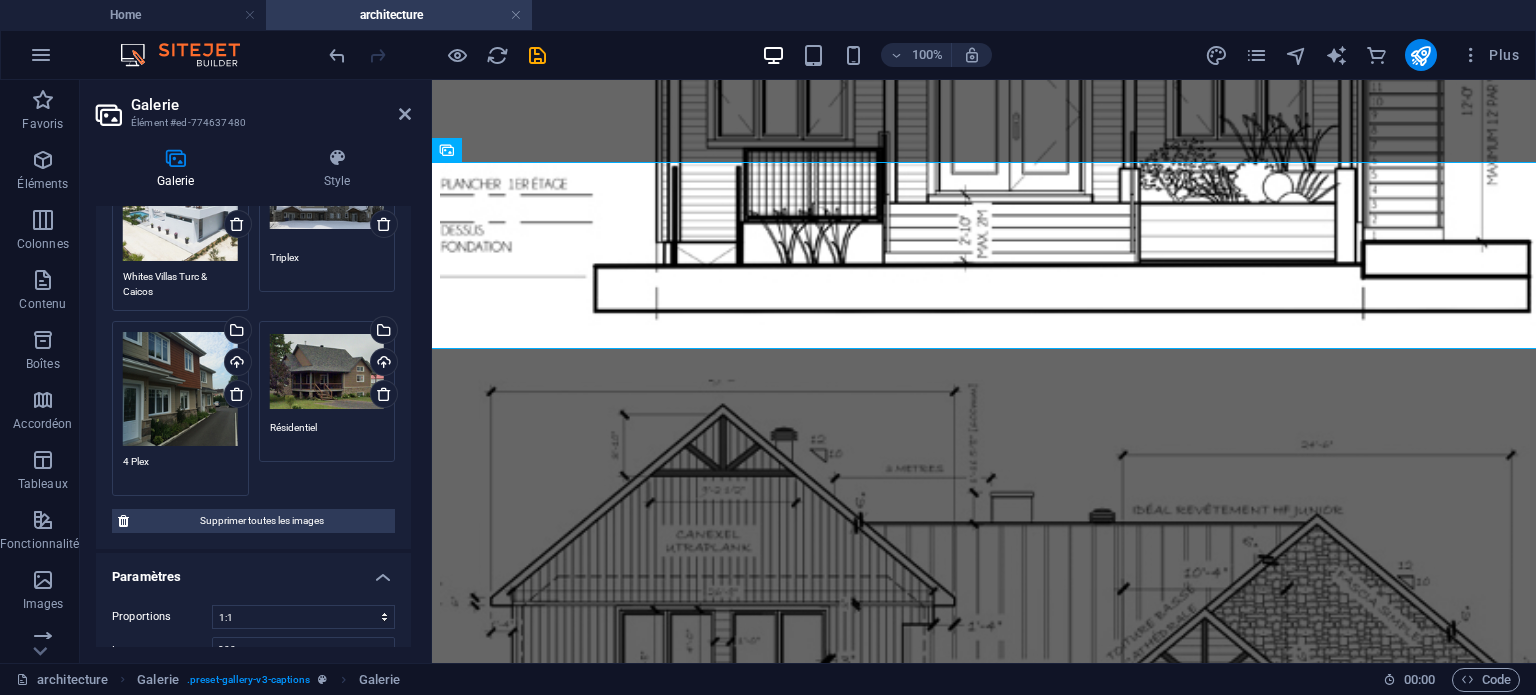 scroll, scrollTop: 500, scrollLeft: 0, axis: vertical 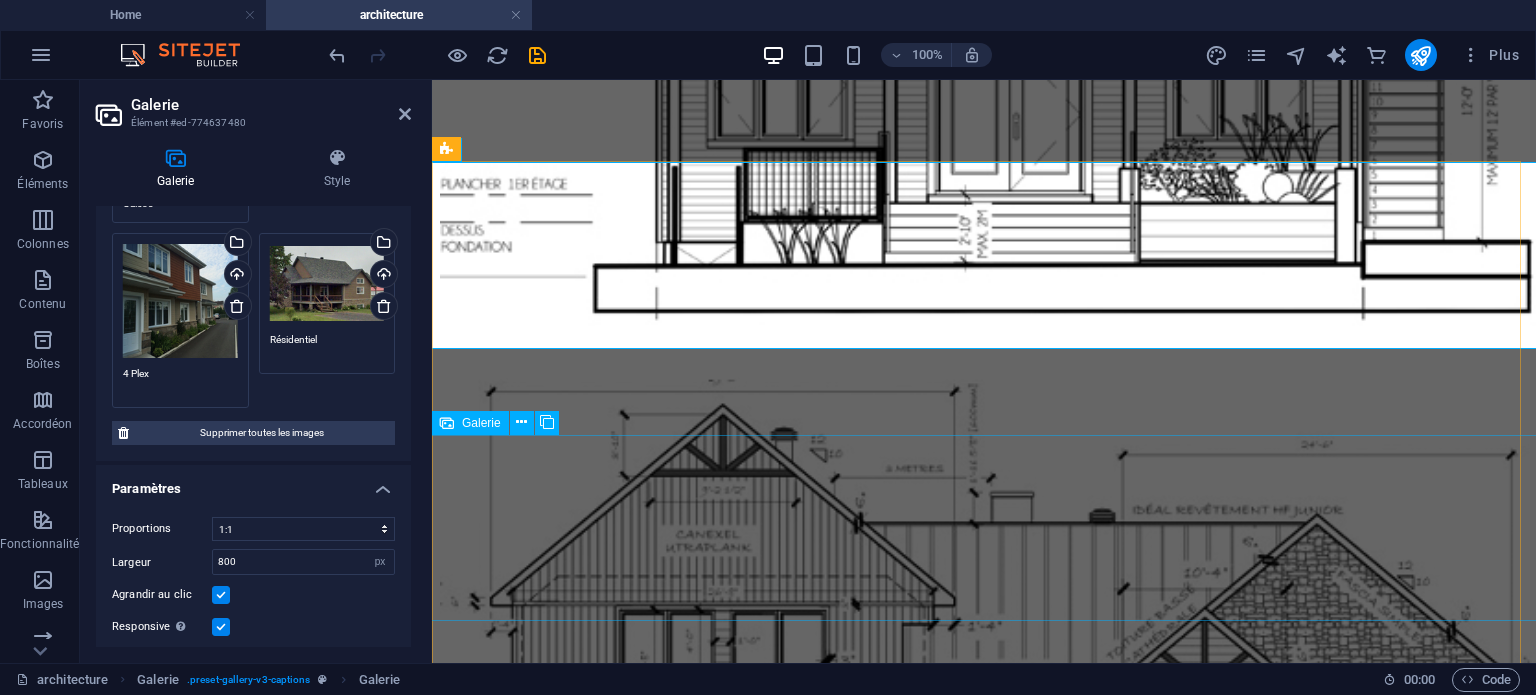 type on "Bigénération" 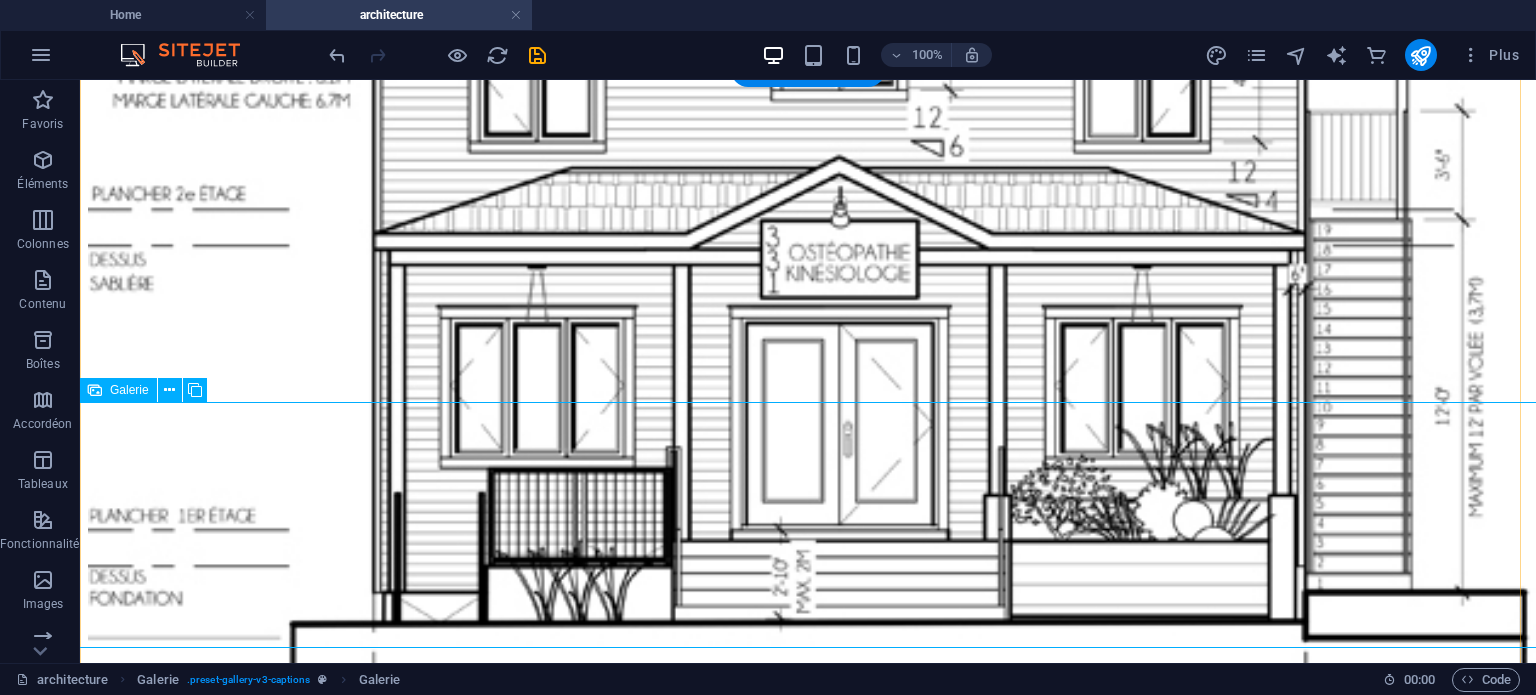 scroll, scrollTop: 1200, scrollLeft: 0, axis: vertical 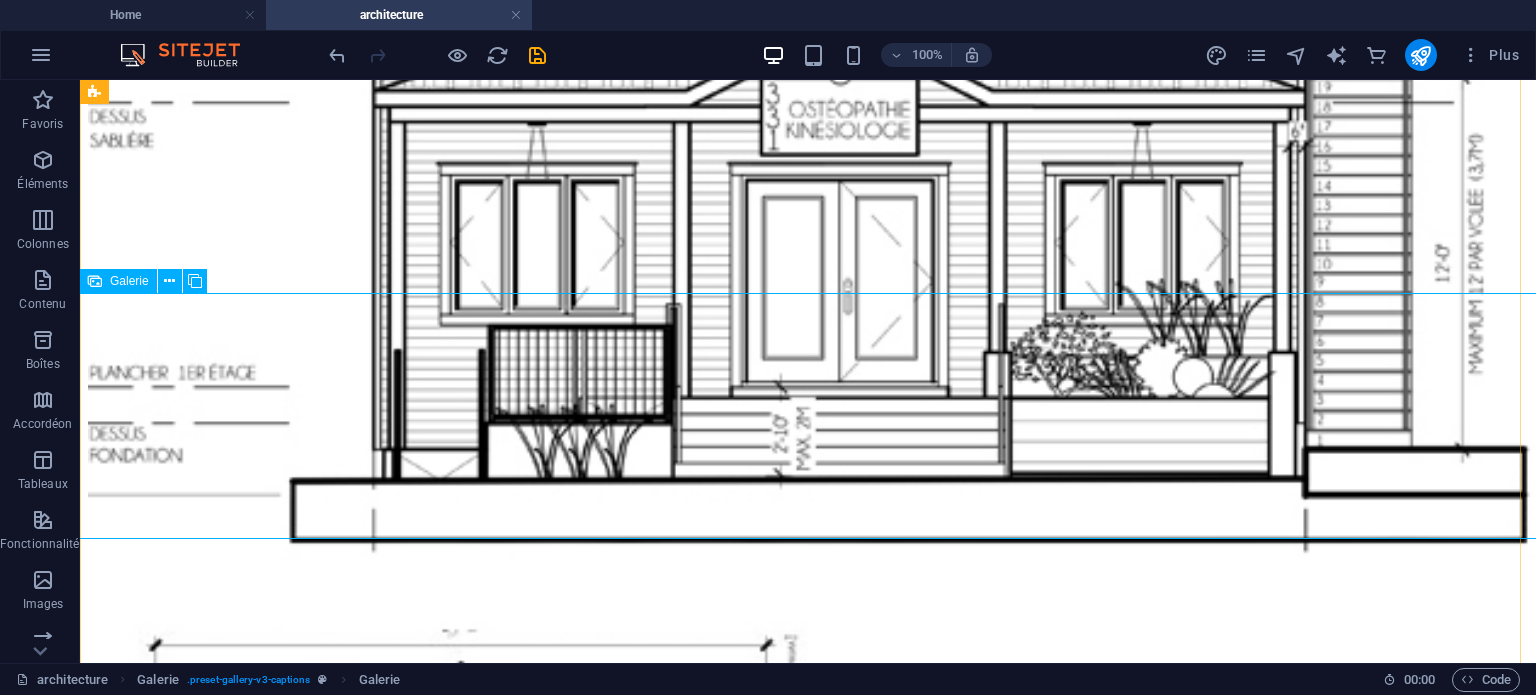 click at bounding box center [528, 10455] 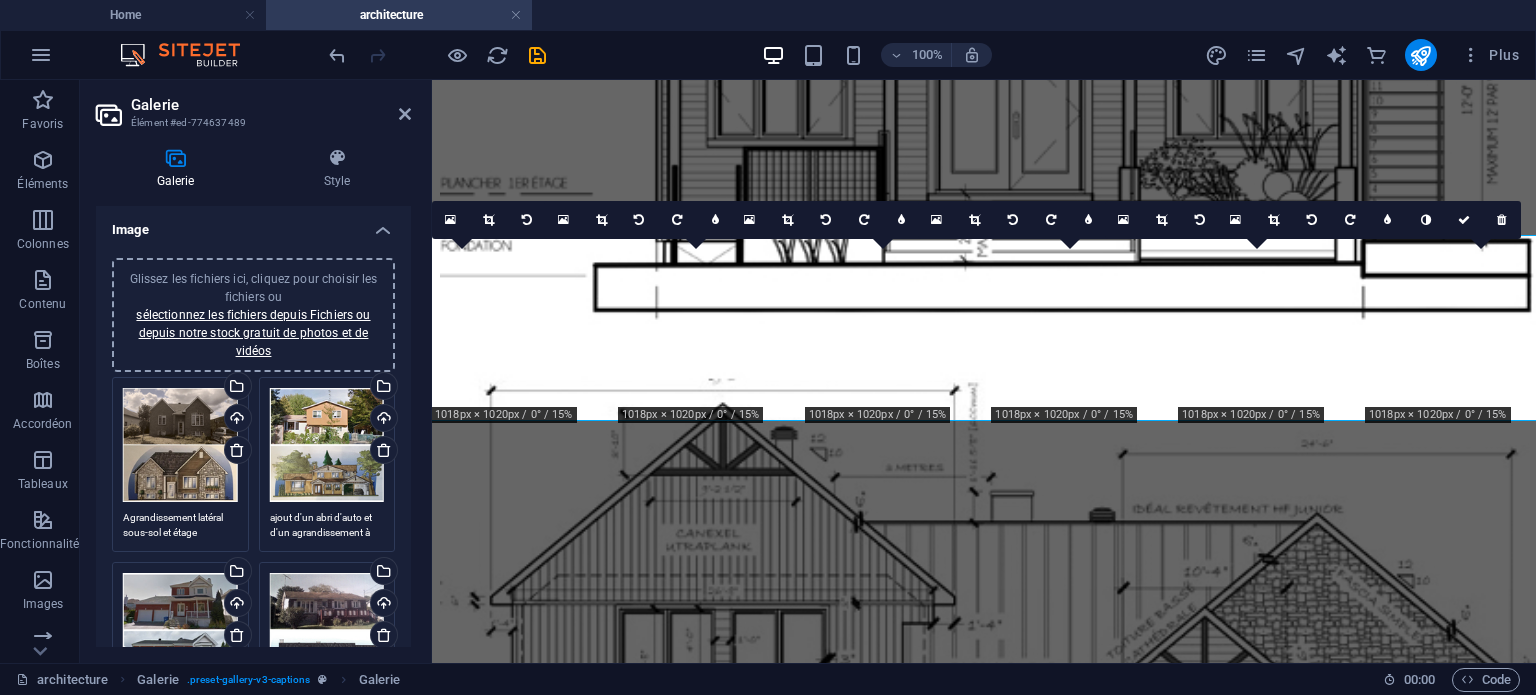 scroll, scrollTop: 1399, scrollLeft: 0, axis: vertical 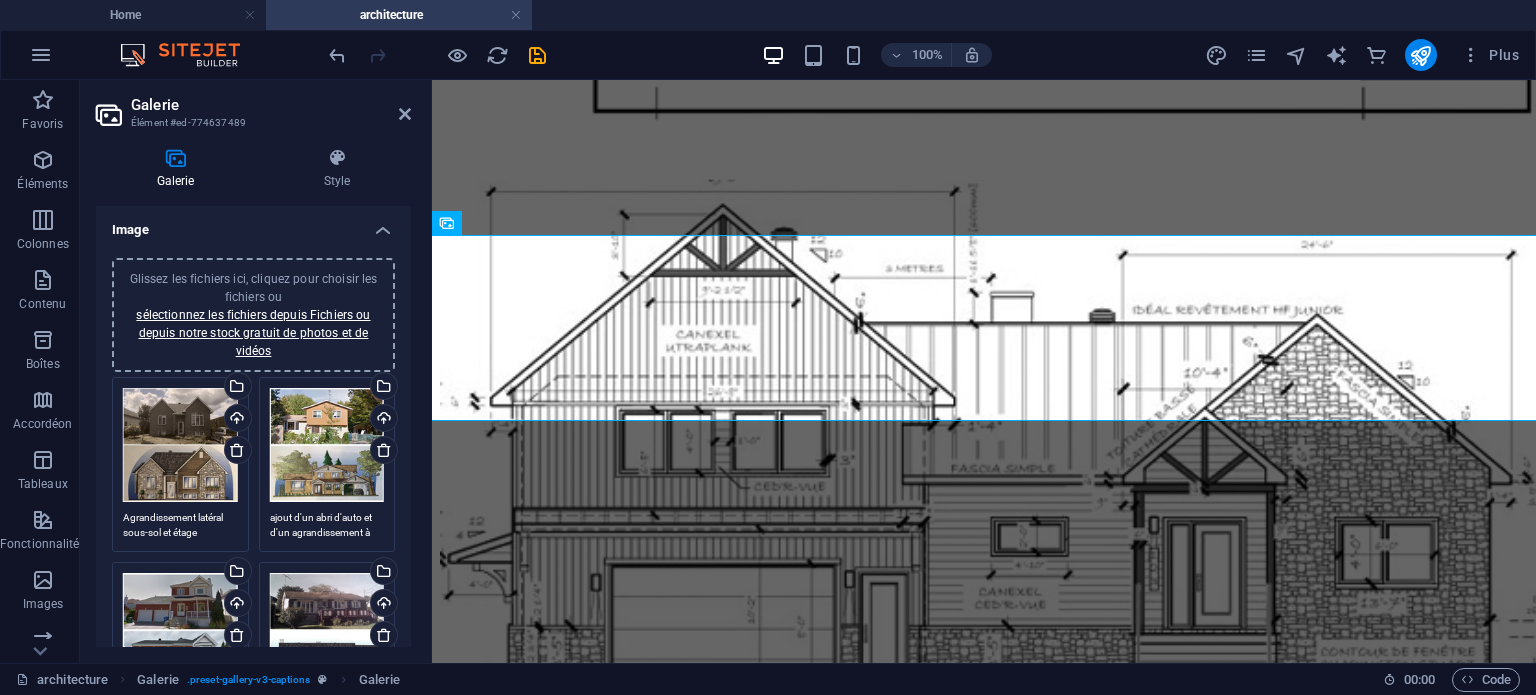 click on "ajout d'un abri d'auto et d'un agrandissement à l'étage" at bounding box center (327, 525) 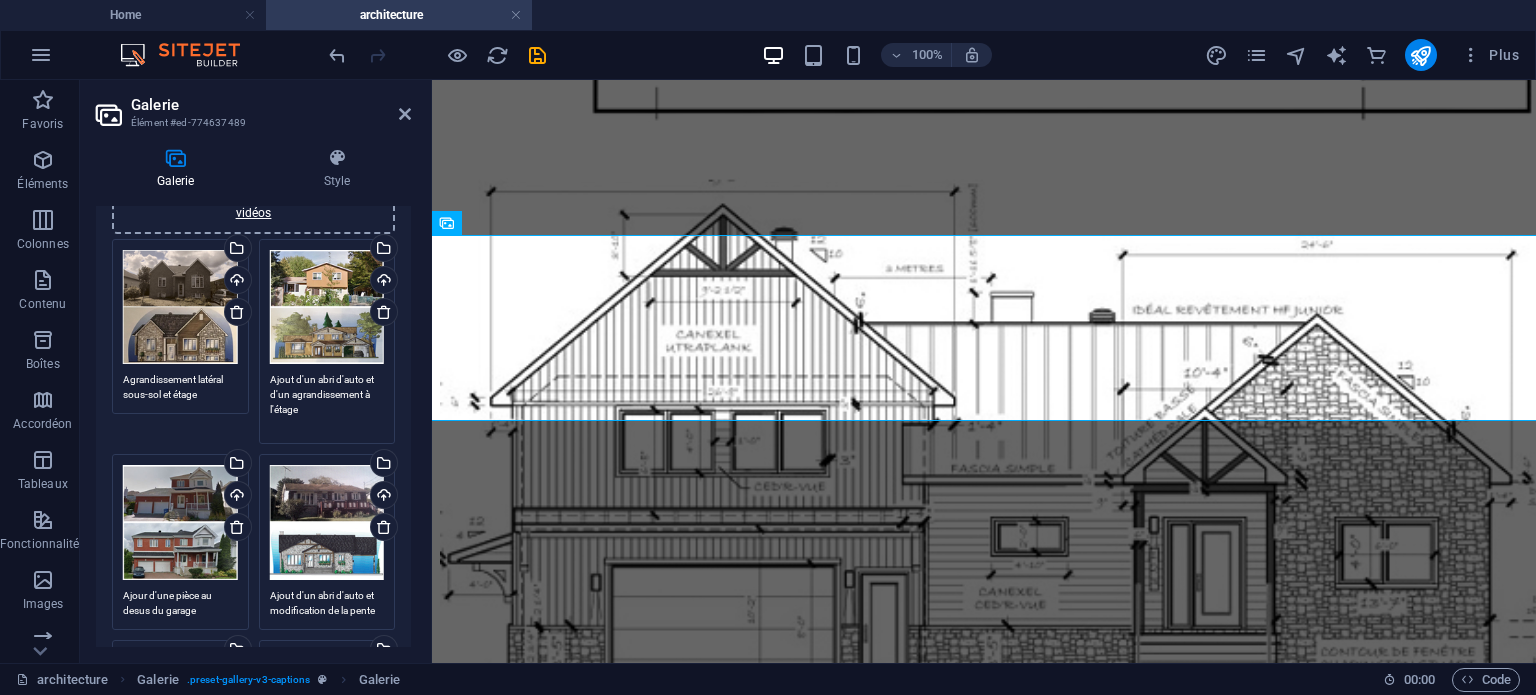 scroll, scrollTop: 200, scrollLeft: 0, axis: vertical 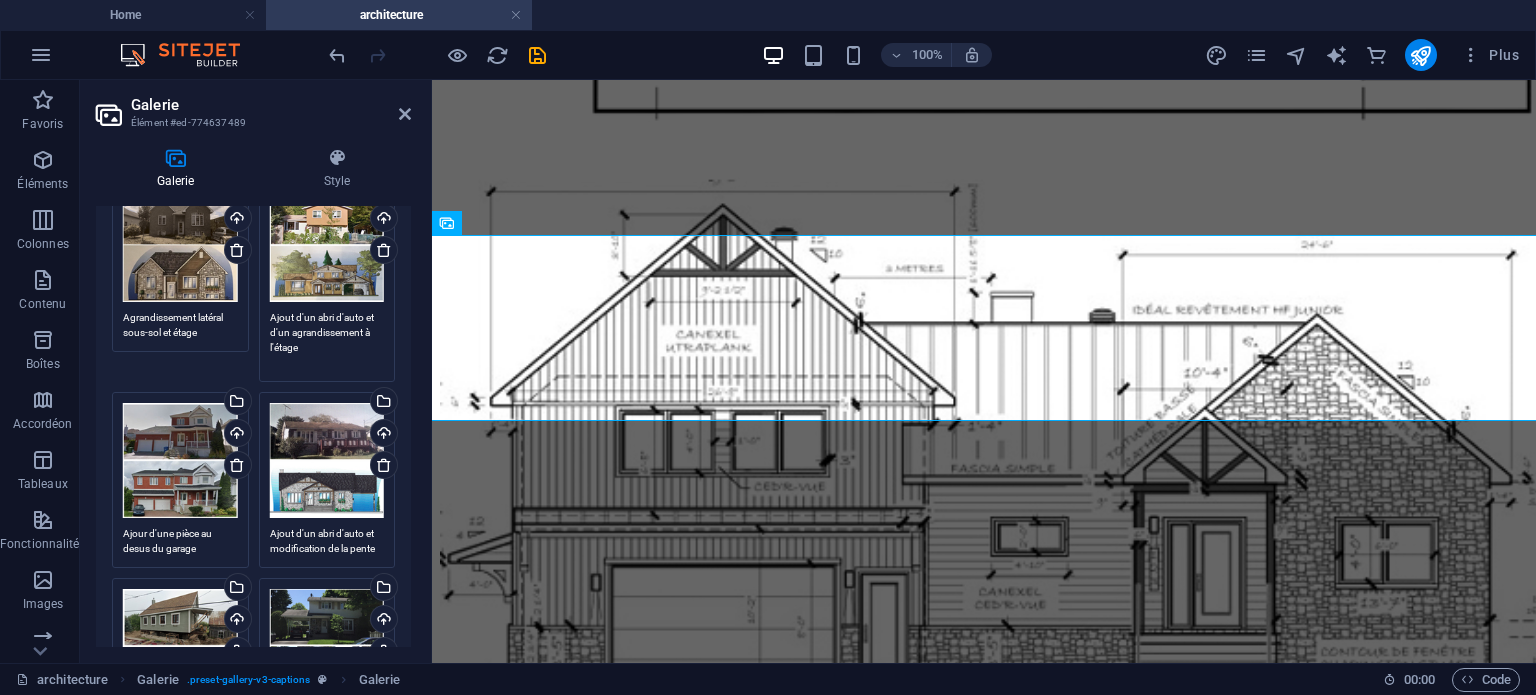 type on "Ajout d'un abri d'auto et d'un agrandissement à l'étage" 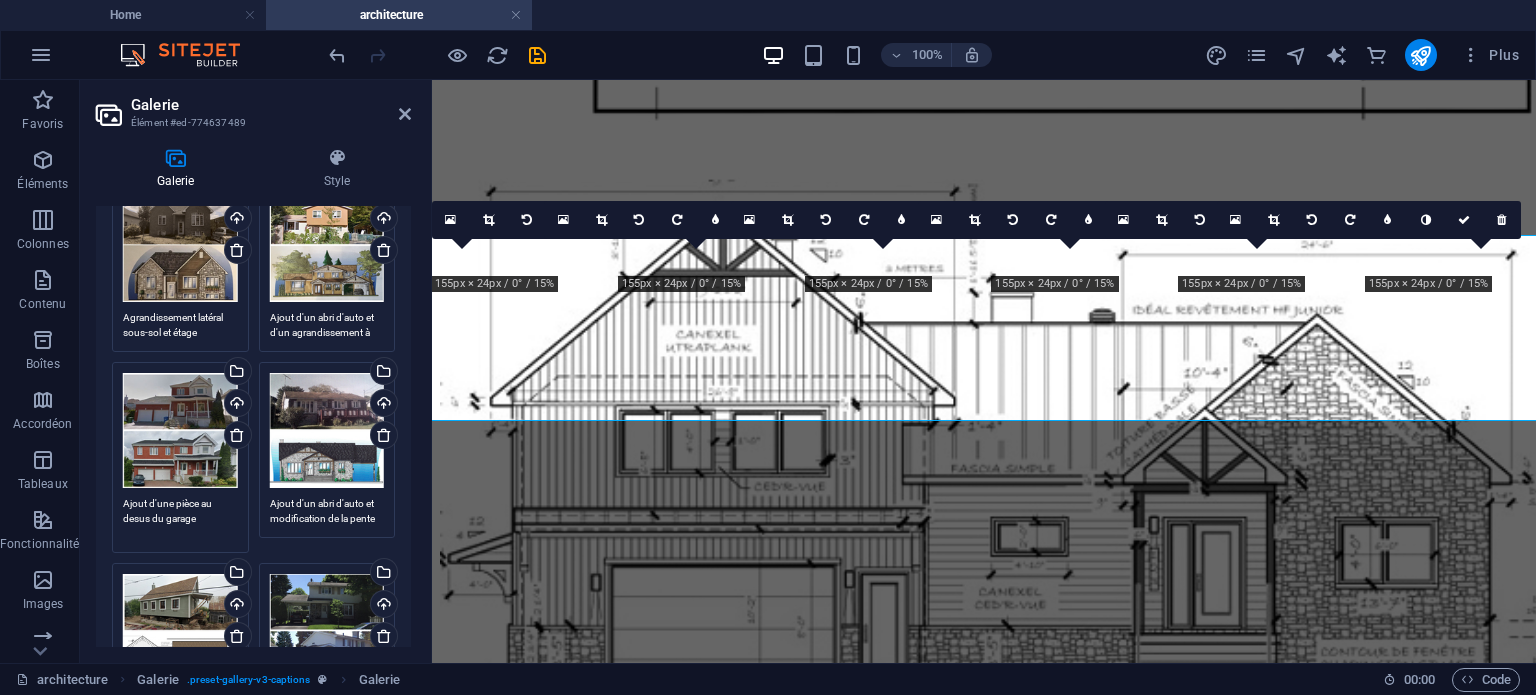 click on "Ajout d'une pièce au desus du garage" at bounding box center (180, 518) 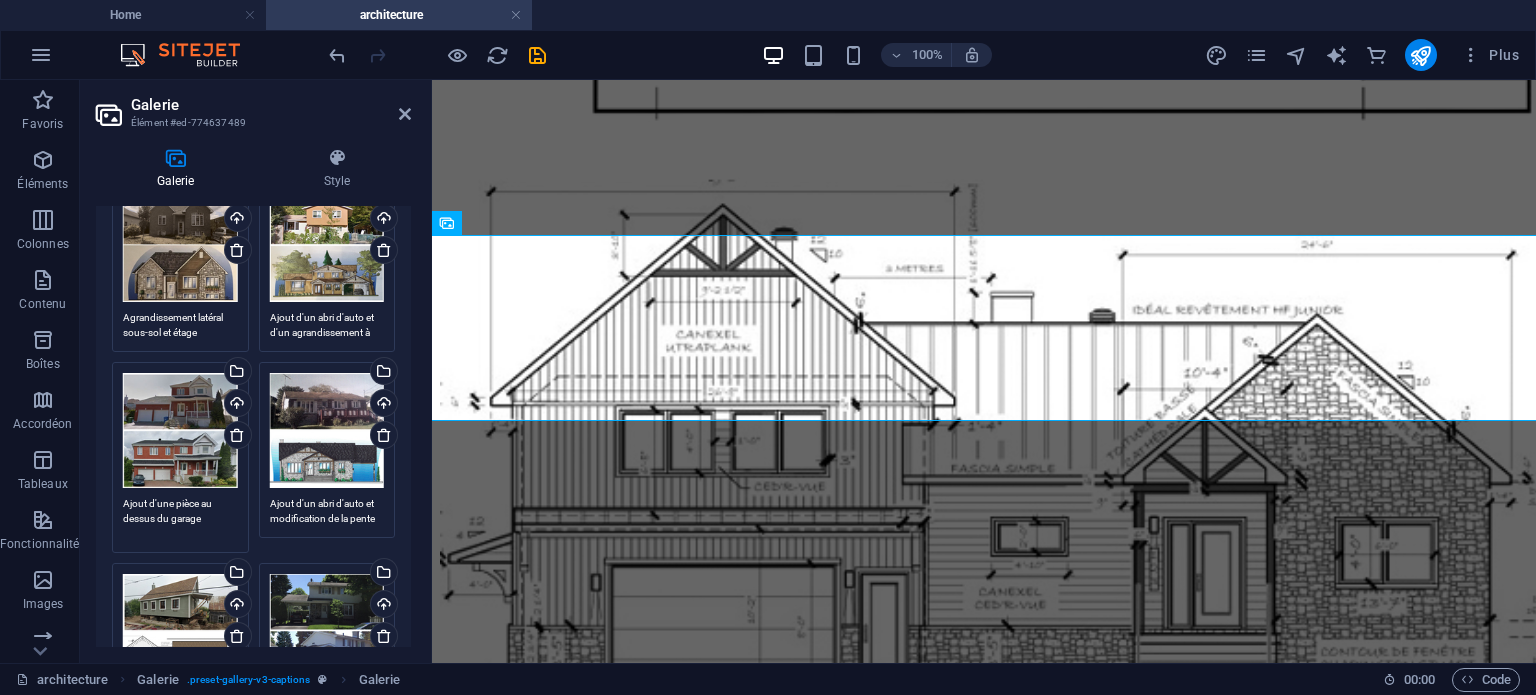 type on "Ajout d'une pièce au dessus du garage" 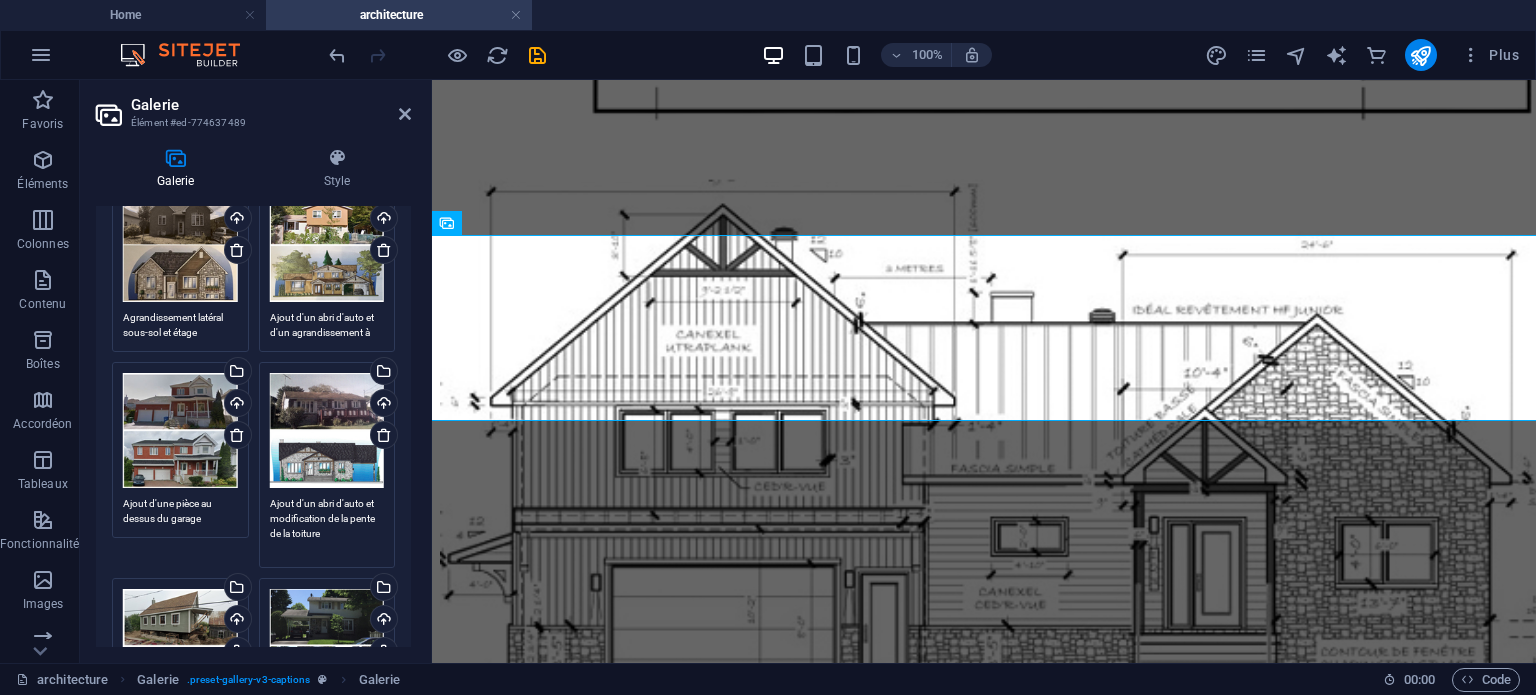 click on "Ajout d'un abri d'auto et modification de la pente de la toiture" at bounding box center [327, 526] 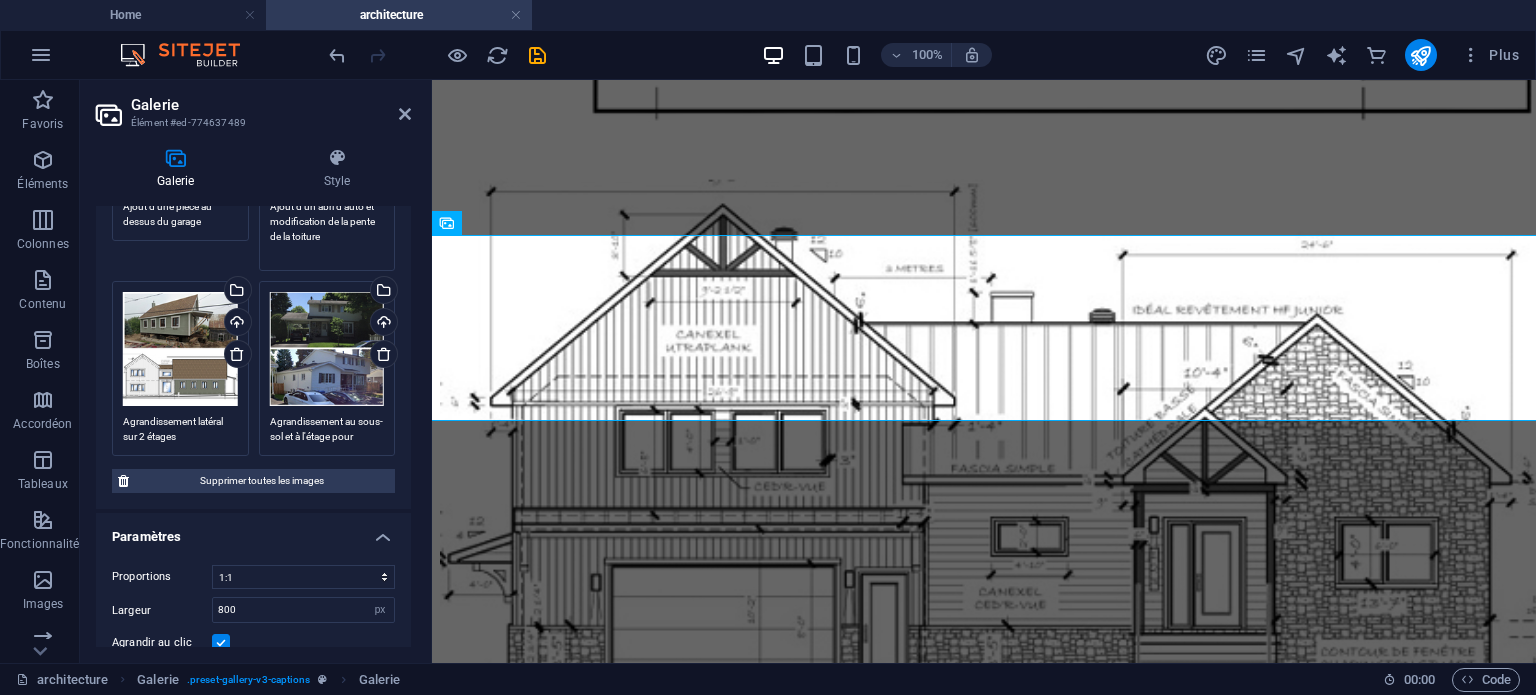 scroll, scrollTop: 500, scrollLeft: 0, axis: vertical 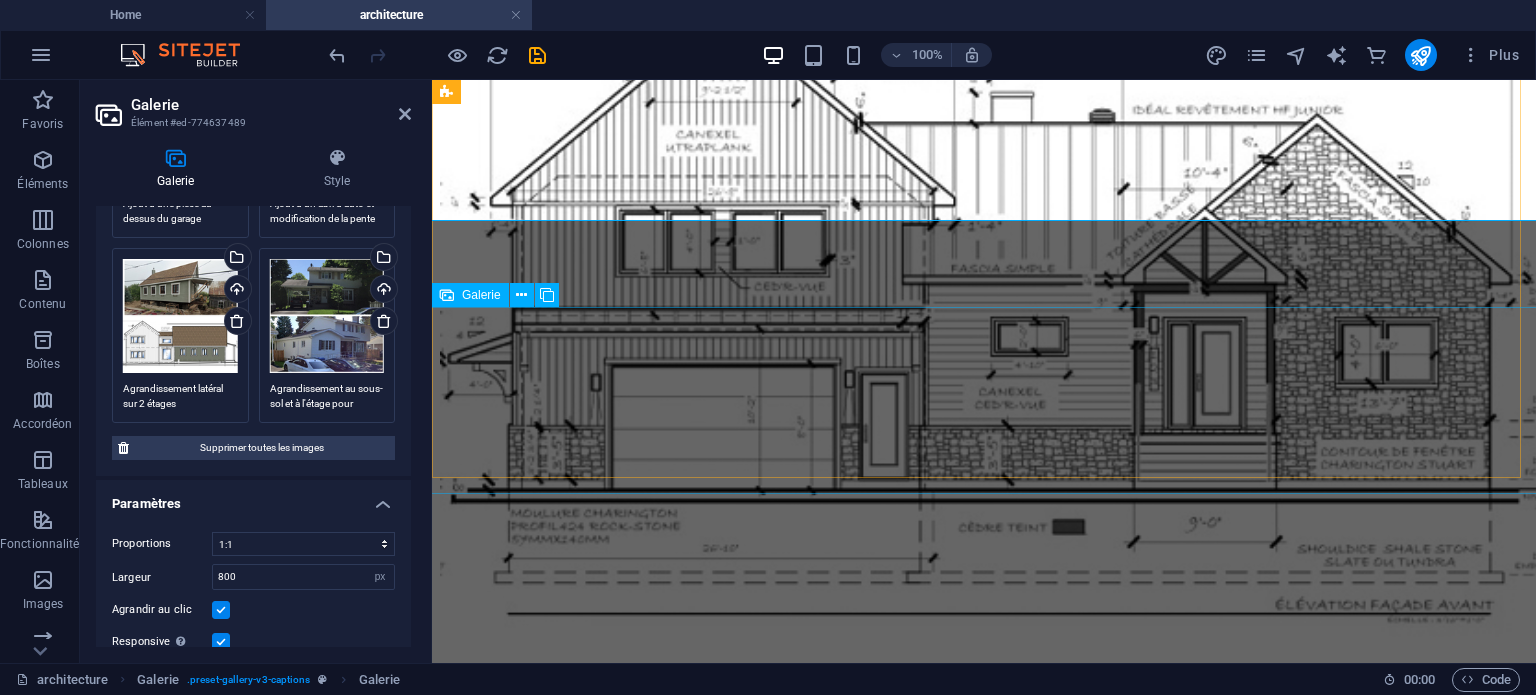 click at bounding box center (880, 14446) 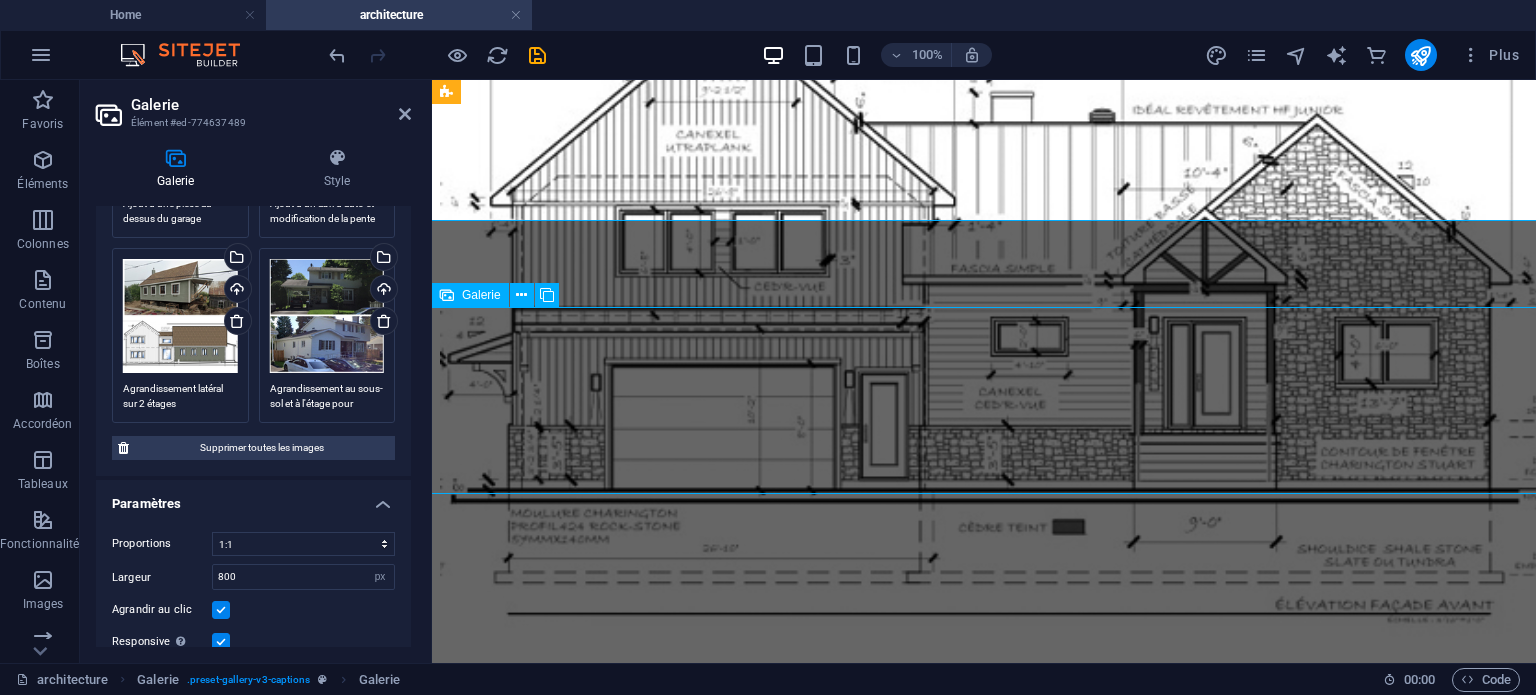 click at bounding box center [880, 14446] 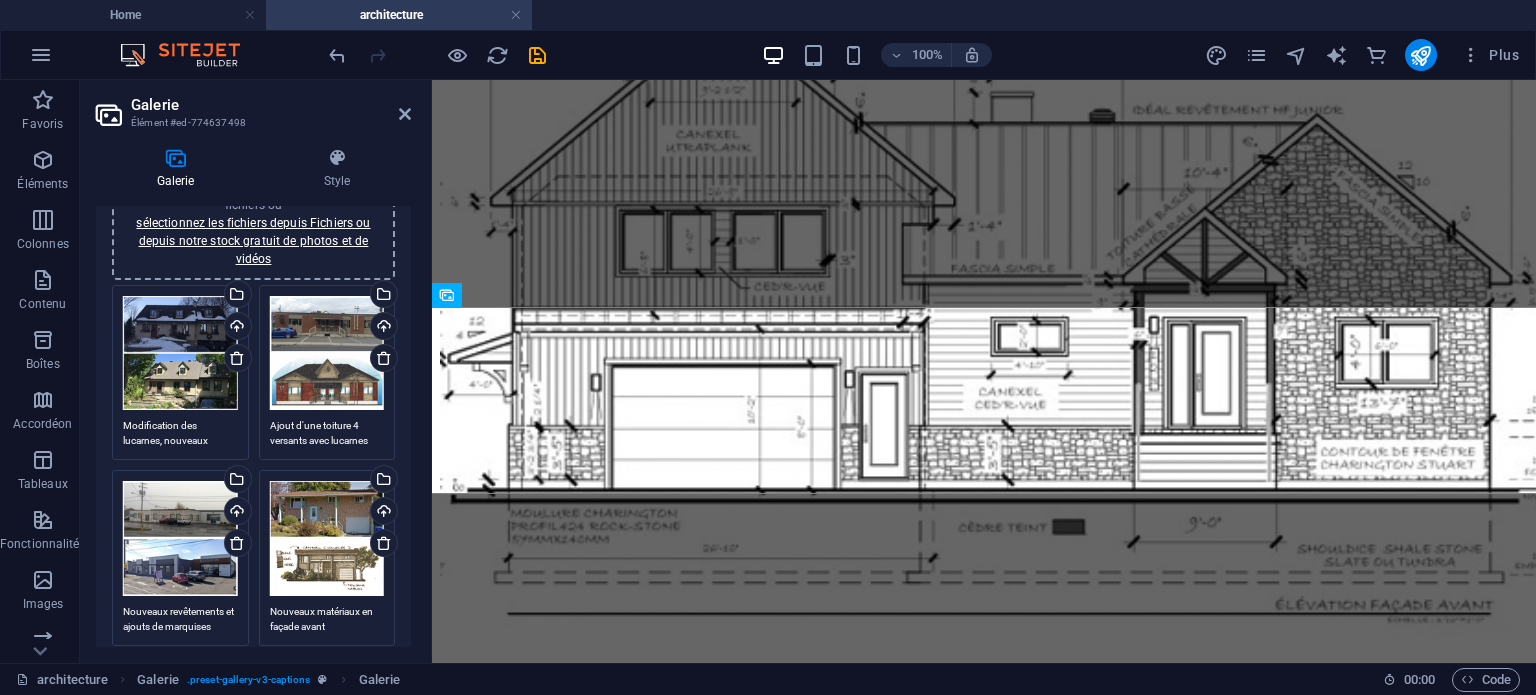 scroll, scrollTop: 100, scrollLeft: 0, axis: vertical 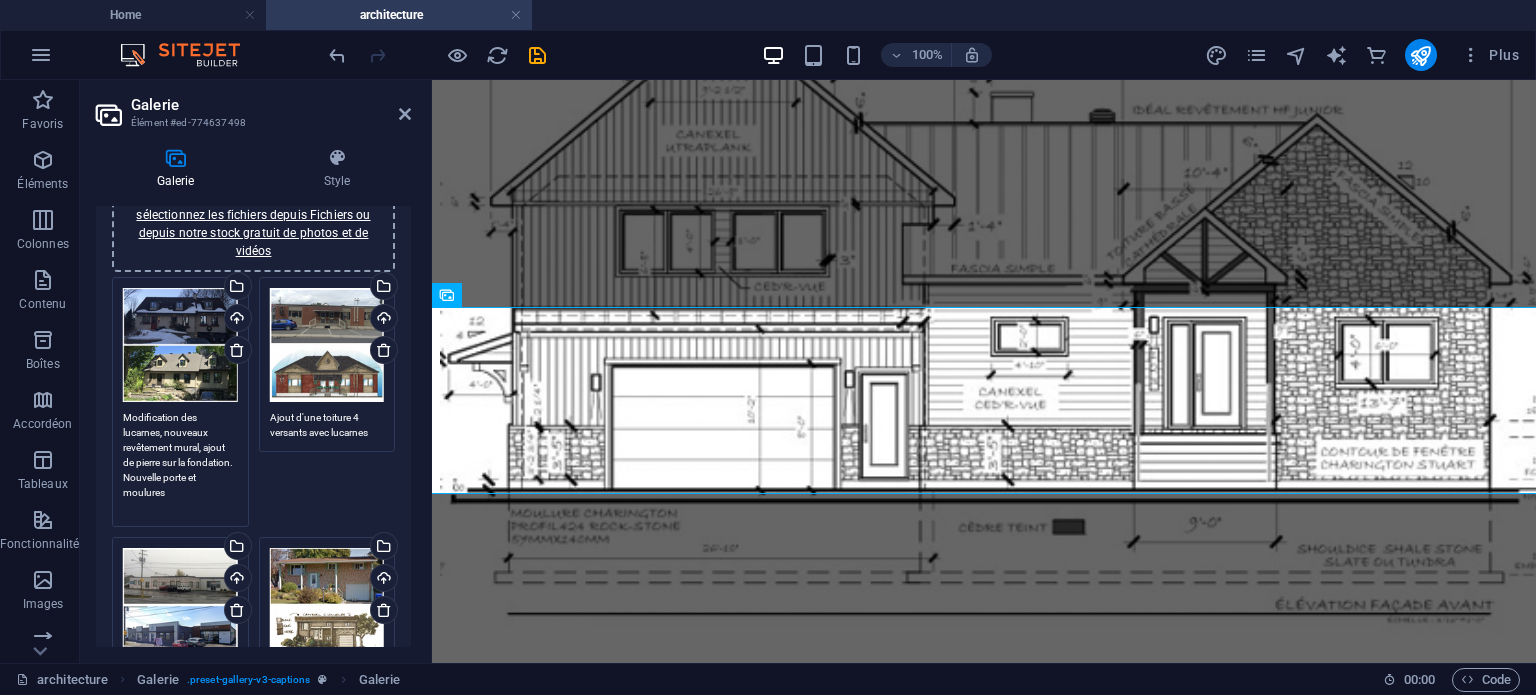 click on "Modification des lucarnes, nouveaux revêtement mural, ajout de pierre sur la fondation. Nouvelle porte et moulures" at bounding box center (180, 462) 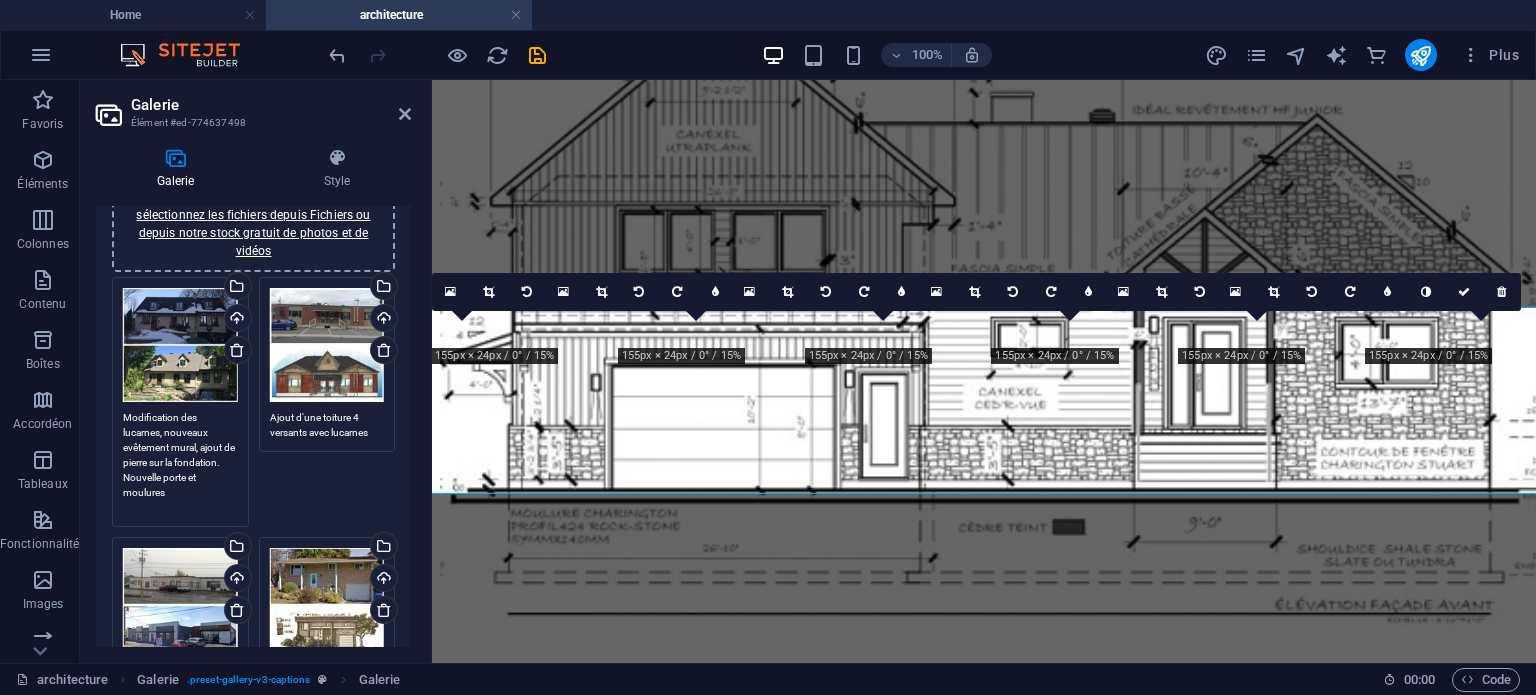click on "Modification des lucarnes, nouveaux evêtement mural, ajout de pierre sur la fondation. Nouvelle porte et moulures" at bounding box center (180, 462) 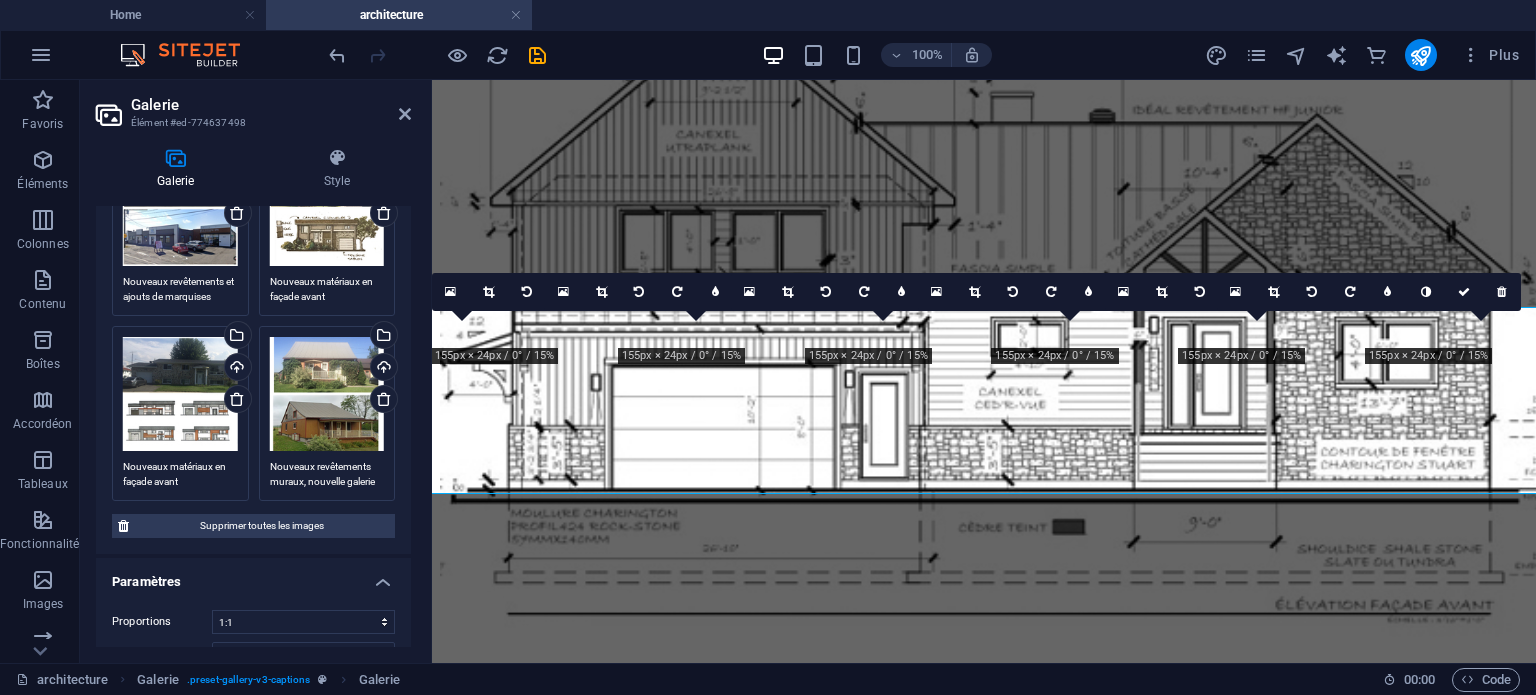 scroll, scrollTop: 500, scrollLeft: 0, axis: vertical 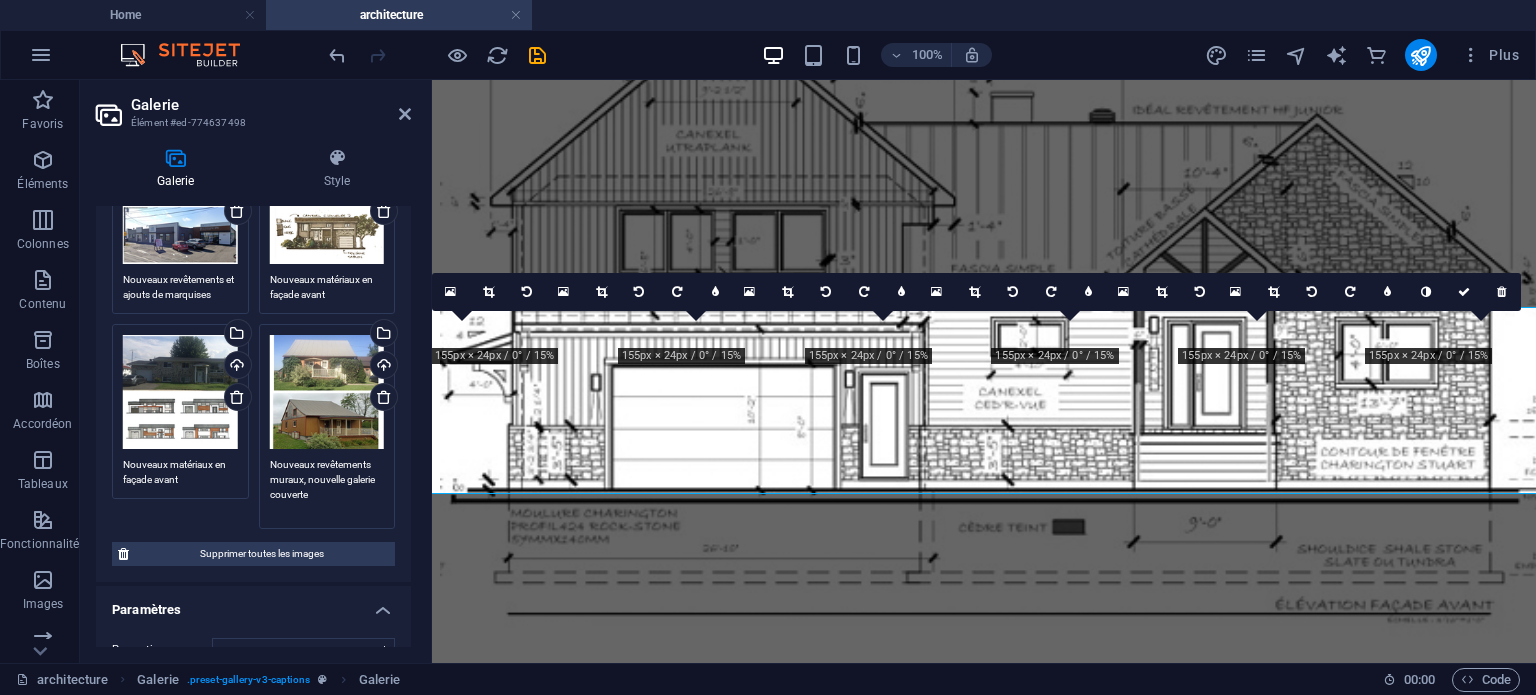 click on "Nouveaux revêtements muraux, nouvelle galerie couverte" at bounding box center [327, 487] 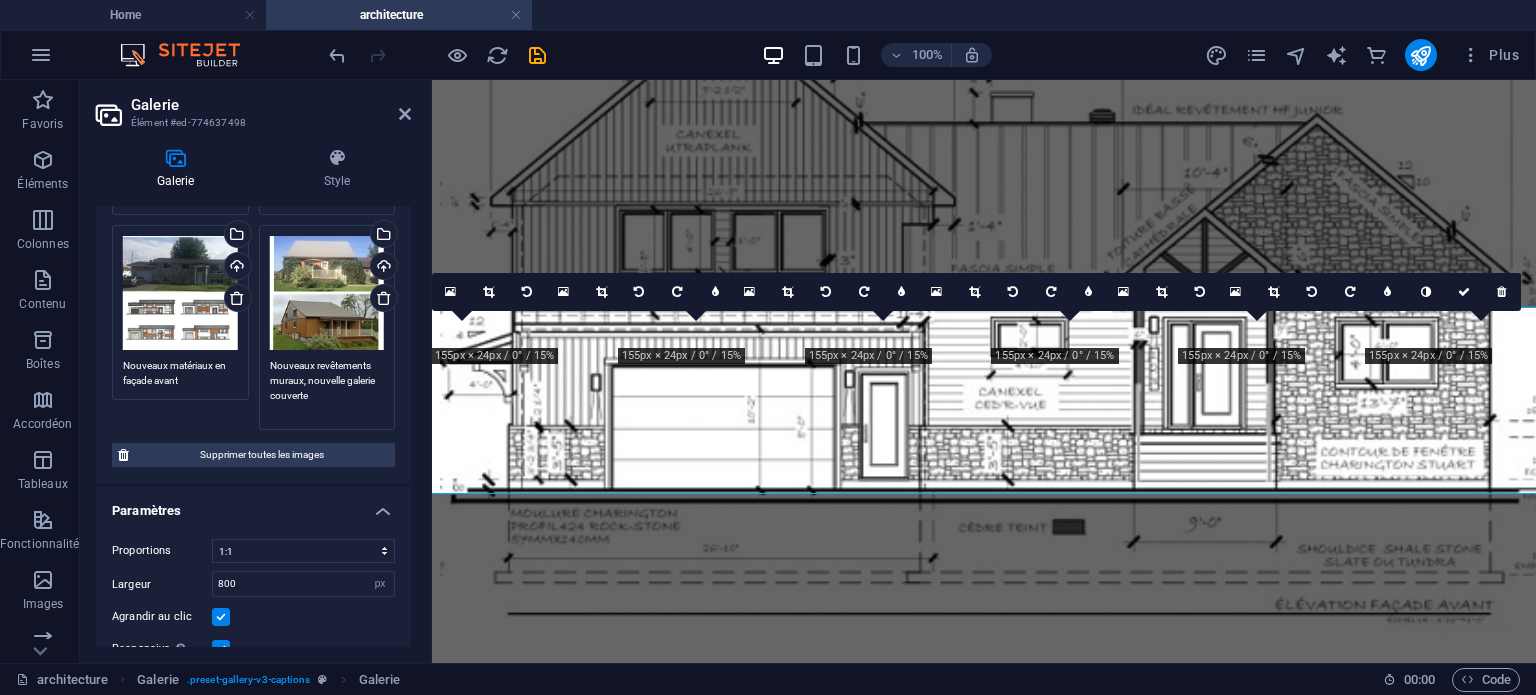 scroll, scrollTop: 524, scrollLeft: 0, axis: vertical 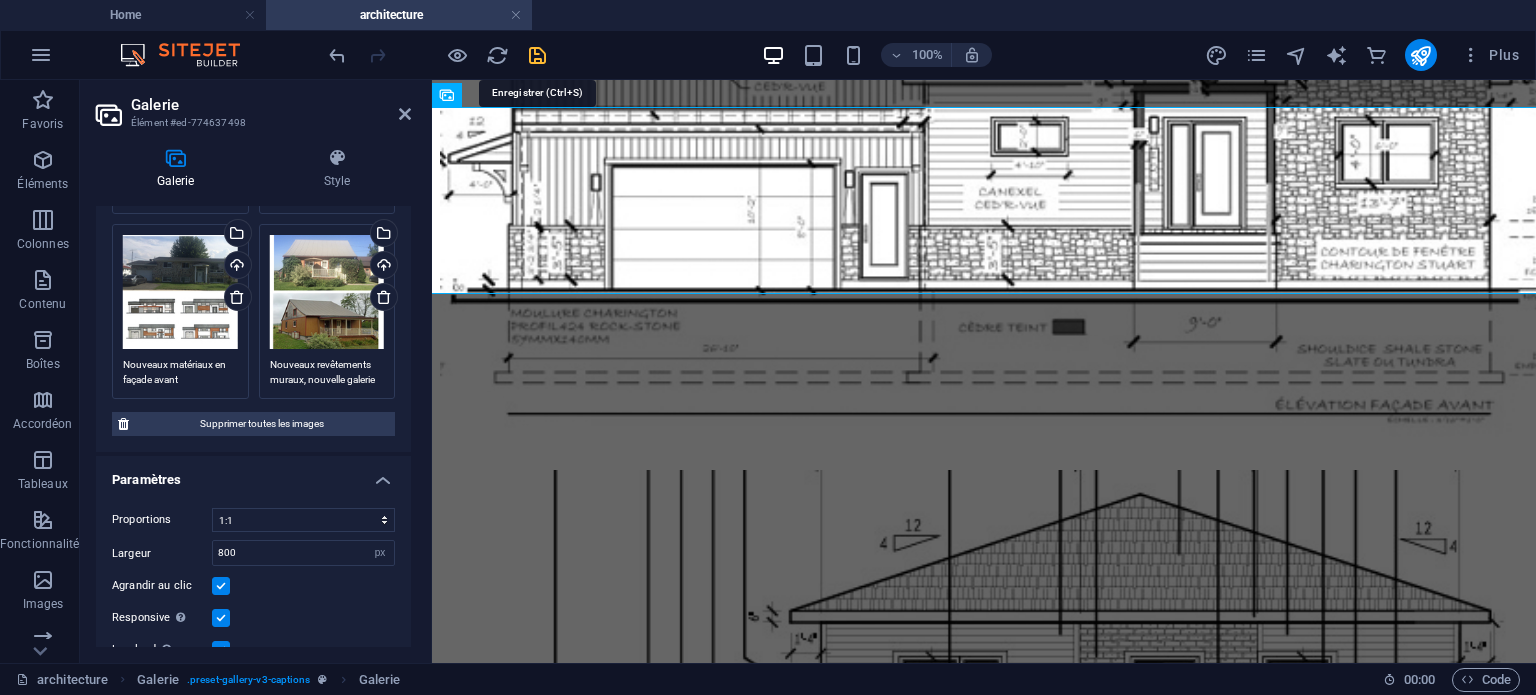 click at bounding box center [537, 55] 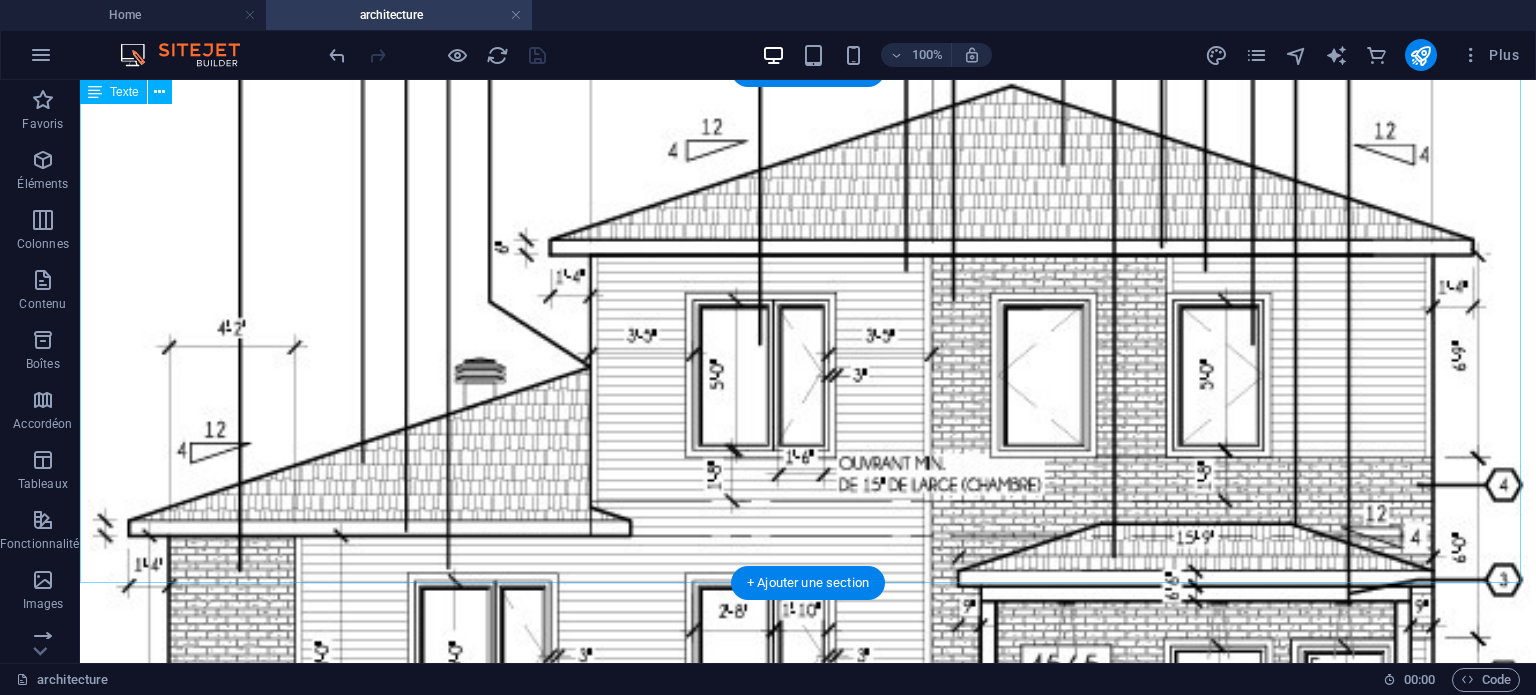 scroll, scrollTop: 2829, scrollLeft: 0, axis: vertical 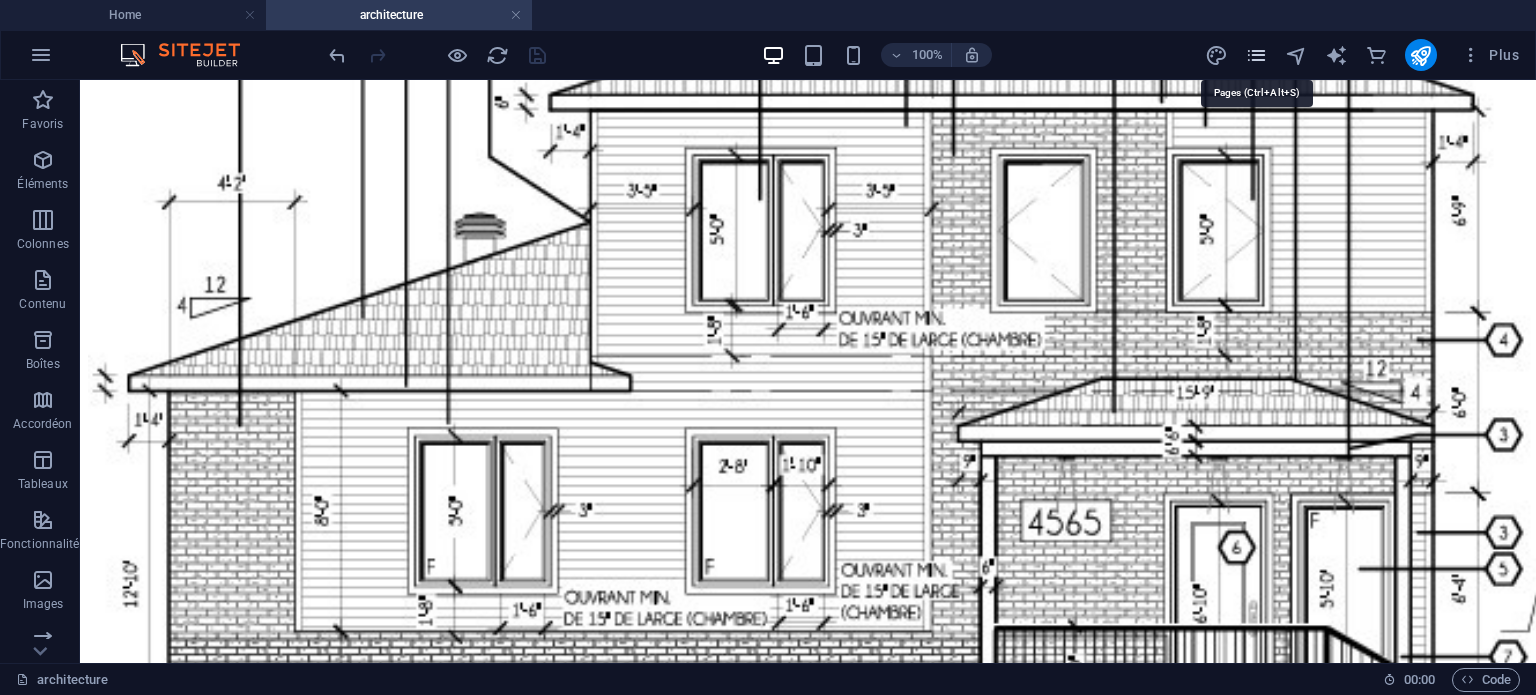 click at bounding box center (1256, 55) 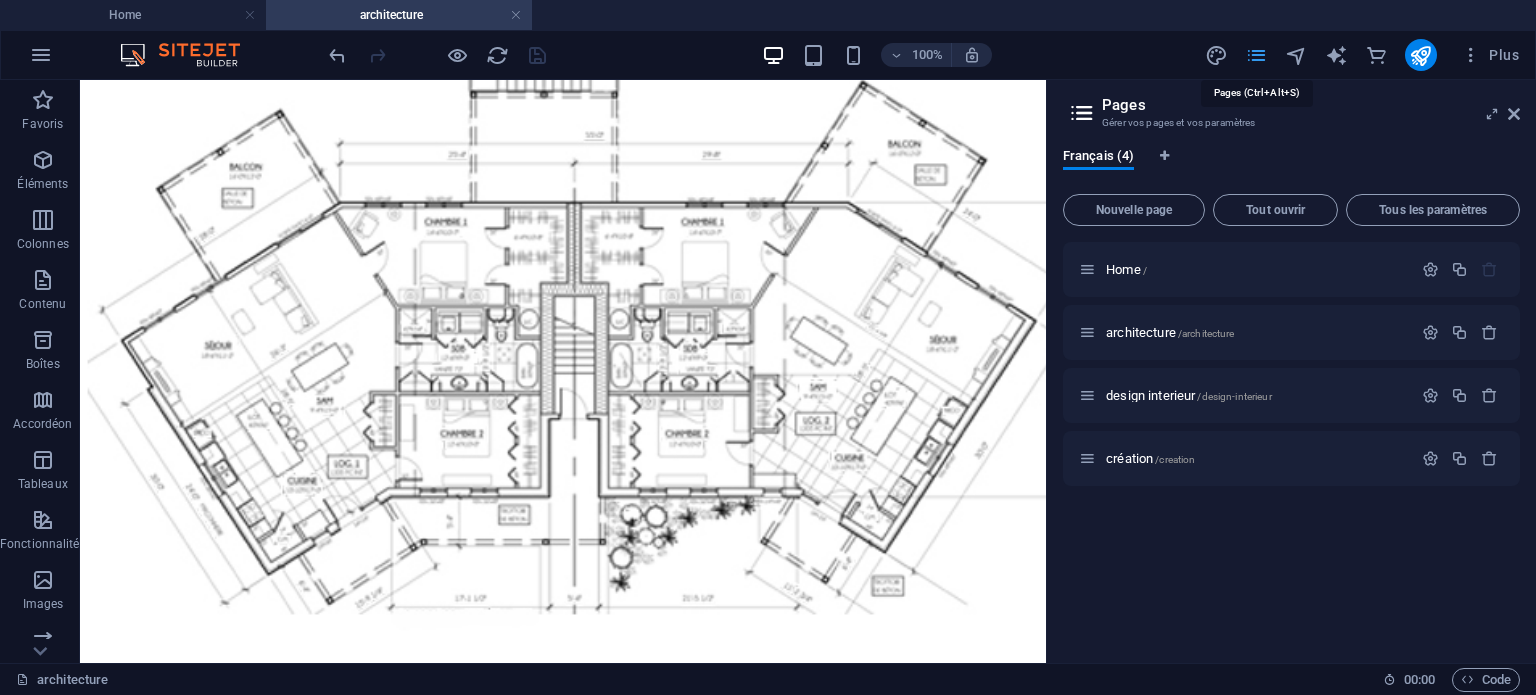 scroll, scrollTop: 2860, scrollLeft: 0, axis: vertical 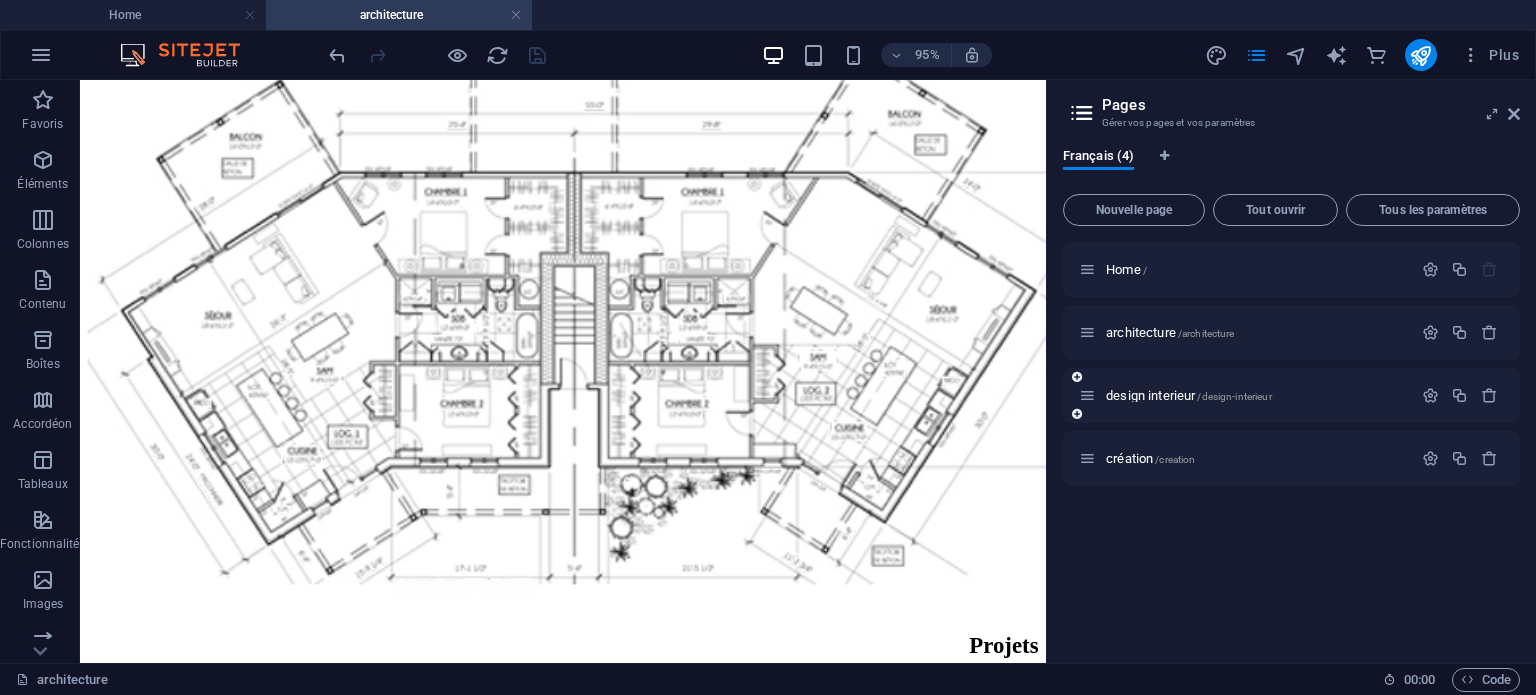 click on "design interieur /design-interieur" at bounding box center (1245, 395) 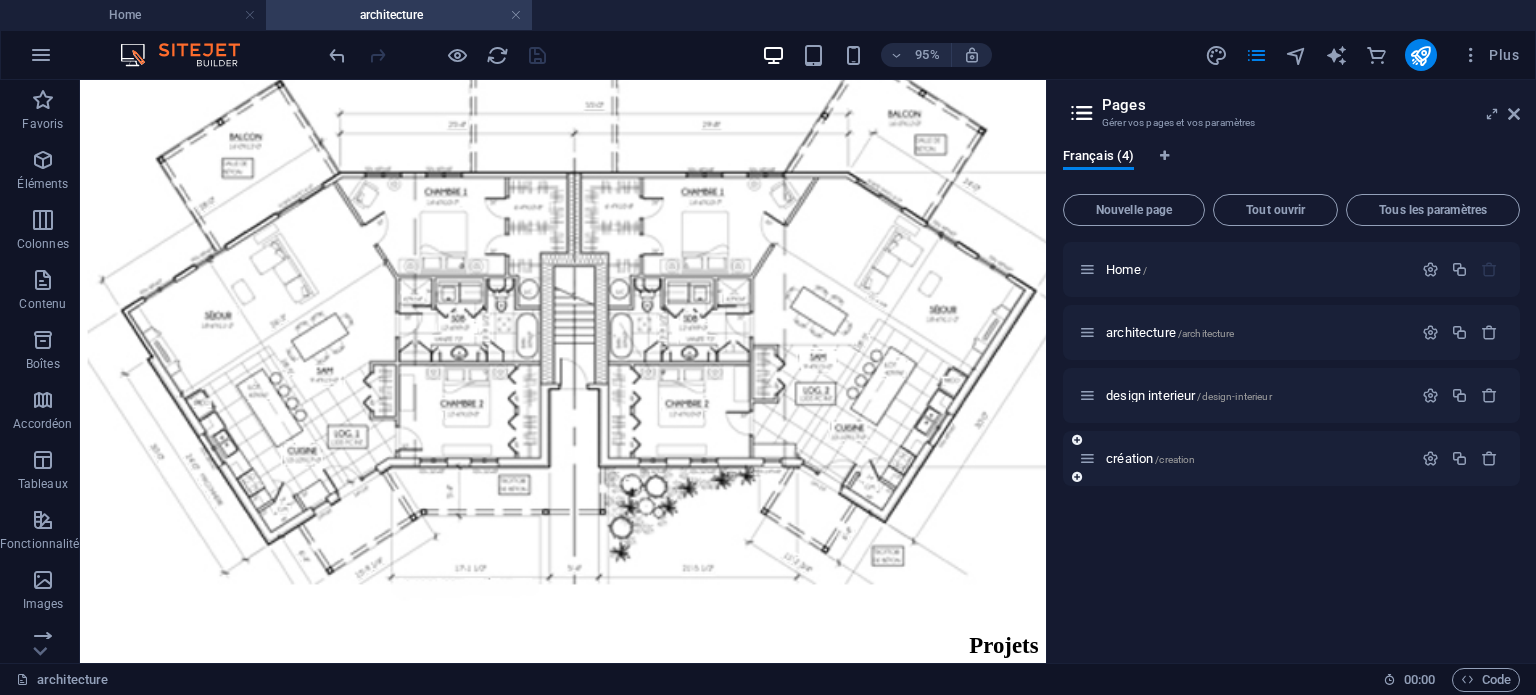 click on "design interieur /design-interieur" at bounding box center (1189, 395) 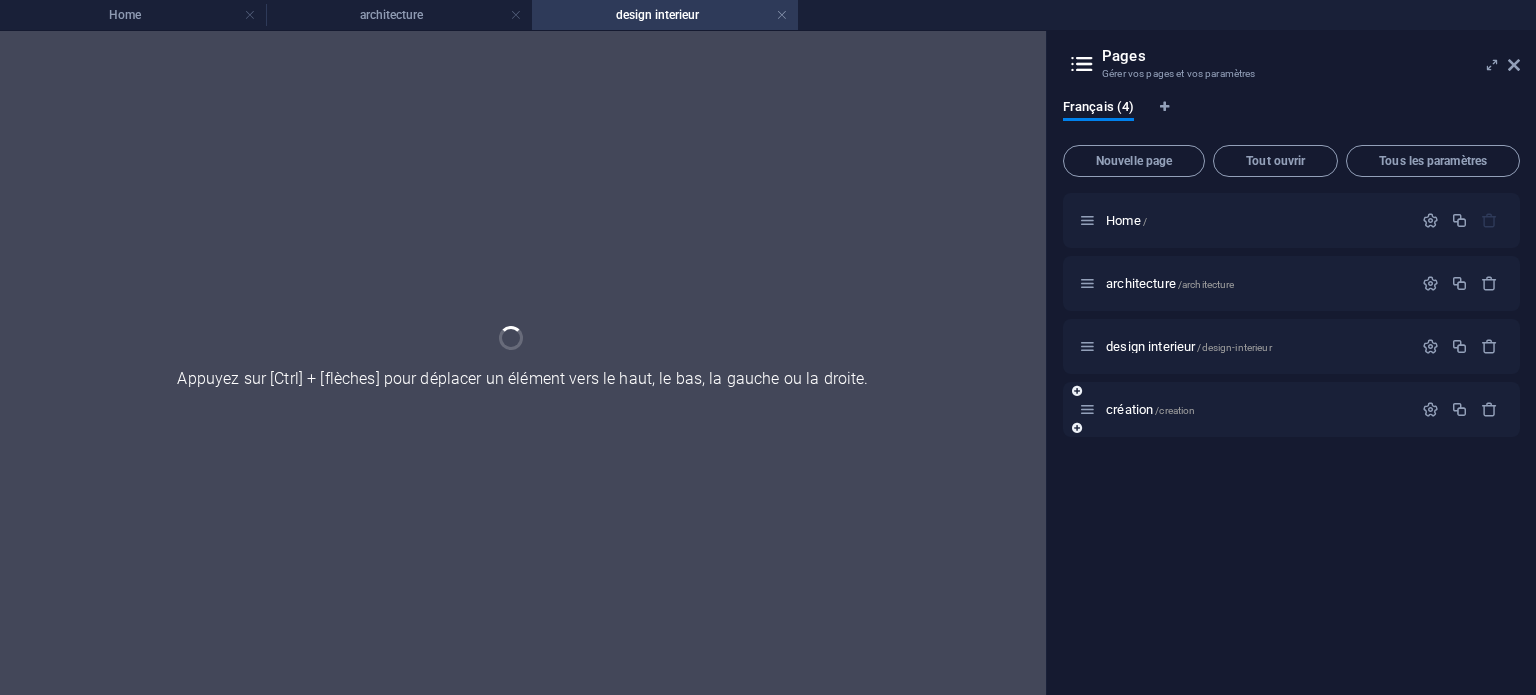 scroll, scrollTop: 0, scrollLeft: 0, axis: both 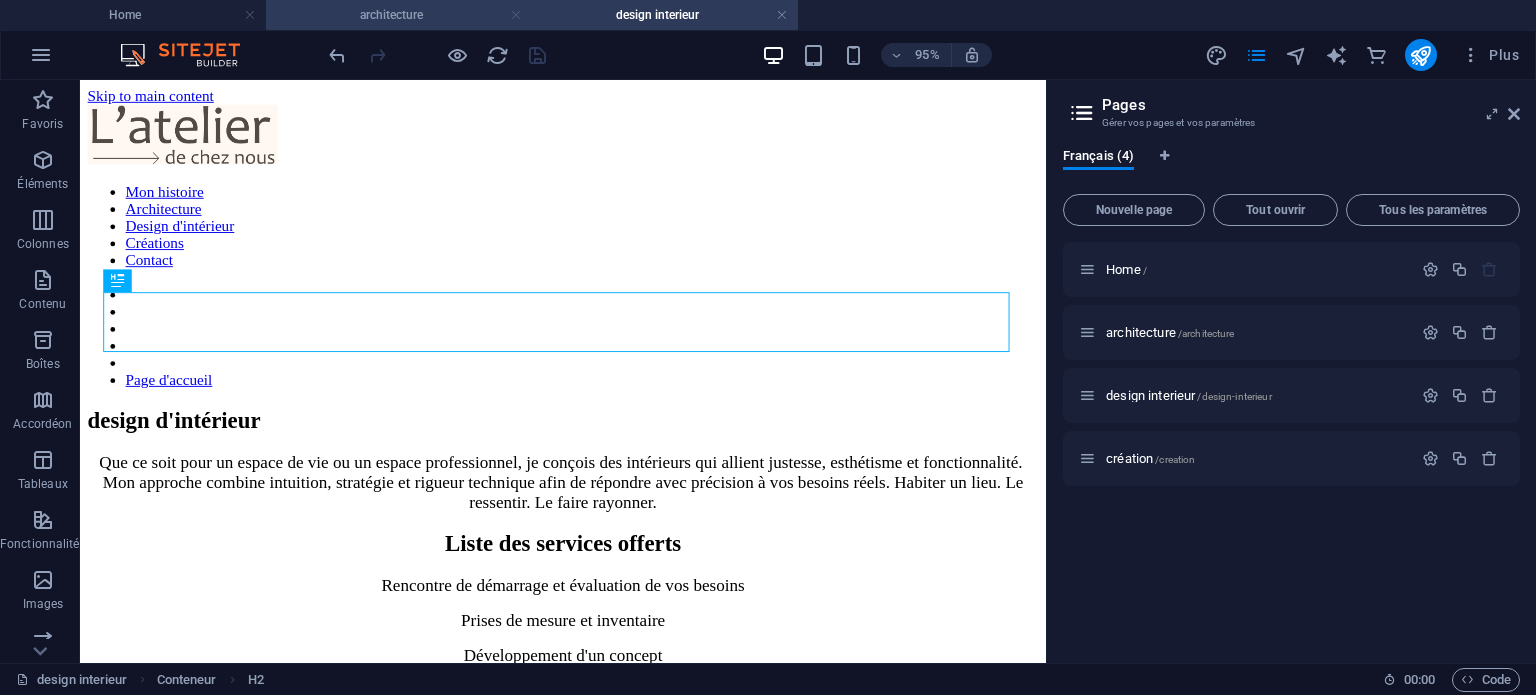 click at bounding box center (516, 15) 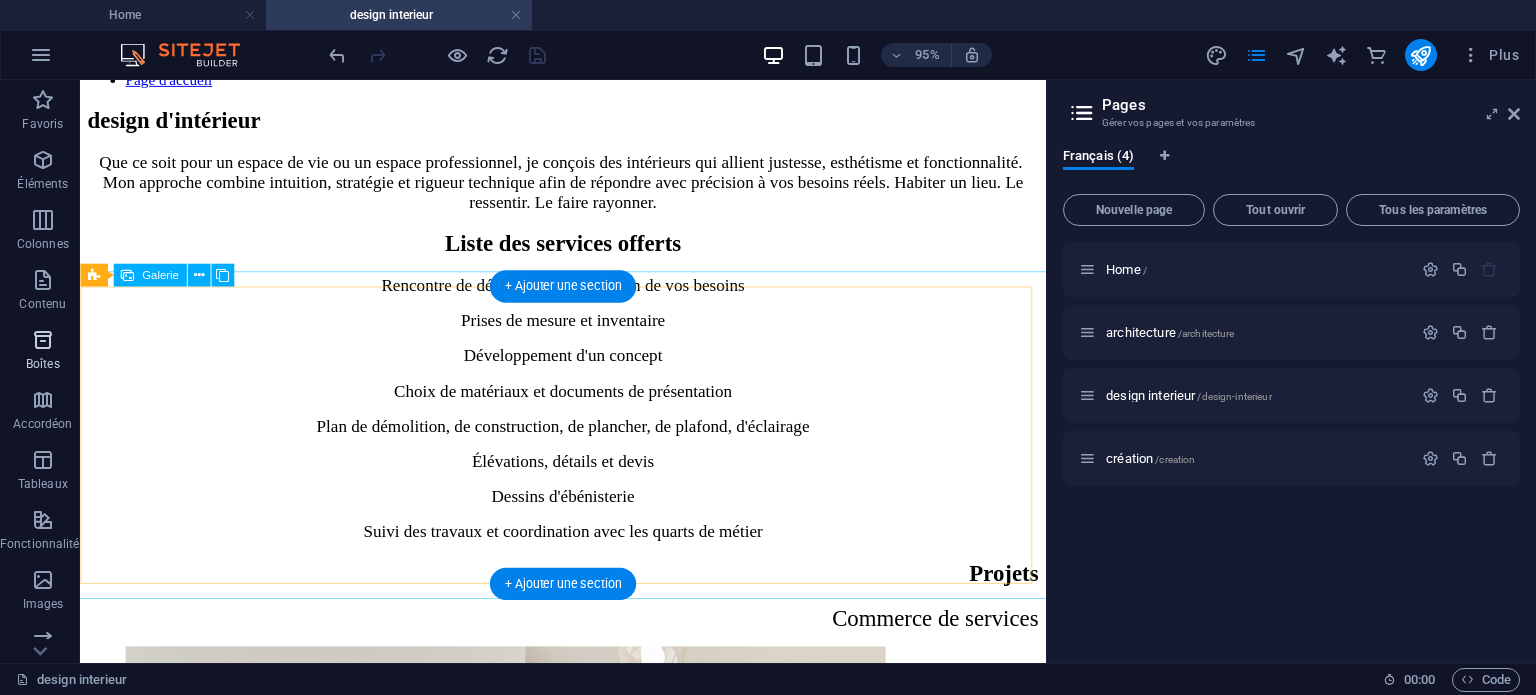 scroll, scrollTop: 600, scrollLeft: 0, axis: vertical 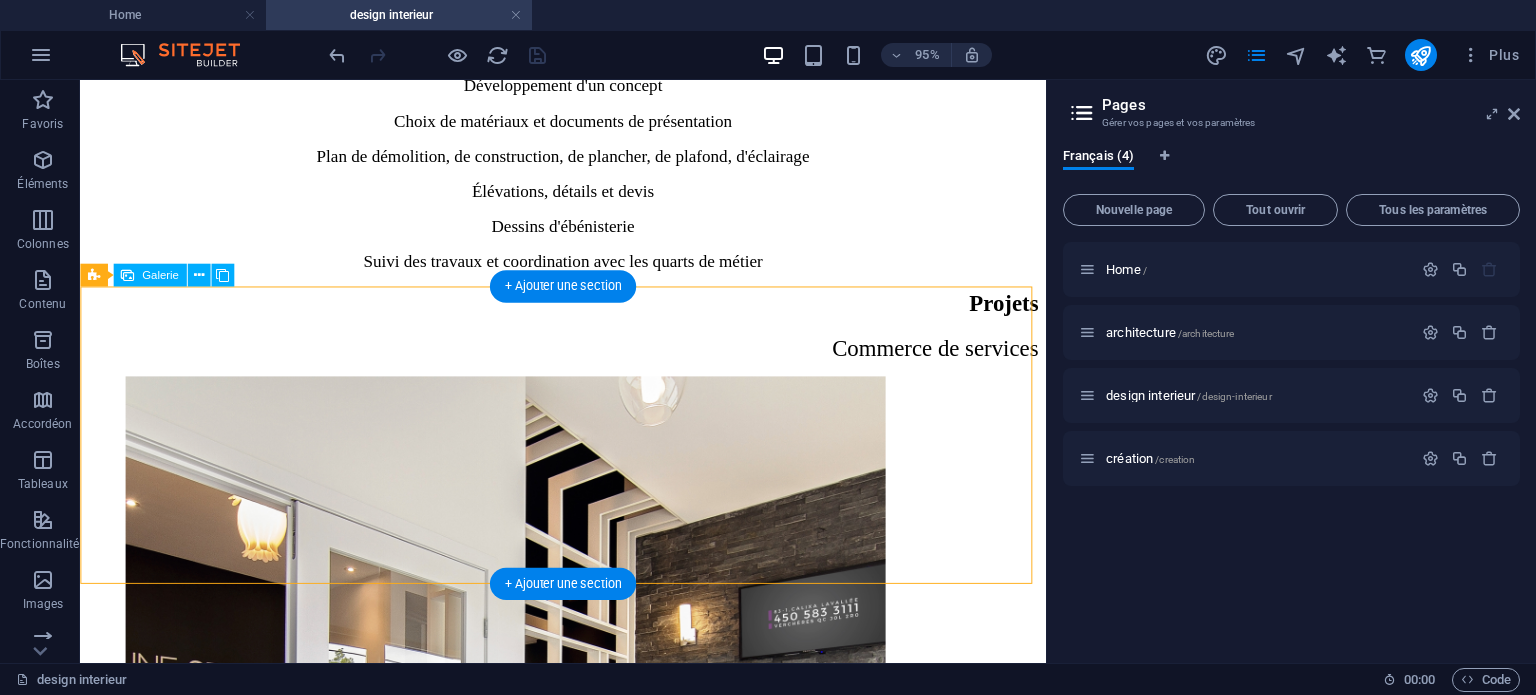click at bounding box center [528, 794] 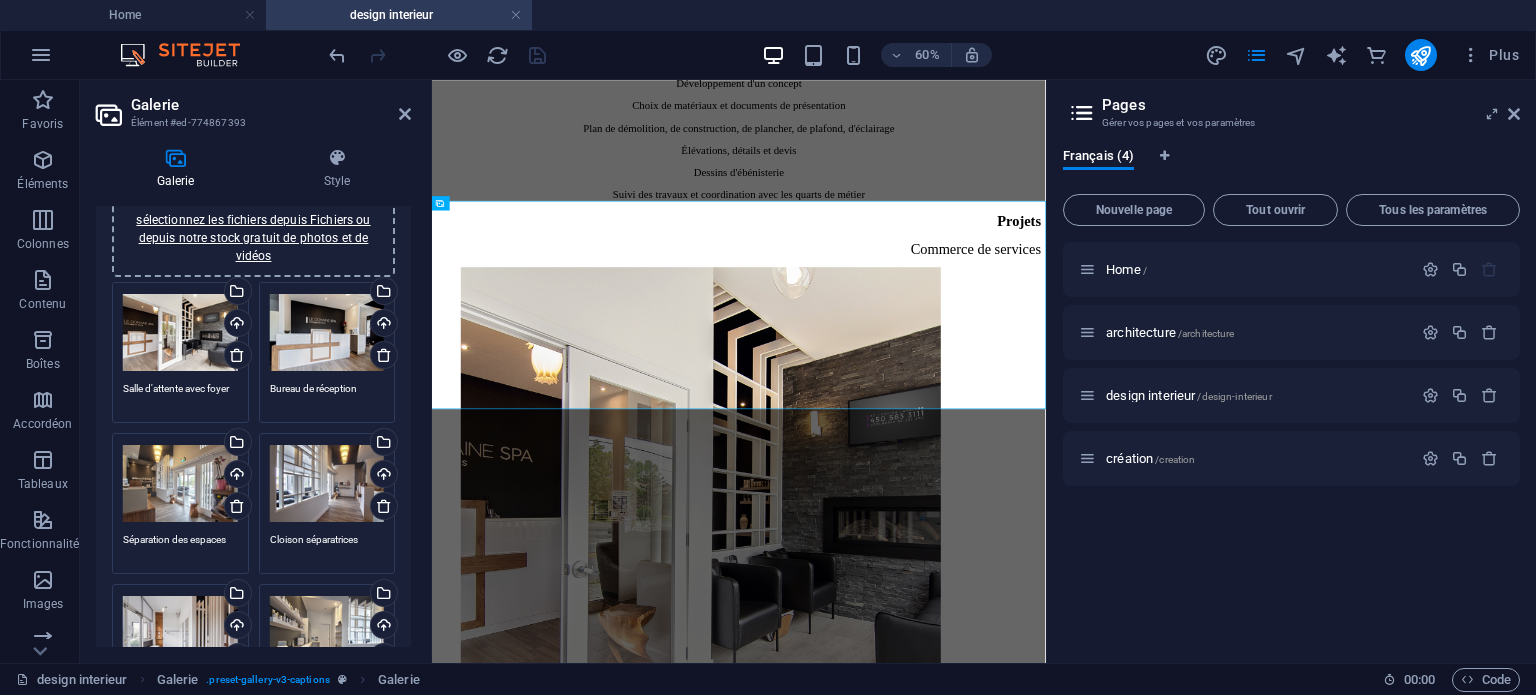 scroll, scrollTop: 100, scrollLeft: 0, axis: vertical 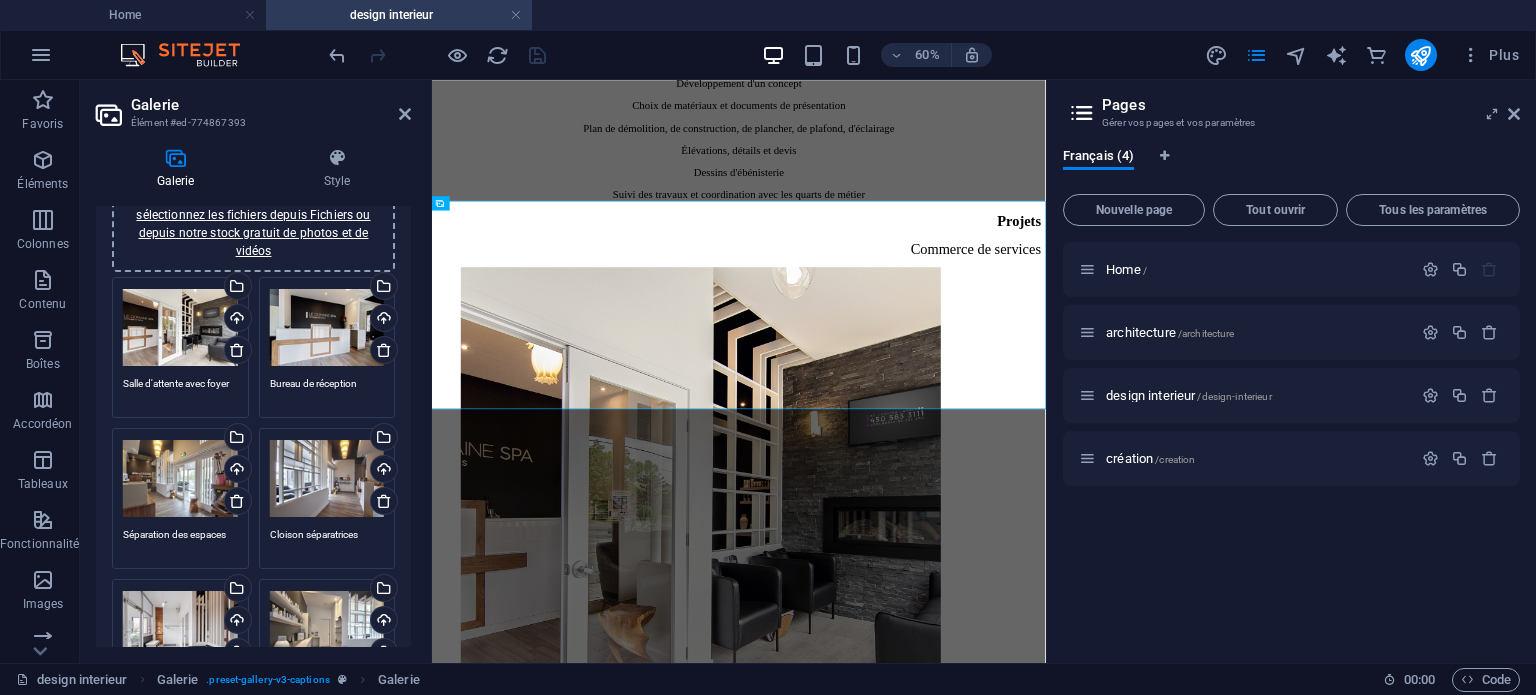click on "Cloison séparatrices" at bounding box center (327, 542) 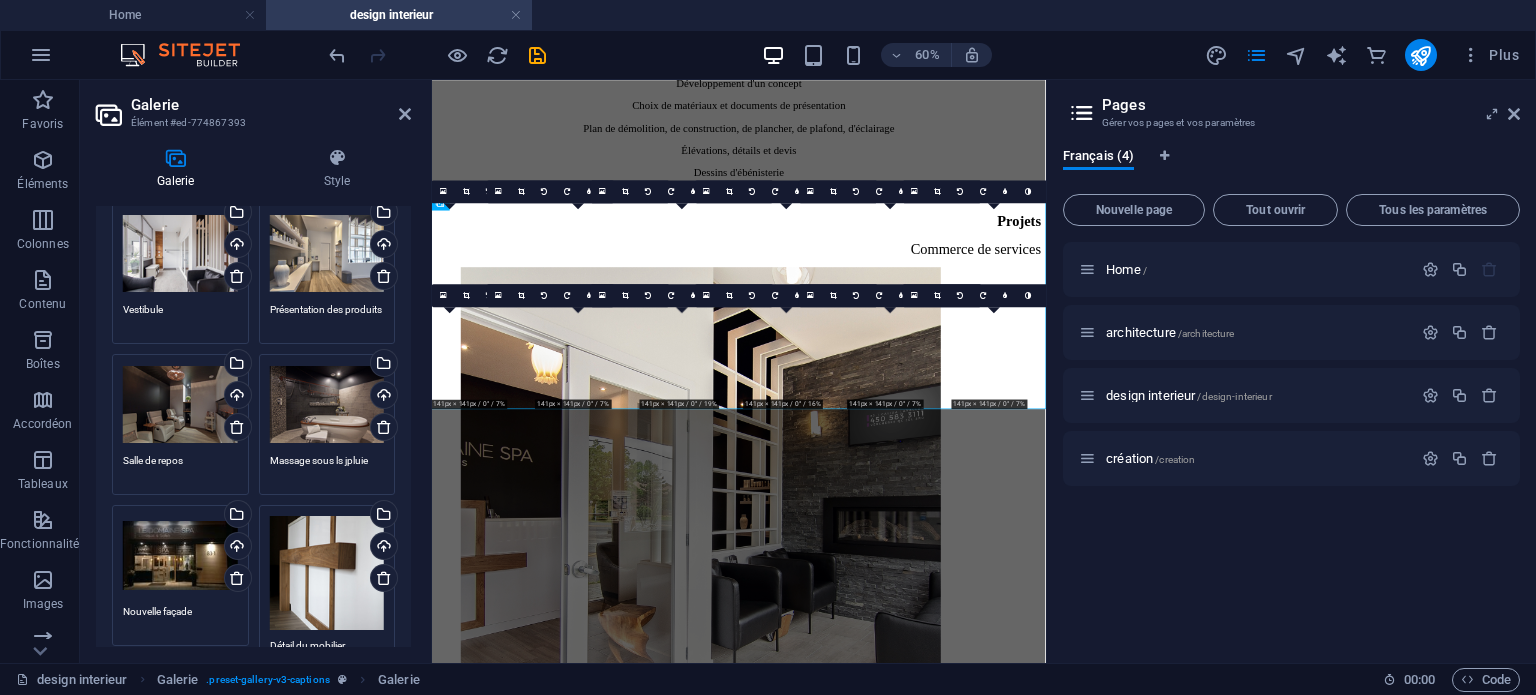 scroll, scrollTop: 500, scrollLeft: 0, axis: vertical 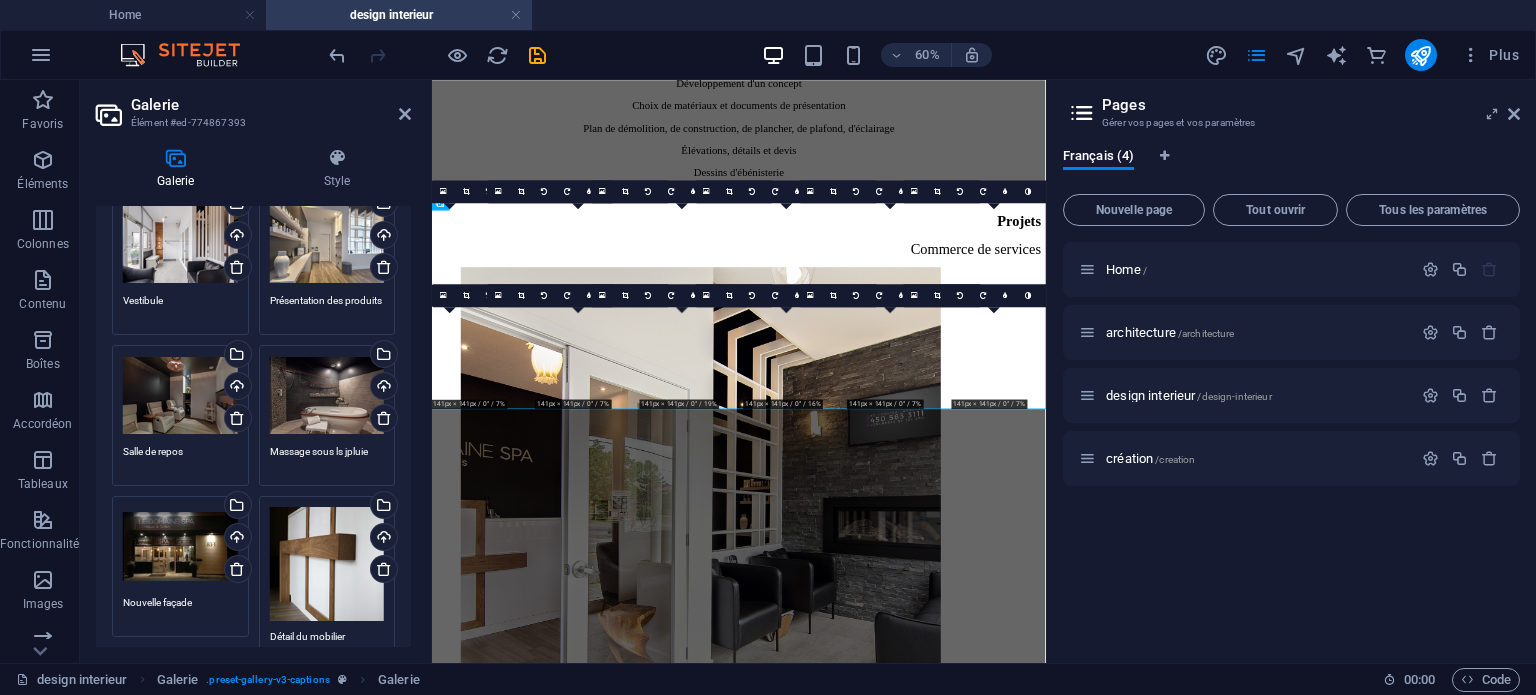 type on "Cloisons séparatrices" 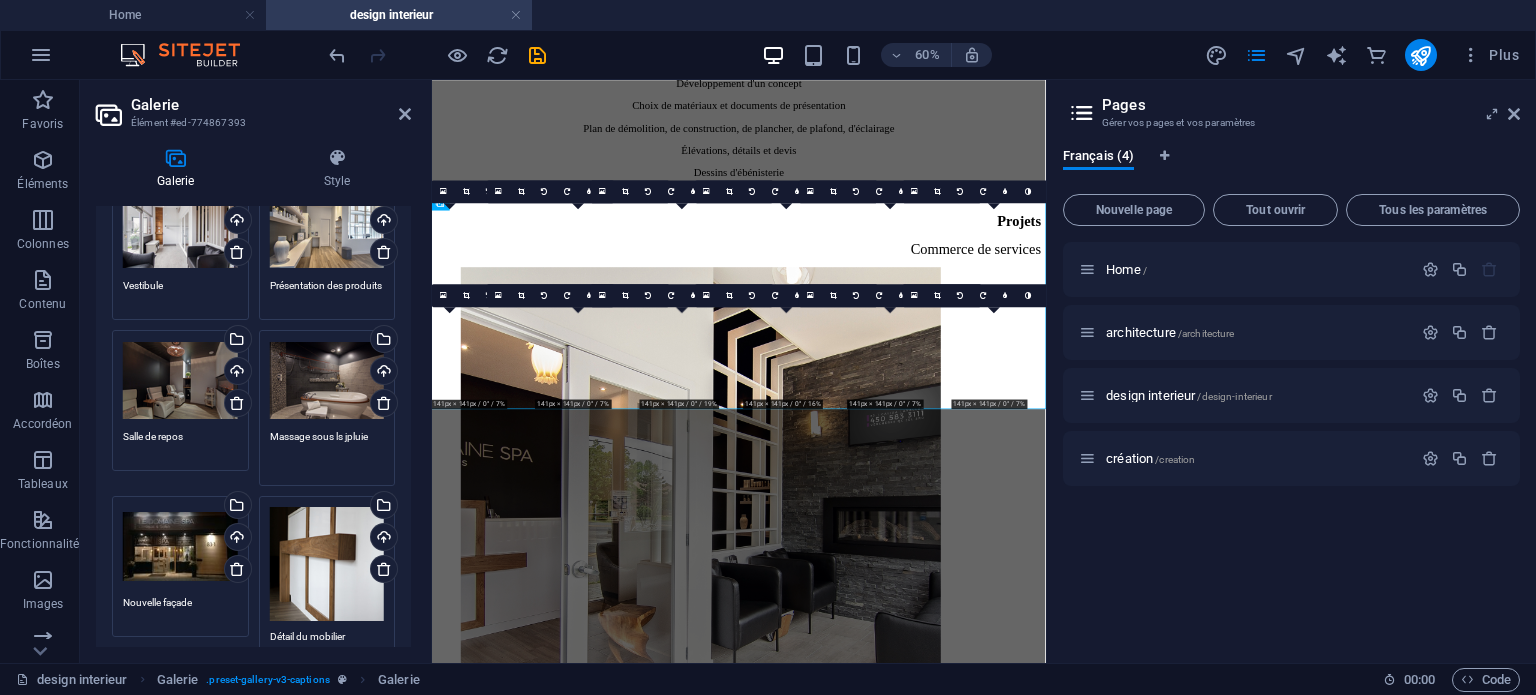 scroll, scrollTop: 484, scrollLeft: 0, axis: vertical 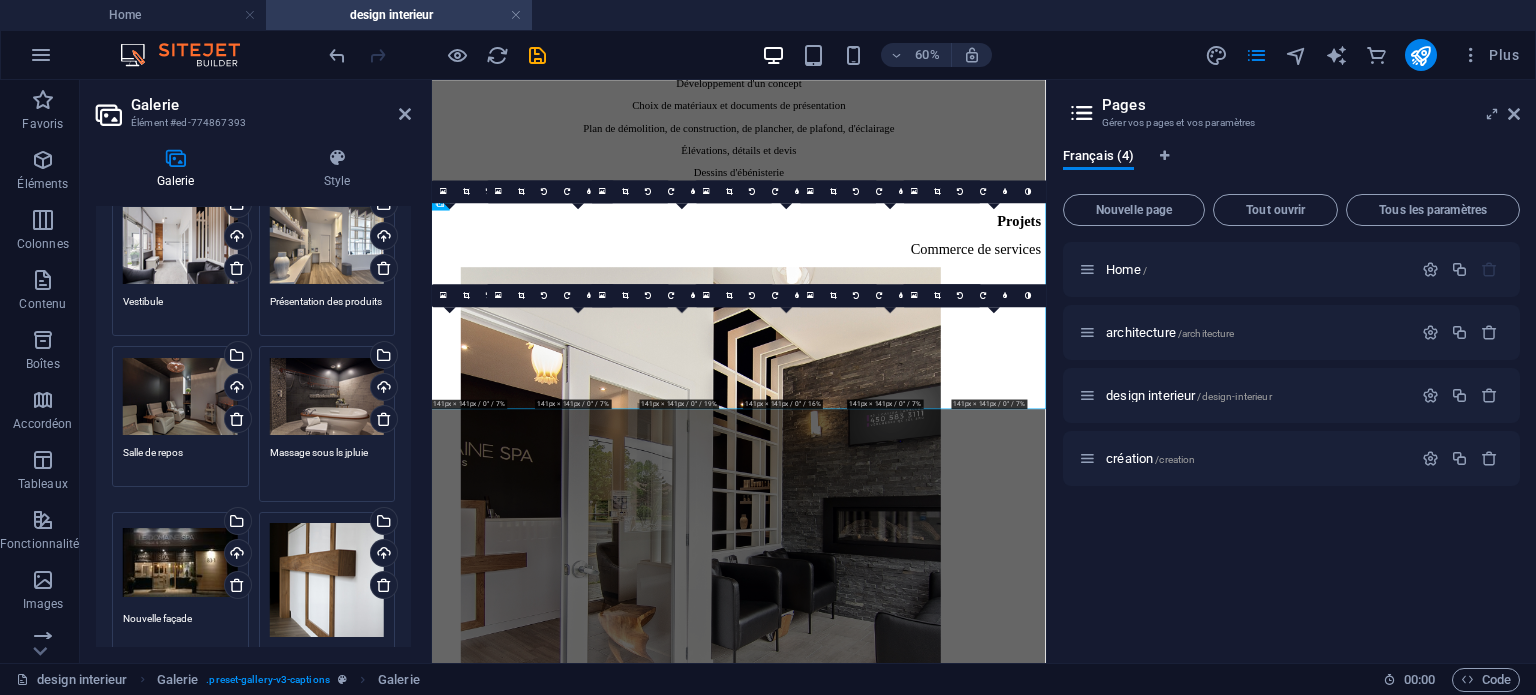 click on "Massage sous ls jpluie" at bounding box center [327, 467] 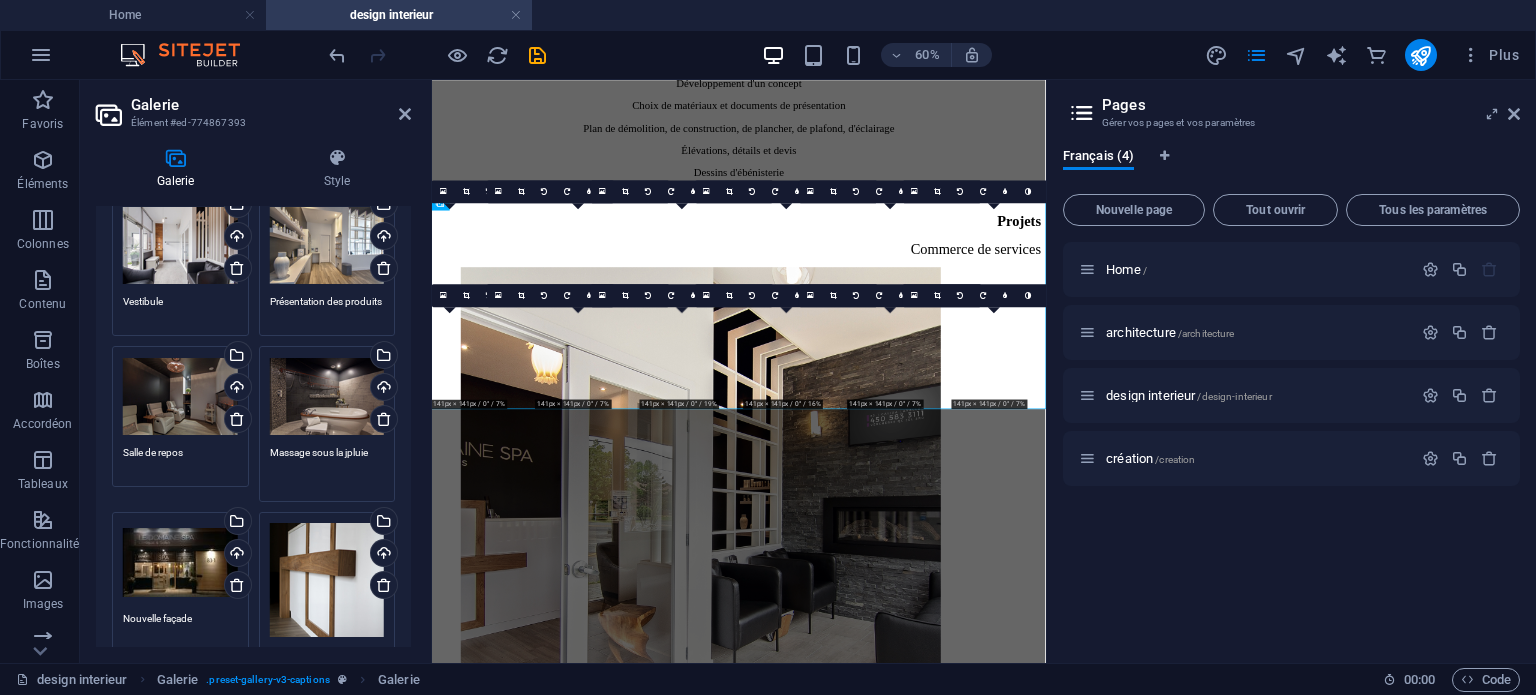 click on "Massage sous la jpluie" at bounding box center [327, 467] 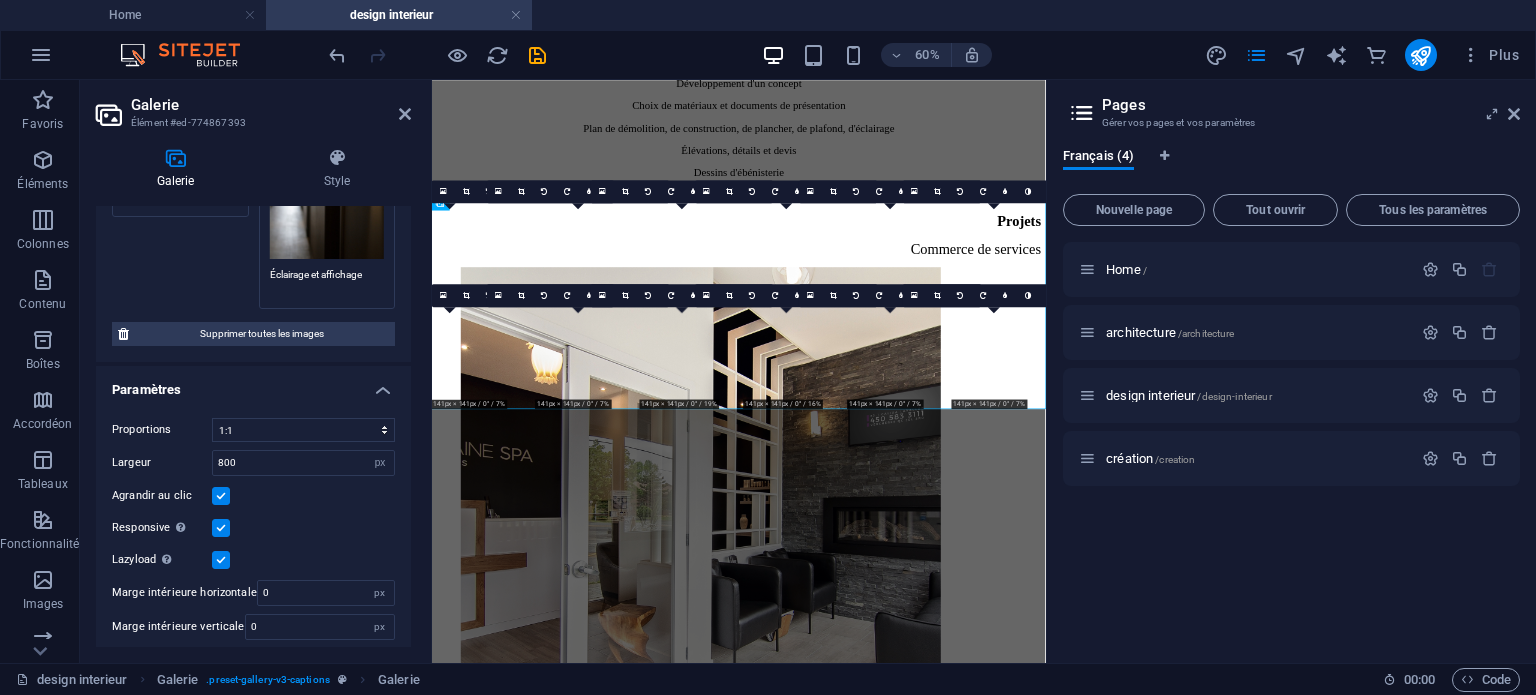 scroll, scrollTop: 1107, scrollLeft: 0, axis: vertical 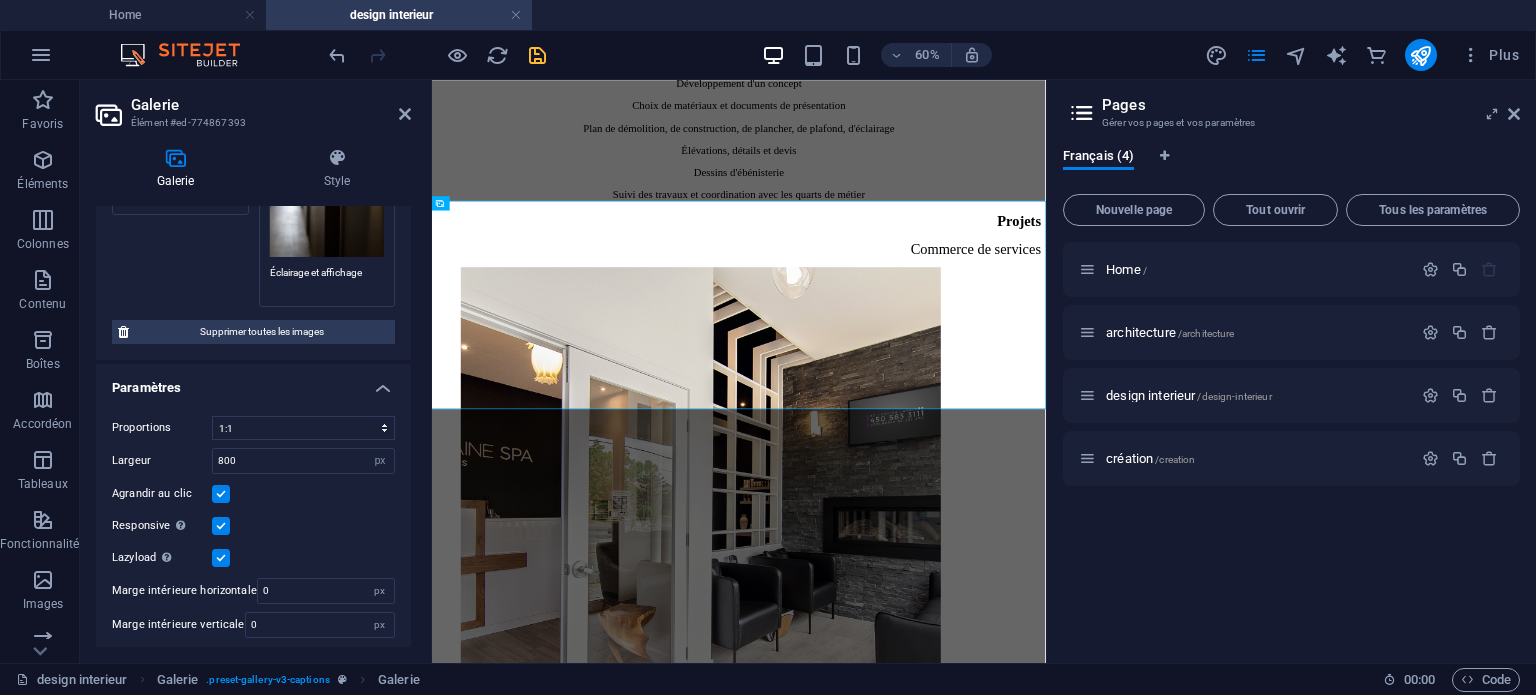 type on "Massage sous la pluie" 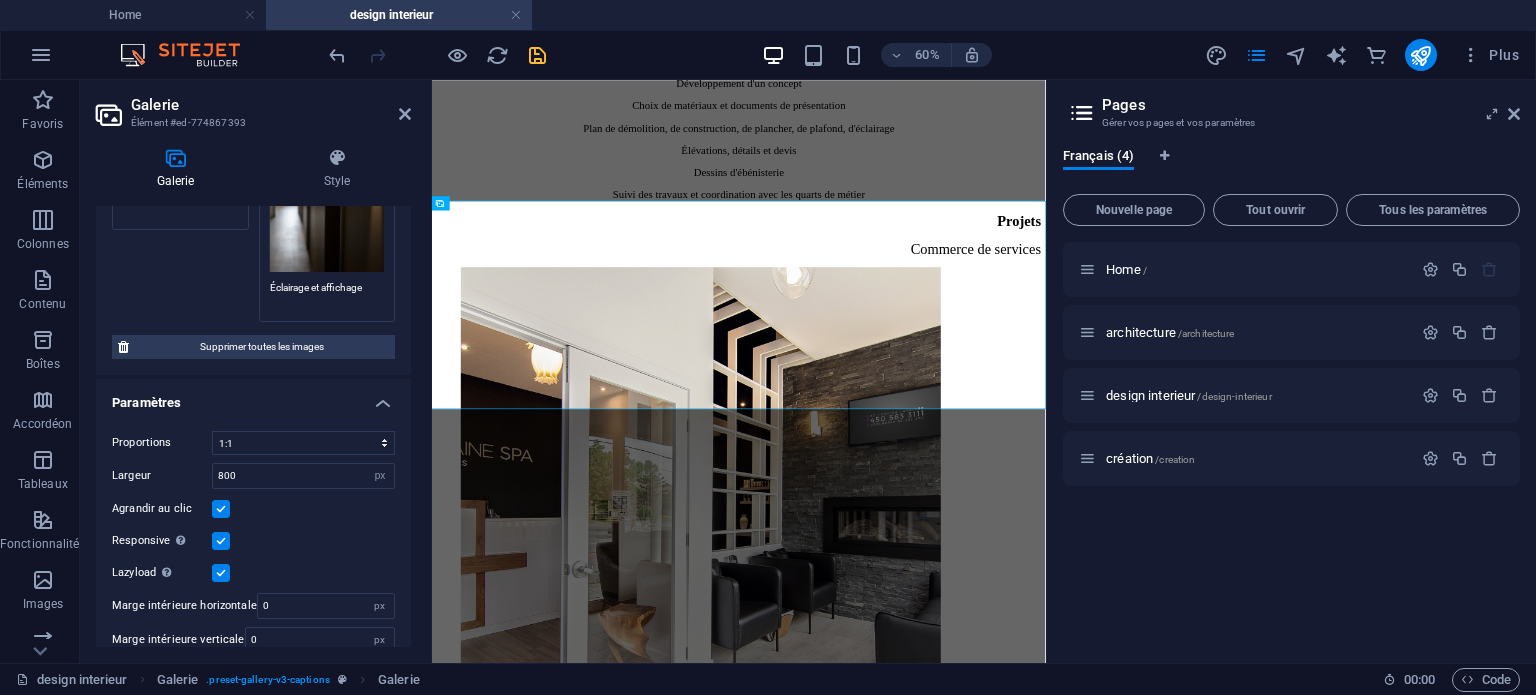 click at bounding box center (537, 55) 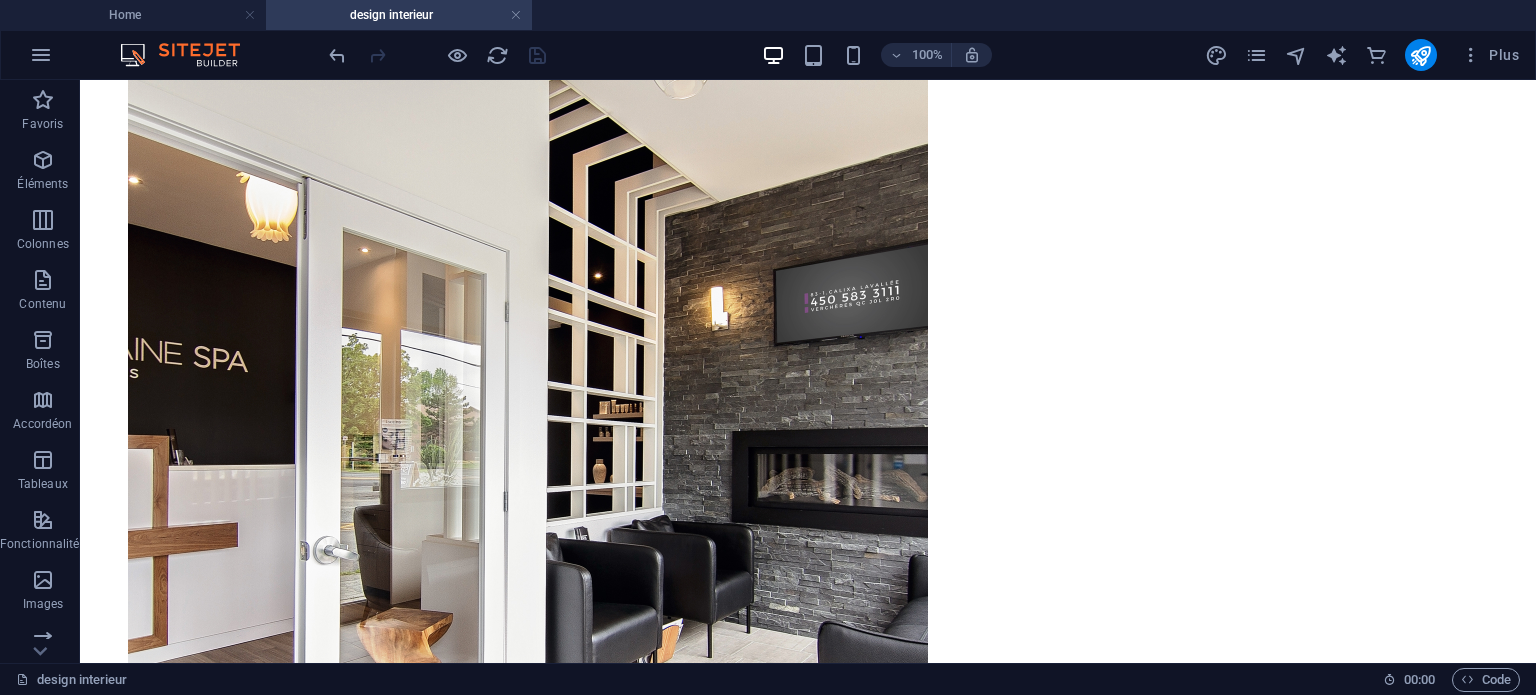 scroll, scrollTop: 1024, scrollLeft: 0, axis: vertical 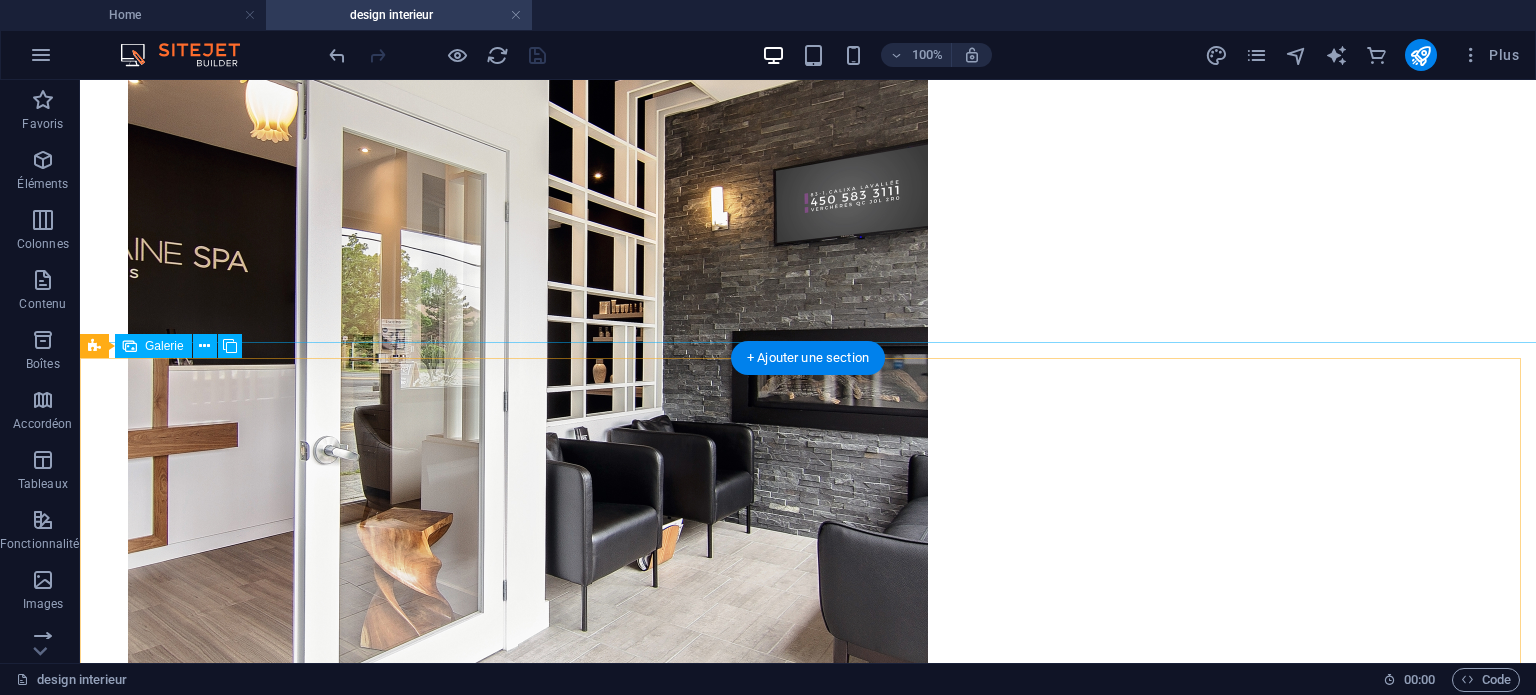 click at bounding box center (528, 11428) 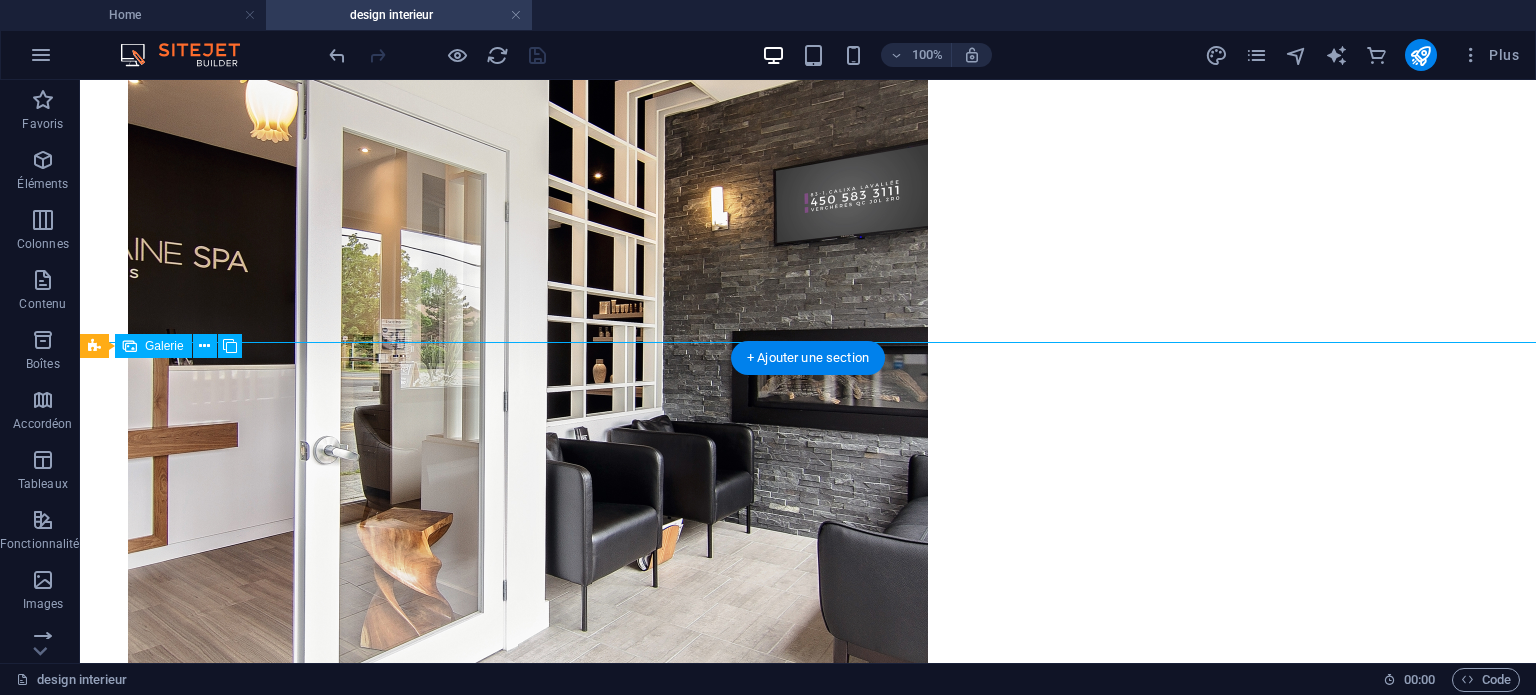 click at bounding box center [528, 11428] 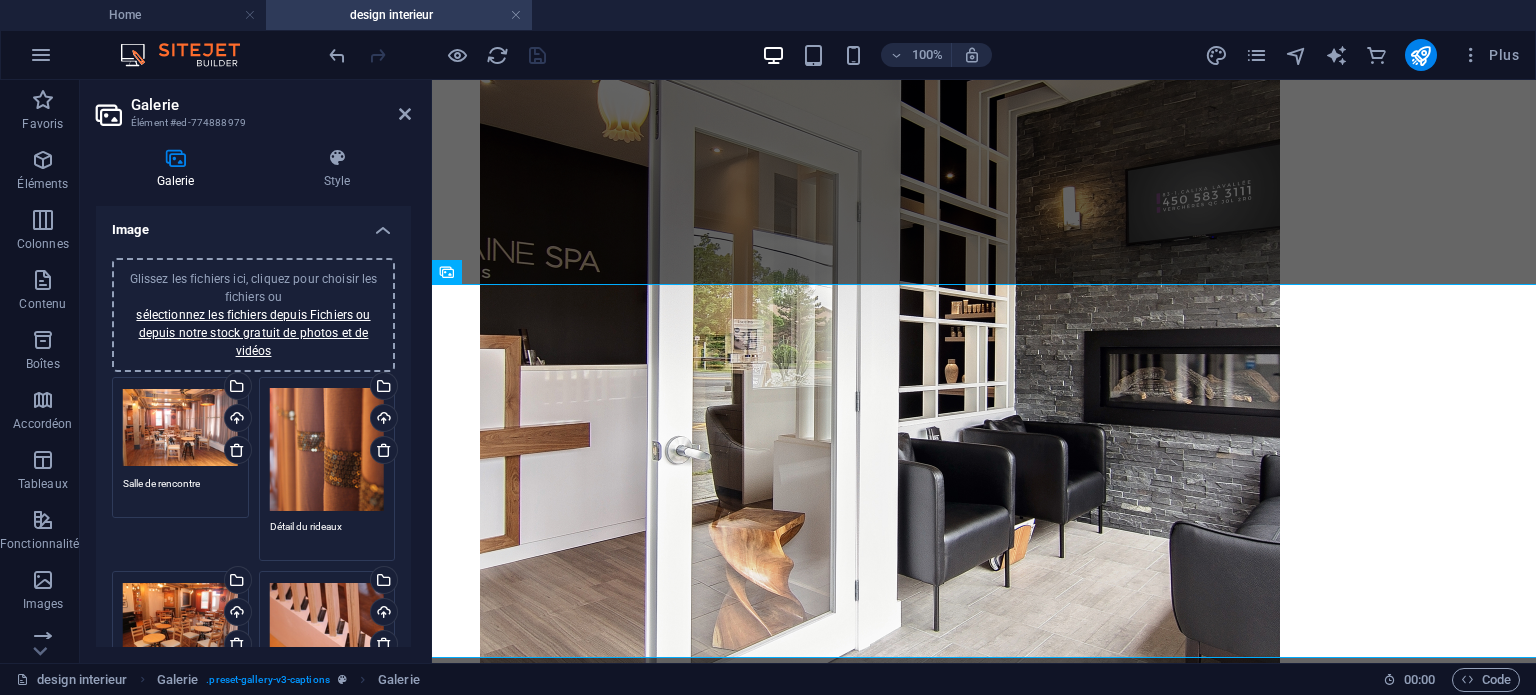 scroll, scrollTop: 1040, scrollLeft: 0, axis: vertical 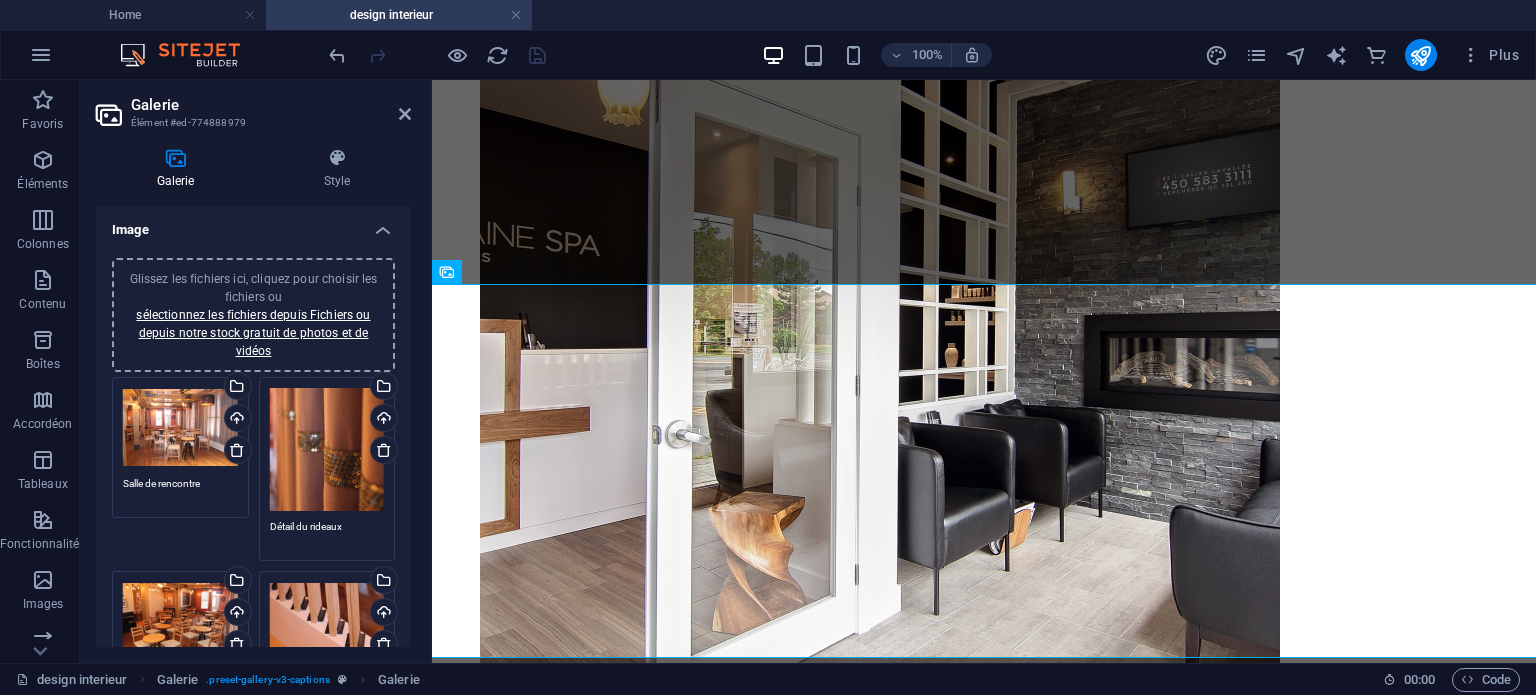 click on "Détail du rideaux" at bounding box center (327, 534) 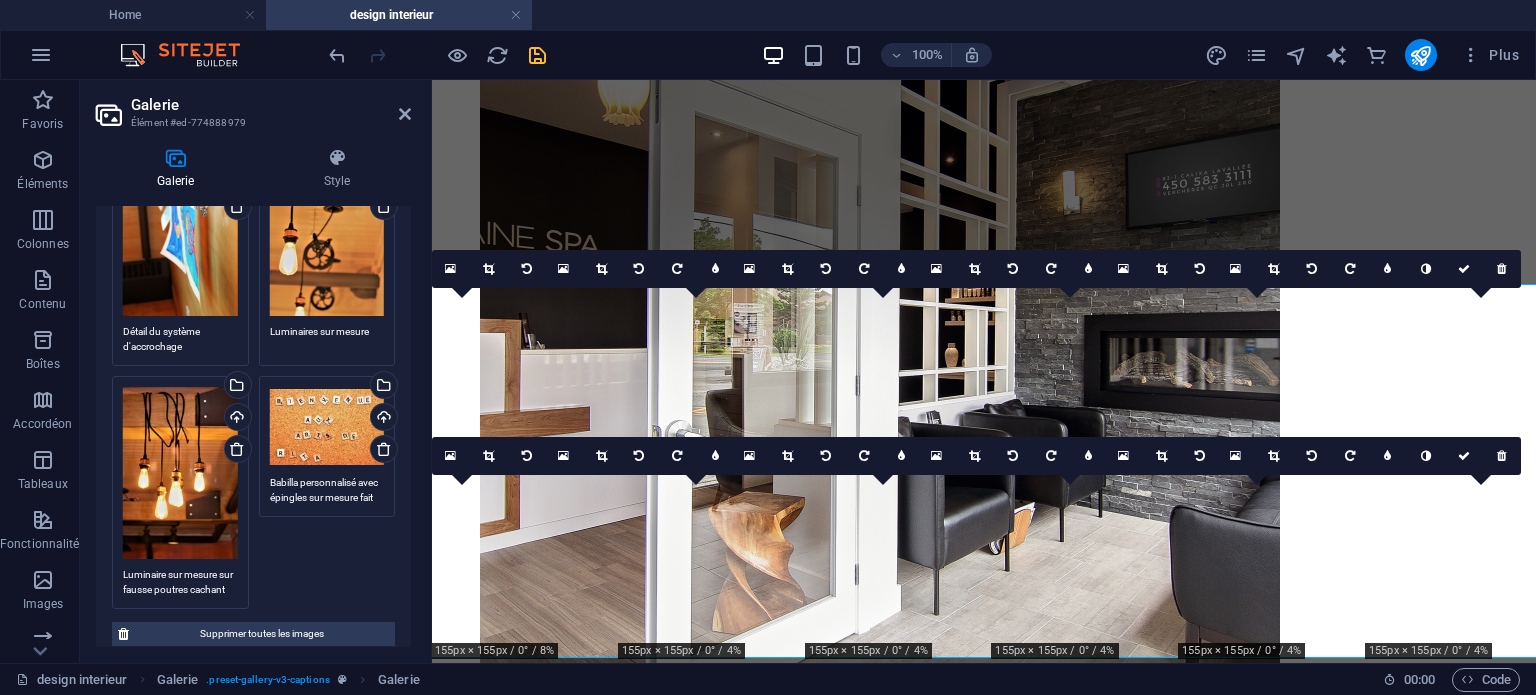 scroll, scrollTop: 1000, scrollLeft: 0, axis: vertical 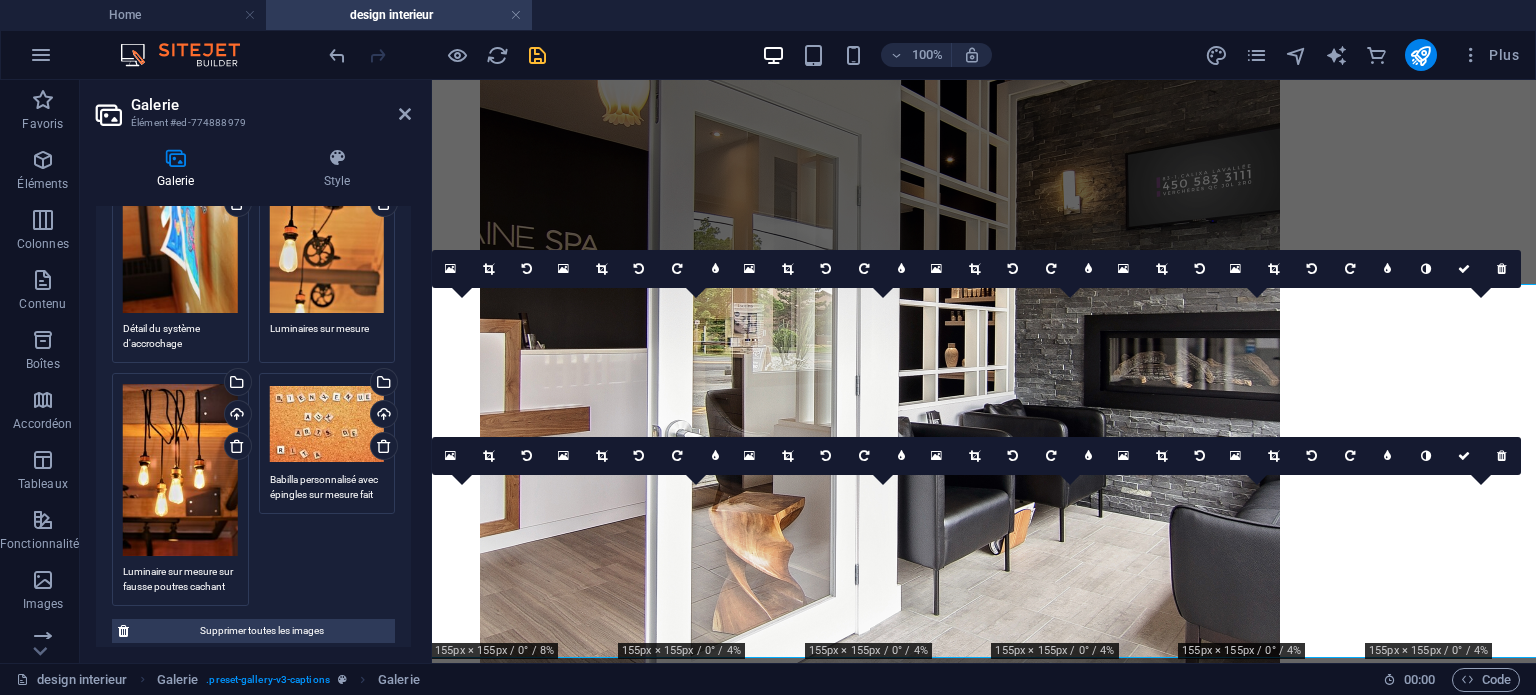 type on "Détail du rideau" 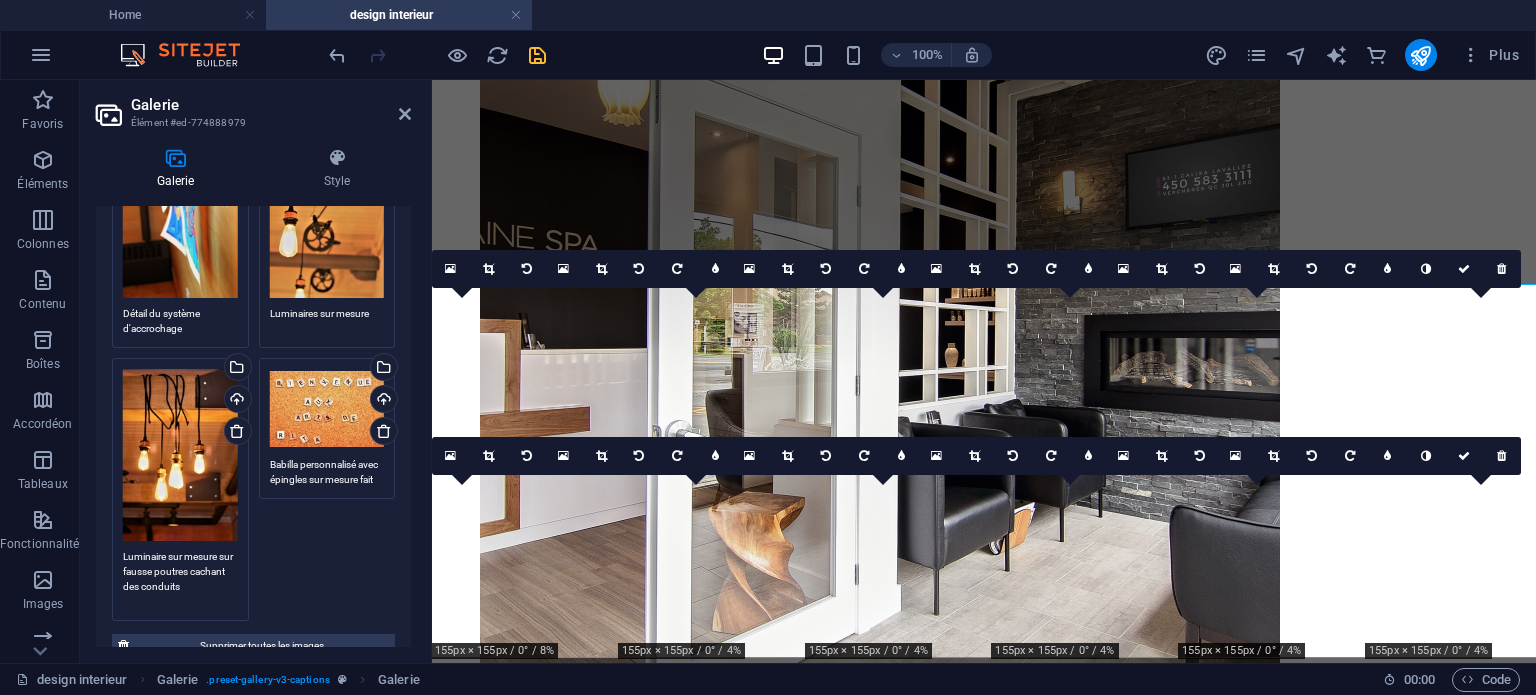 scroll, scrollTop: 984, scrollLeft: 0, axis: vertical 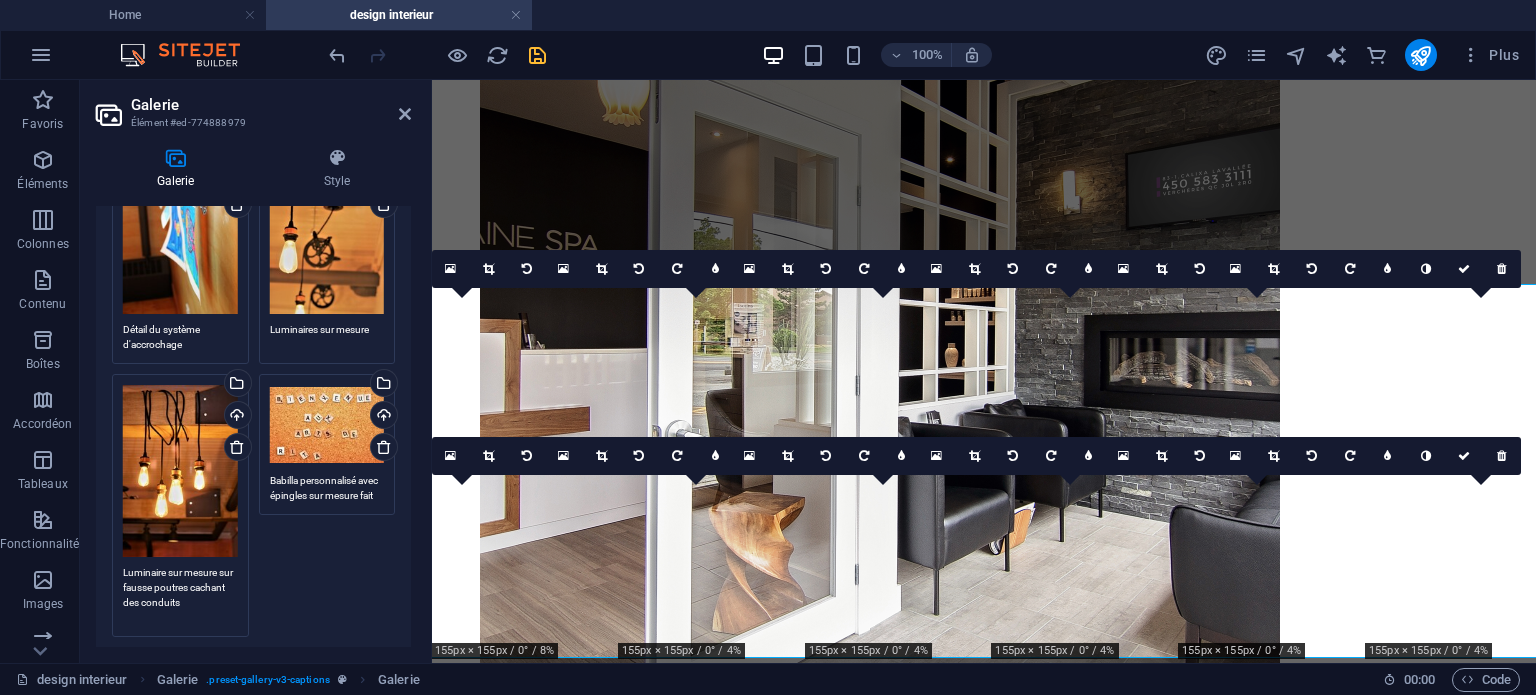 click on "Luminaire sur mesure sur fausse poutres cachant des conduits" at bounding box center [180, 595] 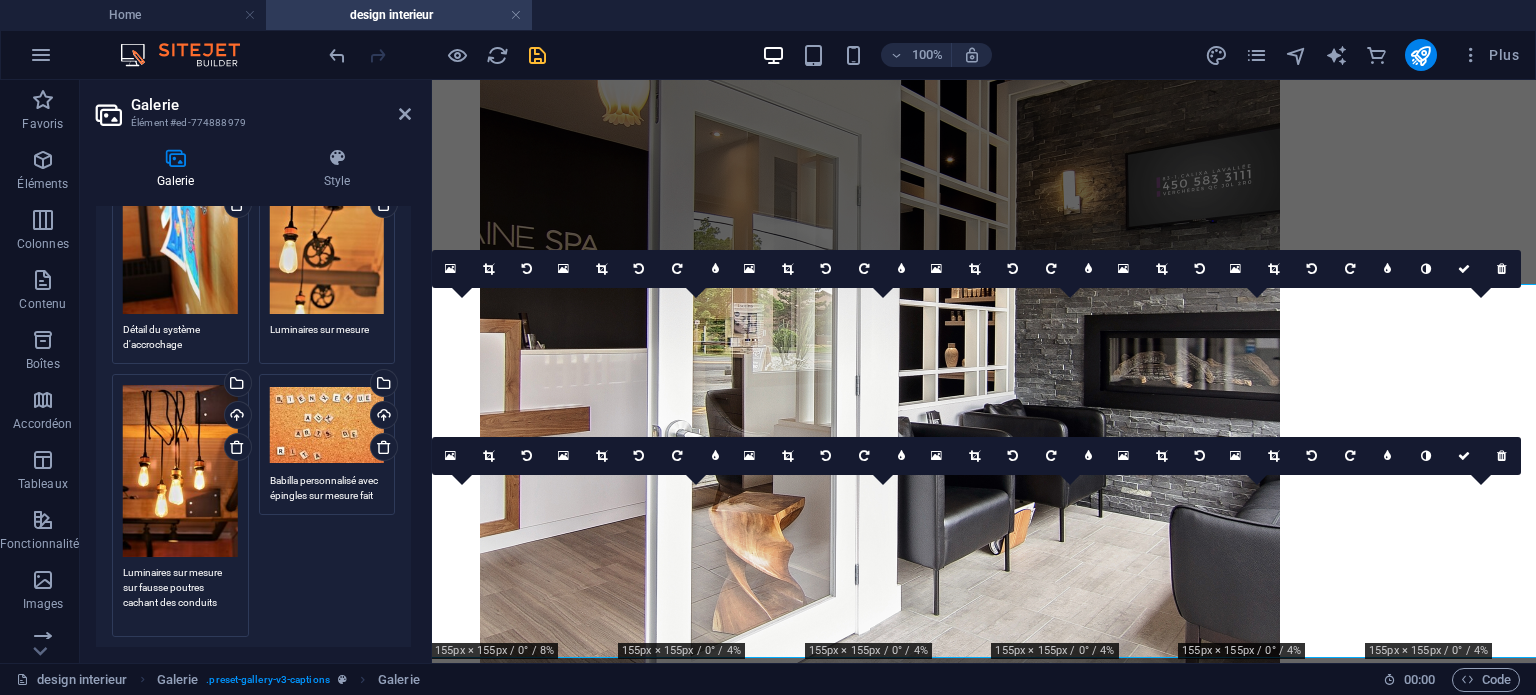 click on "Luminaires sur mesure sur fausse poutres cachant des conduits" at bounding box center (180, 595) 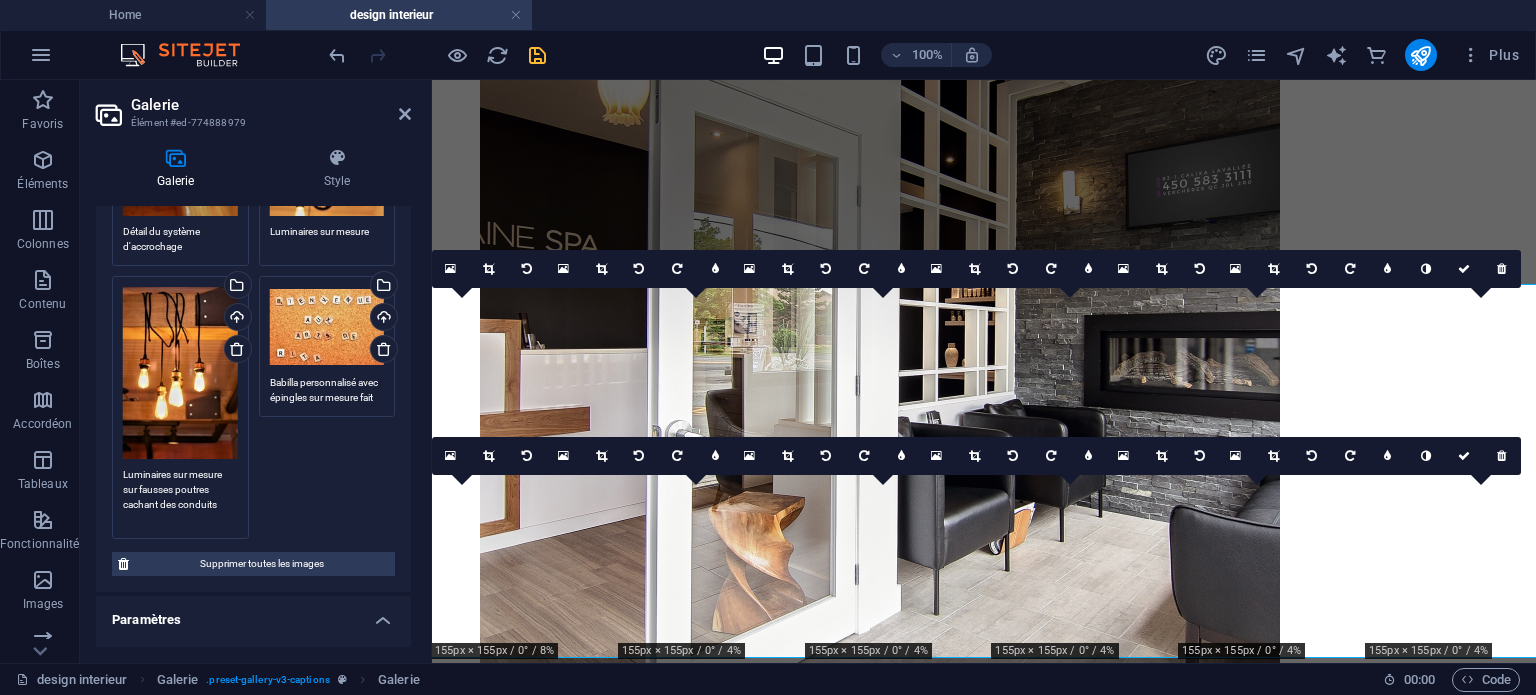 scroll, scrollTop: 1084, scrollLeft: 0, axis: vertical 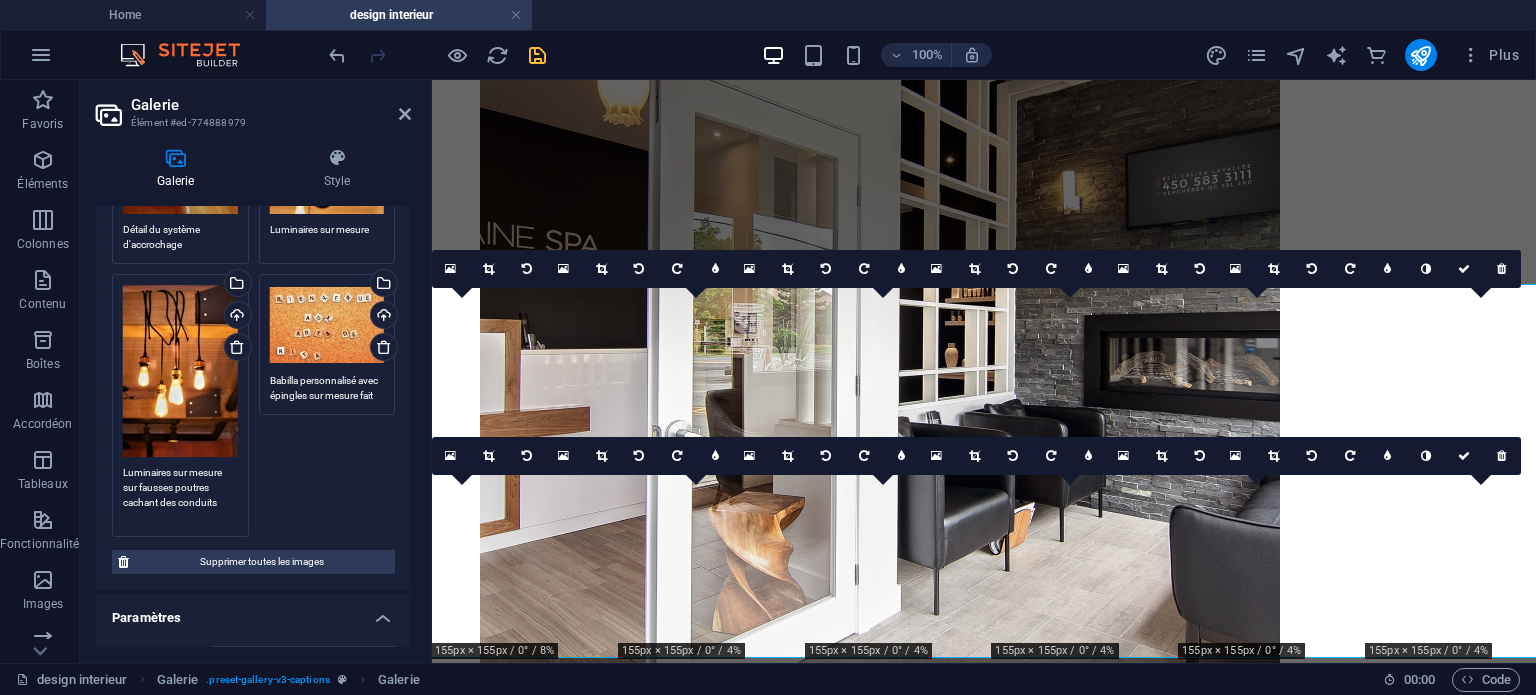 type on "Luminaires sur mesure sur fausses poutres cachant des conduits" 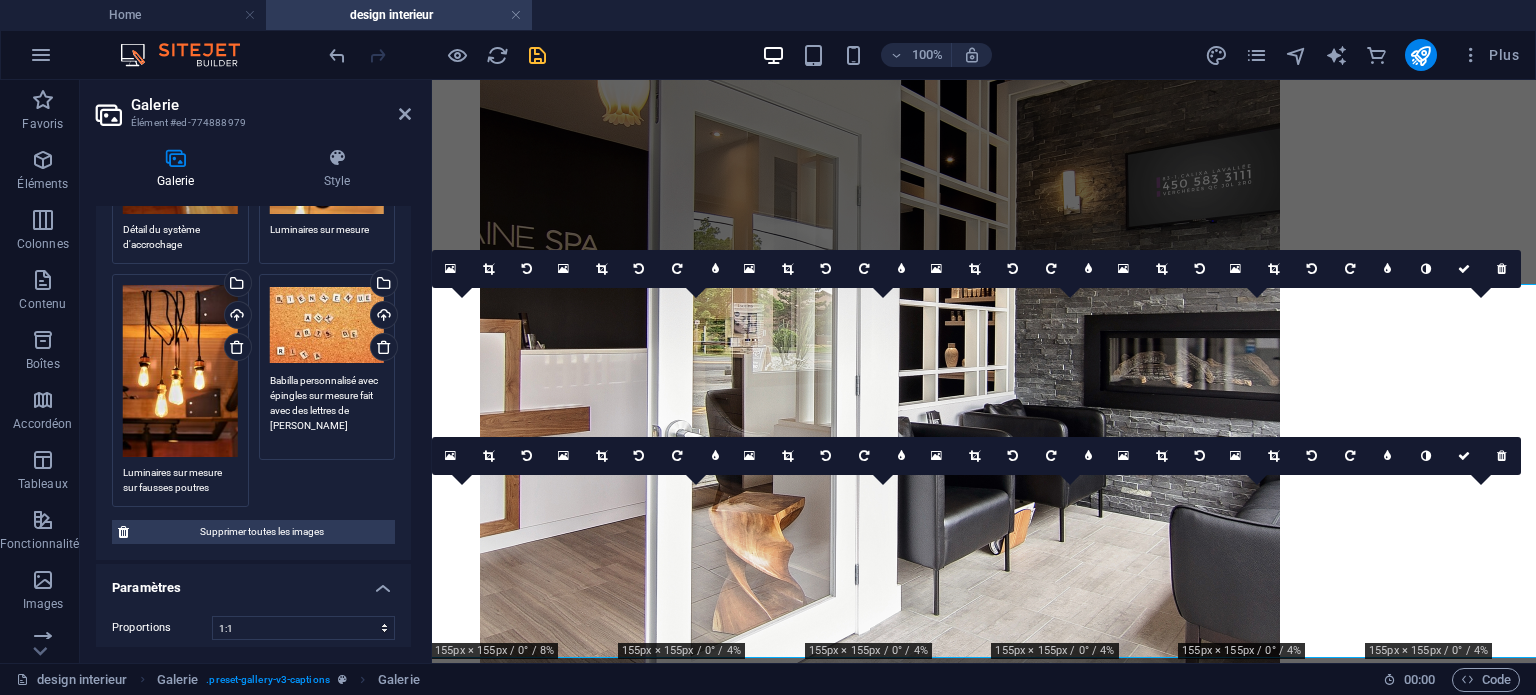 click on "Babilla personnalisé avec épingles sur mesure fait avec des lettres de Scrabble" at bounding box center [327, 410] 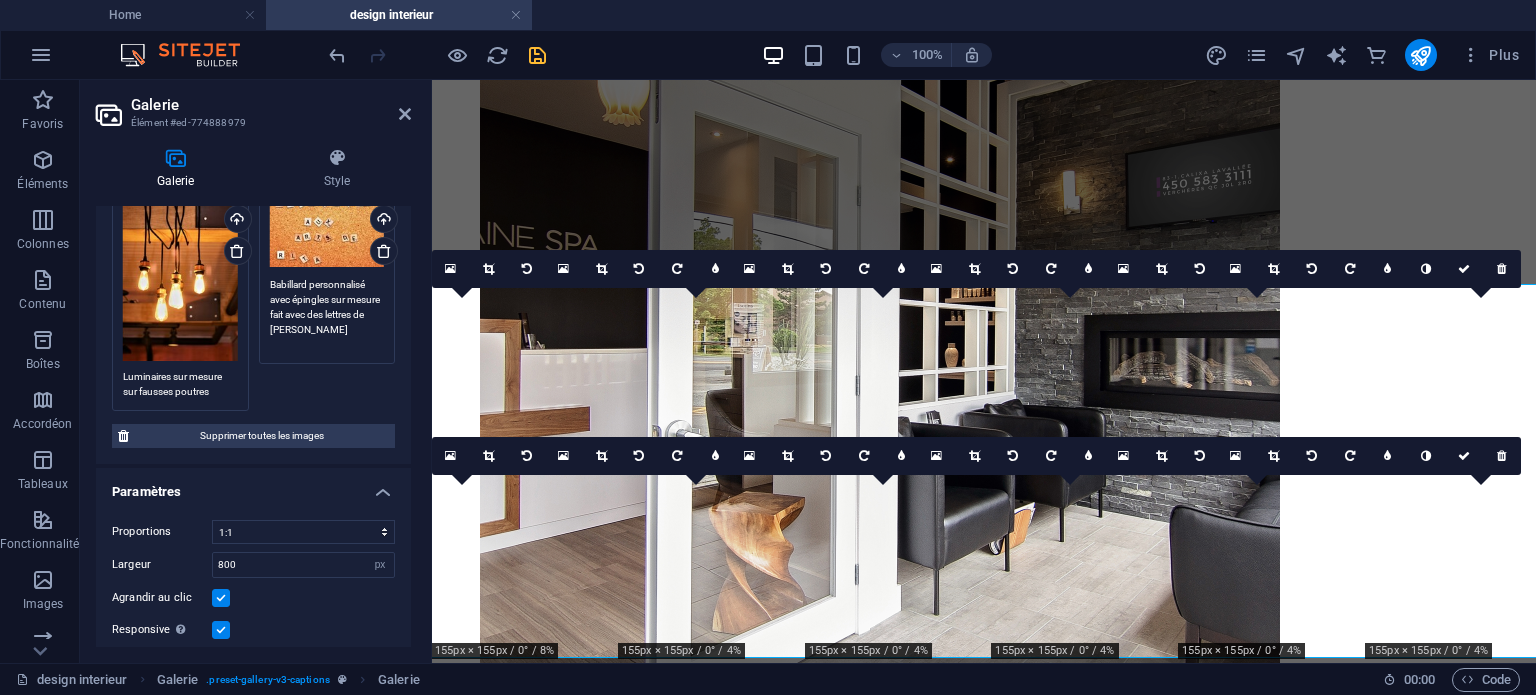 scroll, scrollTop: 1184, scrollLeft: 0, axis: vertical 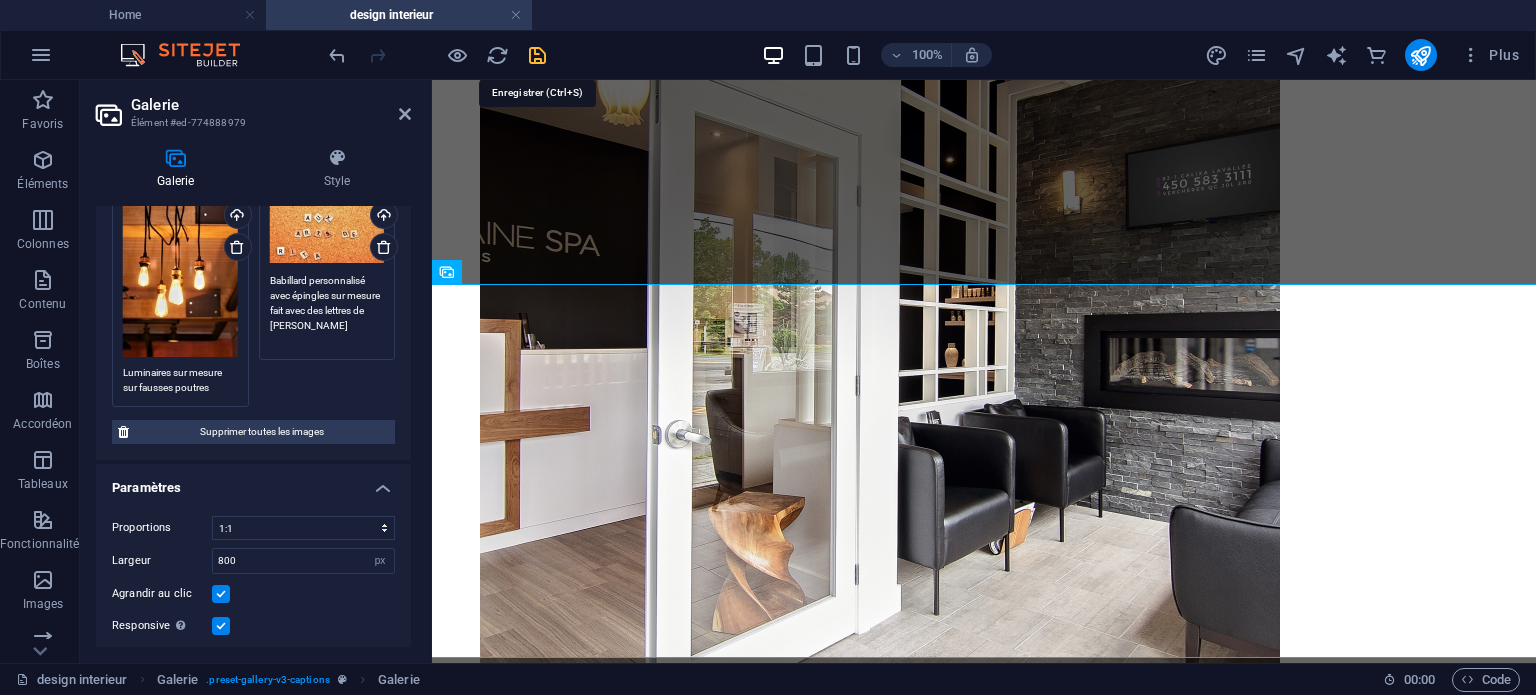 type on "Babillard personnalisé avec épingles sur mesure fait avec des lettres de Scrabble" 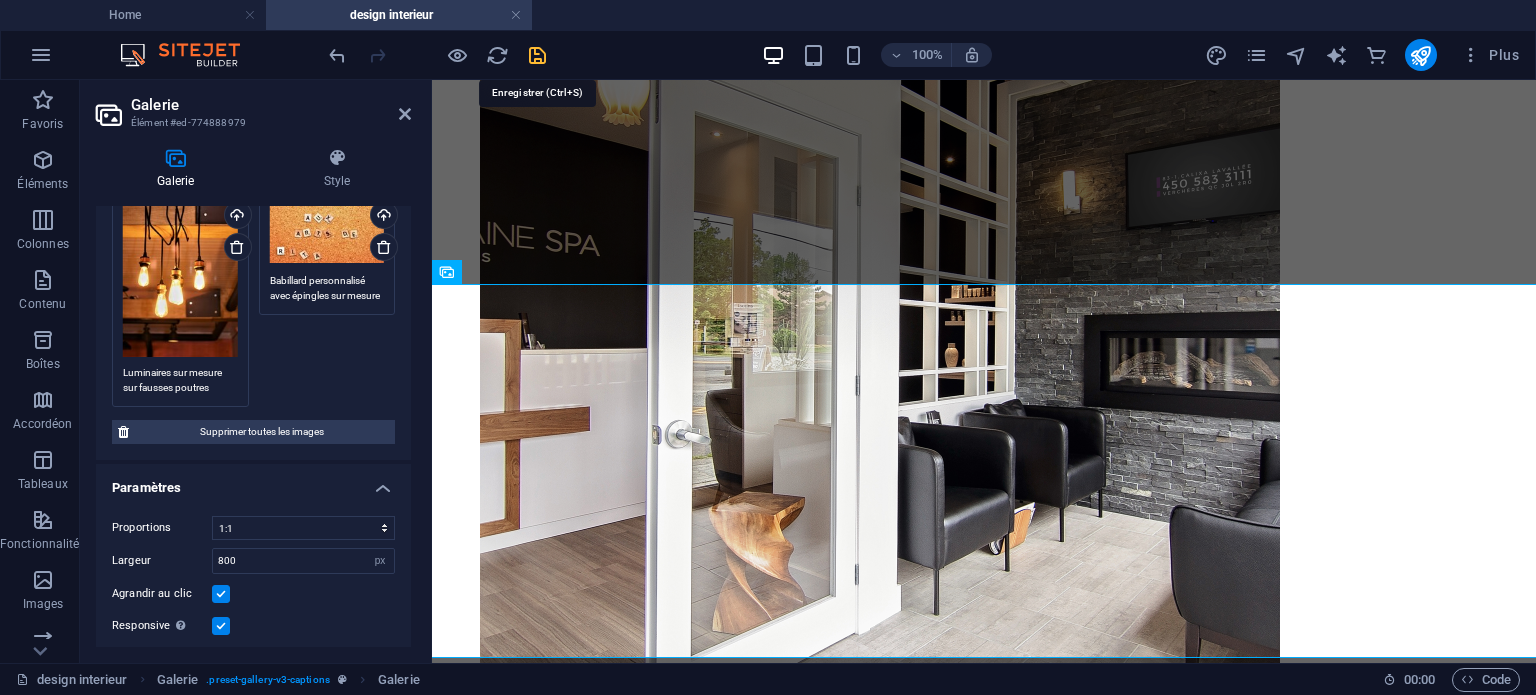 click at bounding box center (537, 55) 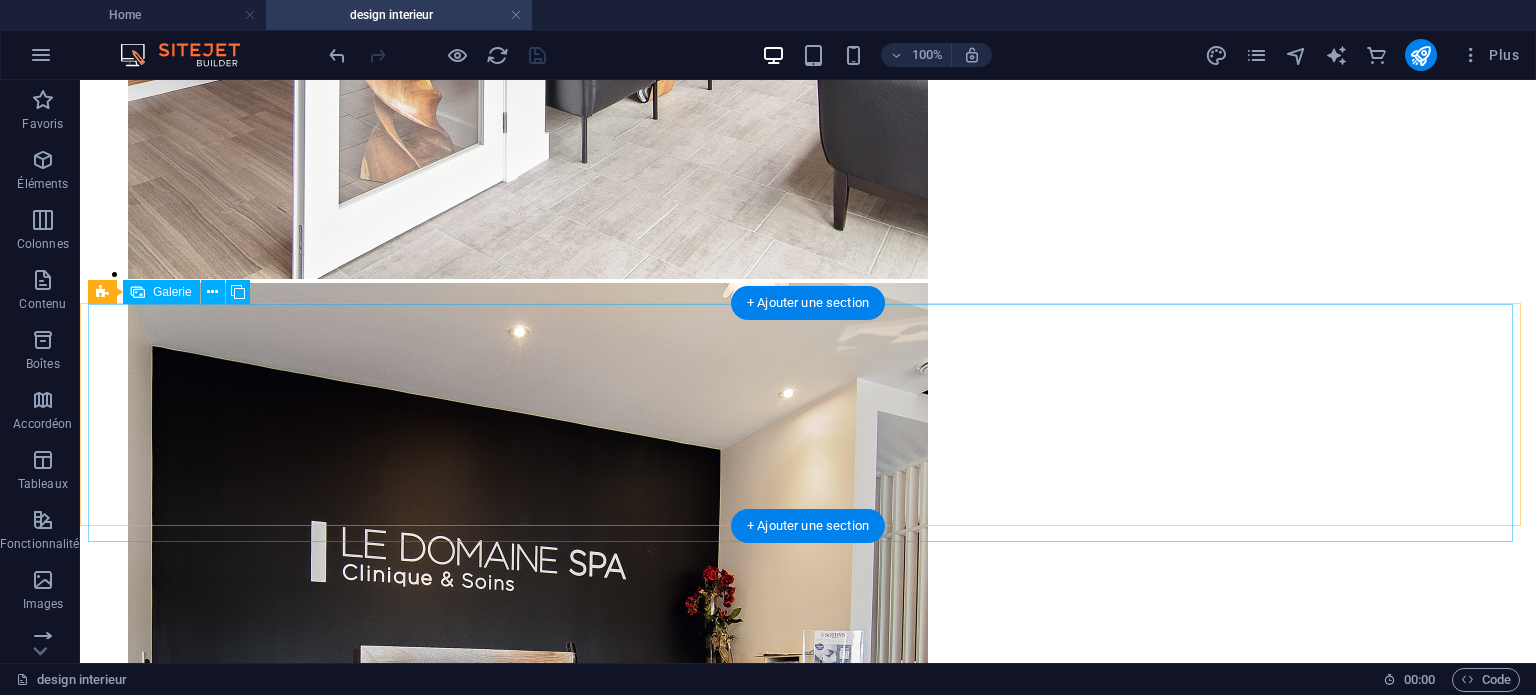 scroll, scrollTop: 1624, scrollLeft: 0, axis: vertical 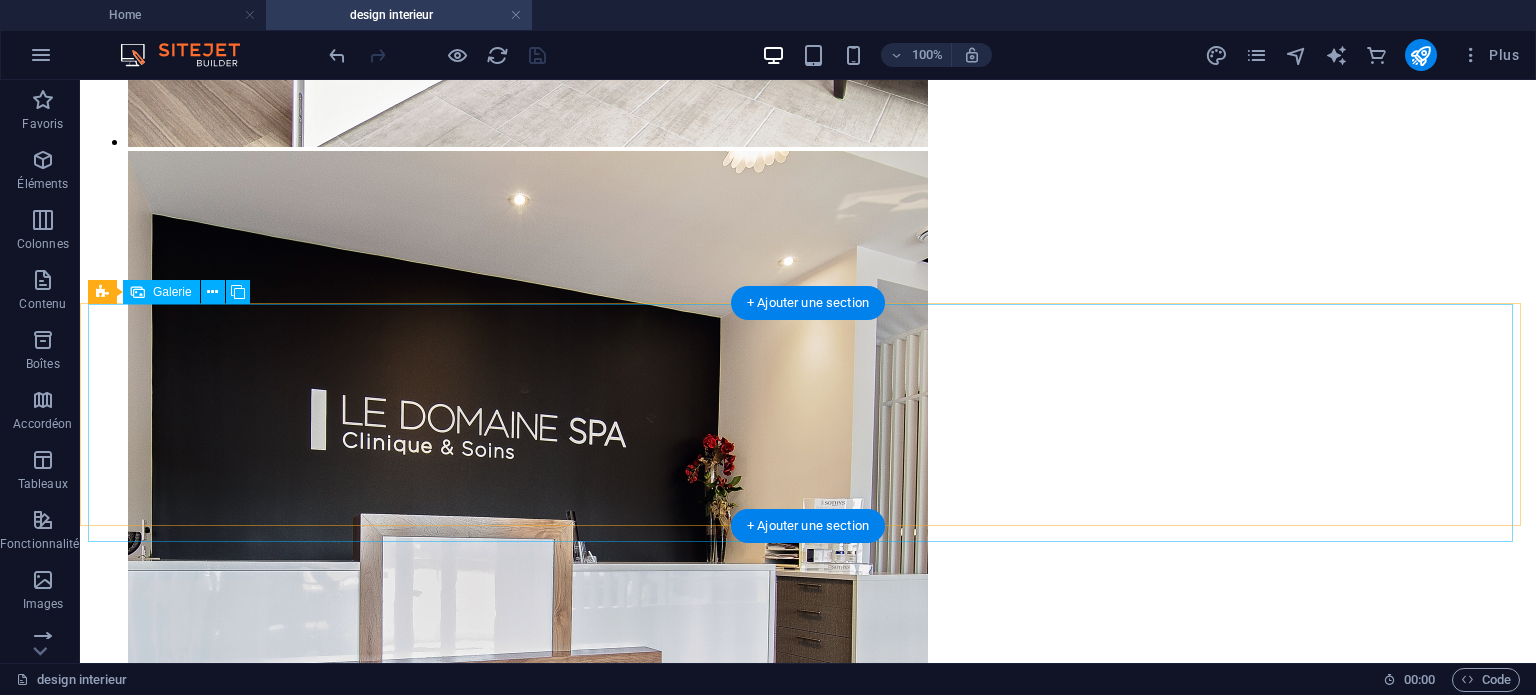 click at bounding box center [528, 20924] 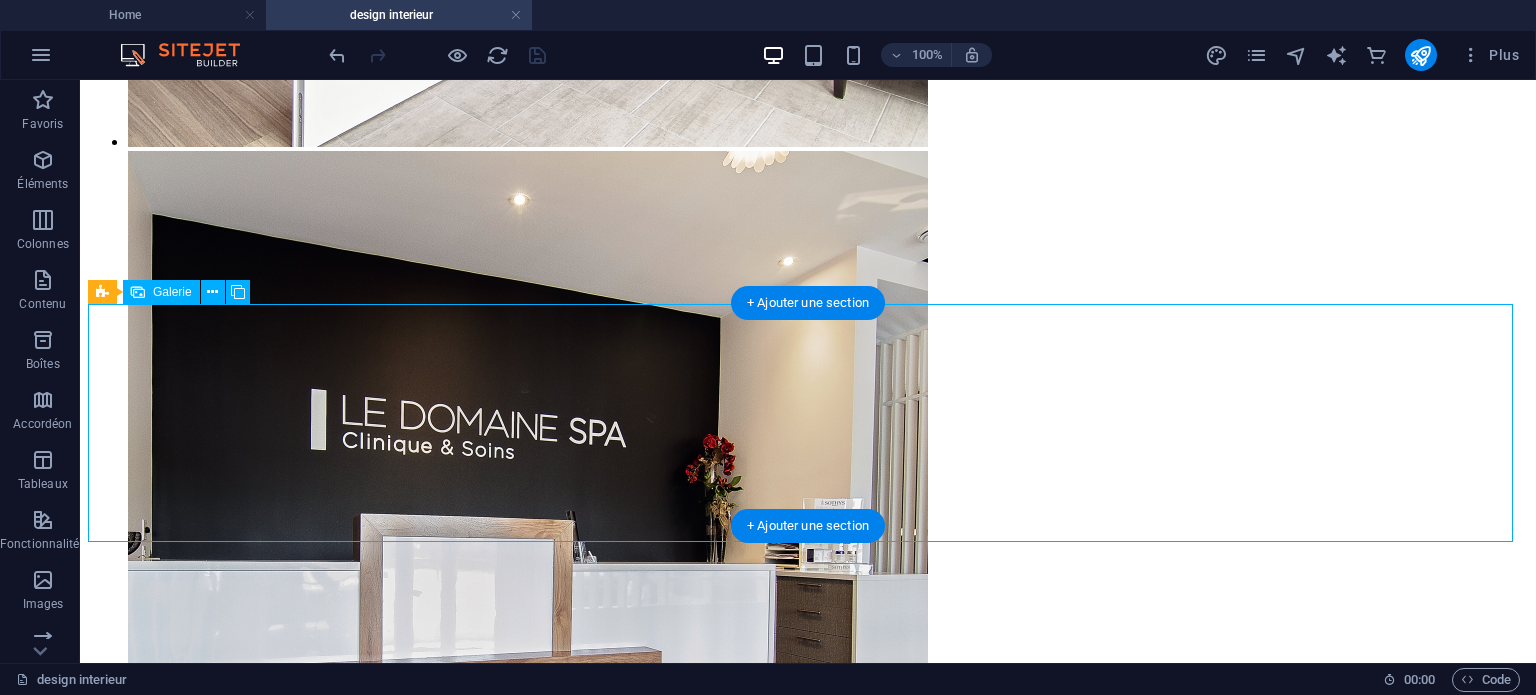 click at bounding box center [528, 20924] 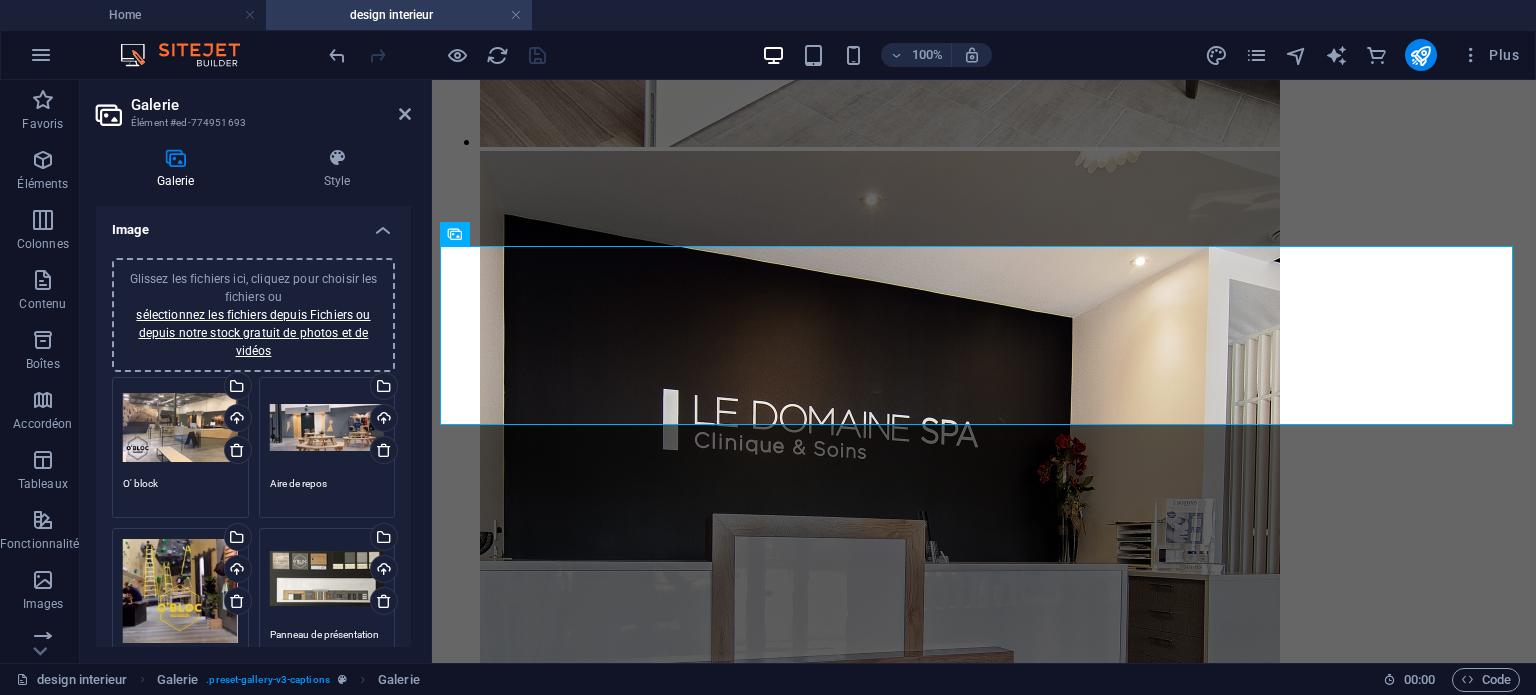 scroll, scrollTop: 1523, scrollLeft: 0, axis: vertical 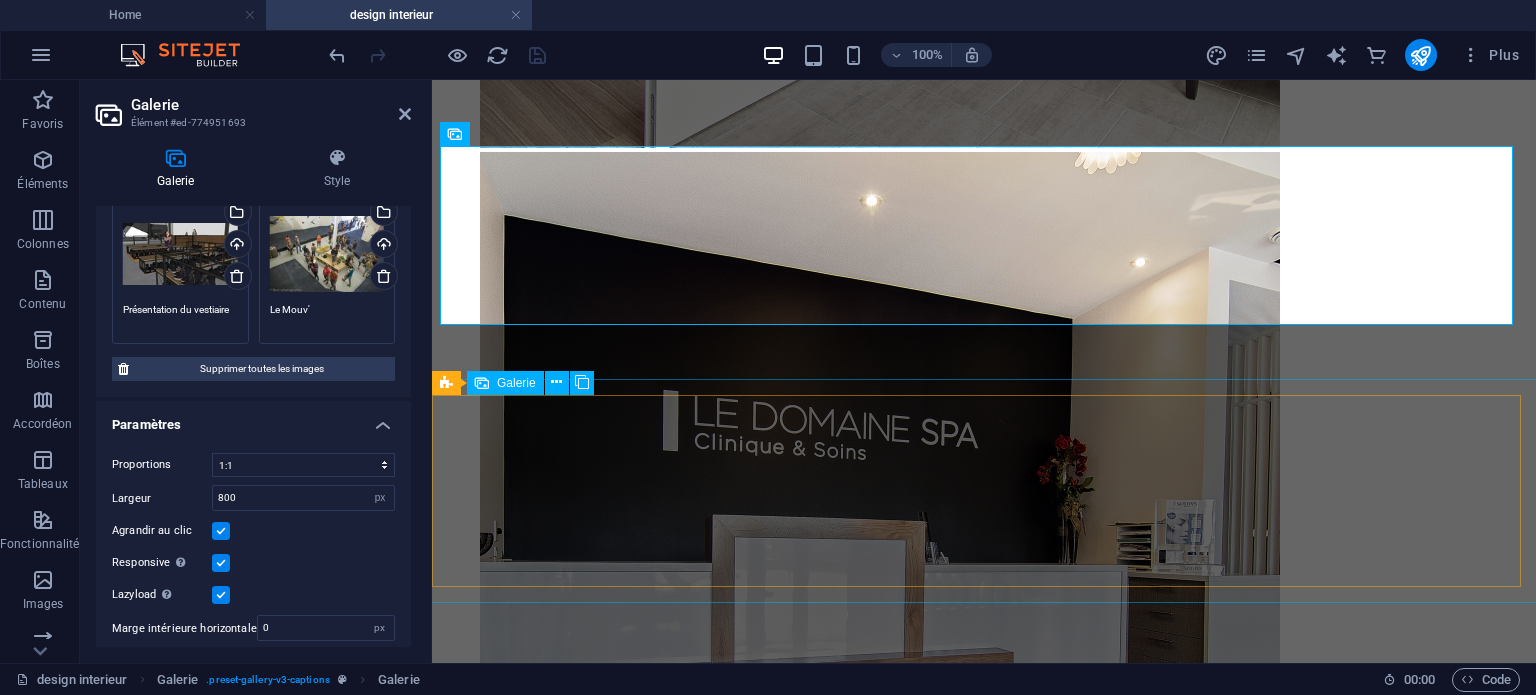 drag, startPoint x: 544, startPoint y: 469, endPoint x: 896, endPoint y: 468, distance: 352.00143 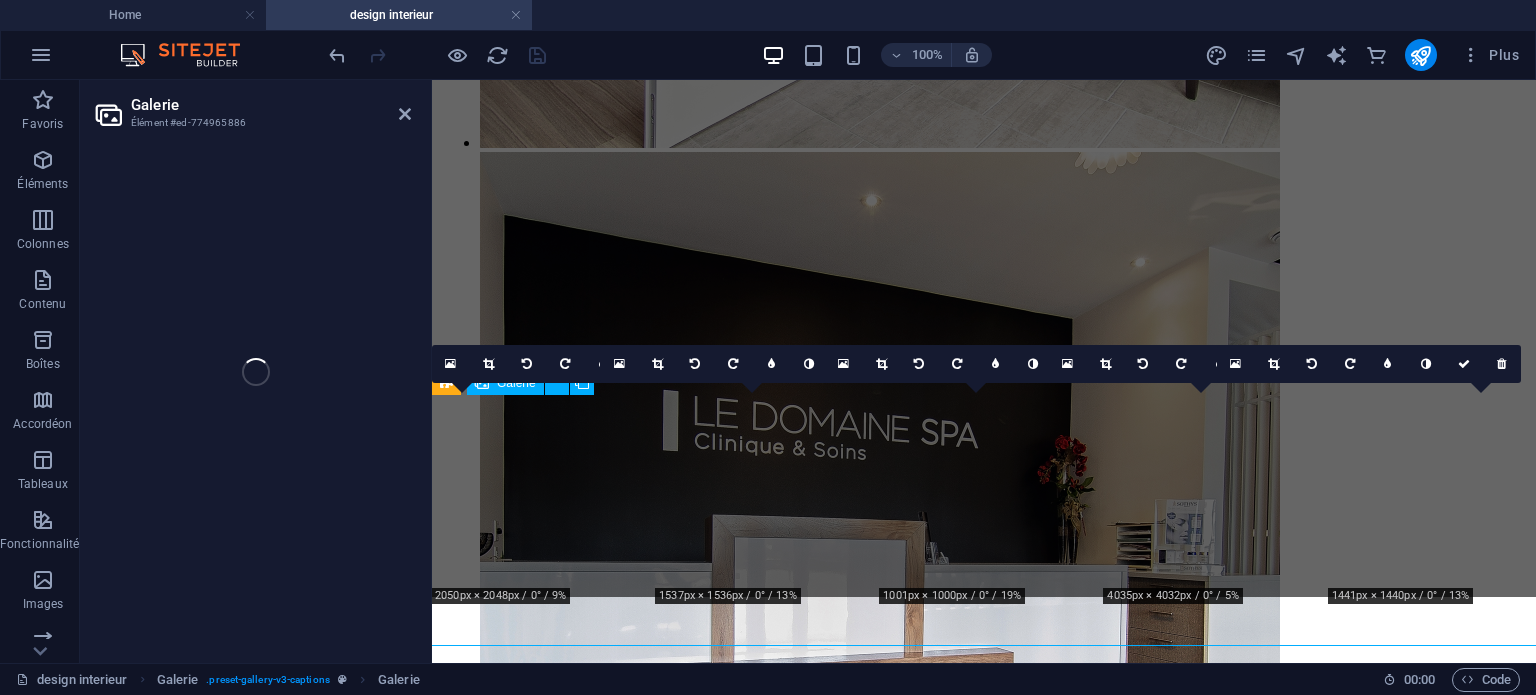 select on "4" 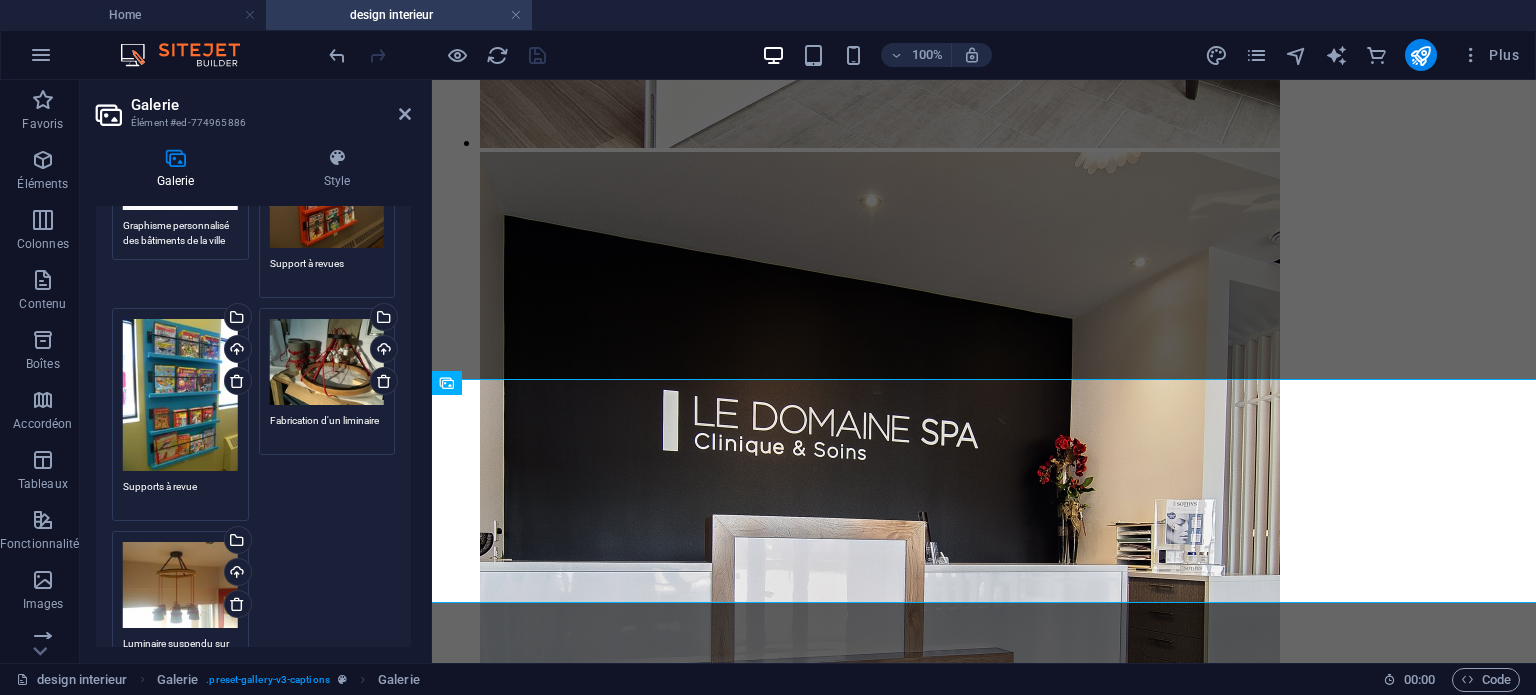 scroll, scrollTop: 300, scrollLeft: 0, axis: vertical 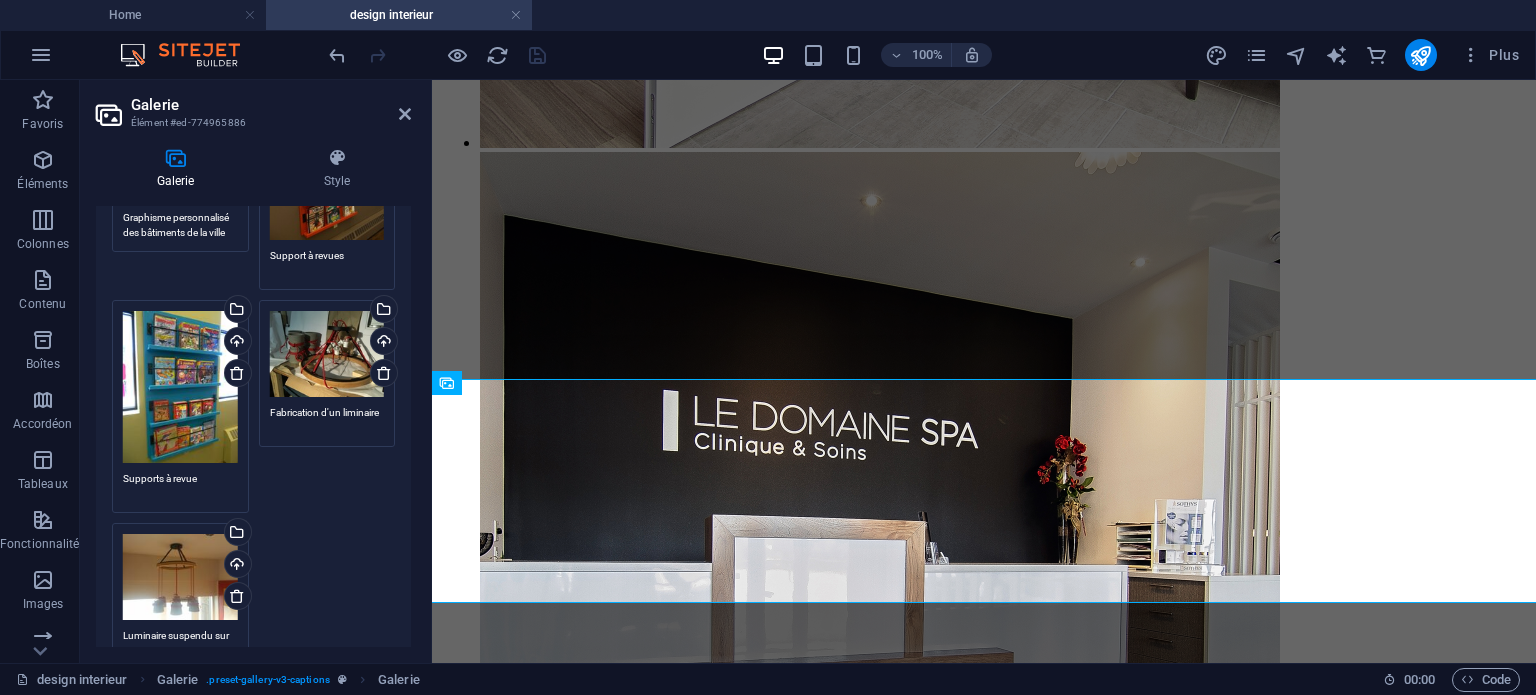 click on "Supports à revue" at bounding box center (180, 486) 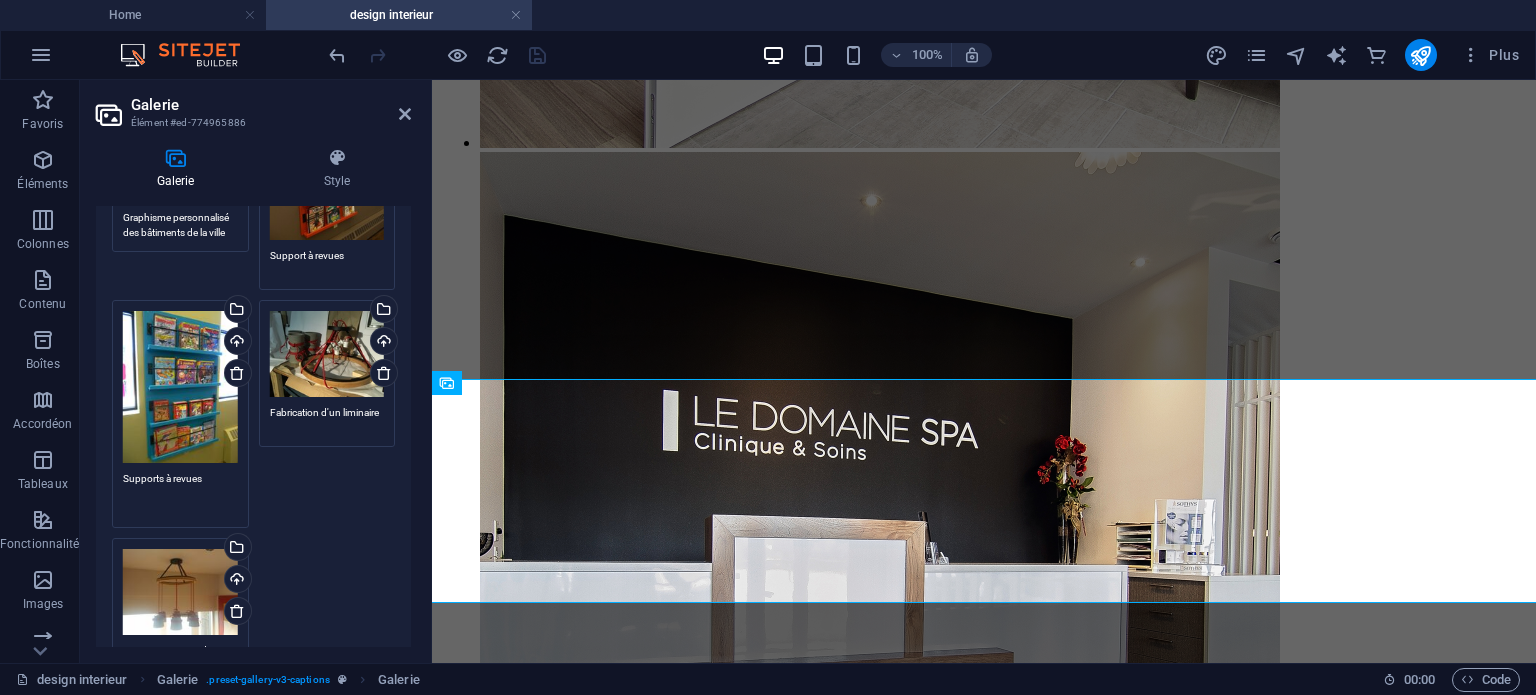 type on "Supports à revues" 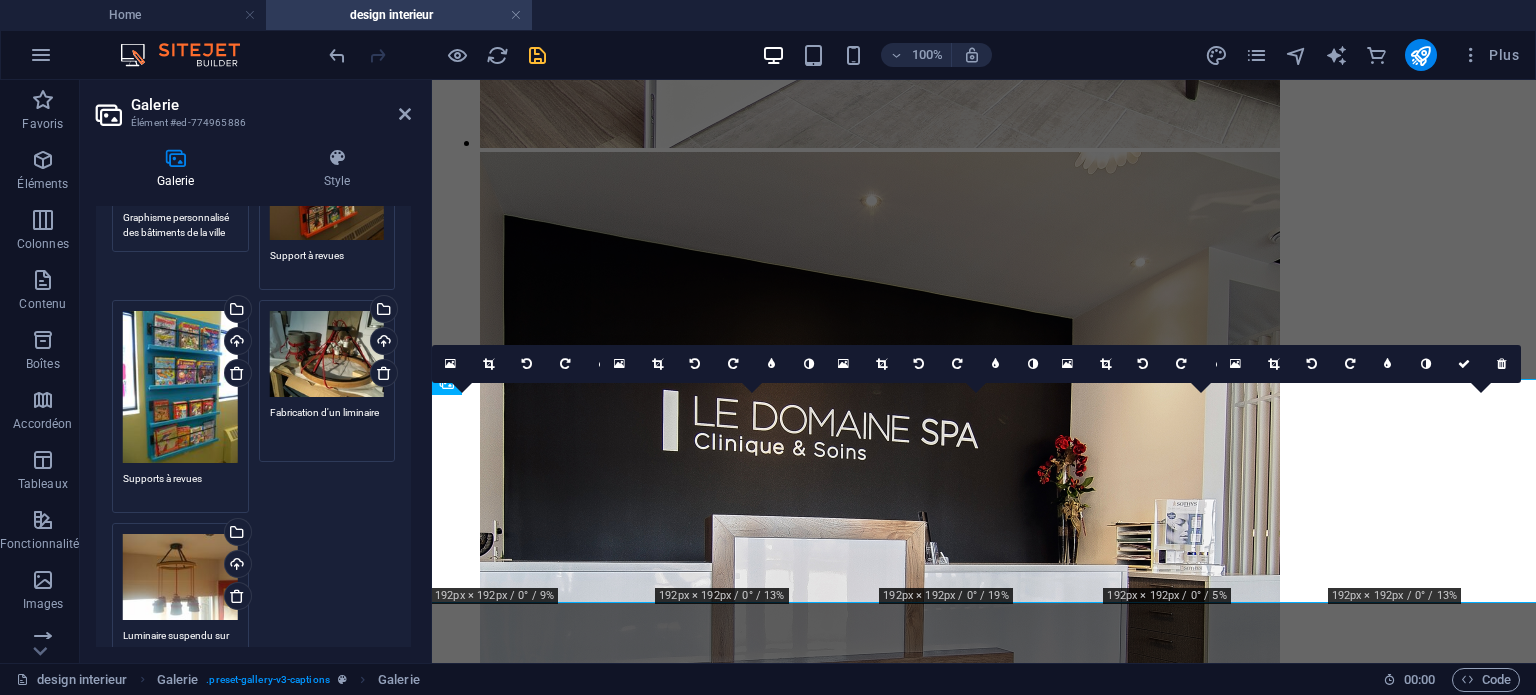 click on "Fabrication d'un liminaire" at bounding box center (327, 427) 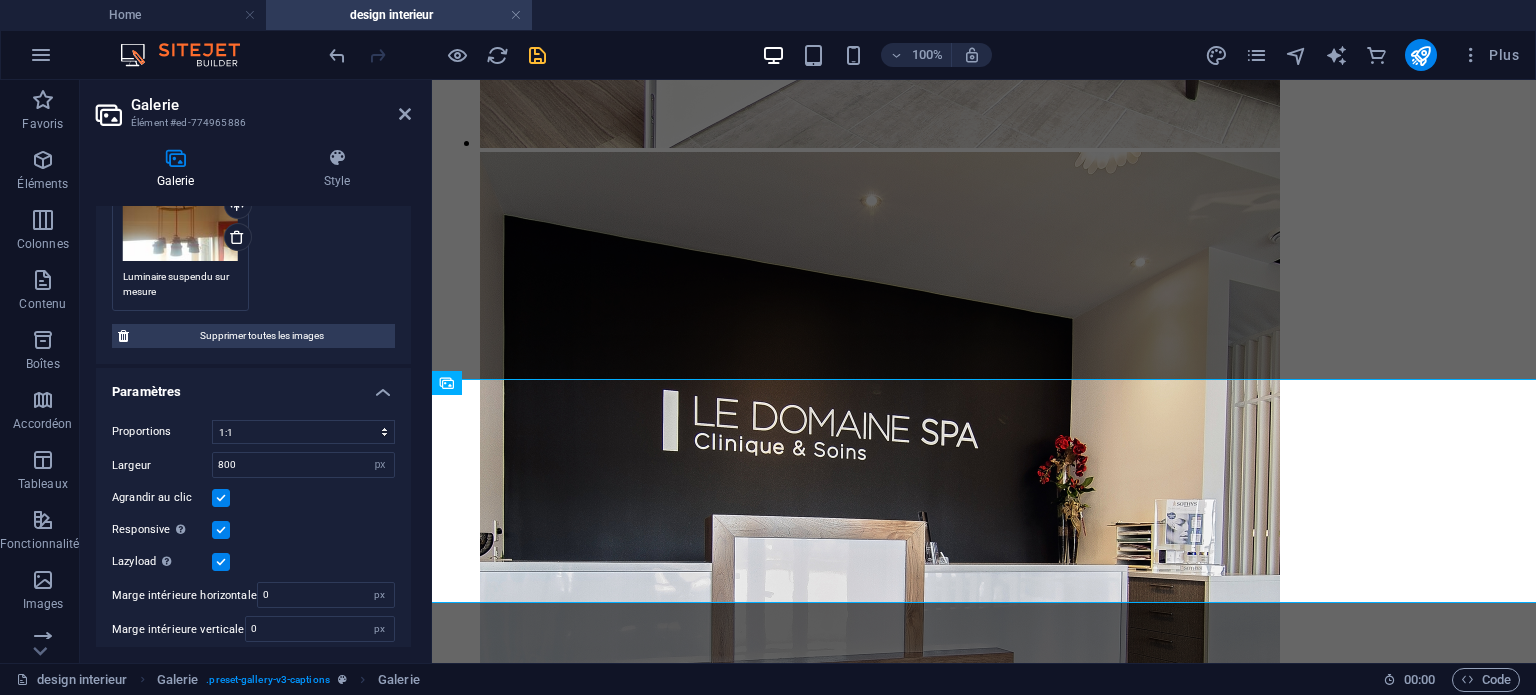 scroll, scrollTop: 661, scrollLeft: 0, axis: vertical 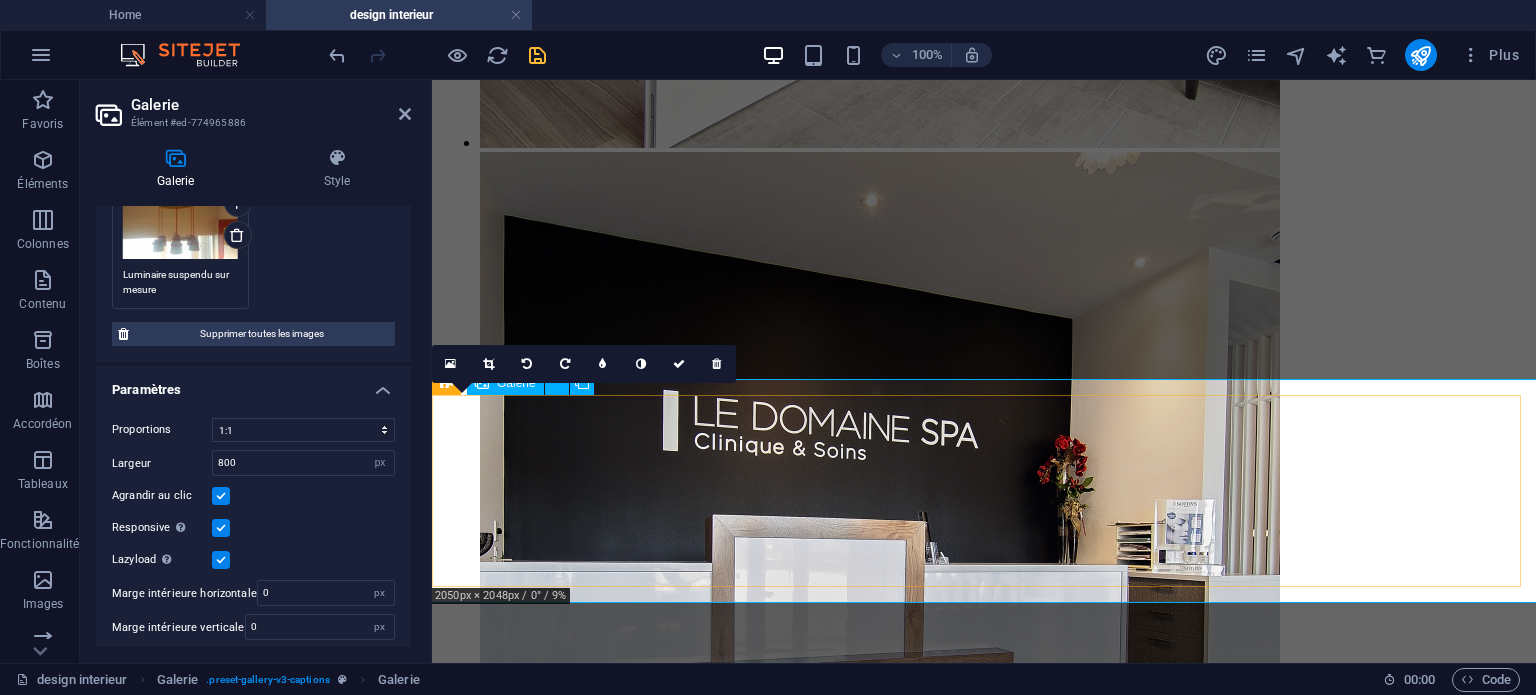 type on "Fabrication d'un luminaire" 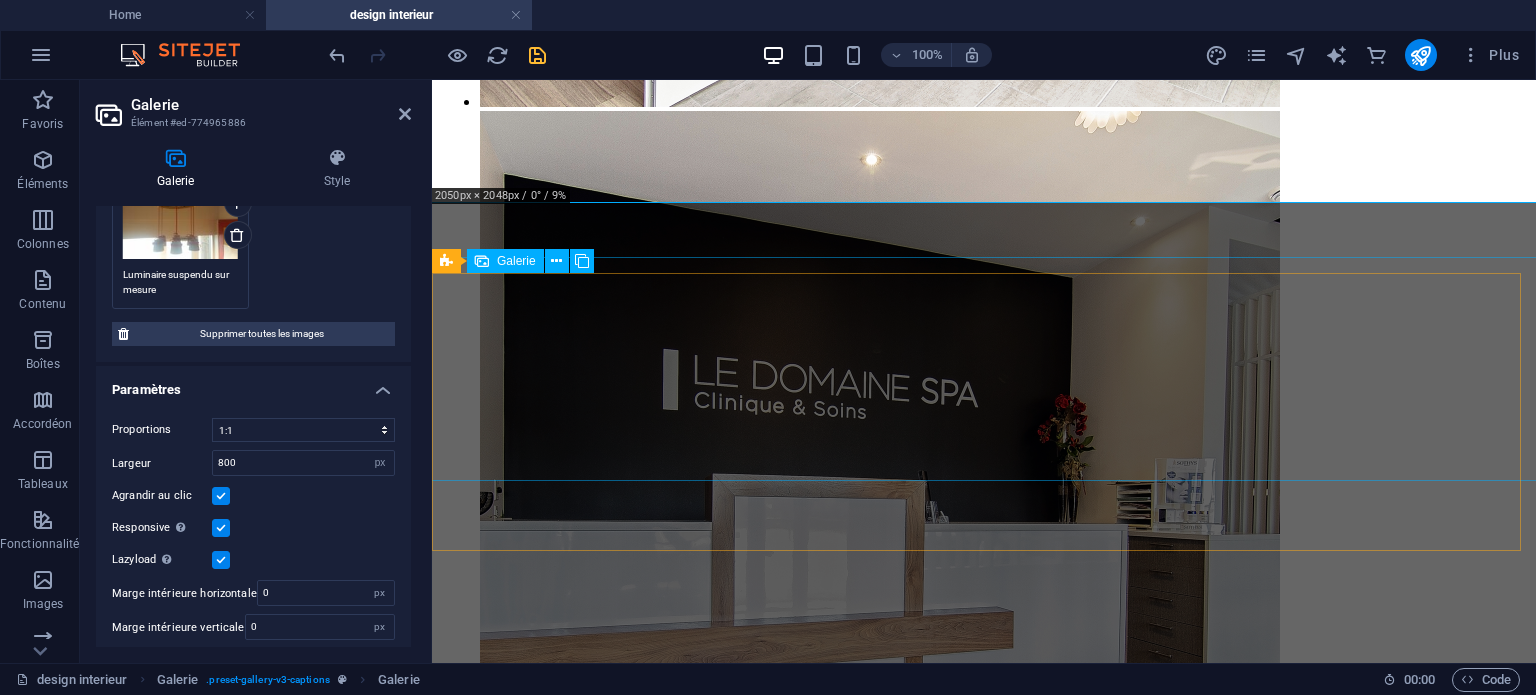 scroll, scrollTop: 2023, scrollLeft: 0, axis: vertical 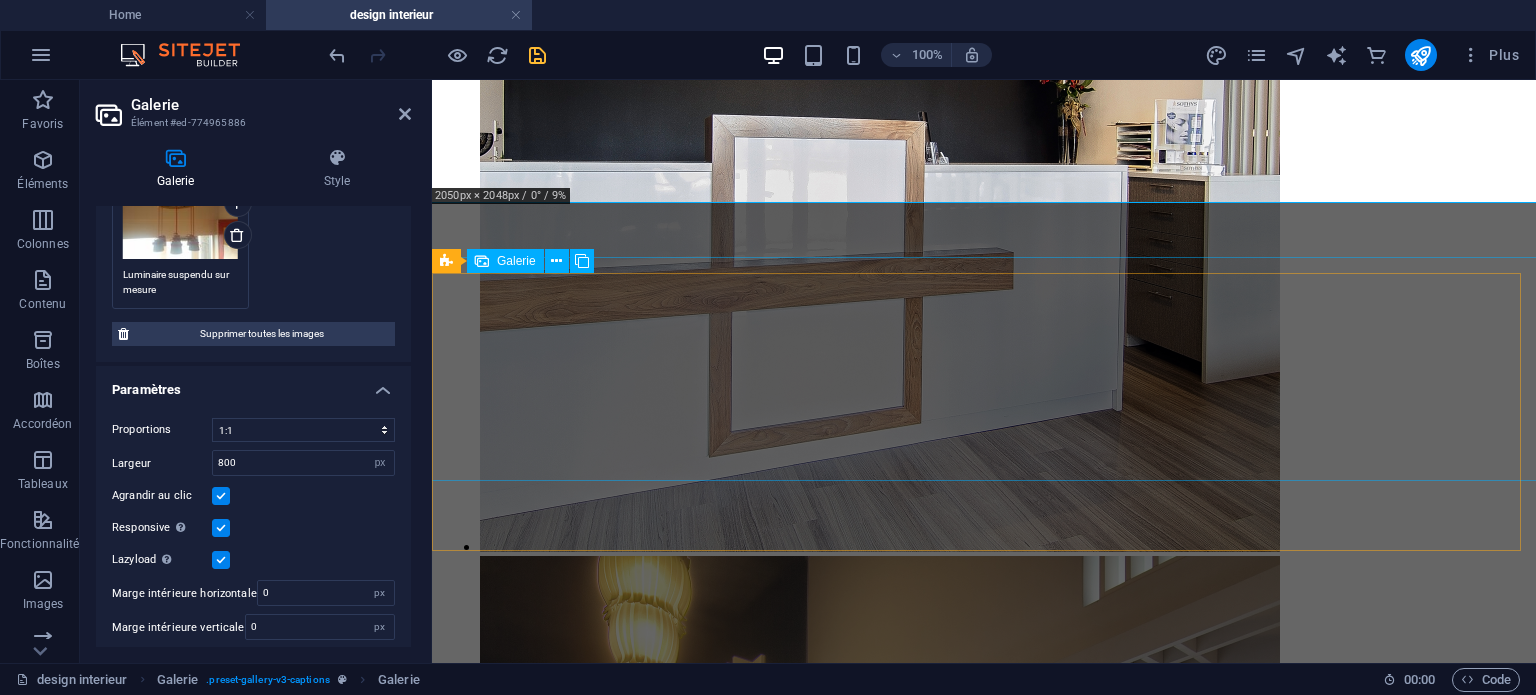 click at bounding box center (880, 30175) 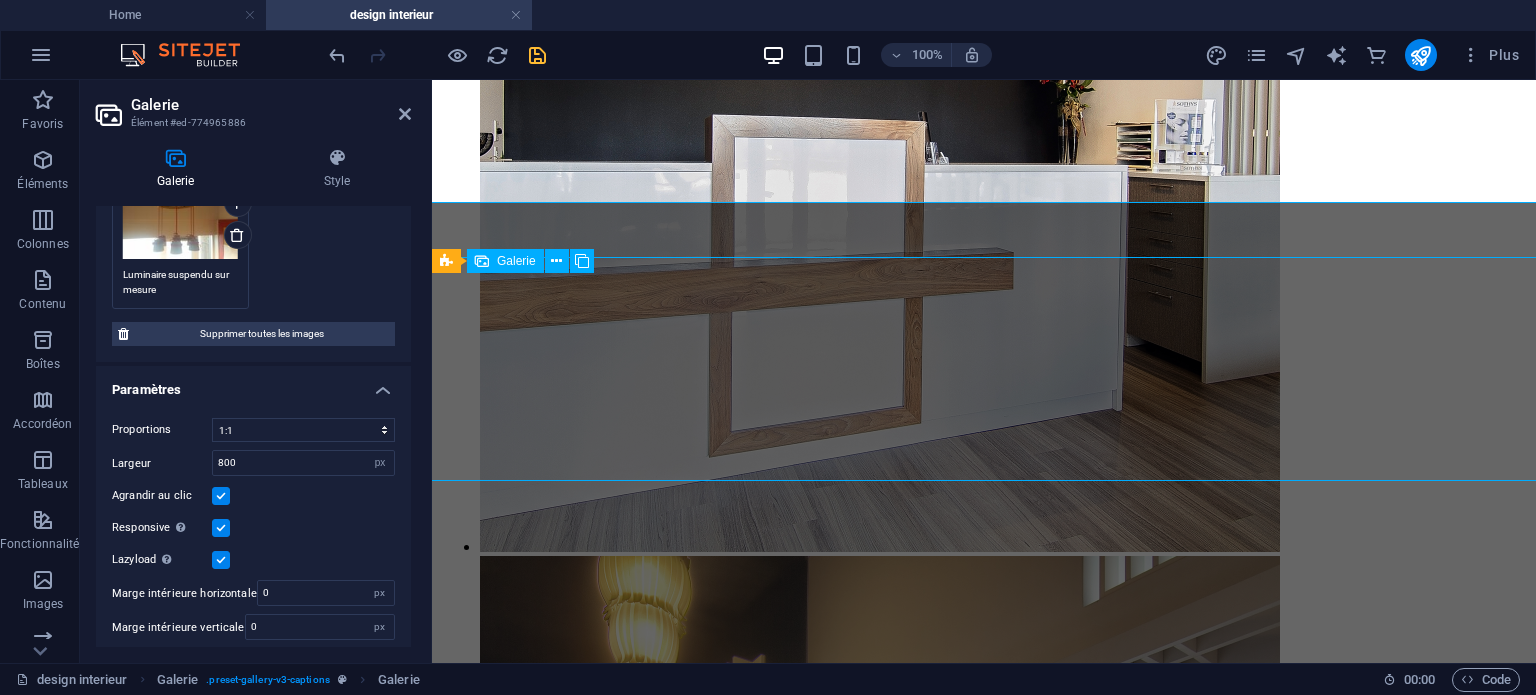 click at bounding box center (880, 30175) 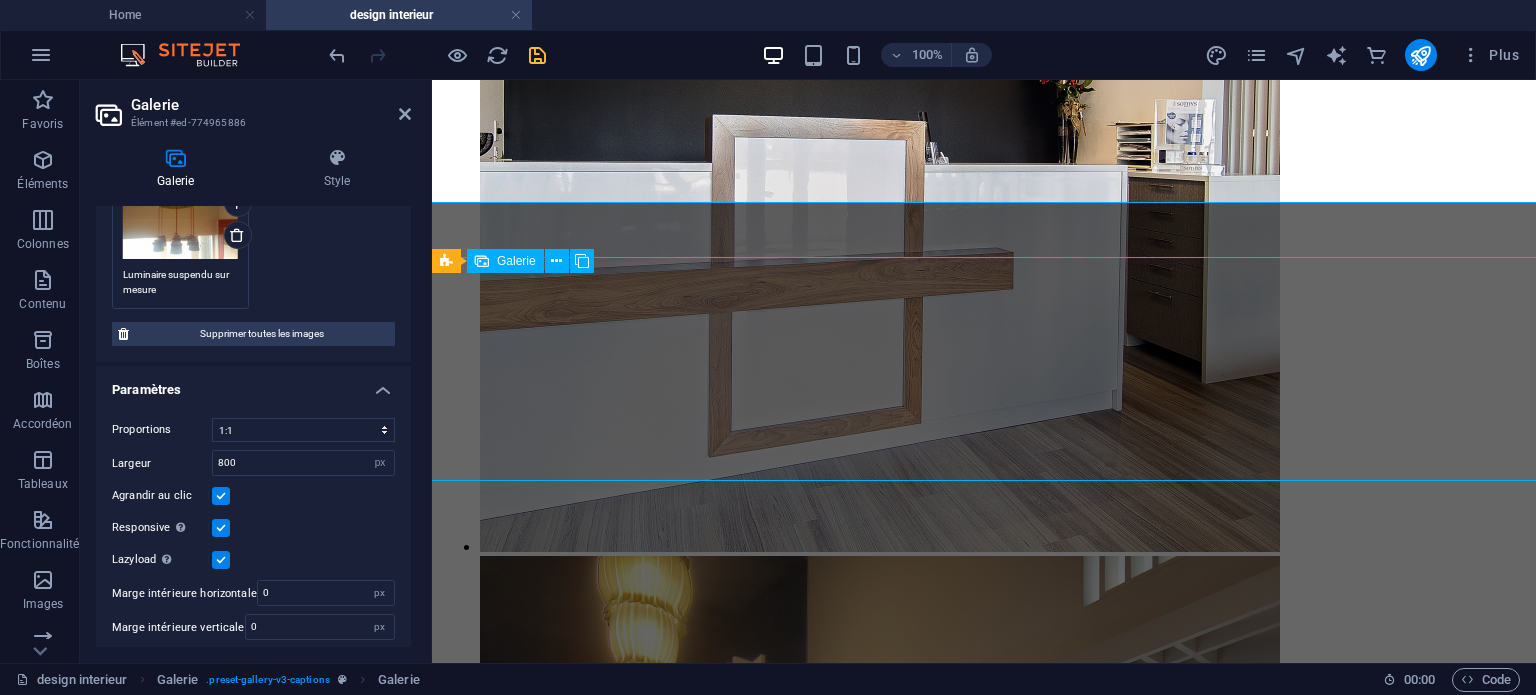 select on "4" 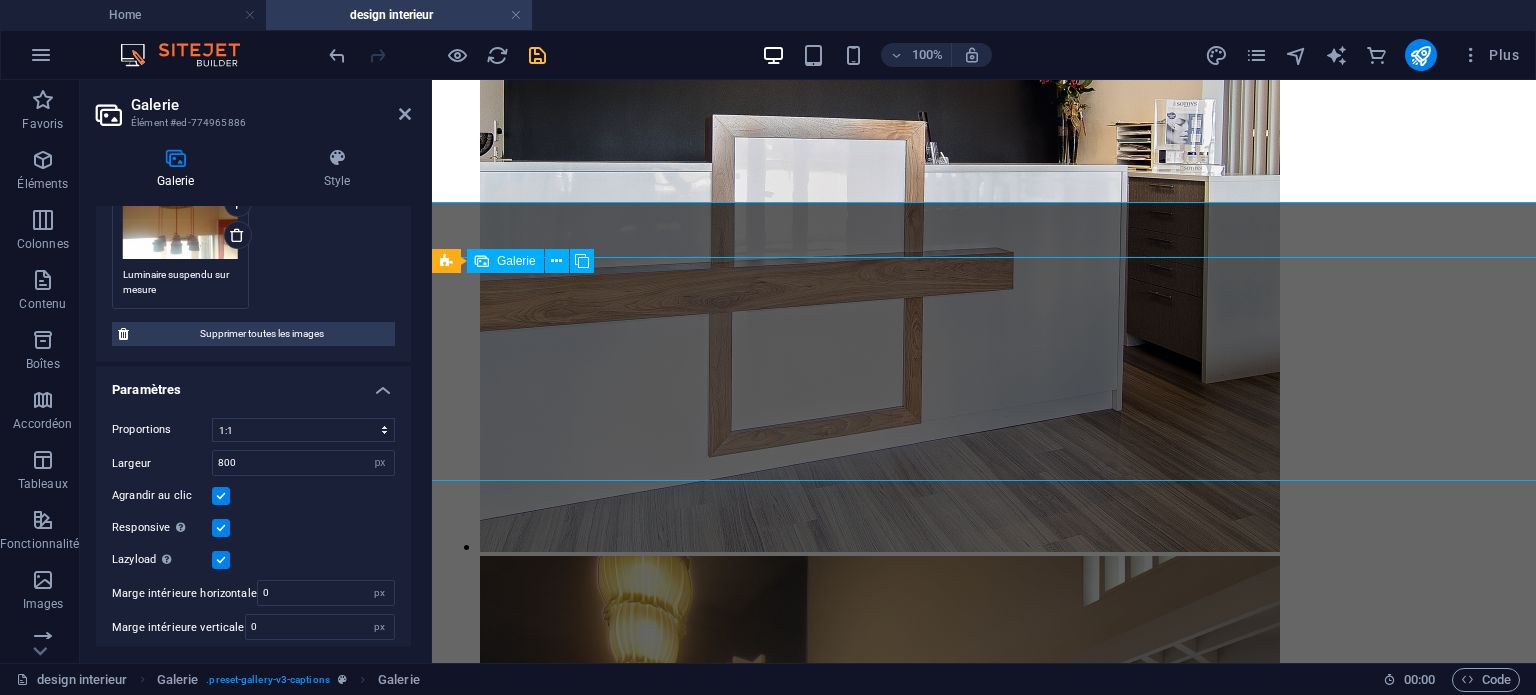 select on "px" 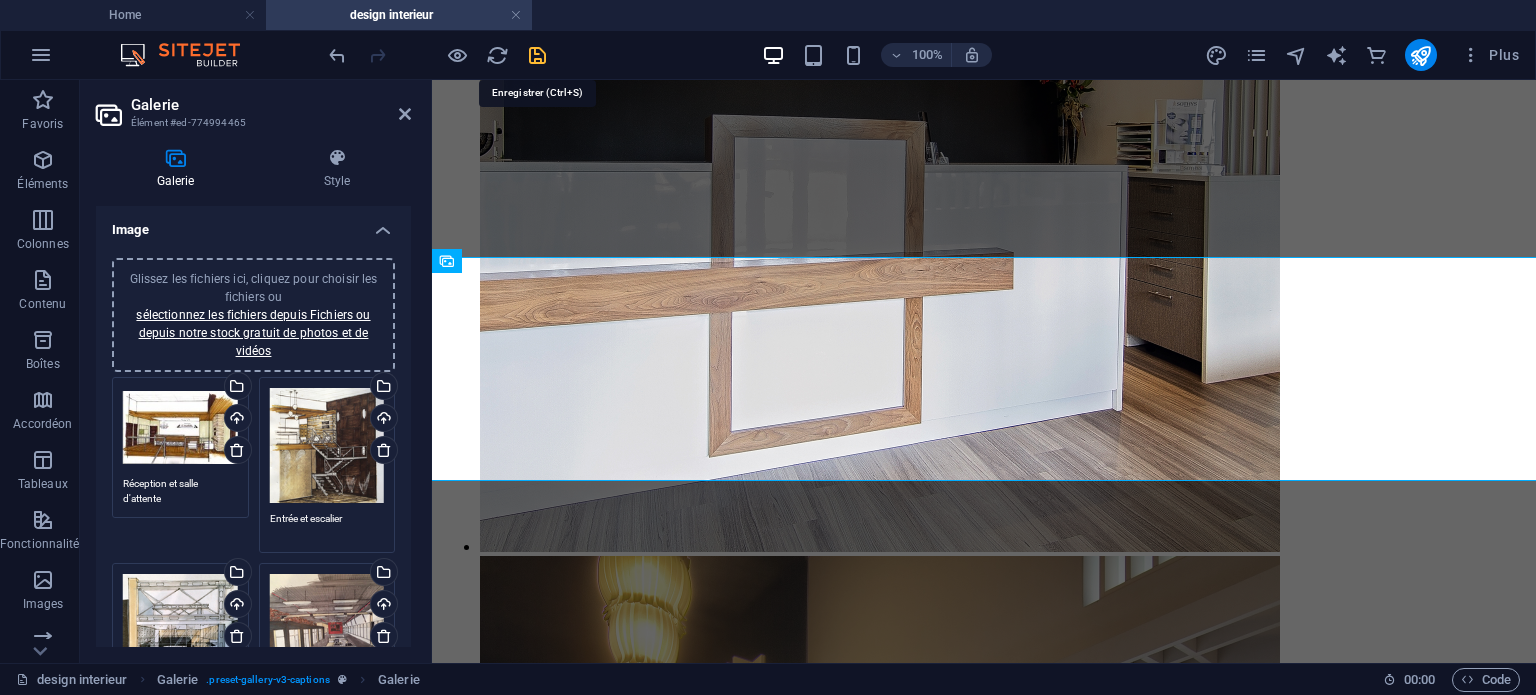 click at bounding box center (537, 55) 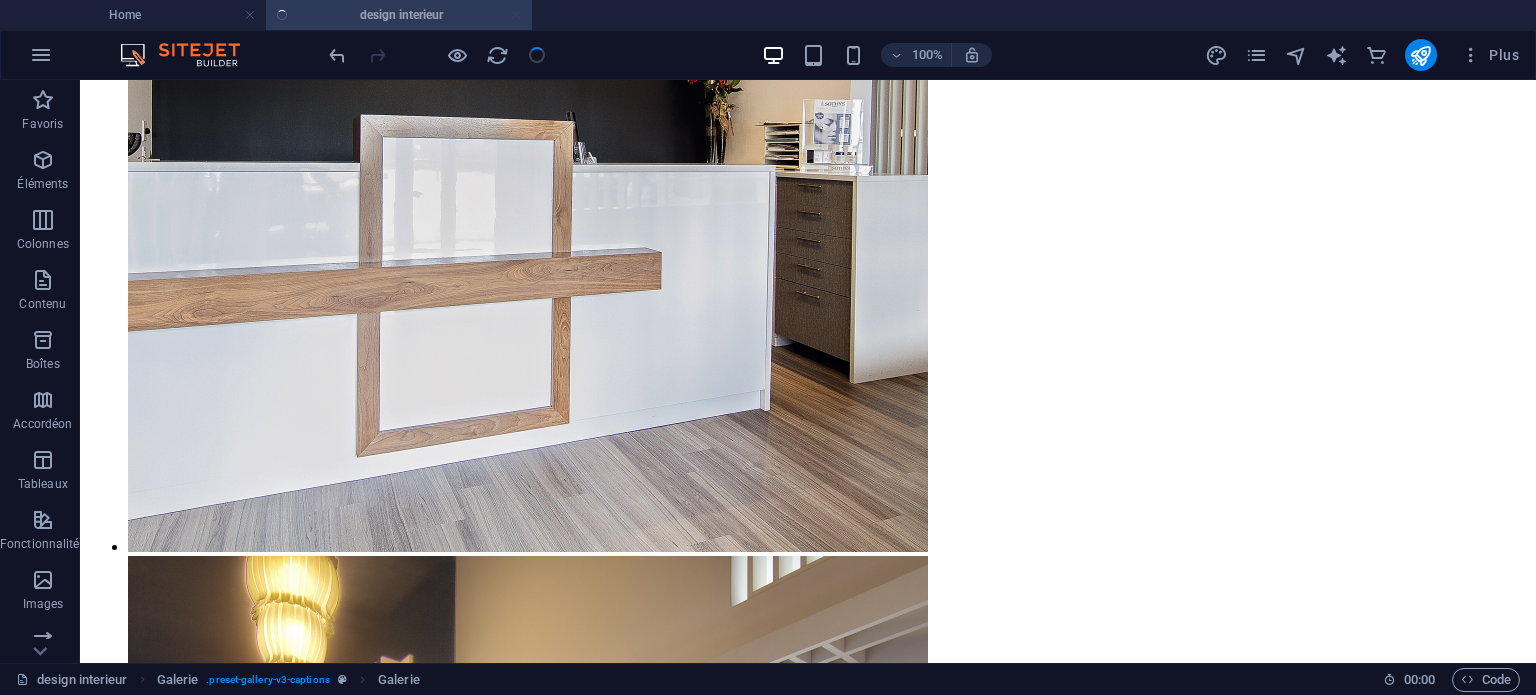 scroll, scrollTop: 2241, scrollLeft: 0, axis: vertical 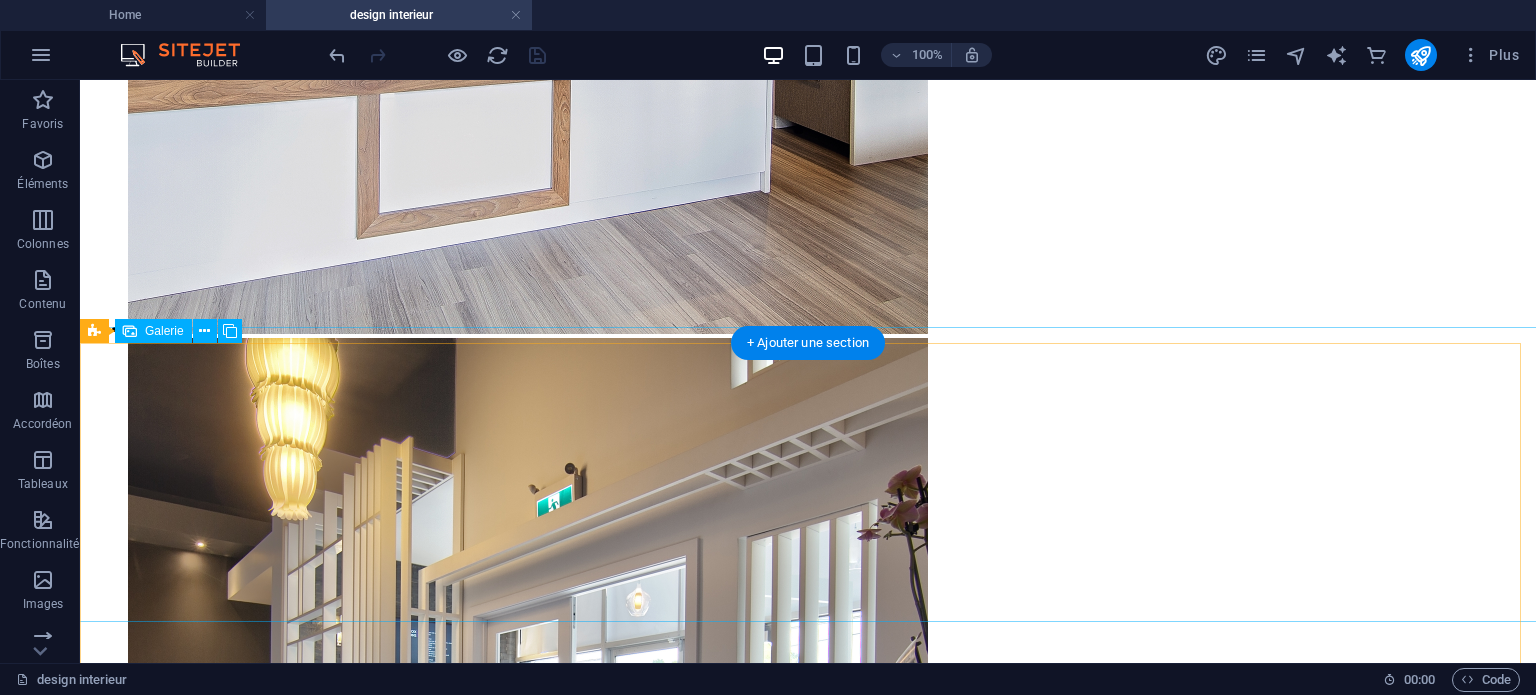click at bounding box center (528, 33275) 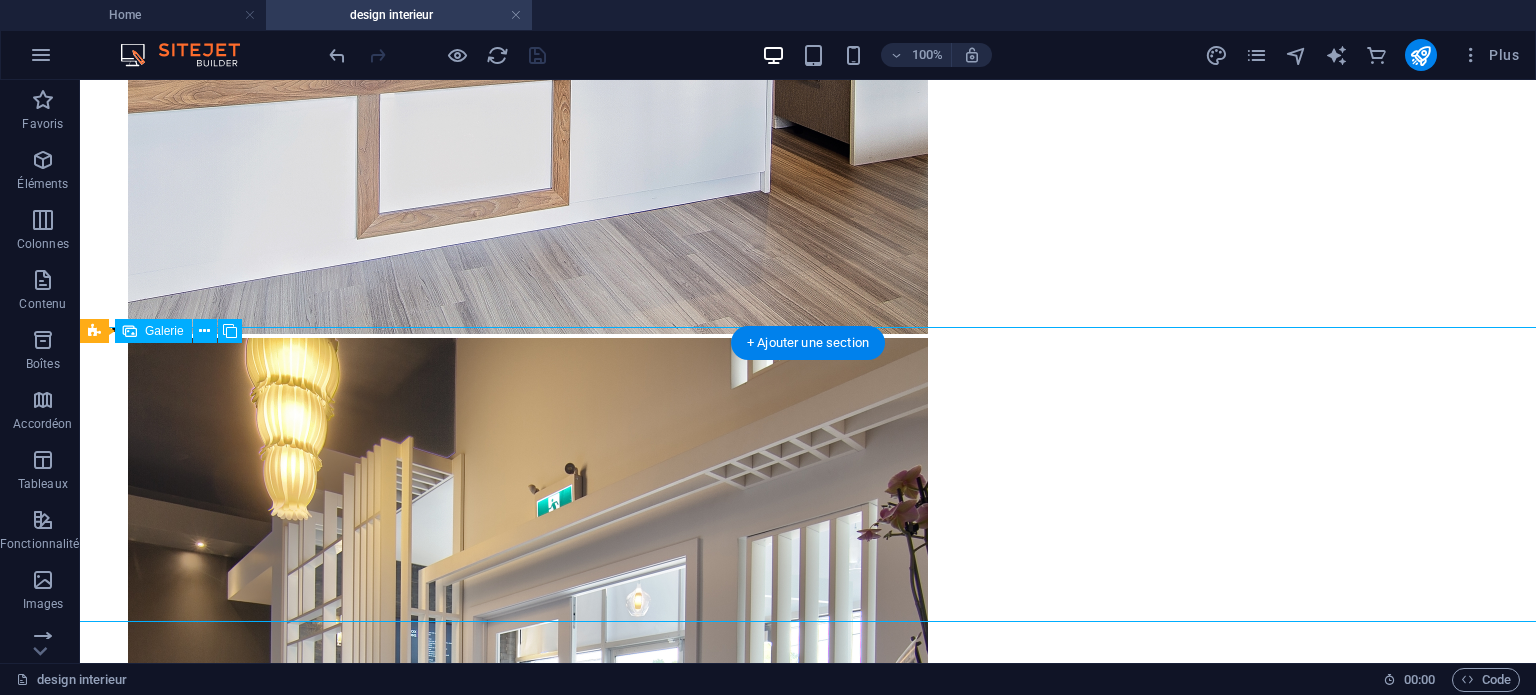click at bounding box center (528, 33275) 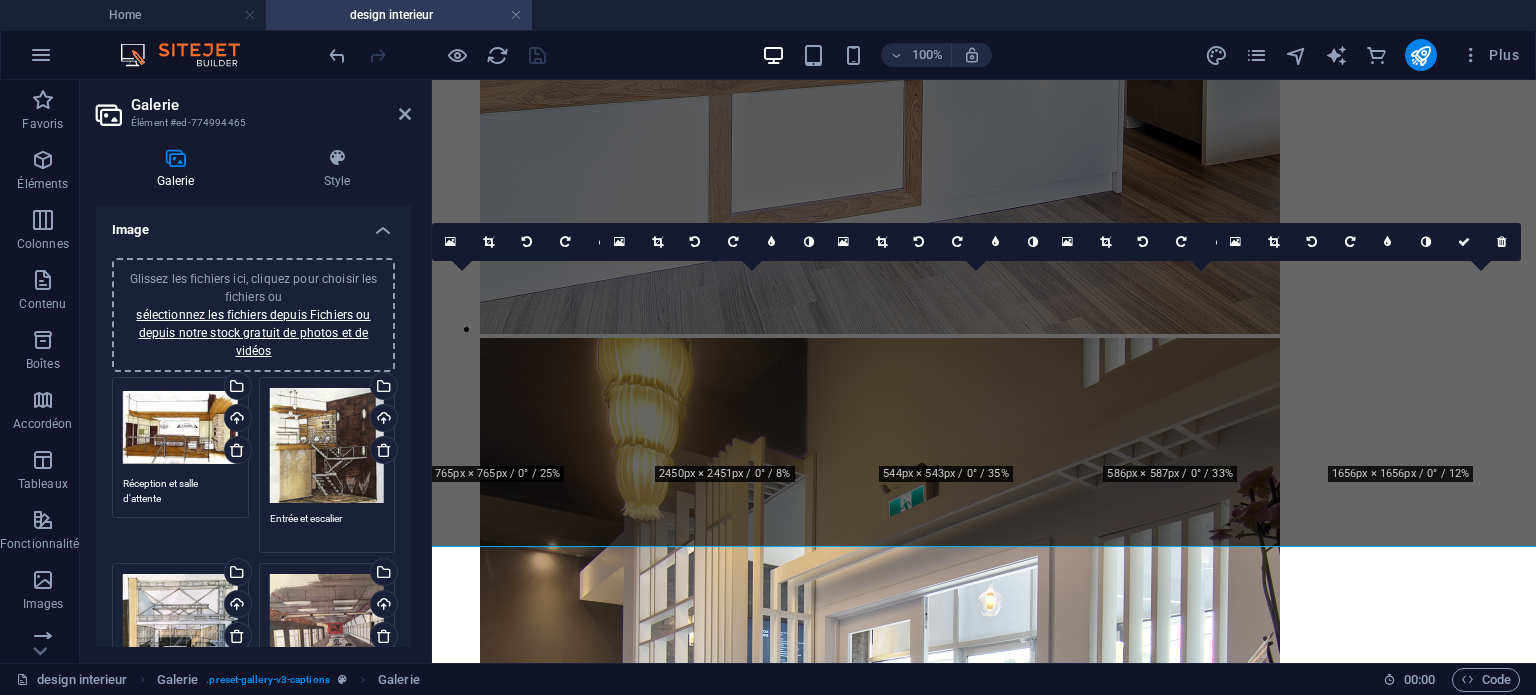 scroll, scrollTop: 2023, scrollLeft: 0, axis: vertical 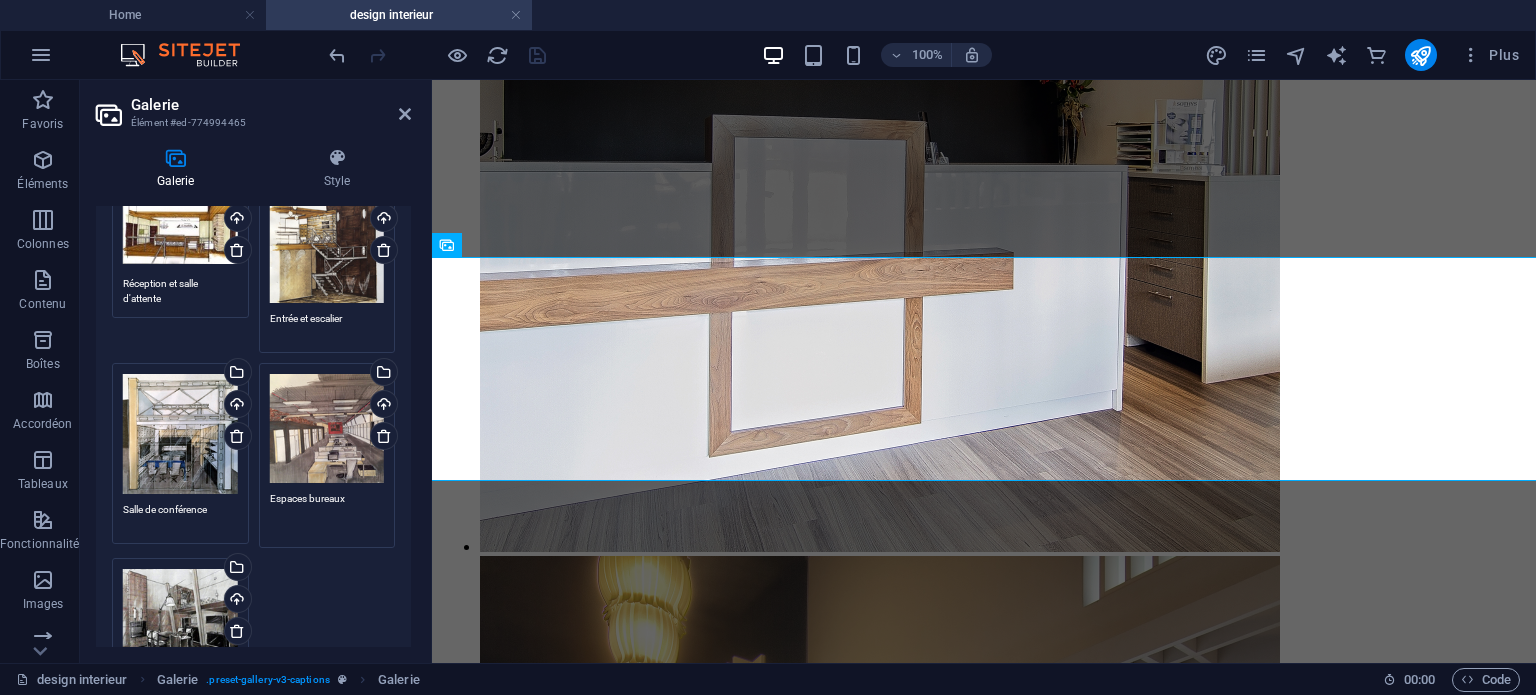click on "Espaces bureaux" at bounding box center [327, 513] 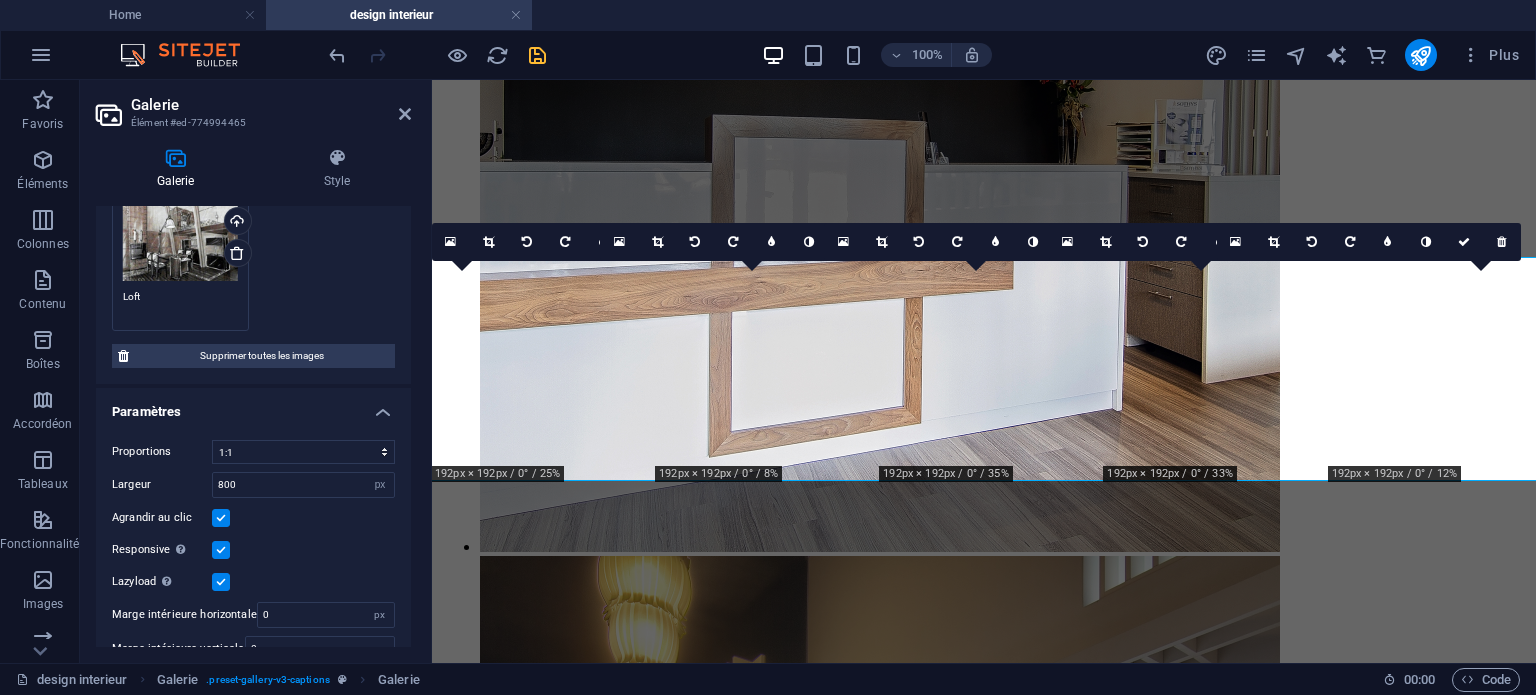 scroll, scrollTop: 601, scrollLeft: 0, axis: vertical 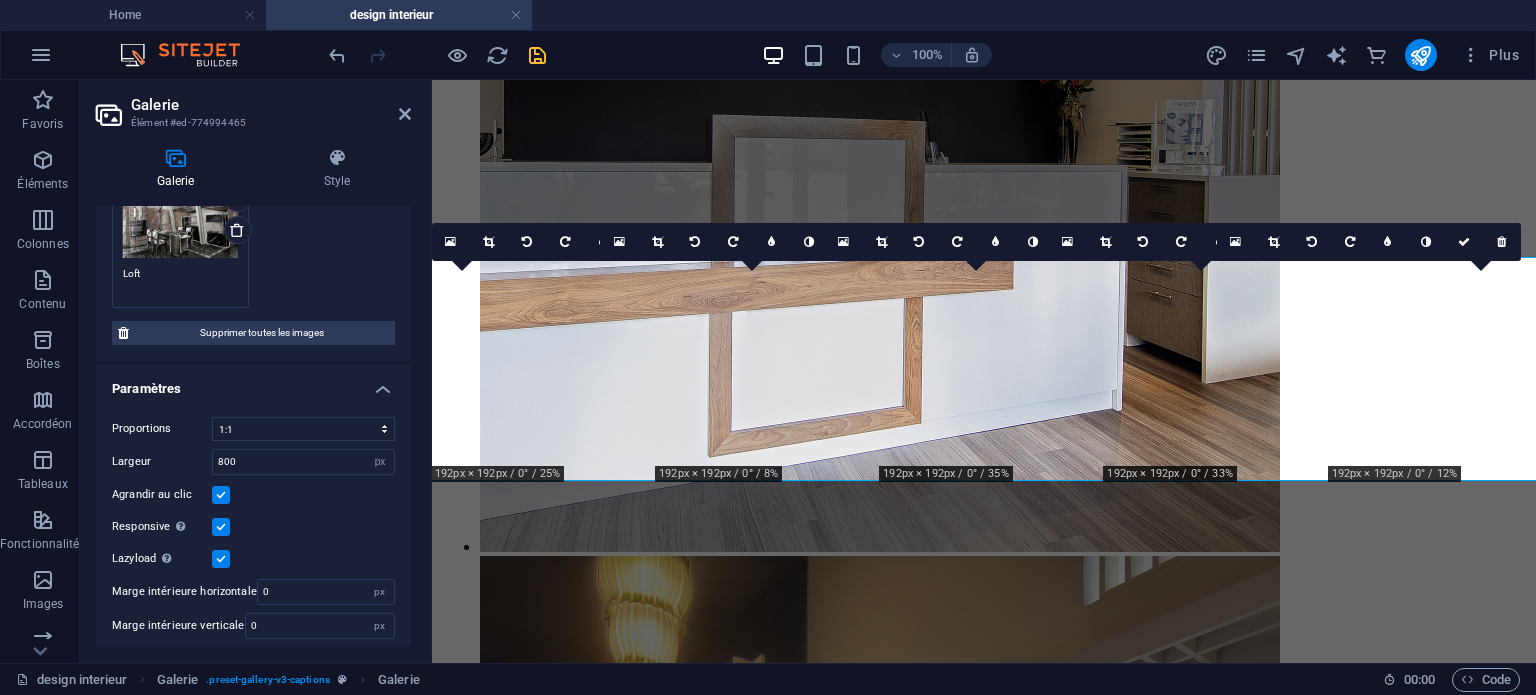 type on "Espace bureaux" 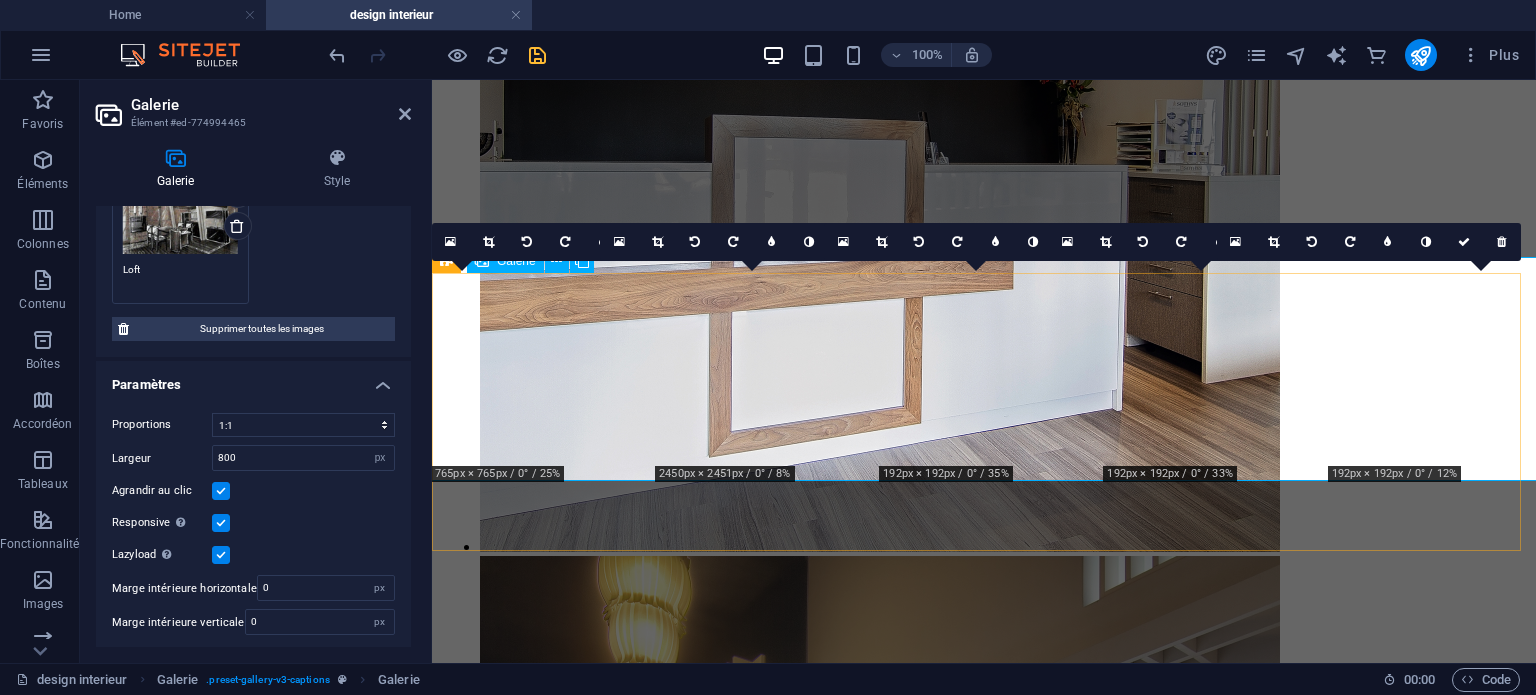 scroll, scrollTop: 2223, scrollLeft: 0, axis: vertical 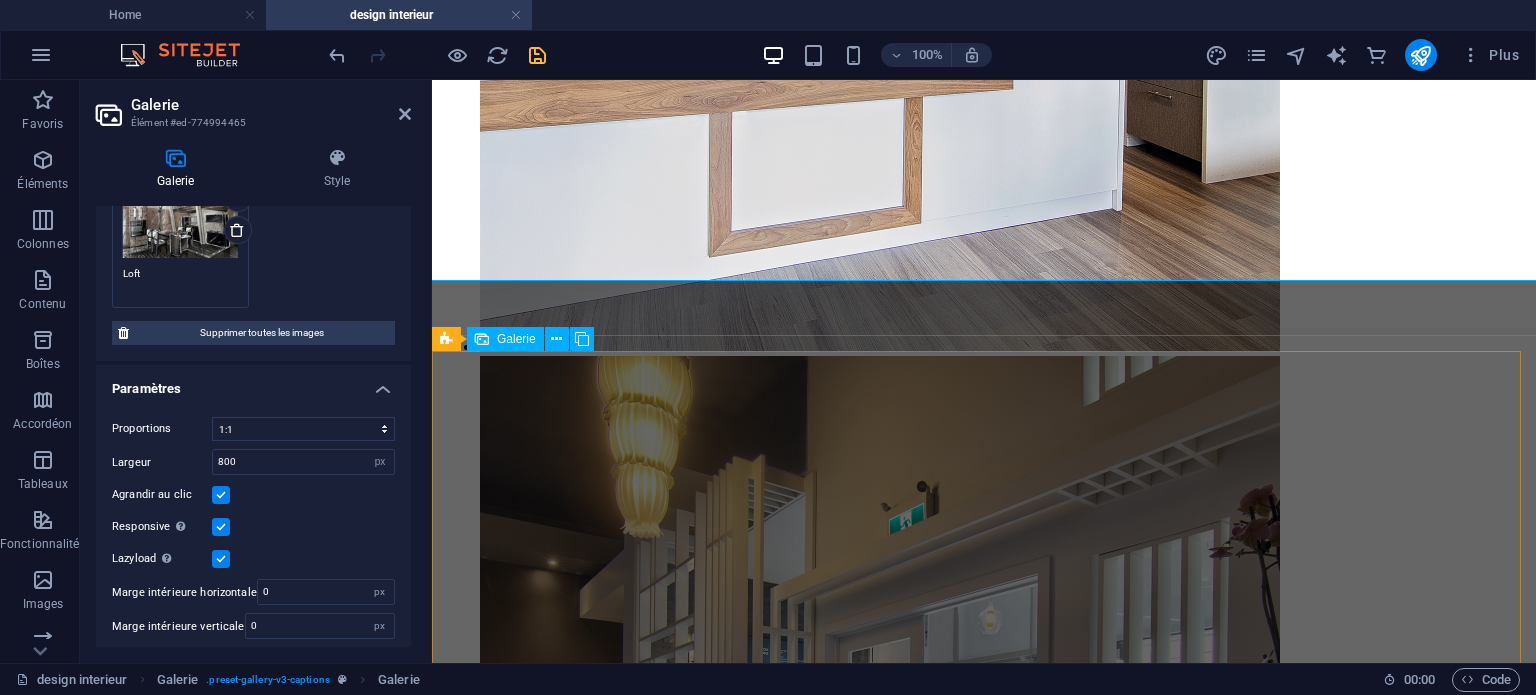 click at bounding box center (880, 34187) 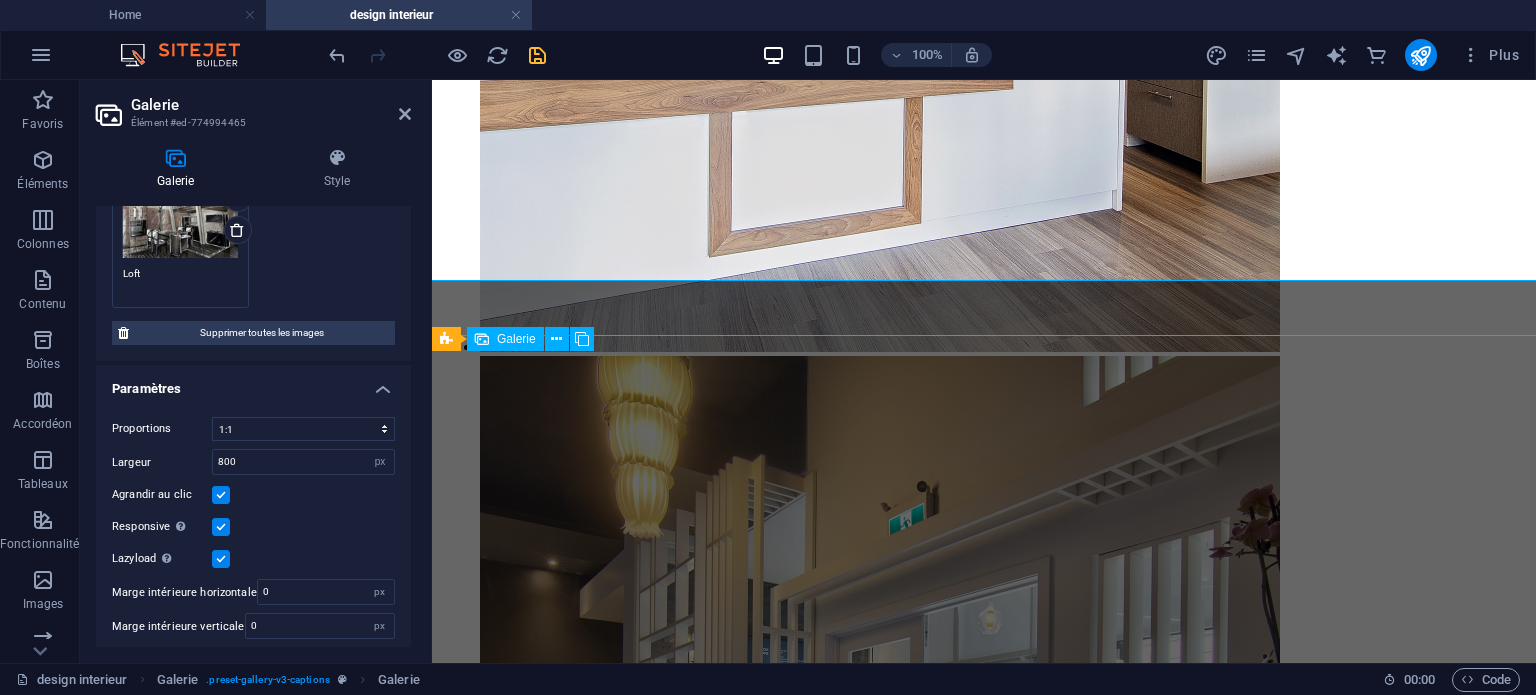 click at bounding box center [880, 34187] 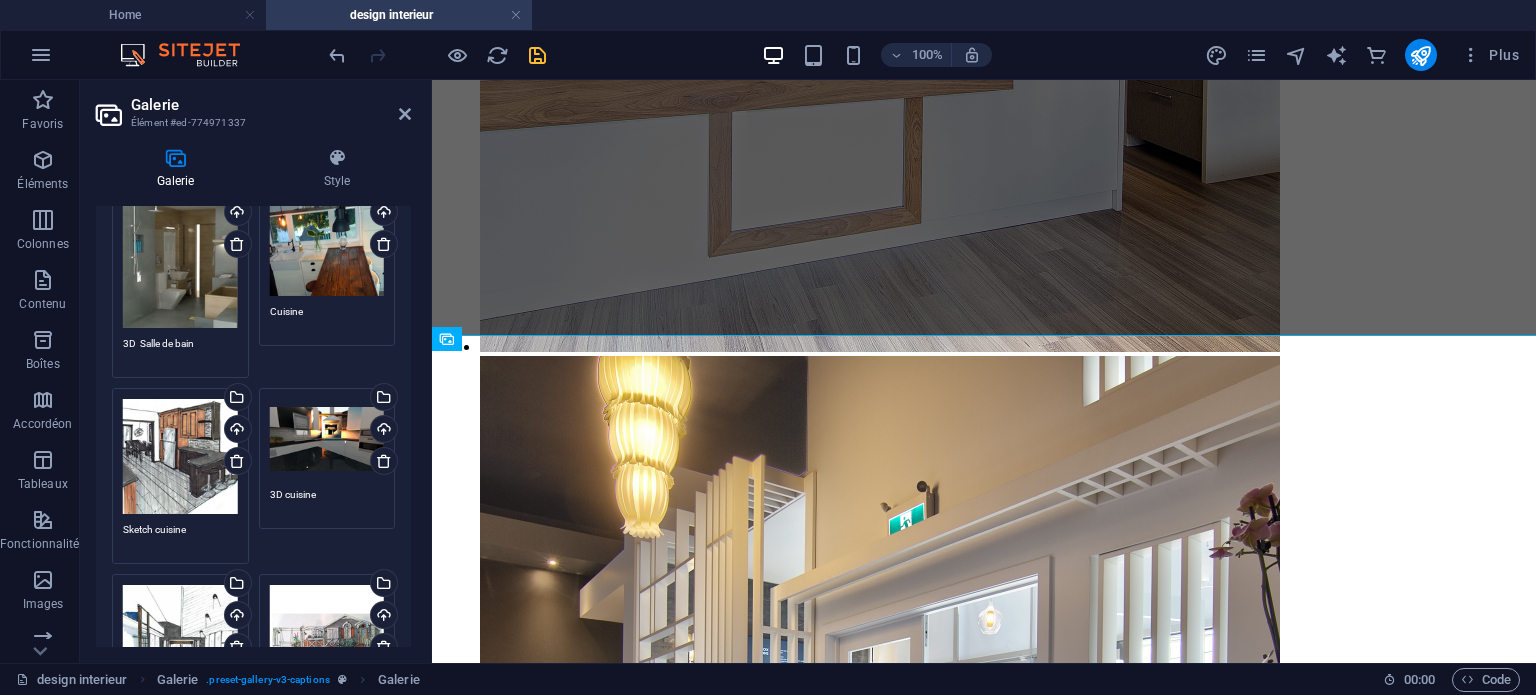 scroll, scrollTop: 300, scrollLeft: 0, axis: vertical 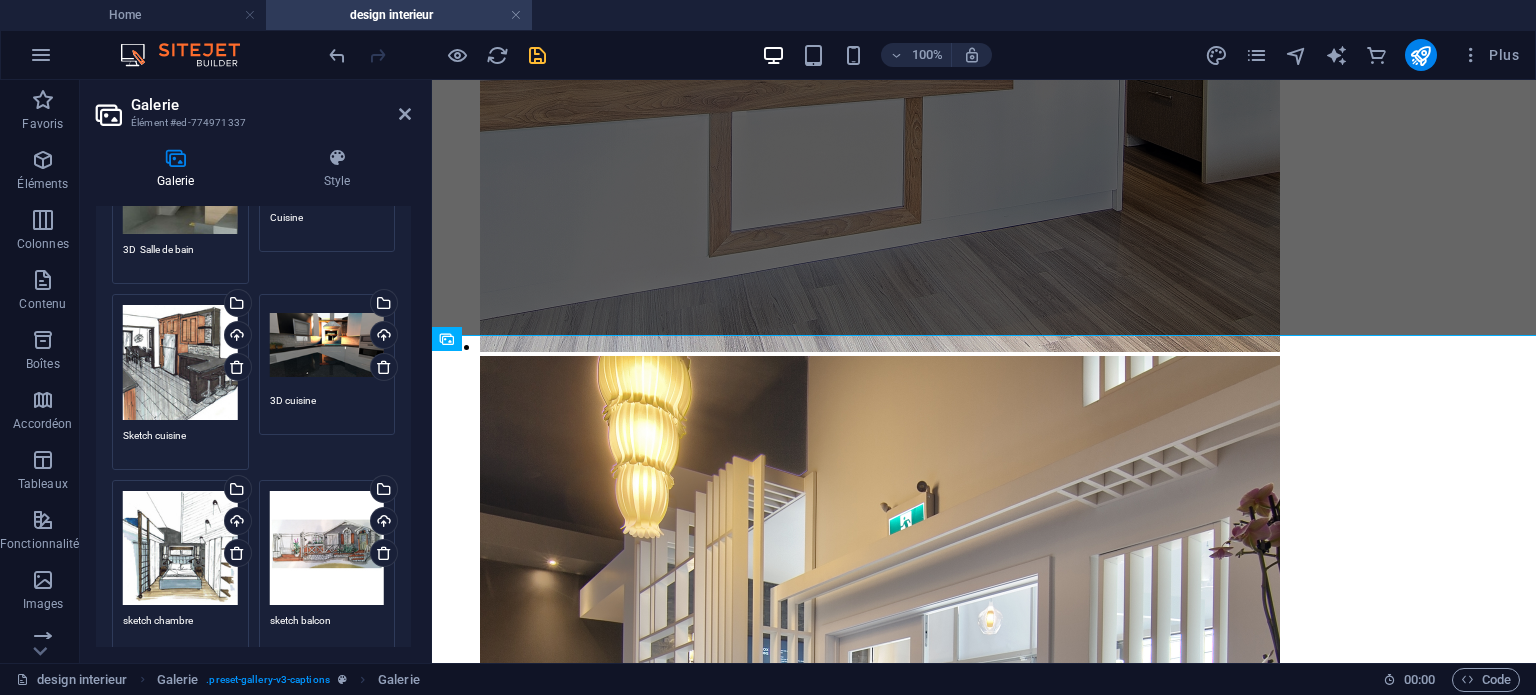 click on "sketch chambre" at bounding box center (180, 628) 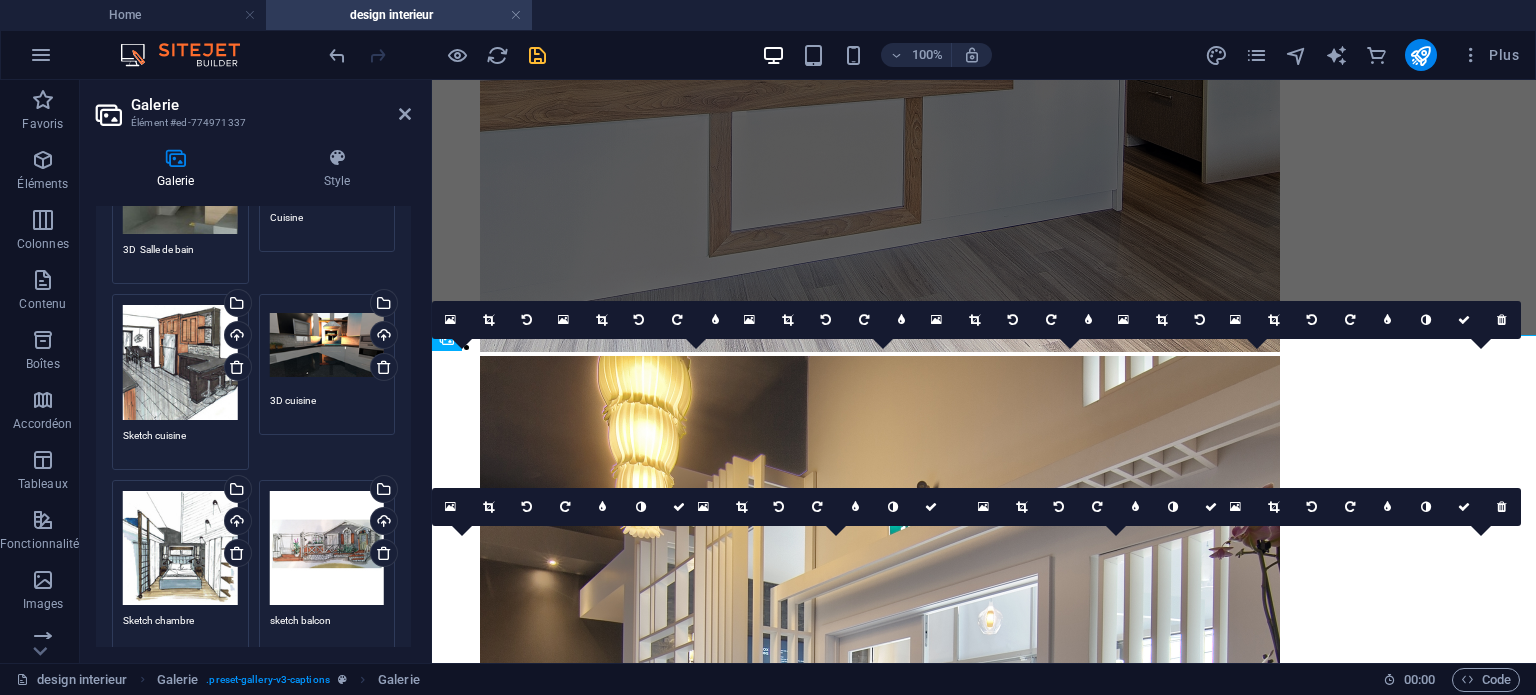 type on "Sketch chambre" 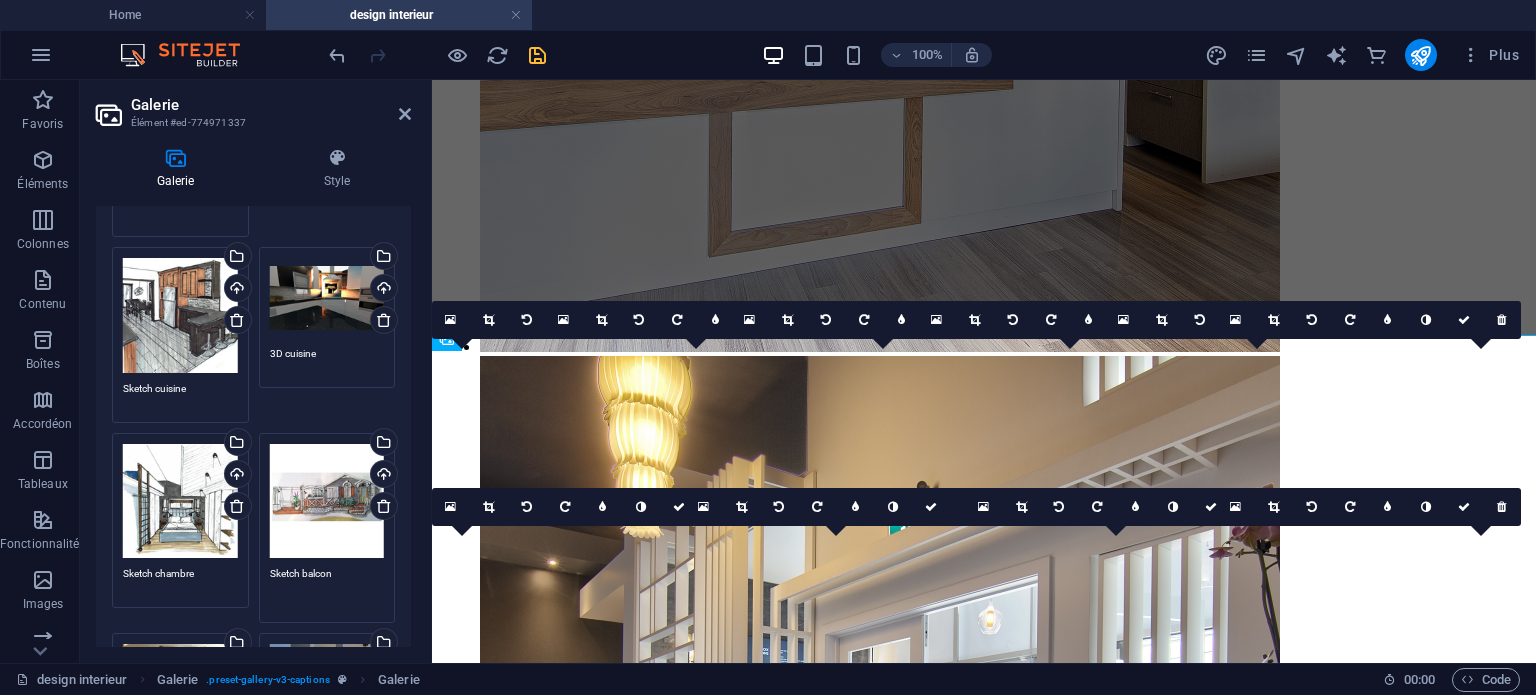 scroll, scrollTop: 500, scrollLeft: 0, axis: vertical 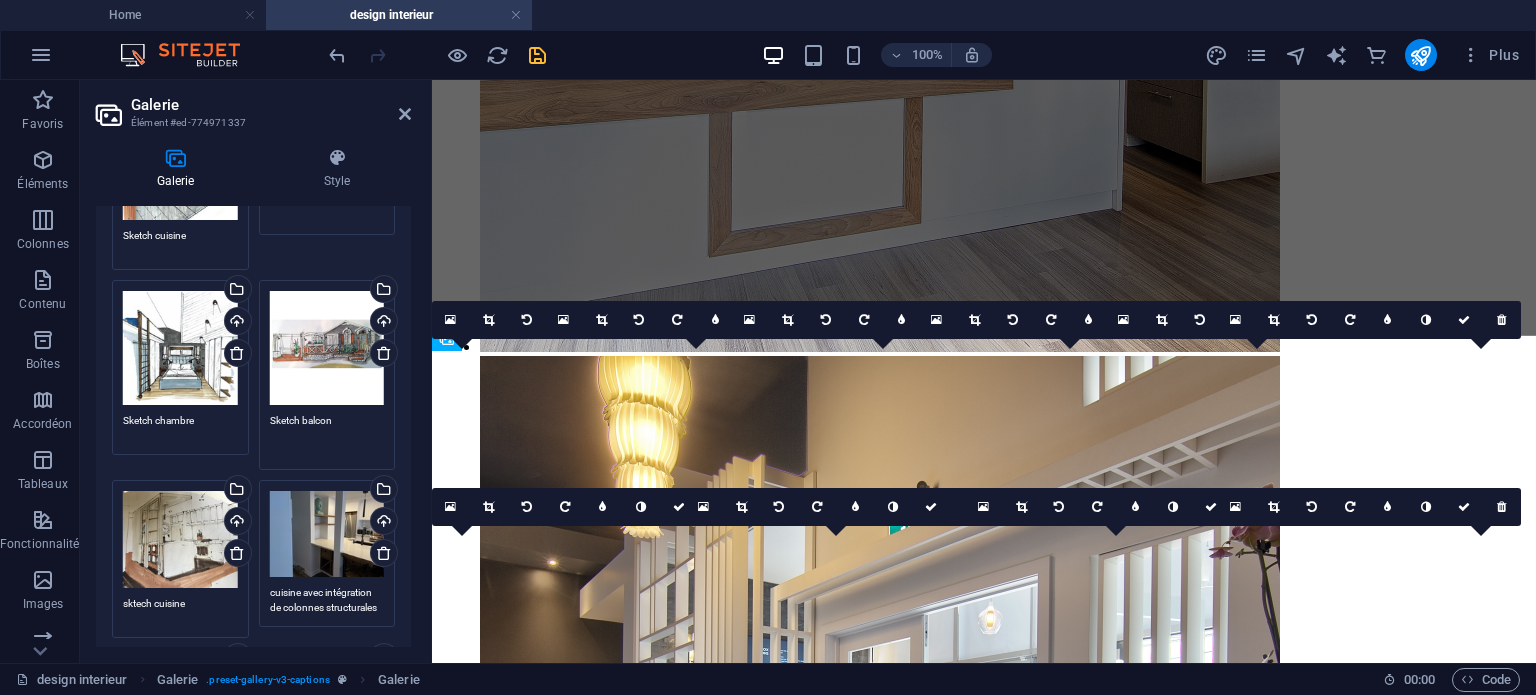 type on "Sketch balcon" 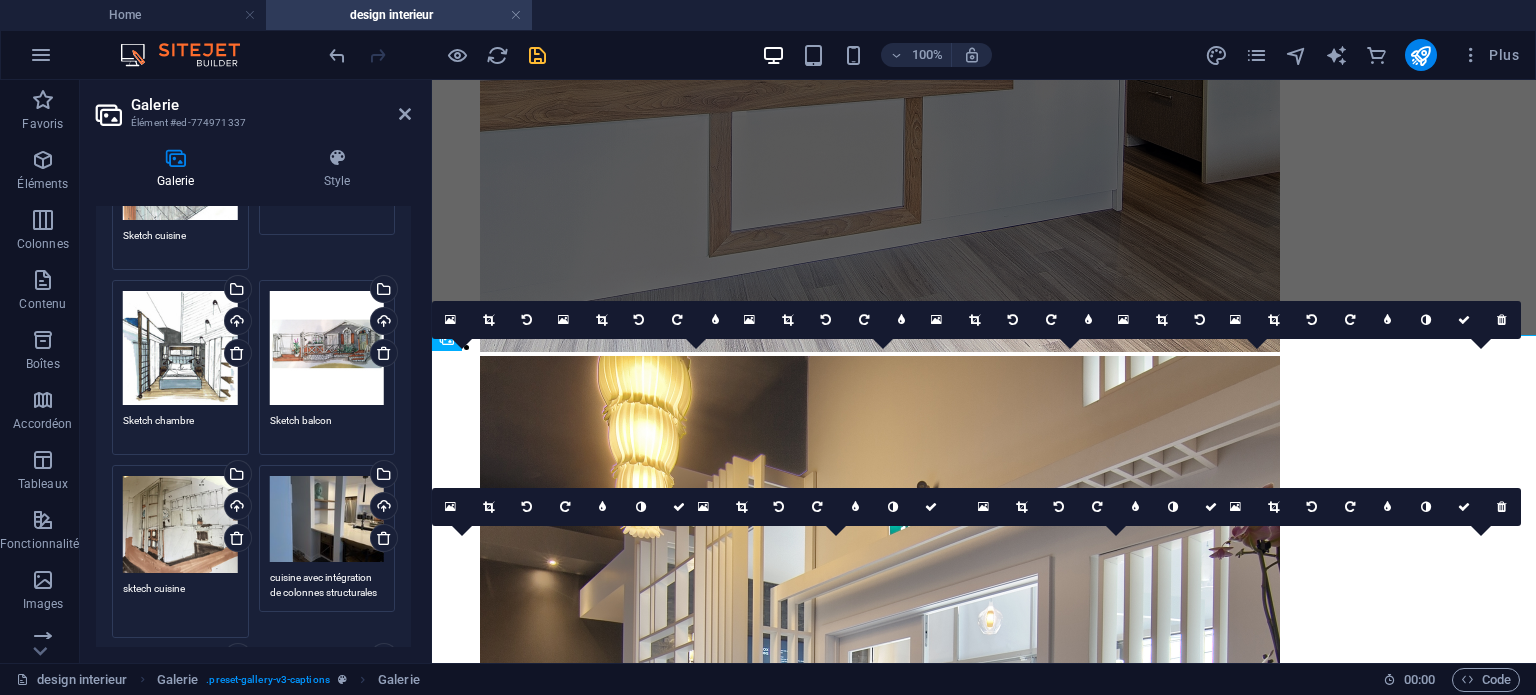 drag, startPoint x: 127, startPoint y: 592, endPoint x: 121, endPoint y: 581, distance: 12.529964 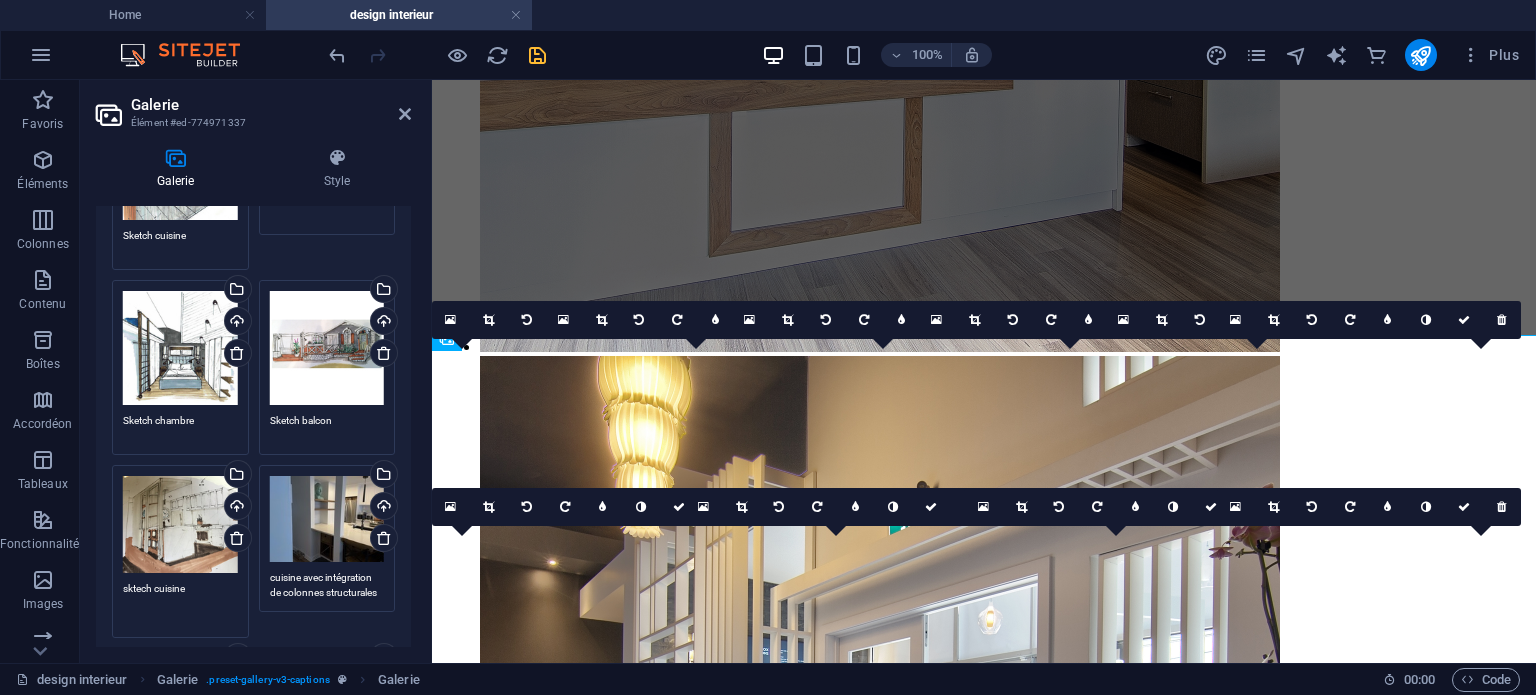 click on "Glissez les fichiers ici, cliquez pour choisir les fichiers ou  sélectionnez les fichiers depuis Fichiers ou depuis notre stock gratuit de photos et de vidéos Sélectionnez les fichiers depuis le Gestionnaire de fichiers, les photos du stock ou téléversez un ou plusieurs fichiers Téléverser sktech cuisine" at bounding box center (180, 551) 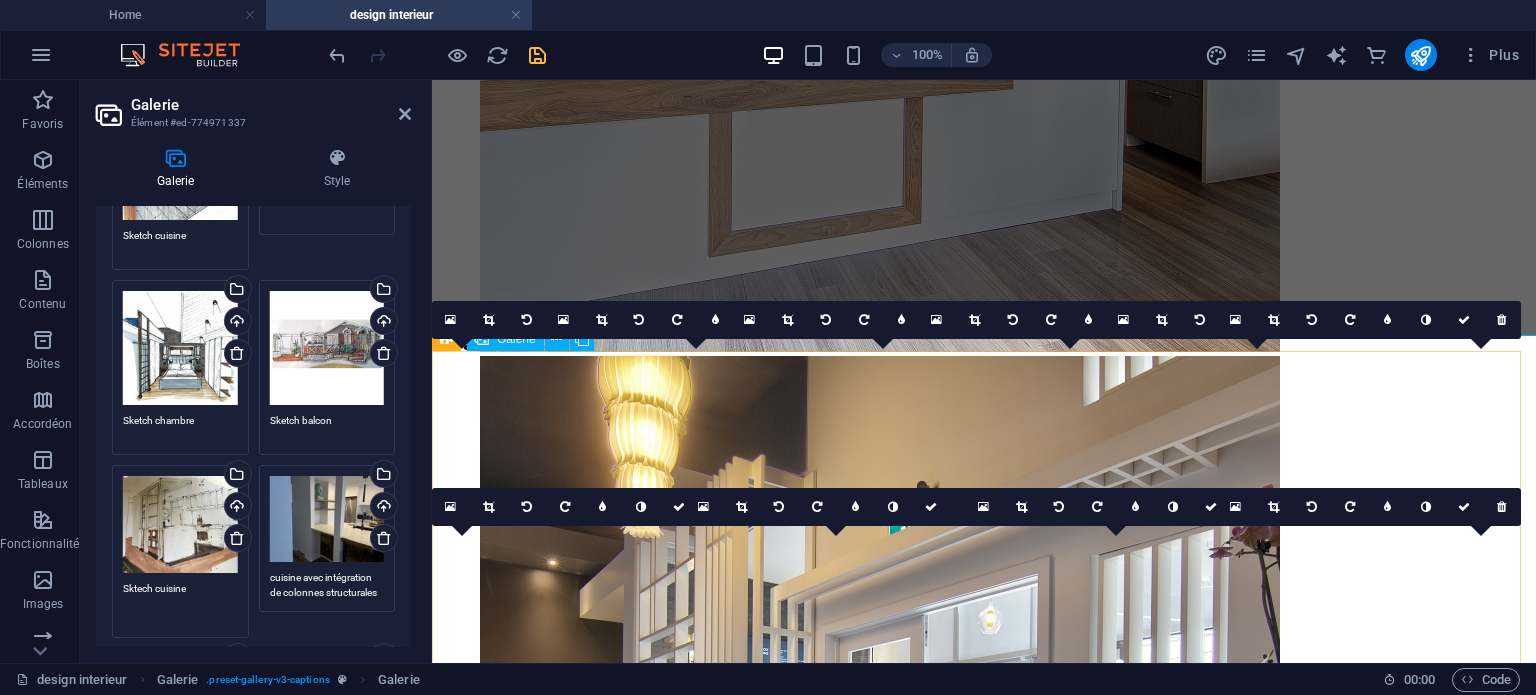 click on "Sktech cuisine" at bounding box center (180, 603) 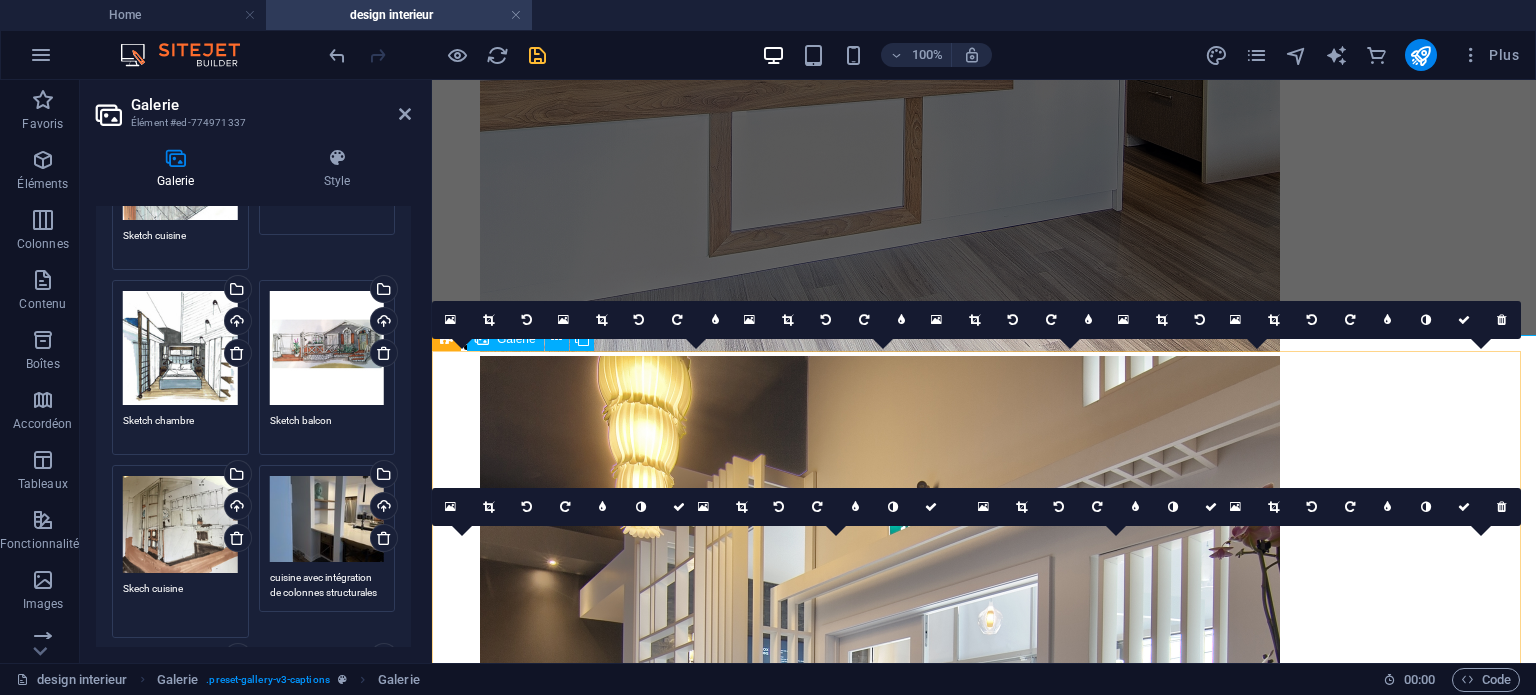 click on "Skech cuisine" at bounding box center (180, 603) 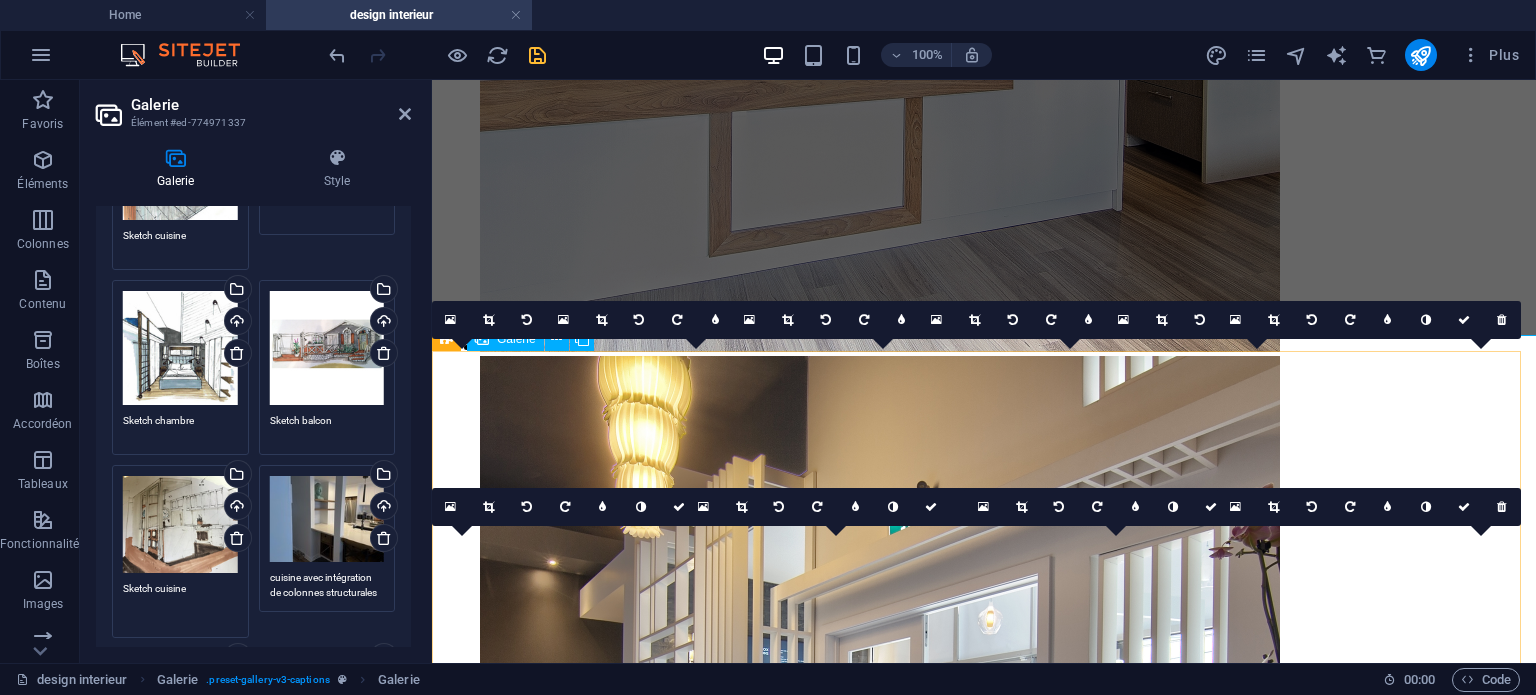 click on "Glissez les fichiers ici, cliquez pour choisir les fichiers ou  sélectionnez les fichiers depuis Fichiers ou depuis notre stock gratuit de photos et de vidéos Sélectionnez les fichiers depuis le Gestionnaire de fichiers, les photos du stock ou téléversez un ou plusieurs fichiers Téléverser cuisine avec intégration de colonnes structurales" at bounding box center (327, 538) 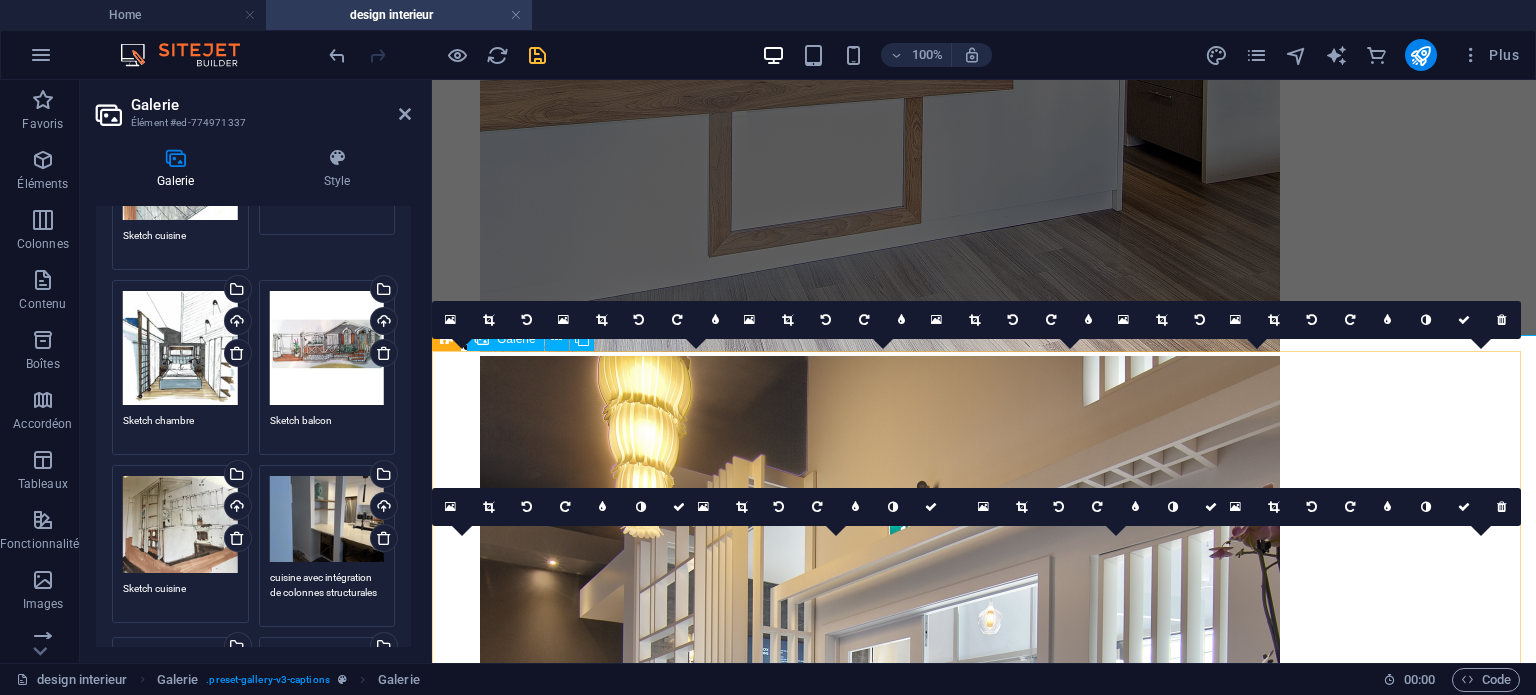 click on "cuisine avec intégration de colonnes structurales" at bounding box center [327, 592] 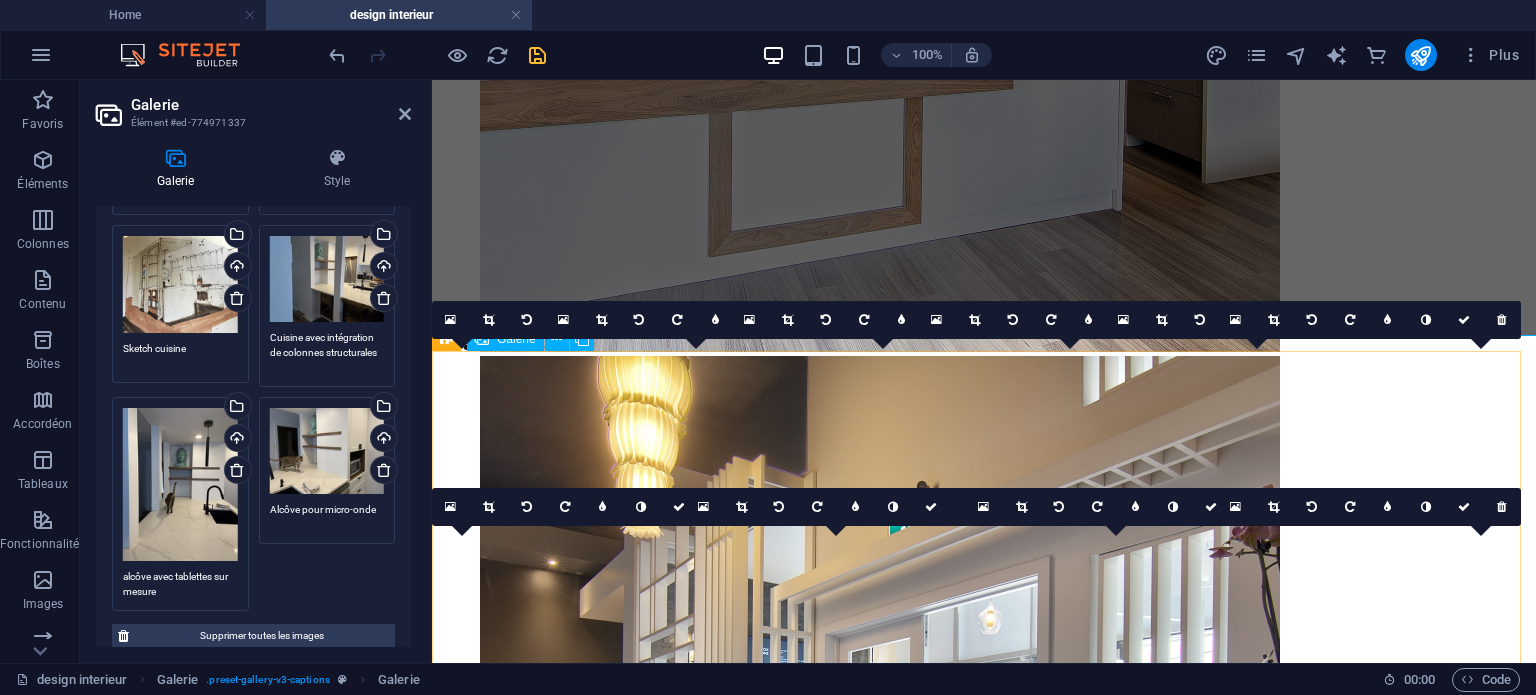 scroll, scrollTop: 800, scrollLeft: 0, axis: vertical 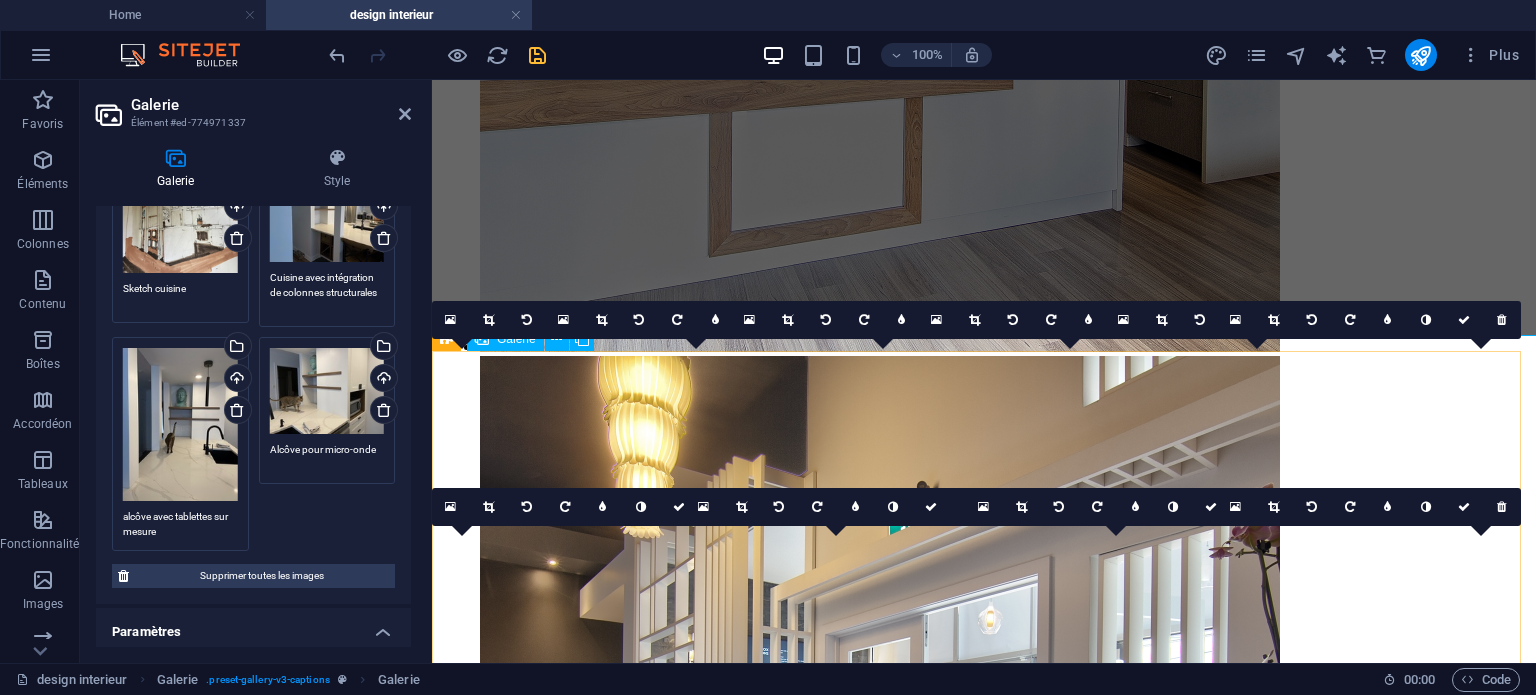 type on "Cuisine avec intégration de colonnes structurales" 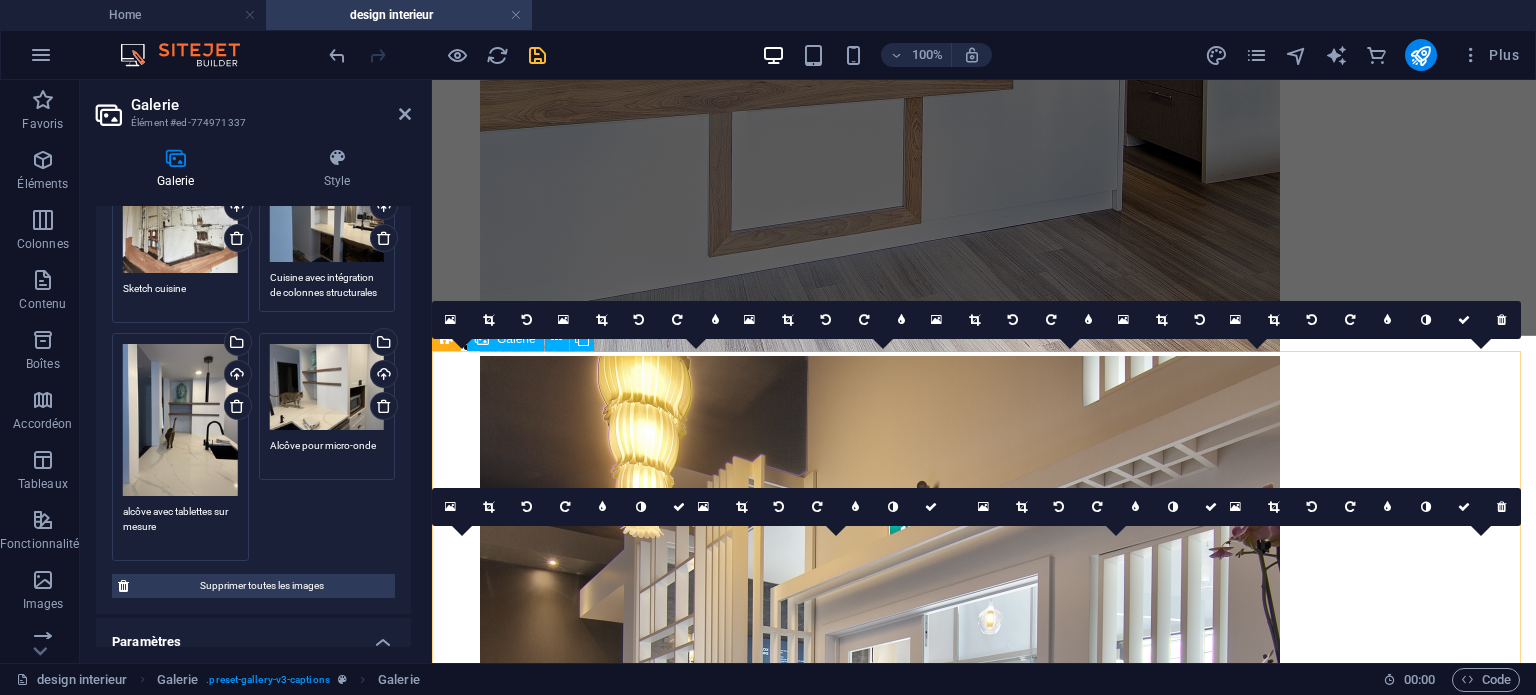 click on "alcôve avec tablettes sur mesure" at bounding box center (180, 526) 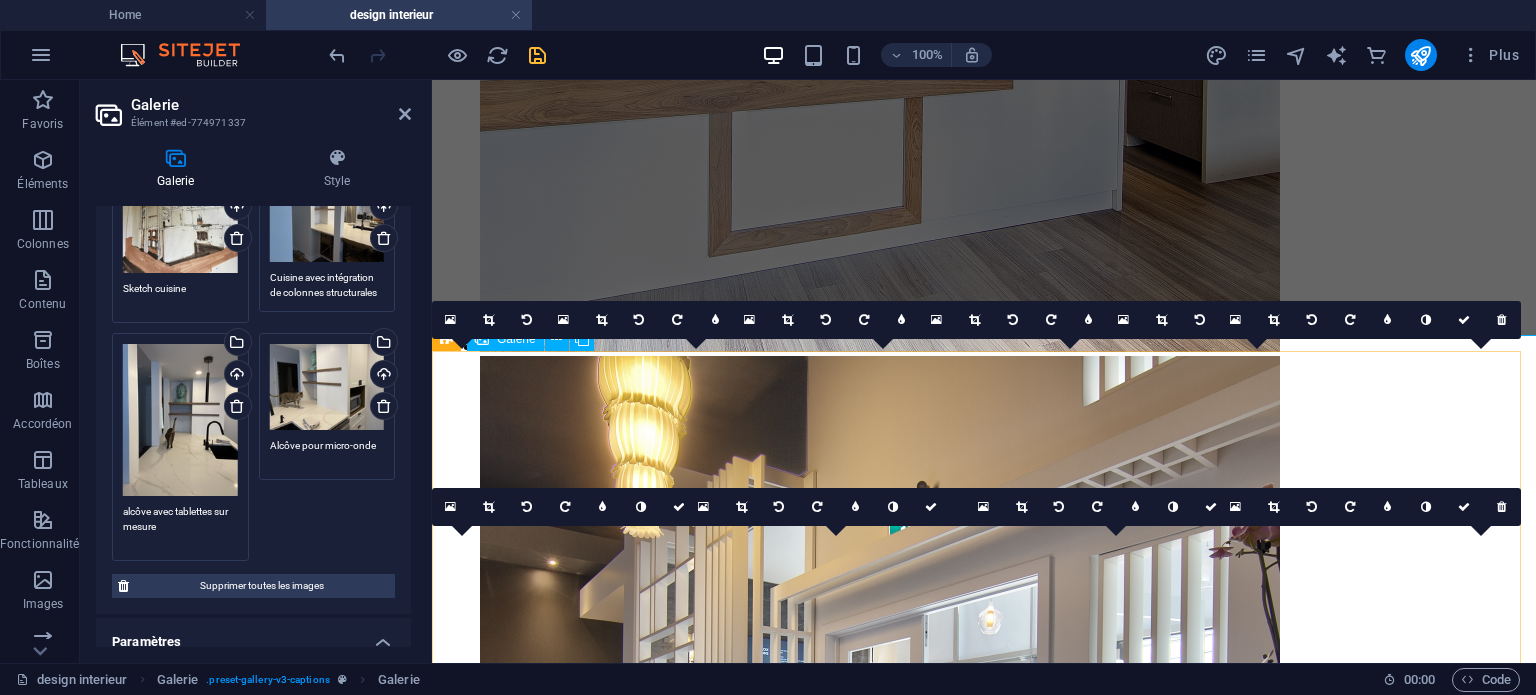 type on "Alcôve avec tablettes sur mesure" 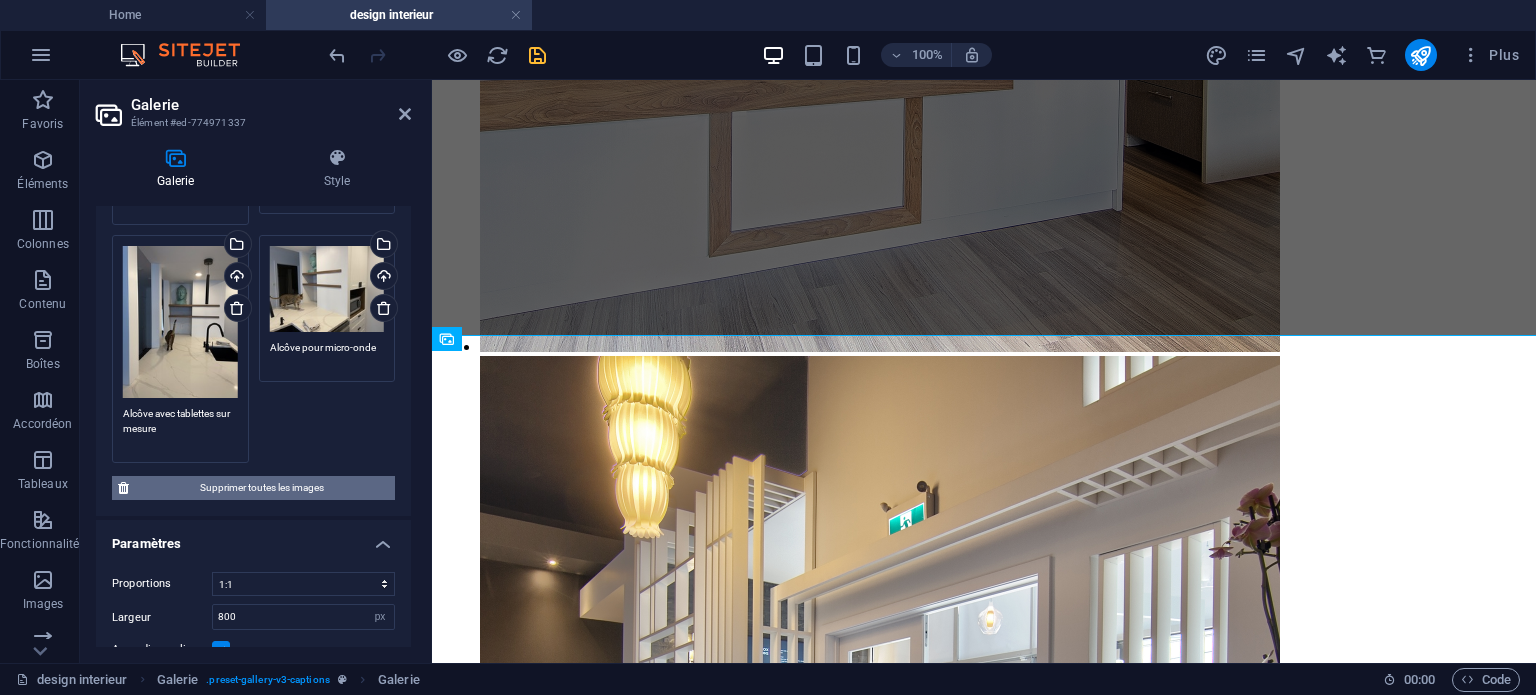 scroll, scrollTop: 900, scrollLeft: 0, axis: vertical 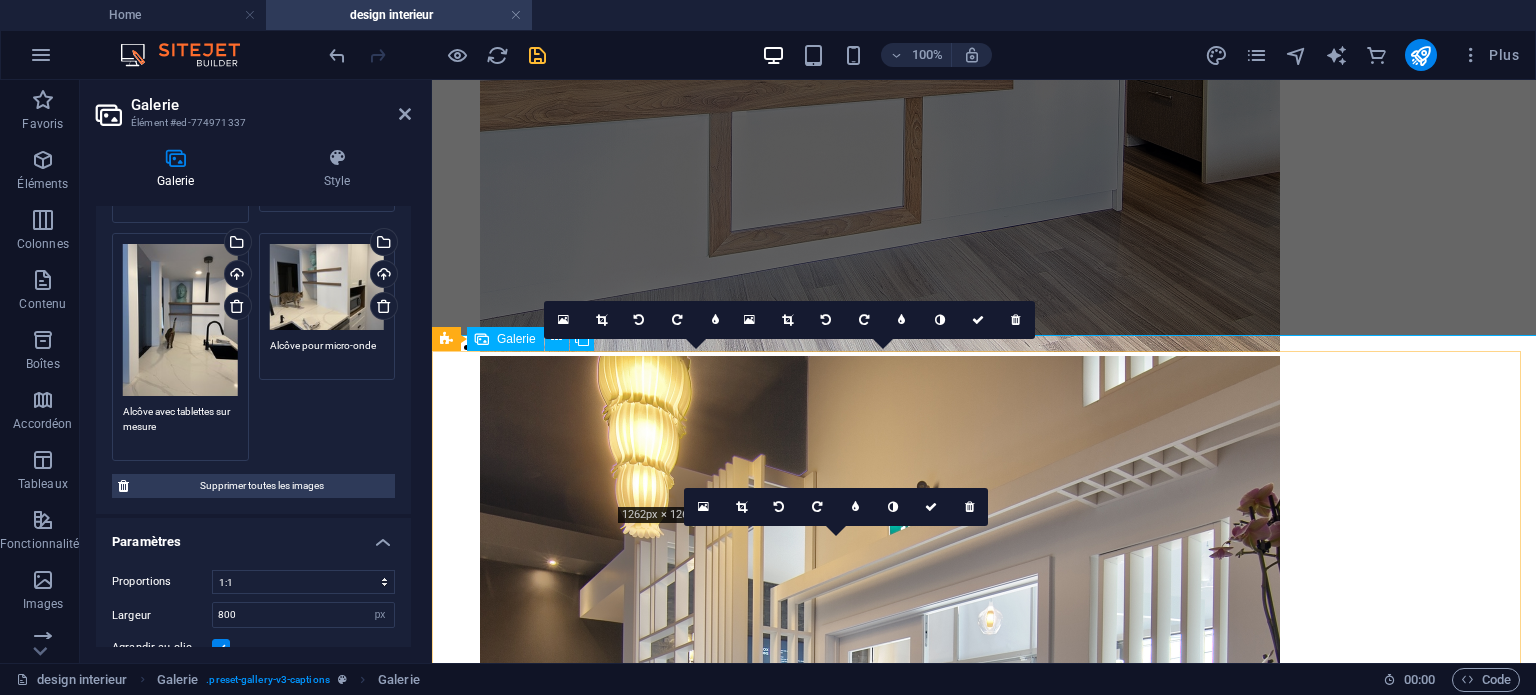 click at bounding box center [537, 55] 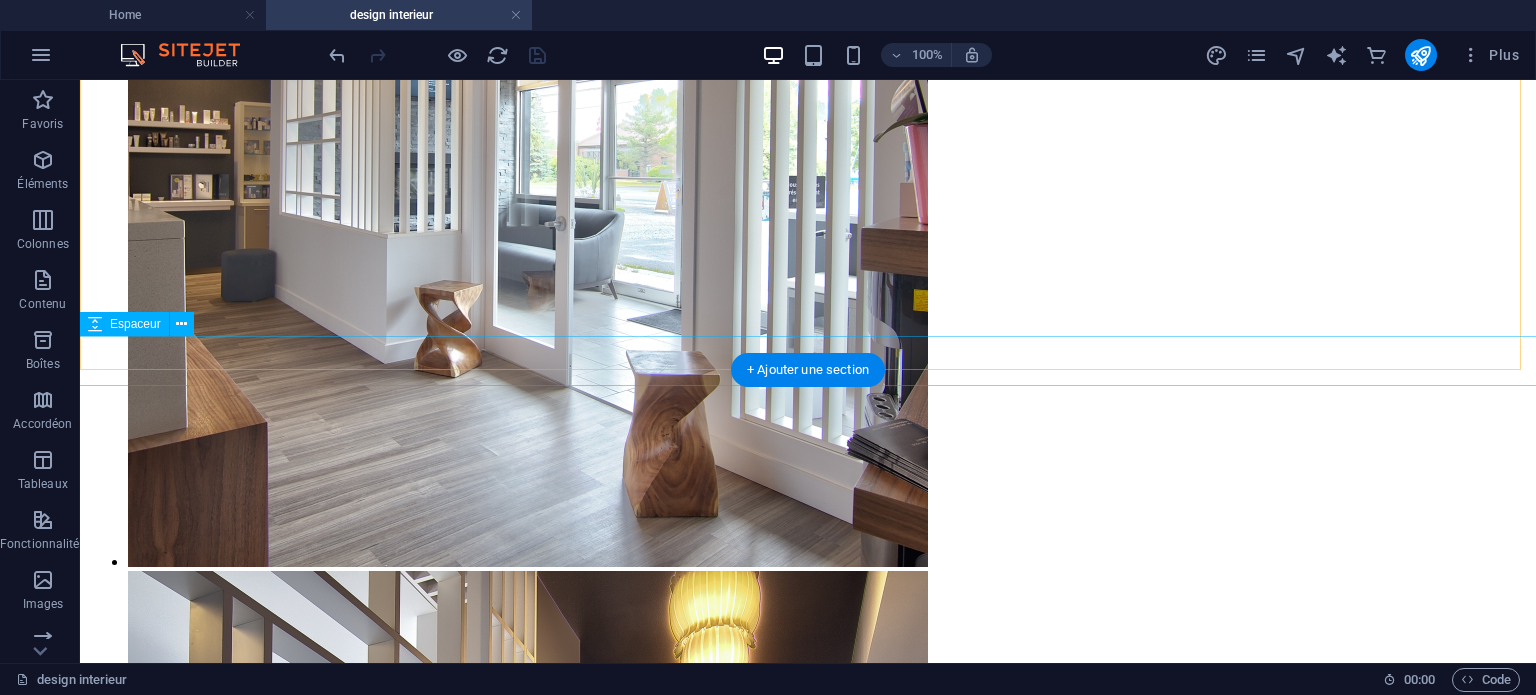 scroll, scrollTop: 3195, scrollLeft: 0, axis: vertical 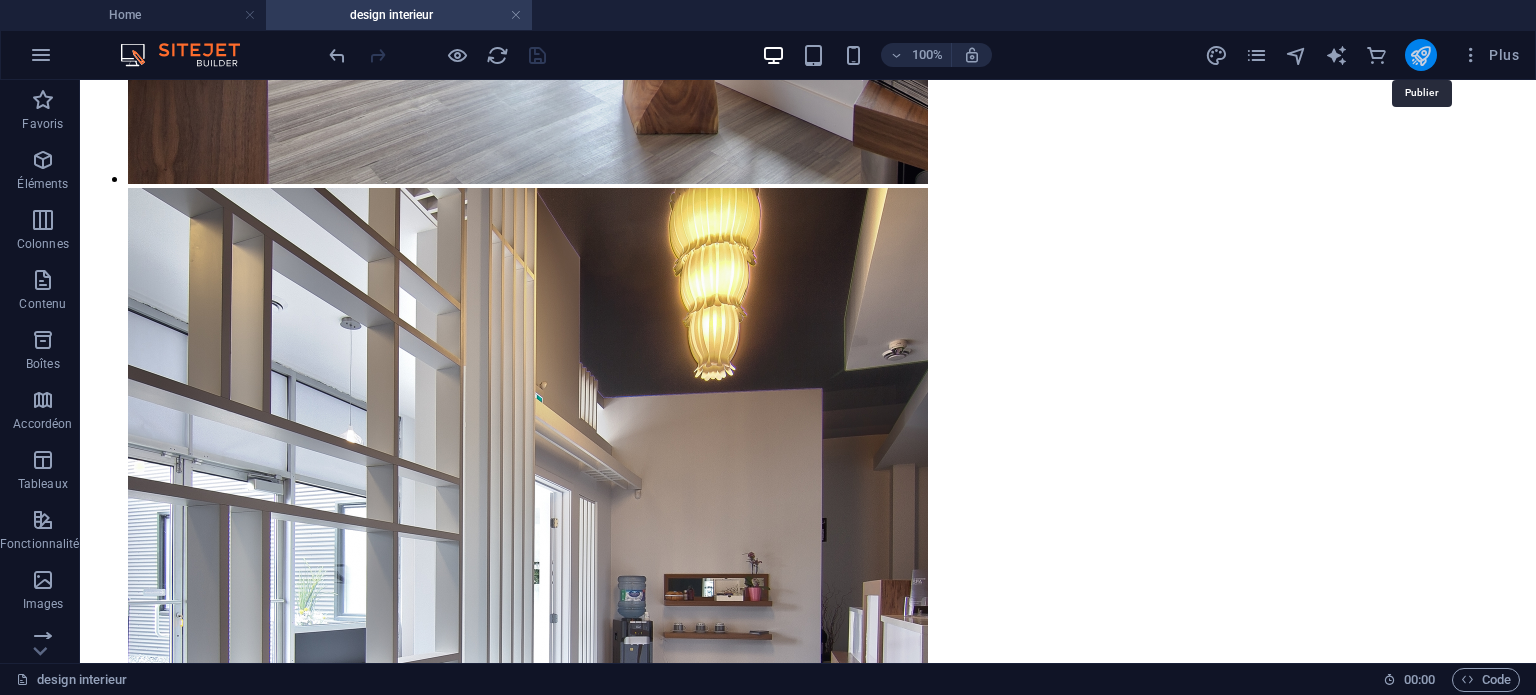 click at bounding box center [1420, 55] 